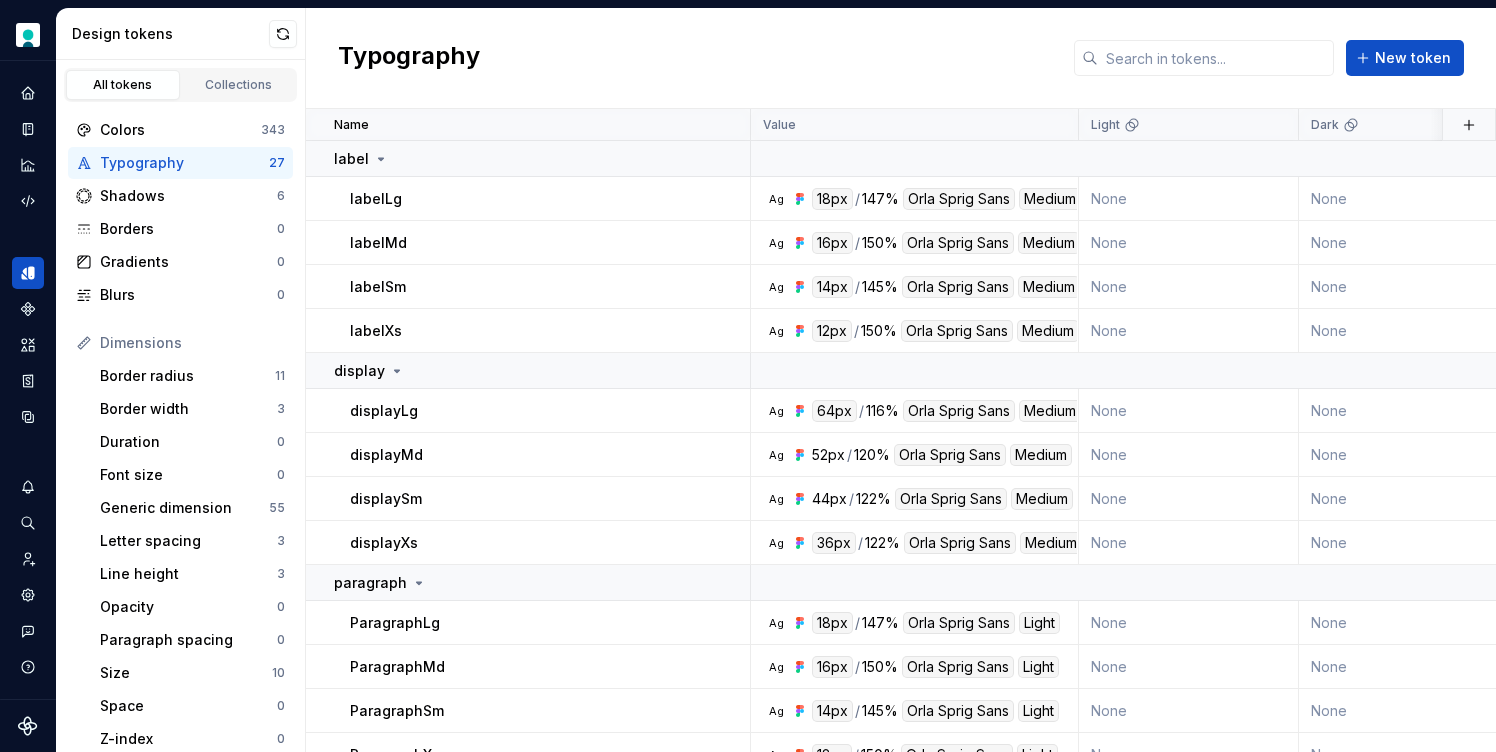 scroll, scrollTop: 0, scrollLeft: 0, axis: both 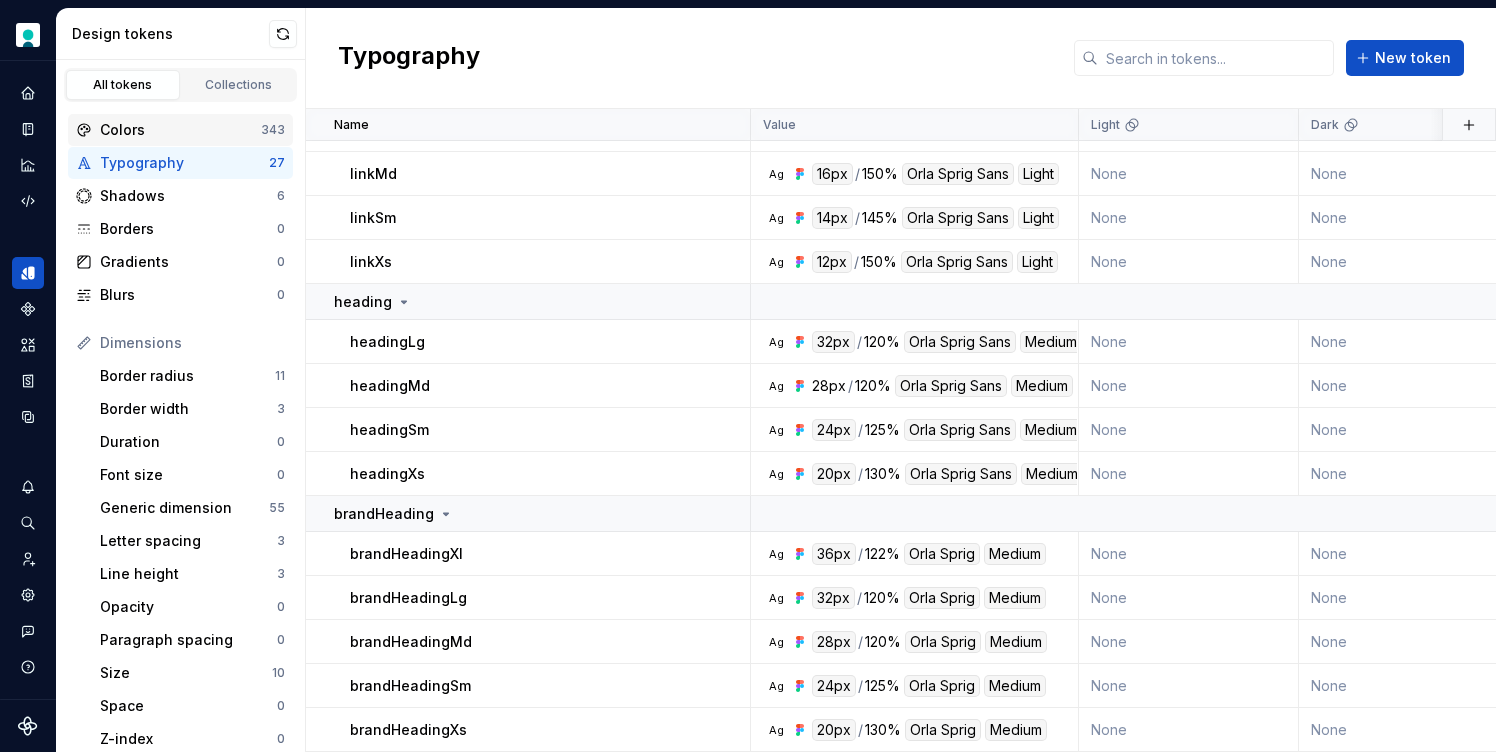 click on "Colors" at bounding box center (180, 130) 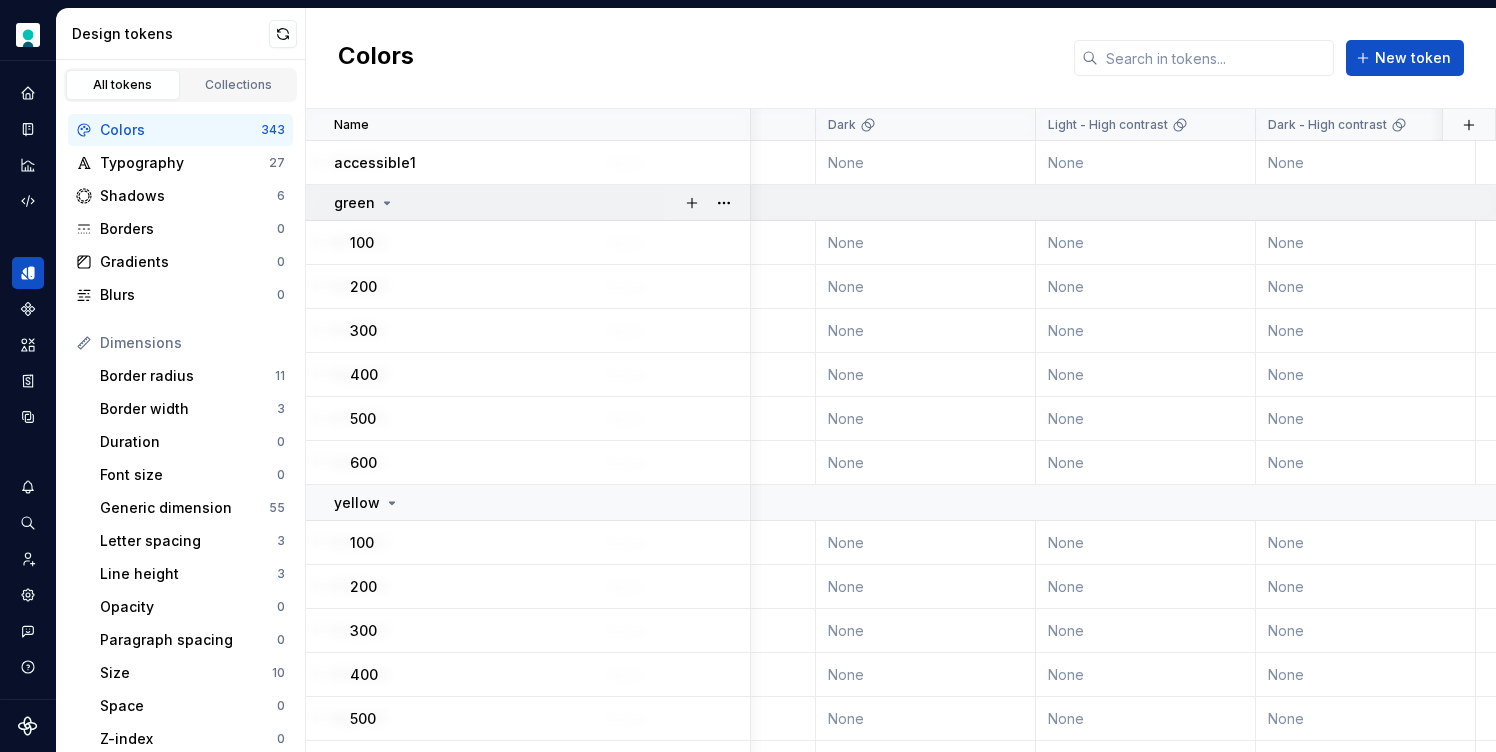 scroll, scrollTop: 0, scrollLeft: 0, axis: both 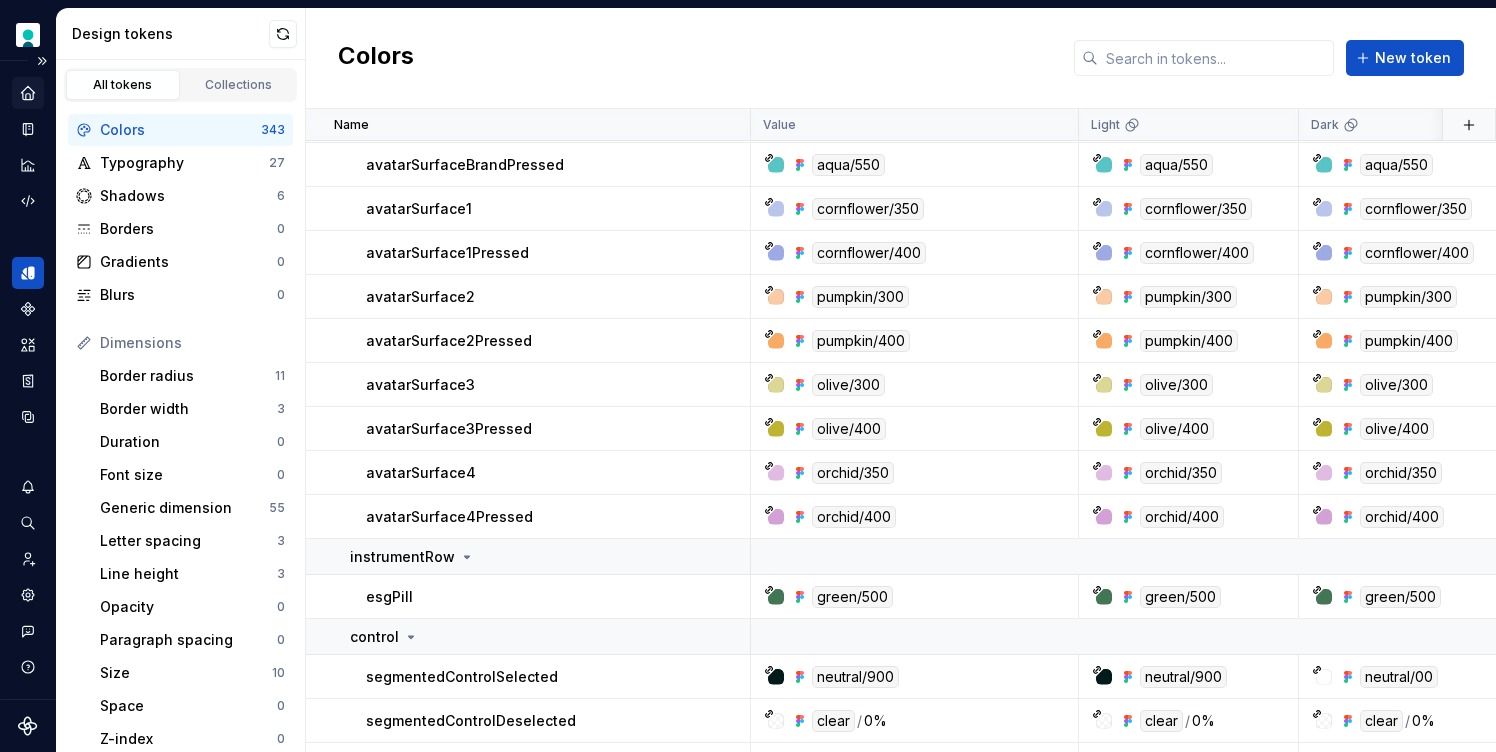 click at bounding box center (28, 93) 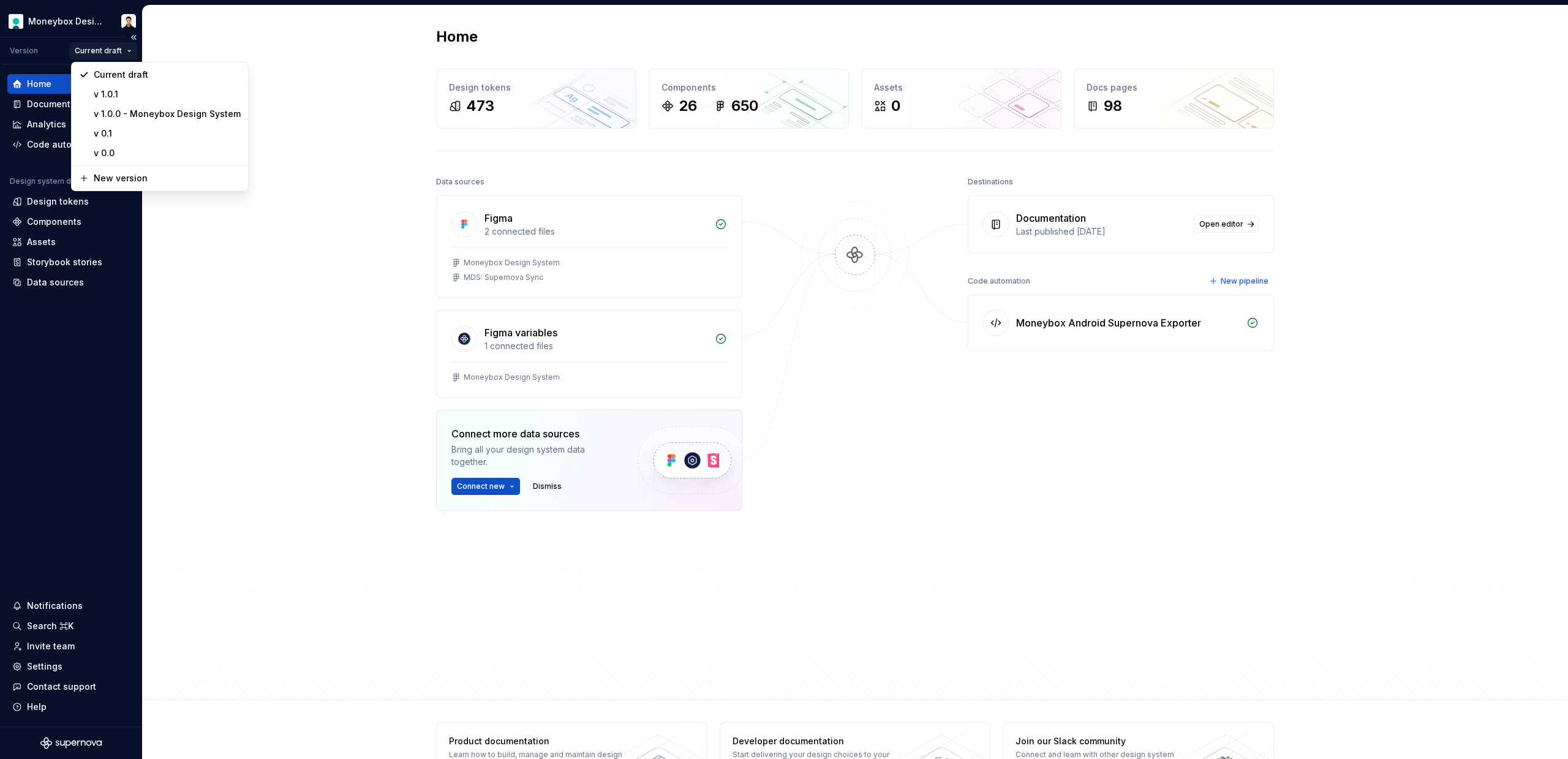 click on "Moneybox Design System Version Current draft Home Documentation Analytics Code automation Design system data Design tokens Components Assets Storybook stories Data sources Notifications Search ⌘K Invite team Settings Contact support Help Home Design tokens 473 Components 26 650 Assets 0 Docs pages 98 Data sources Figma 2 connected files Moneybox Design System MDS: Supernova Sync Figma variables 1 connected files Moneybox Design System Connect more data sources Bring all your design system data together. Connect new Dismiss Destinations Documentation Last published [DATE] Open editor Code automation New pipeline Moneybox Android Supernova Exporter Product documentation Learn how to build, manage and maintain design systems in smarter ways. Developer documentation Start delivering your design choices to your codebases right away. Join our Slack community Connect and learn with other design system practitioners.   * Current draft v 1.0.1 v 1.0.0 - Moneybox Design System v 0.1 v 0.0 New version" at bounding box center (784, 379) 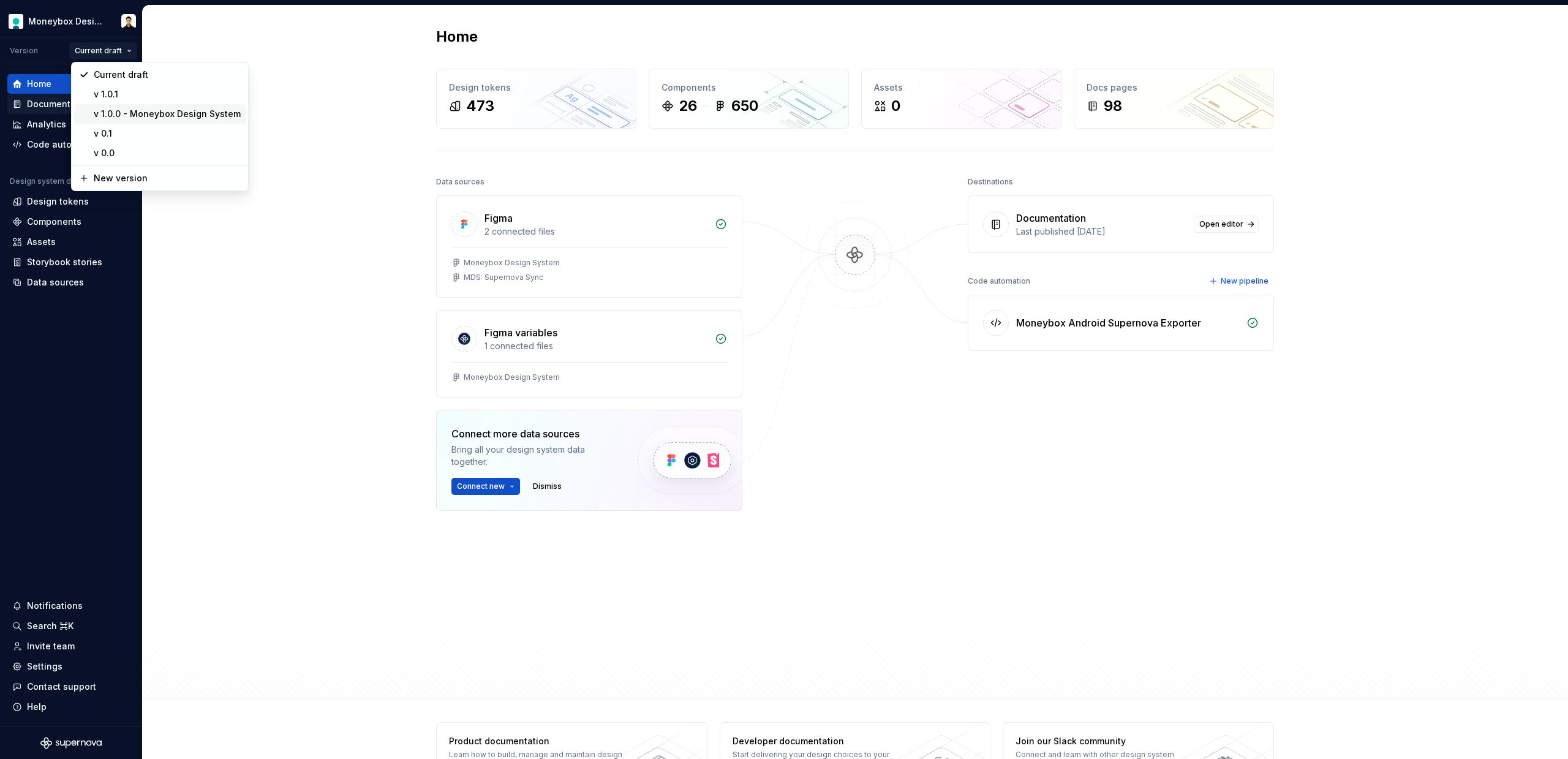 click on "v 1.0.0 - Moneybox Design System" at bounding box center (160, 114) 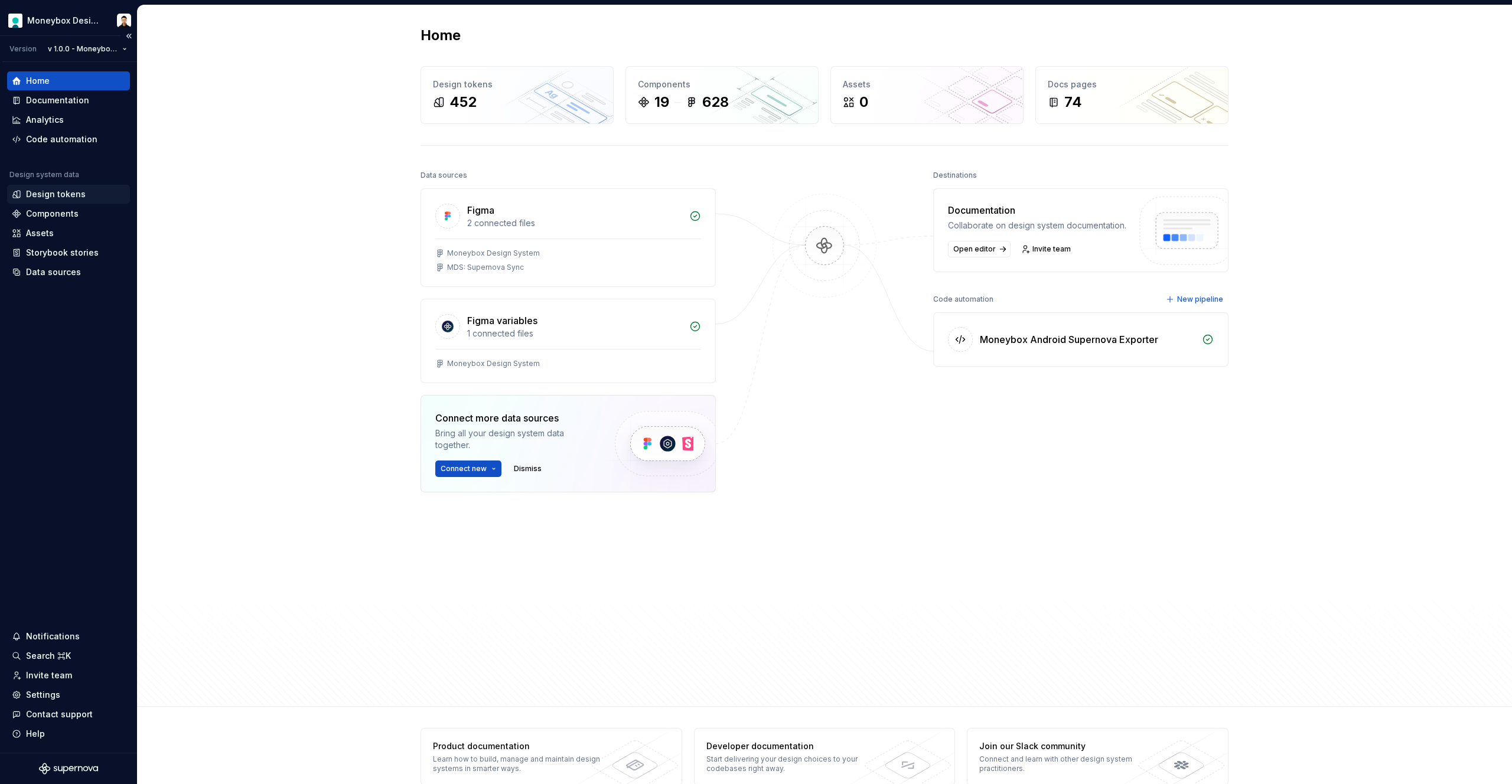 click on "Design tokens" at bounding box center [69, 194] 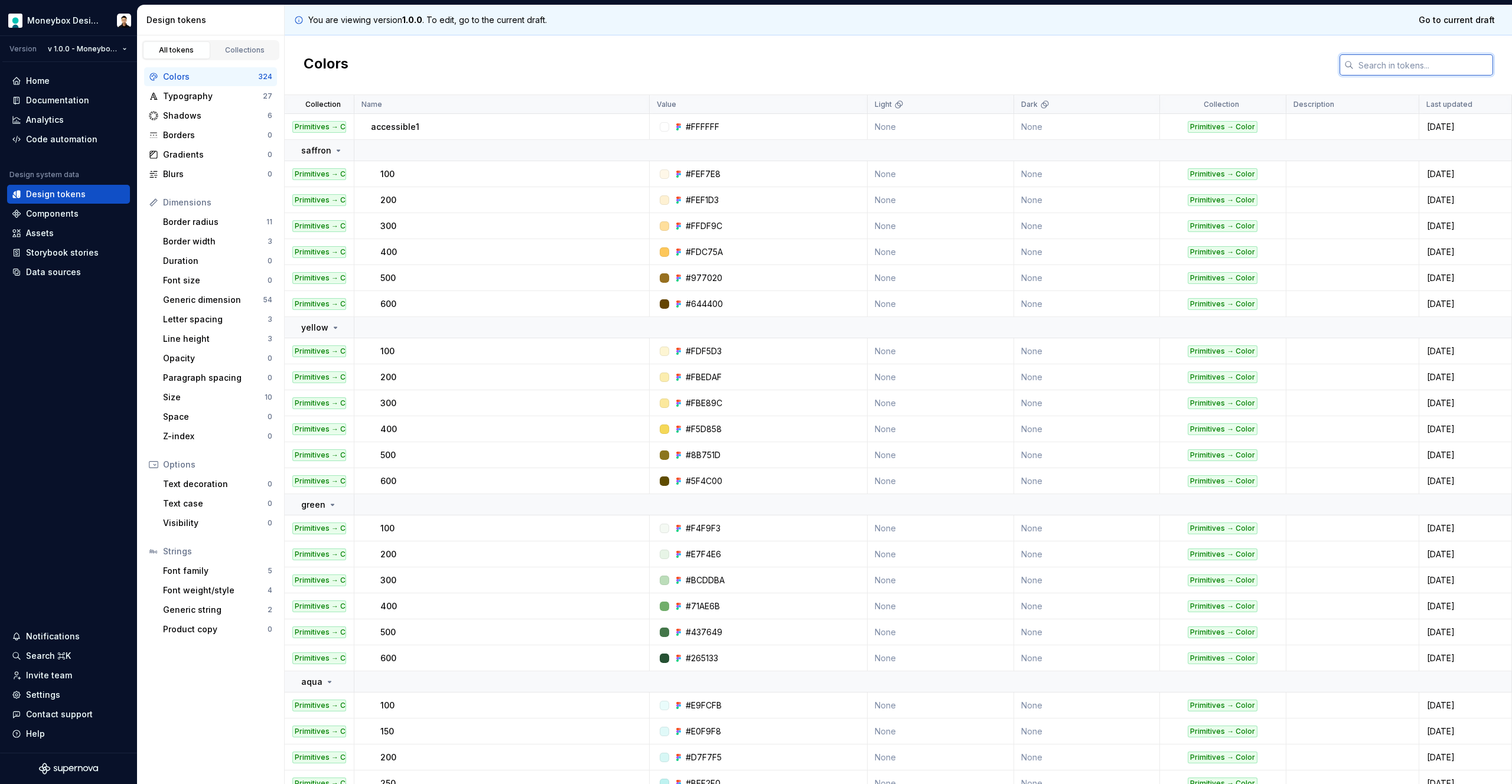 click at bounding box center [1423, 65] 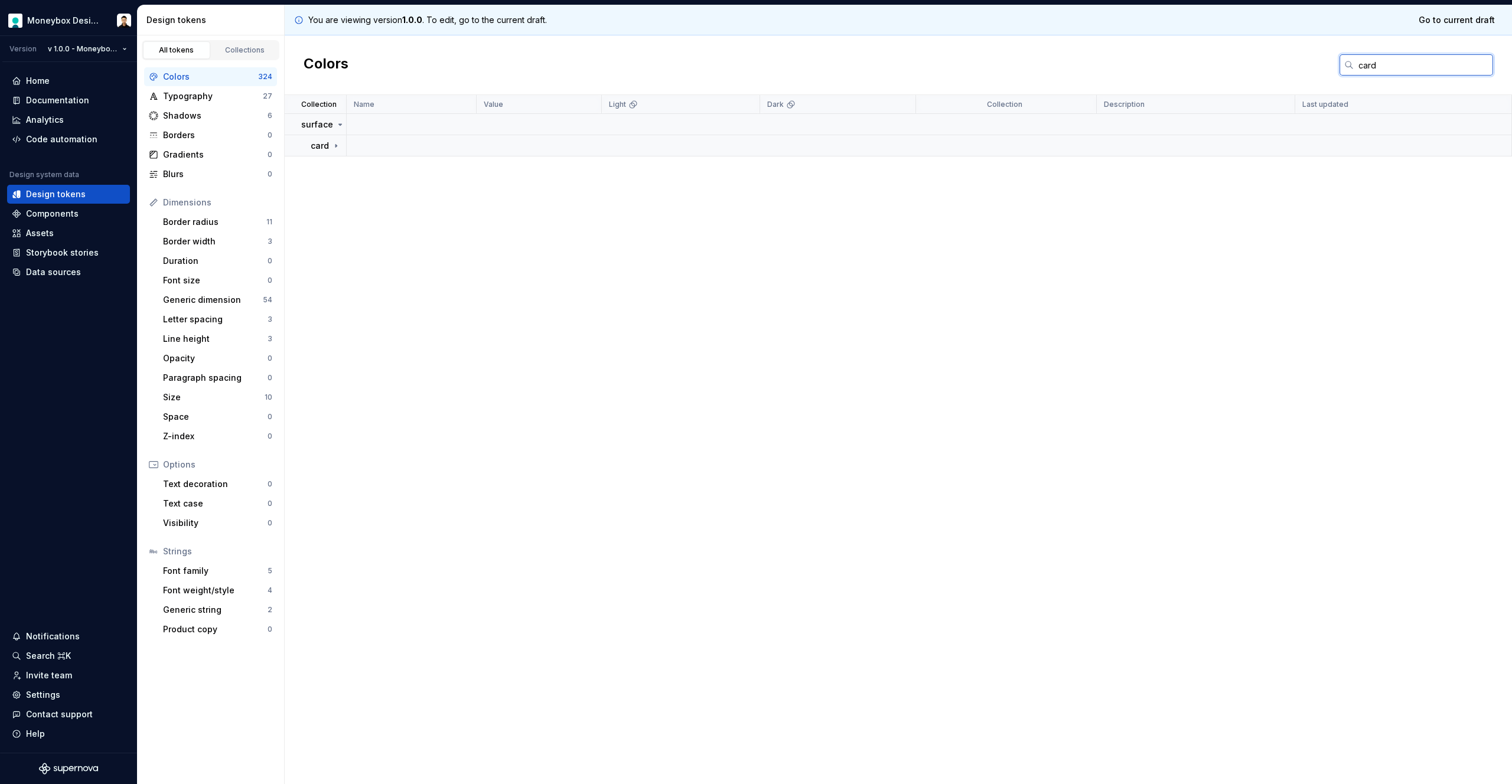 type on "card" 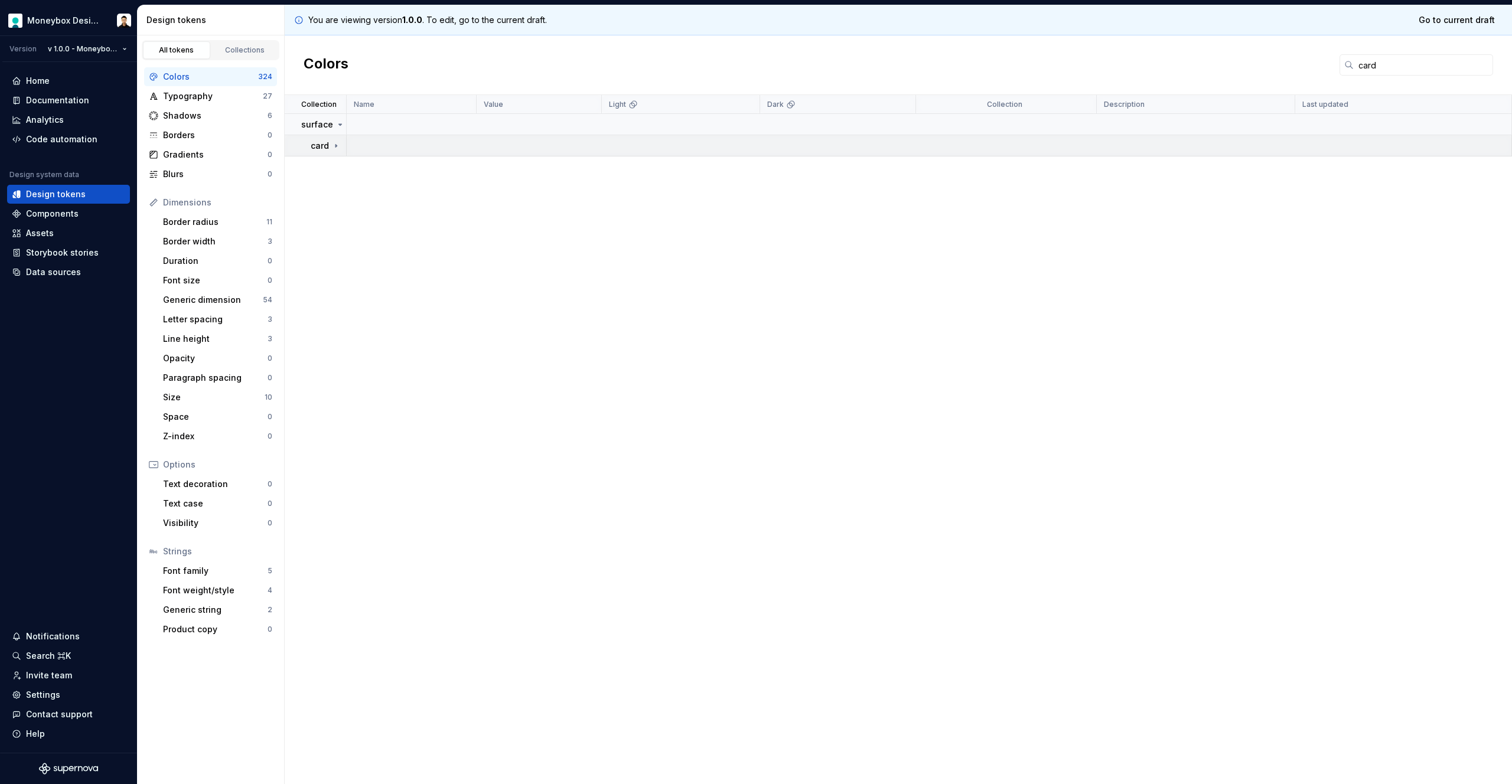 click 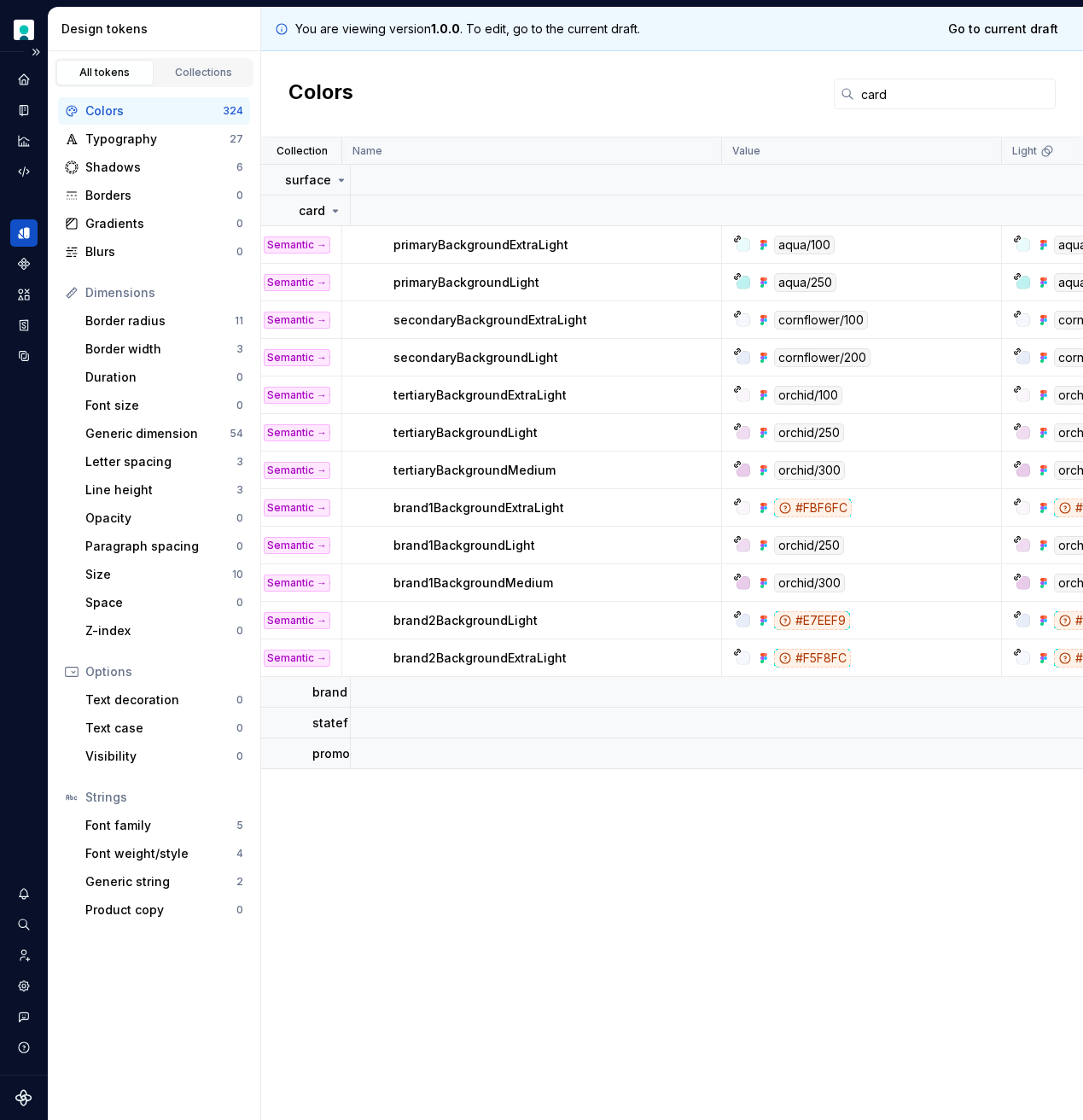 scroll, scrollTop: 0, scrollLeft: 0, axis: both 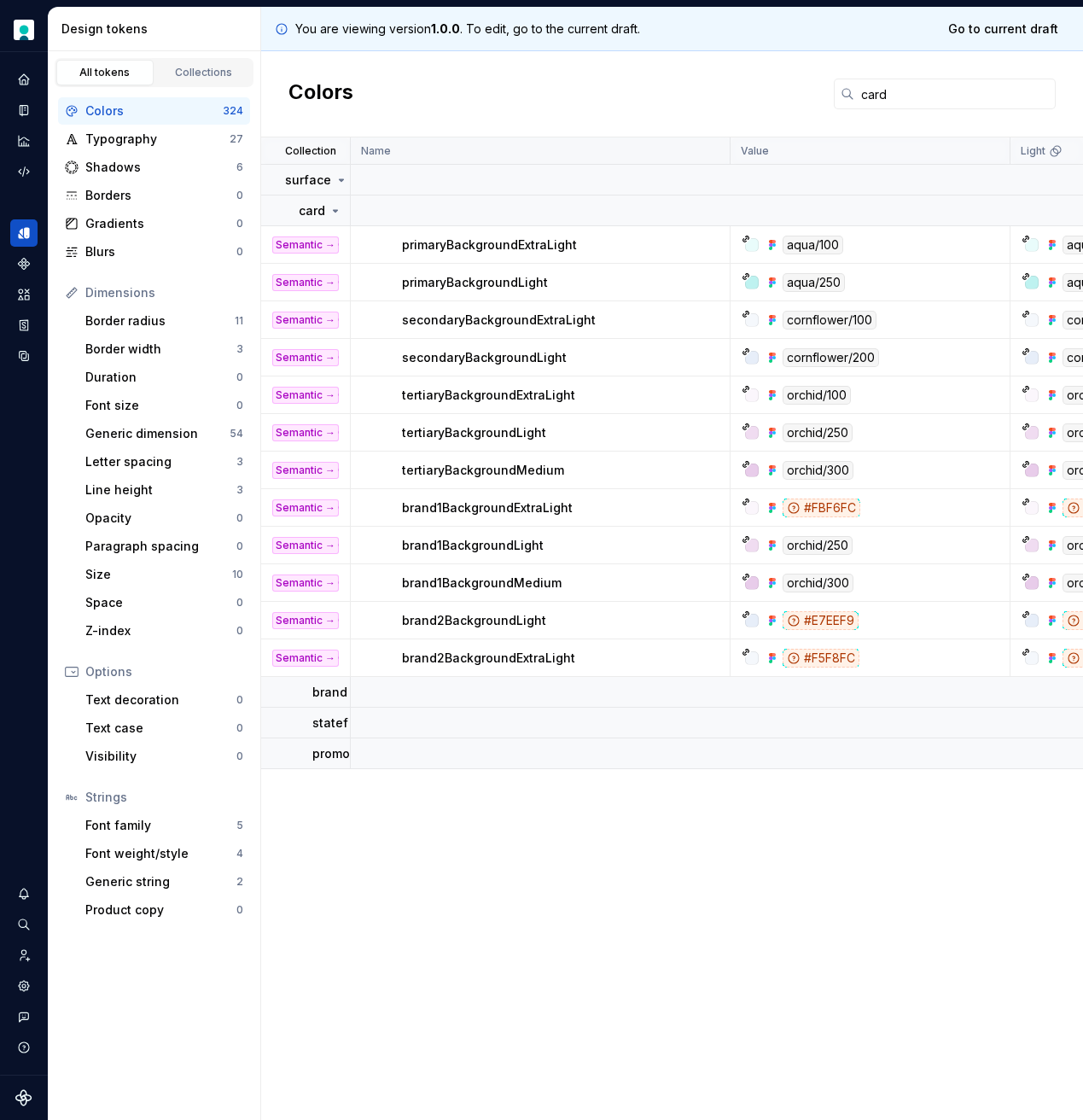 click on "Name" at bounding box center (540, 151) 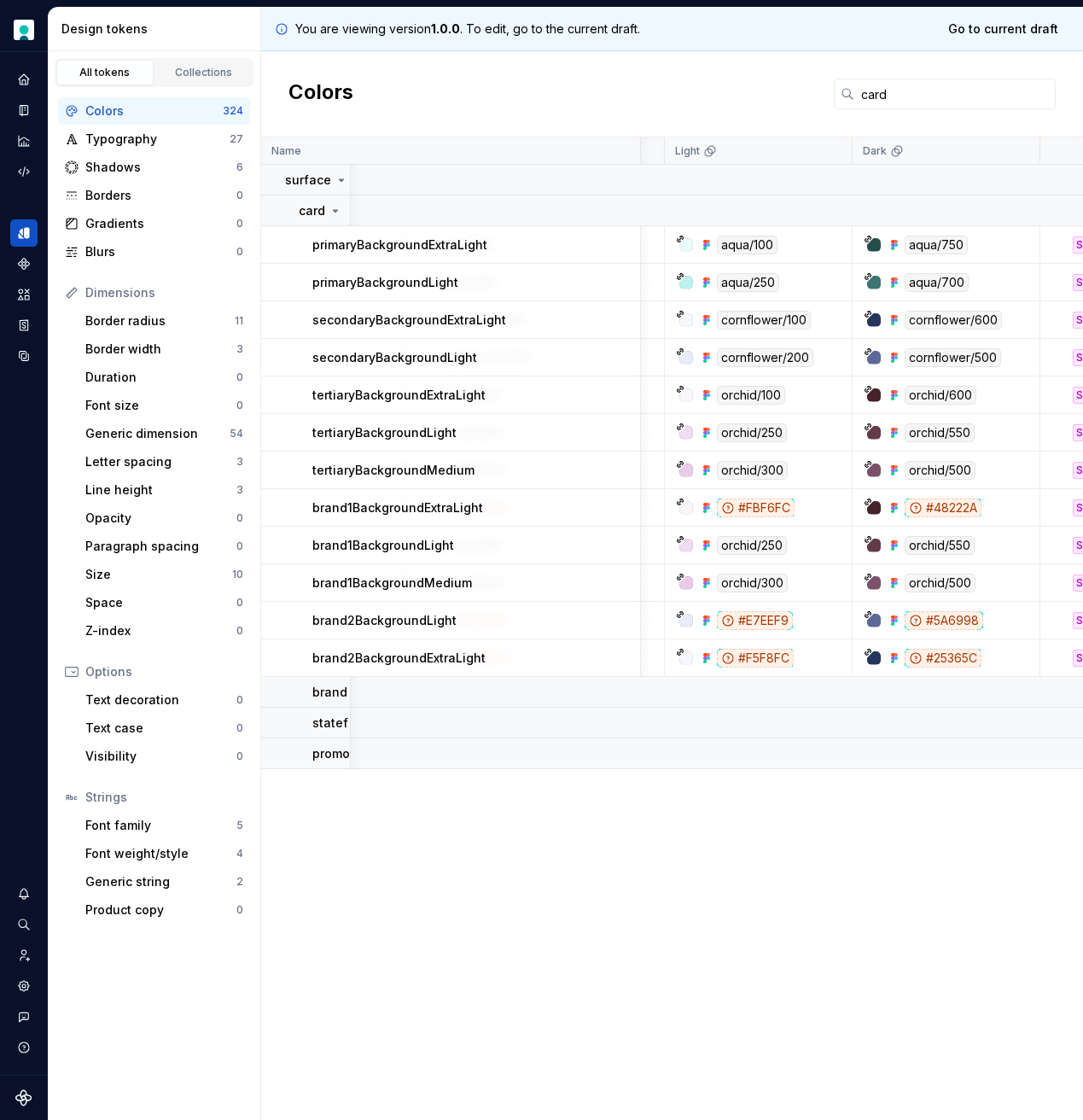 scroll, scrollTop: 0, scrollLeft: 340, axis: horizontal 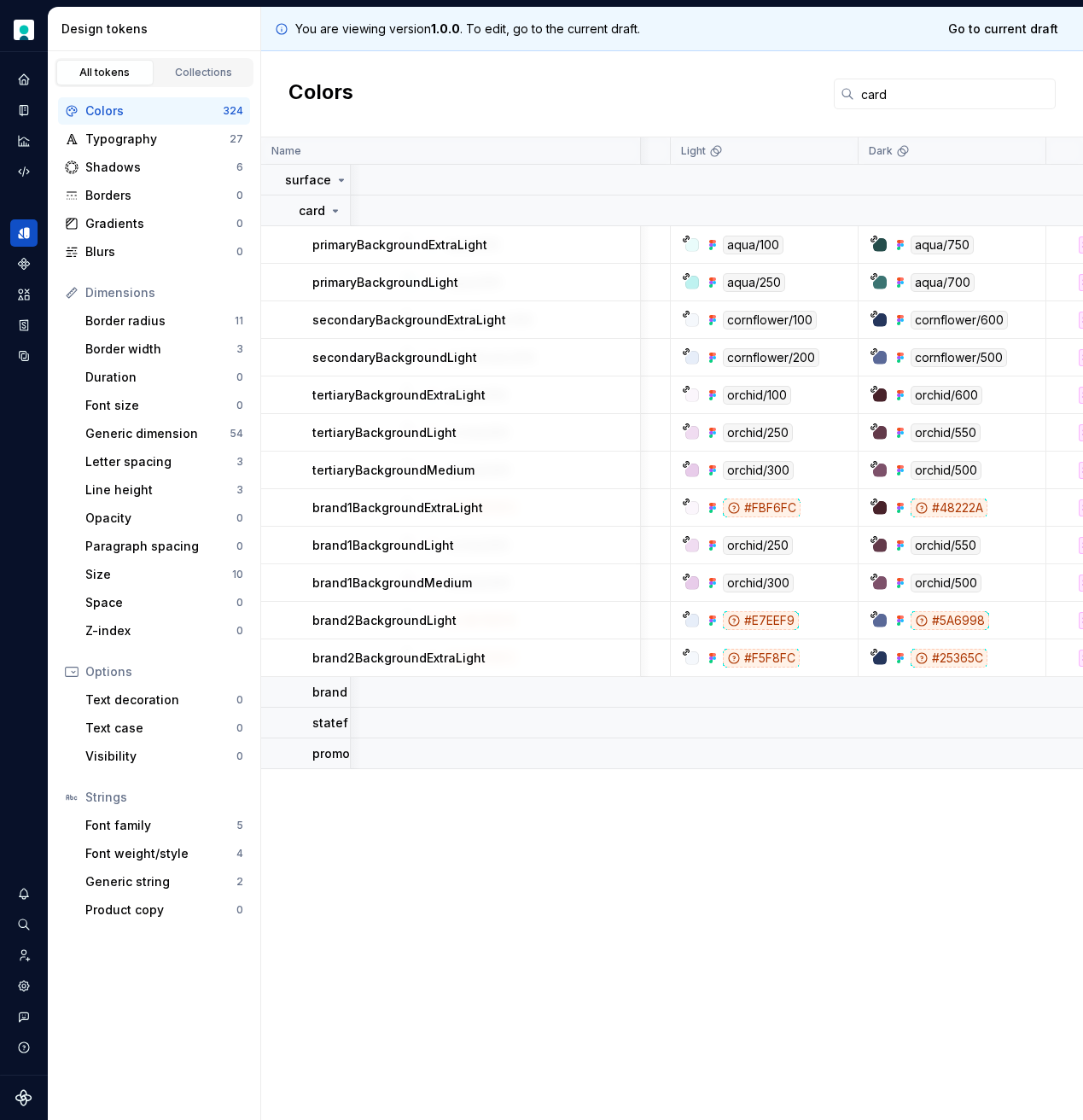 click on "primaryBackgroundExtraLight" at bounding box center (399, 245) 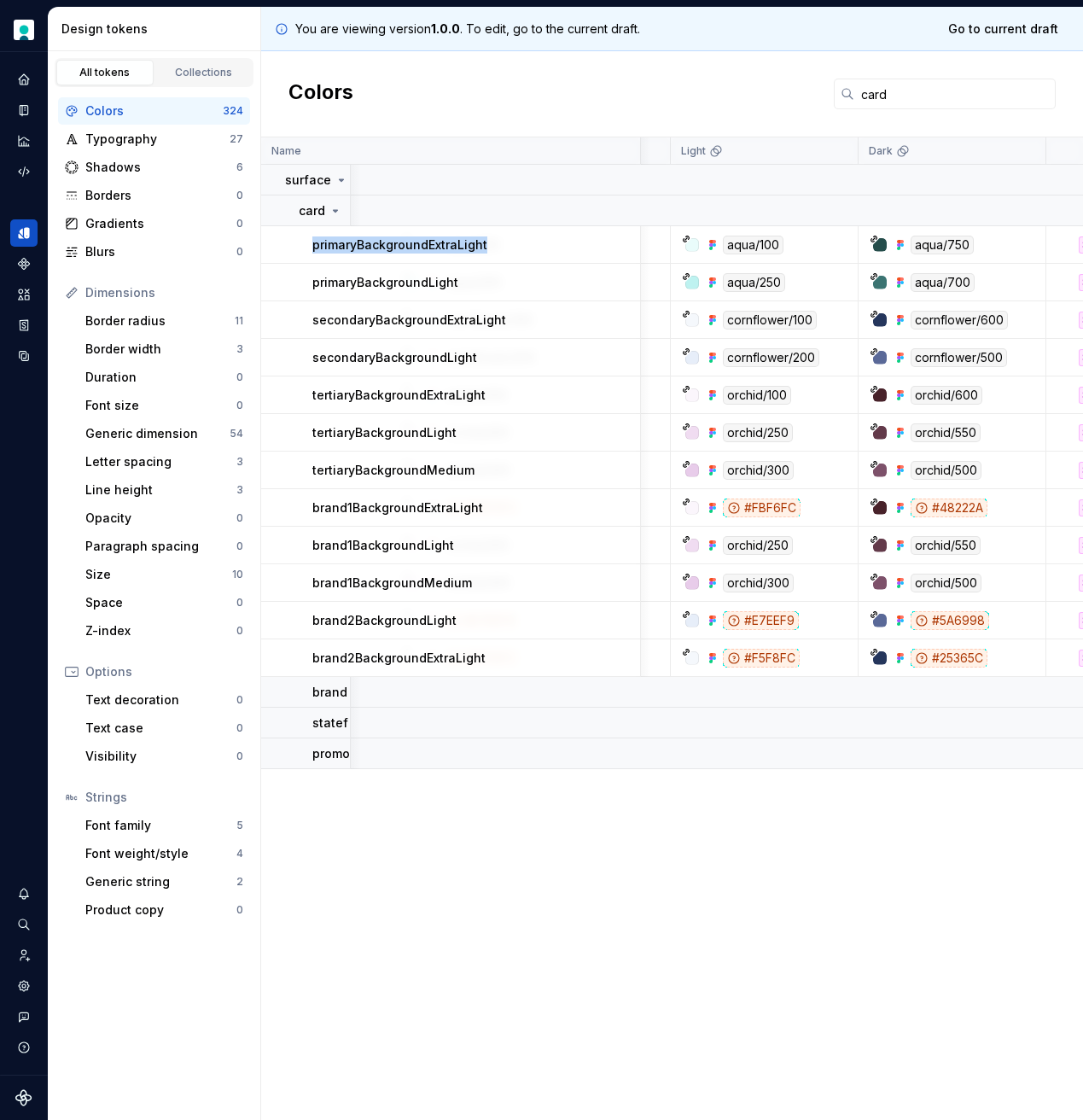 click on "primaryBackgroundExtraLight" at bounding box center [399, 245] 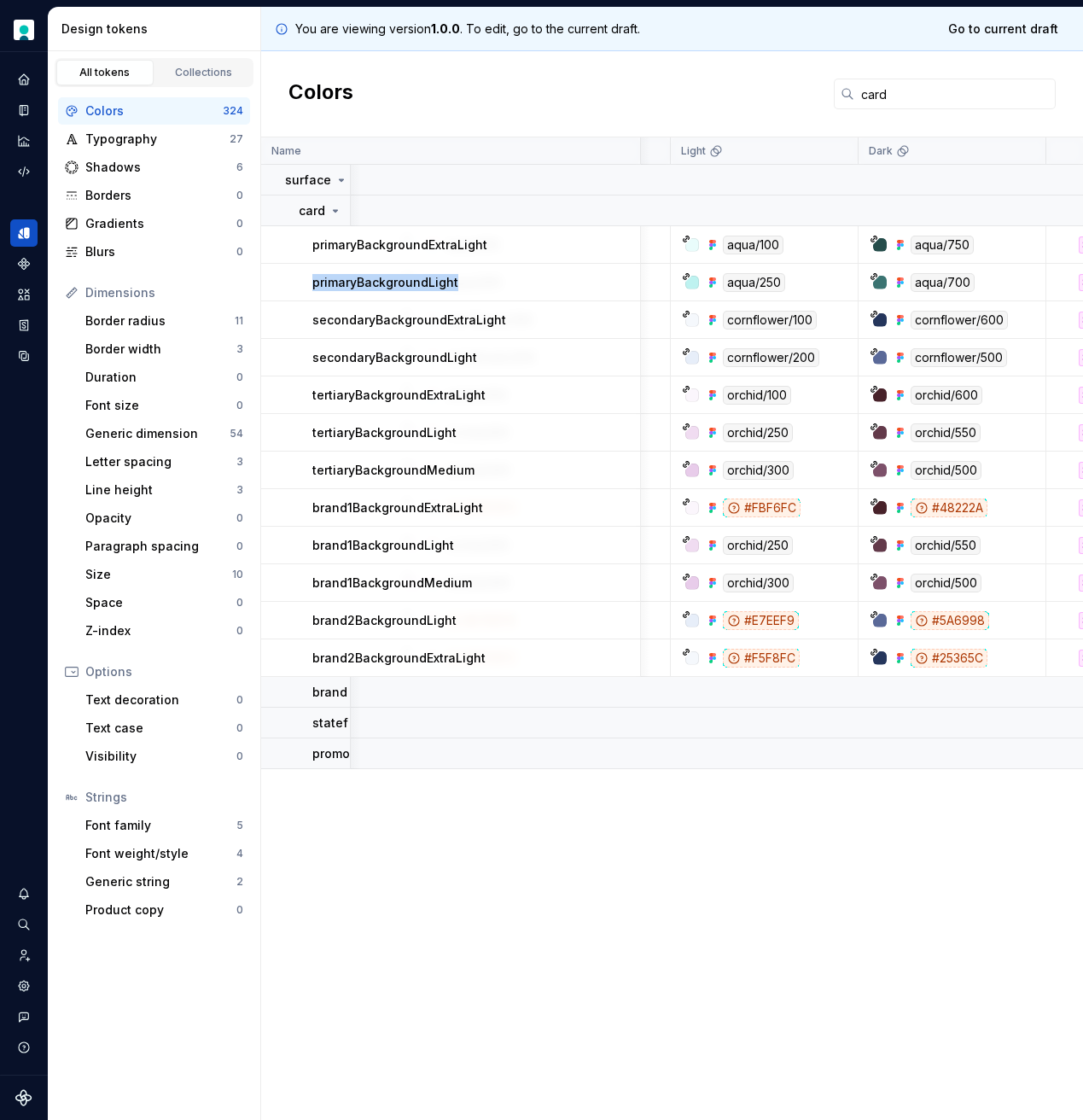 click on "primaryBackgroundLight" at bounding box center [385, 283] 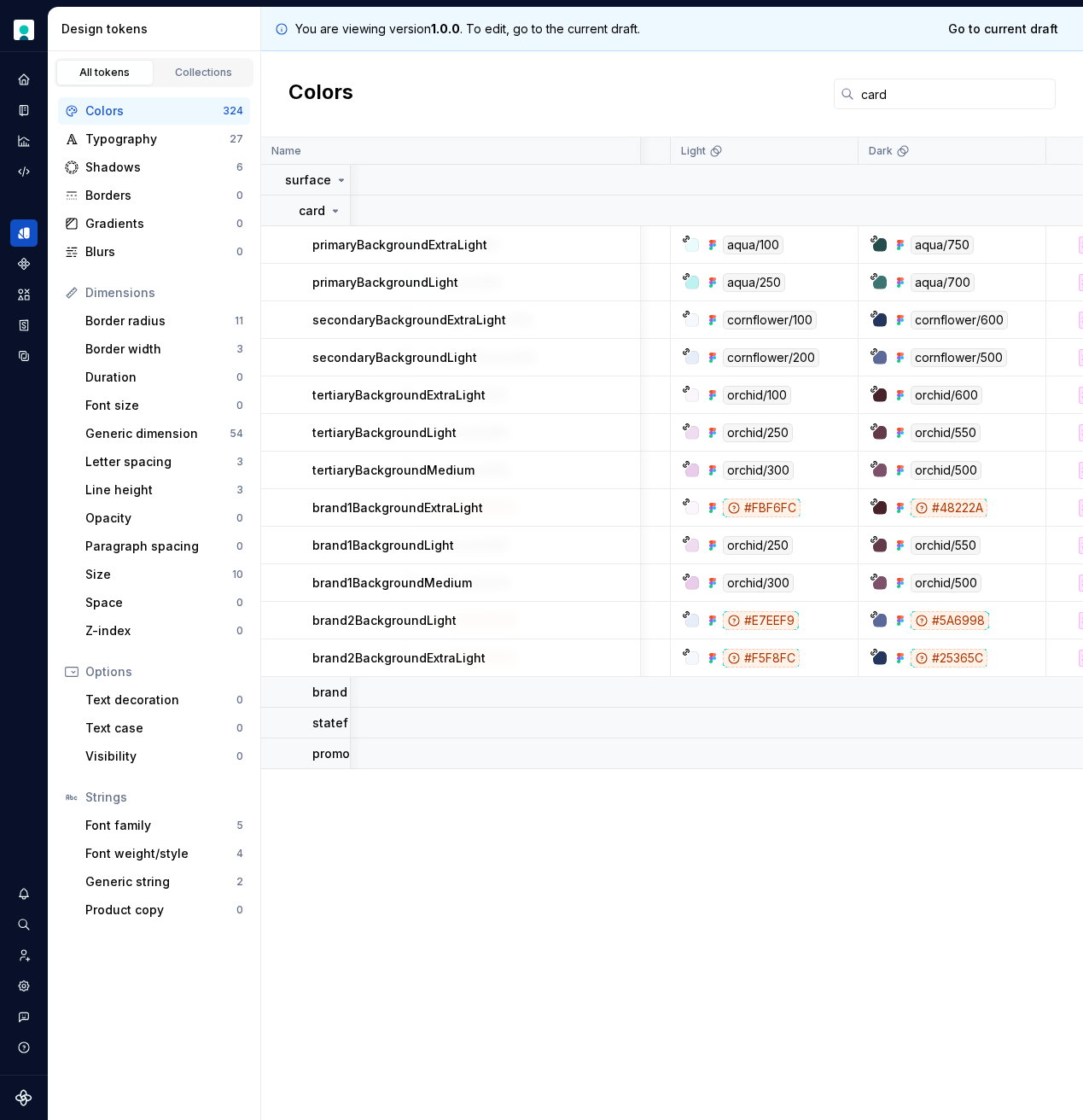 click on "brand1BackgroundExtraLight" at bounding box center [475, 508] 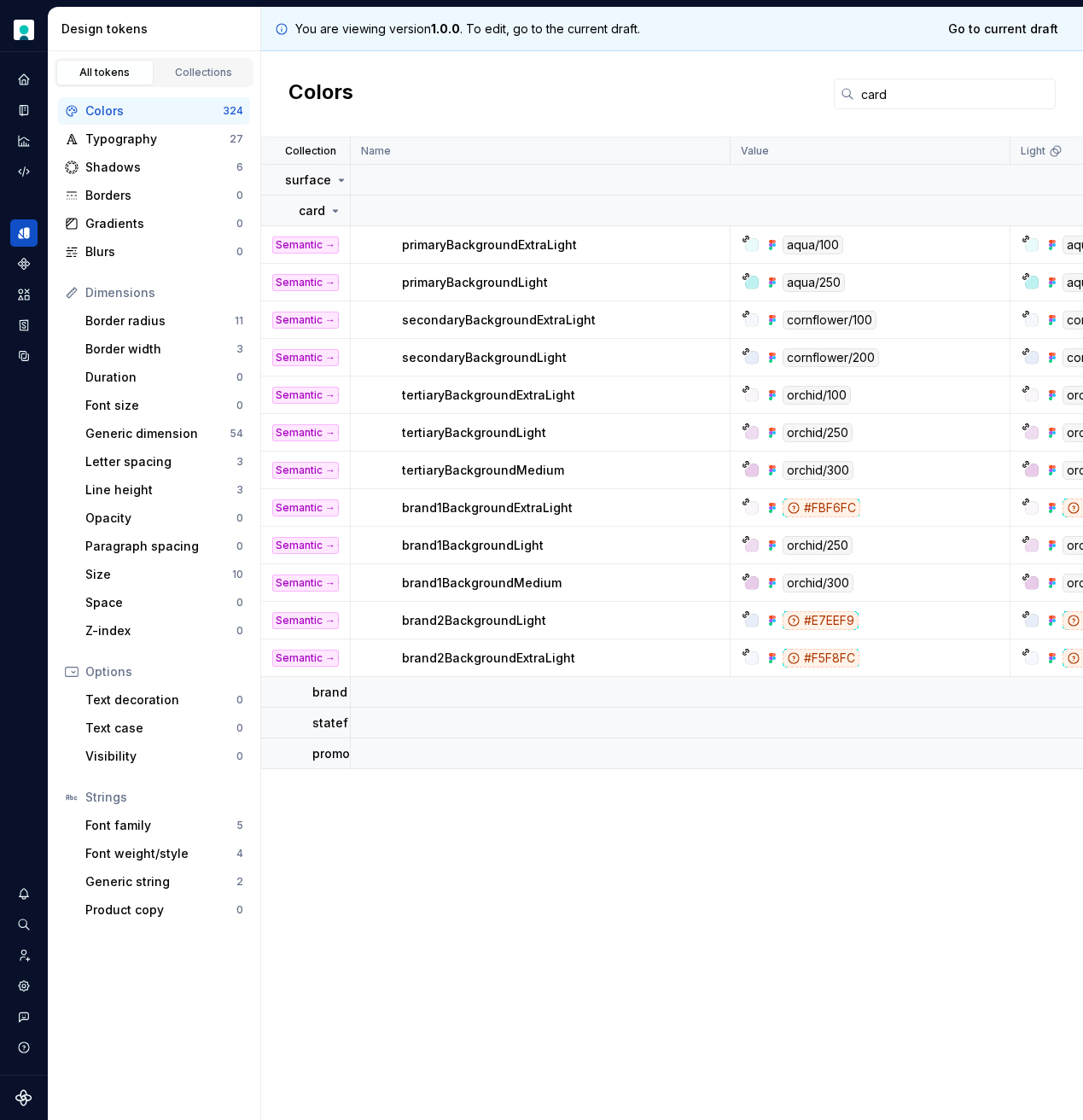 click on "brand1BackgroundExtraLight" at bounding box center (565, 508) 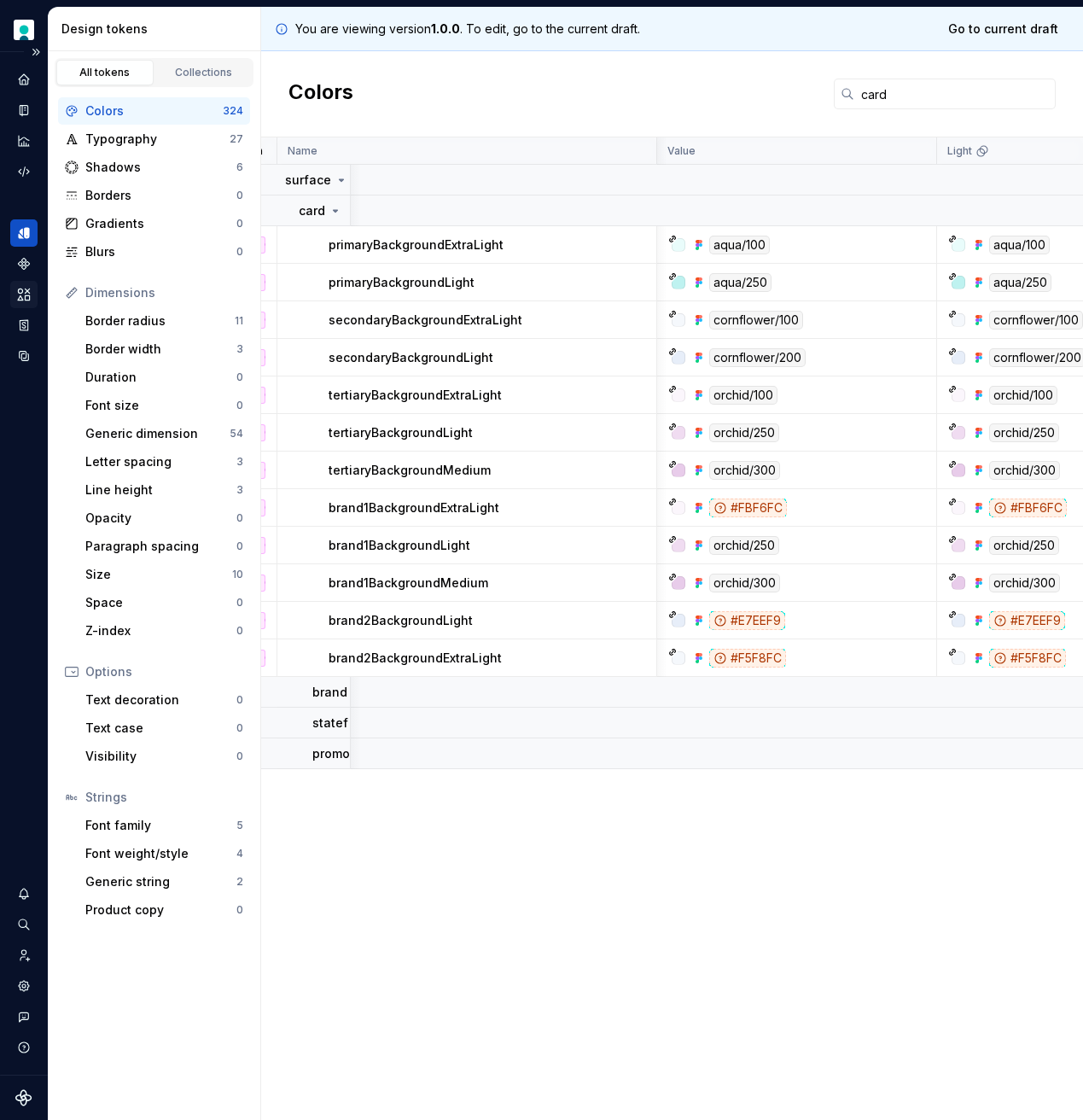 scroll, scrollTop: 0, scrollLeft: 0, axis: both 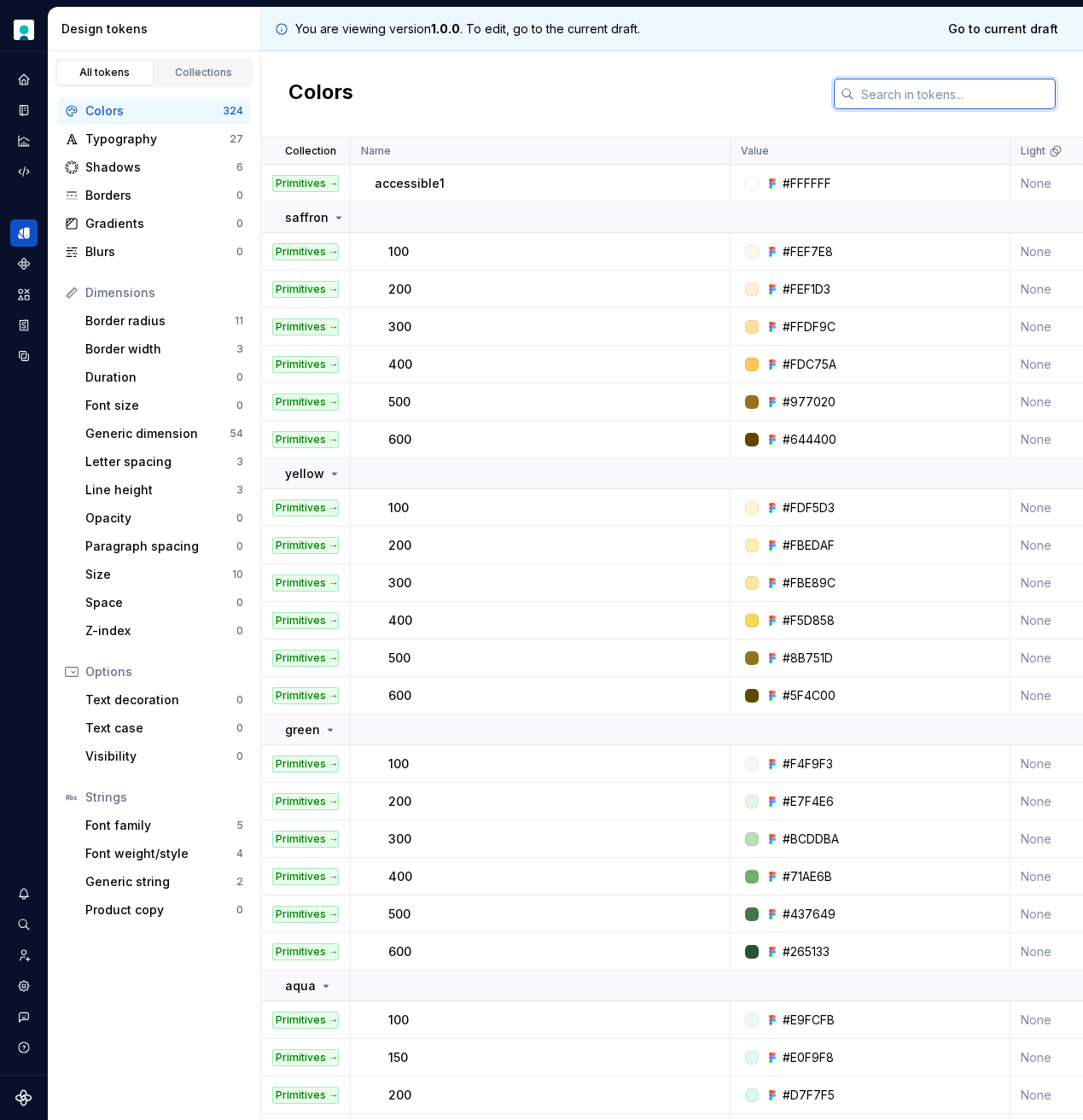click at bounding box center (955, 94) 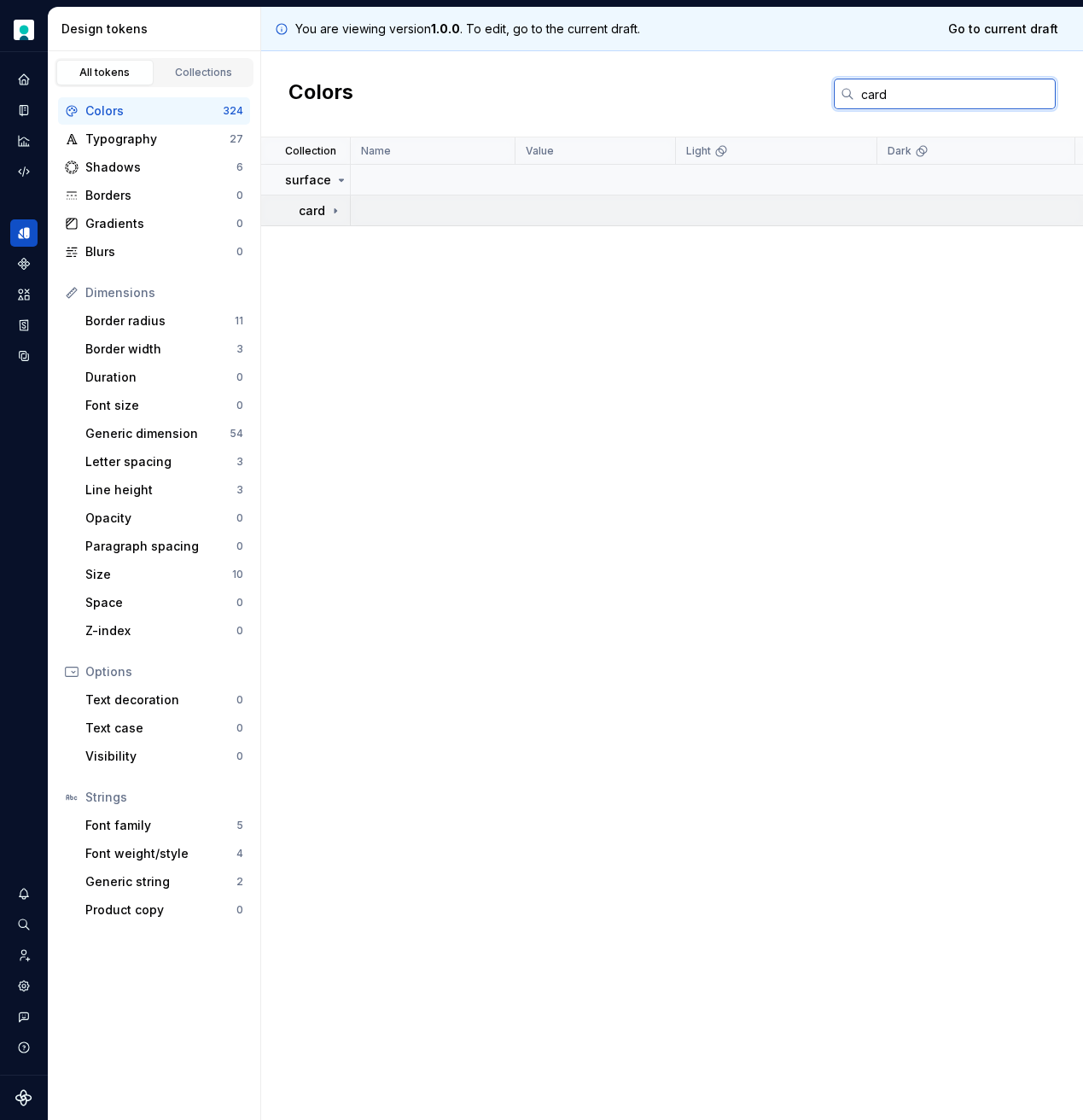 type on "card" 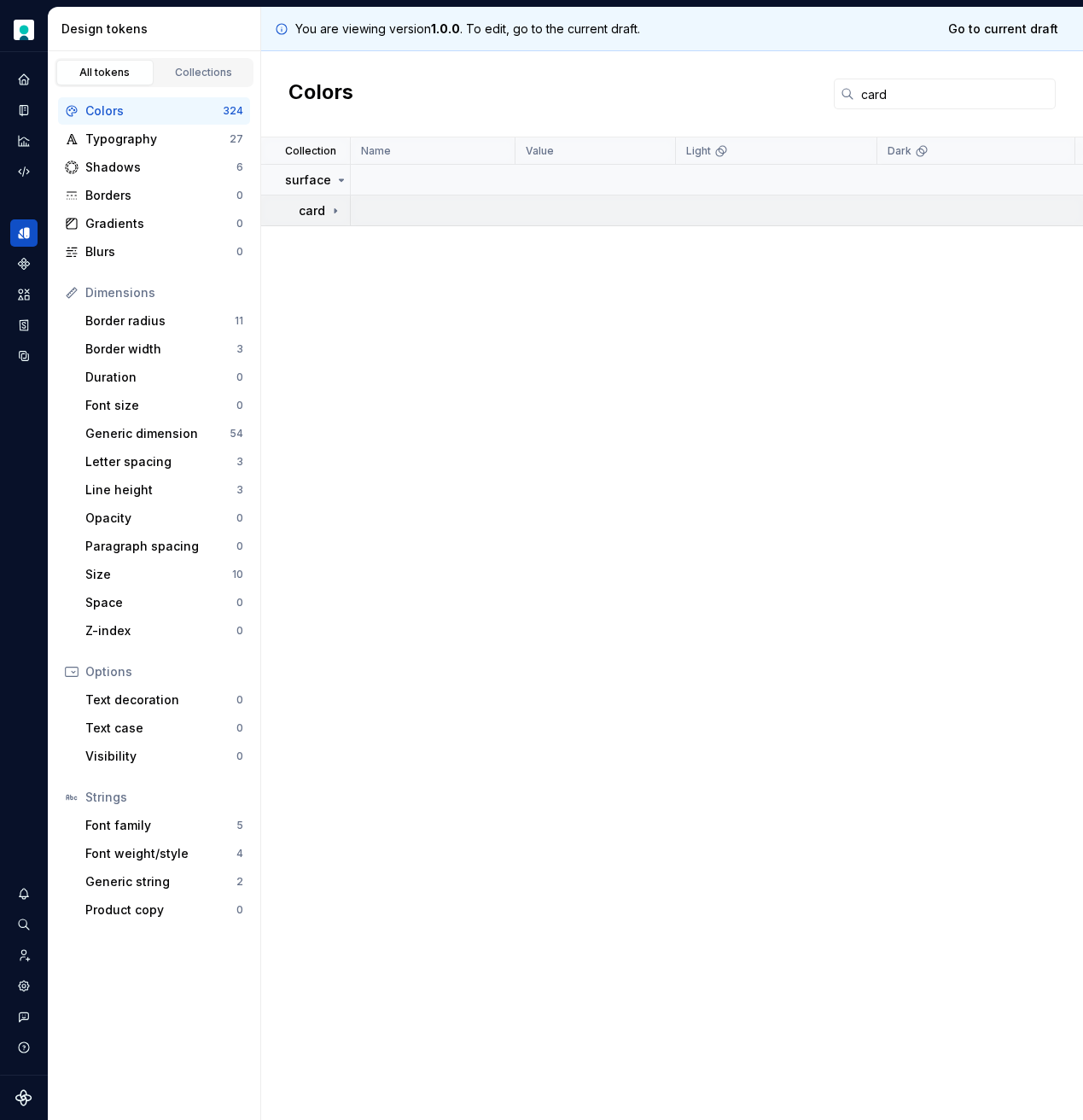 click on "card" at bounding box center (320, 211) 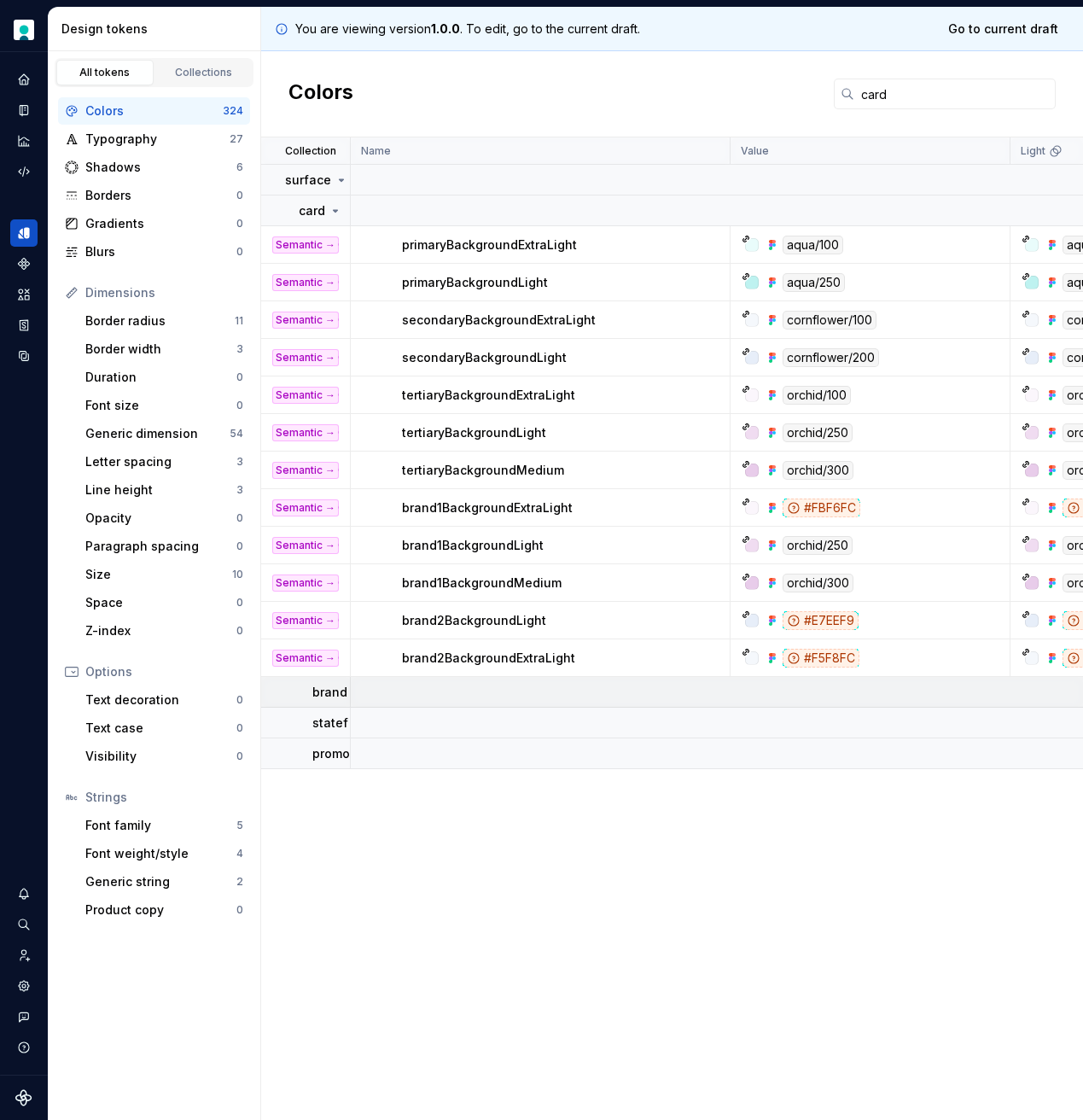 click on "brand" at bounding box center (329, 692) 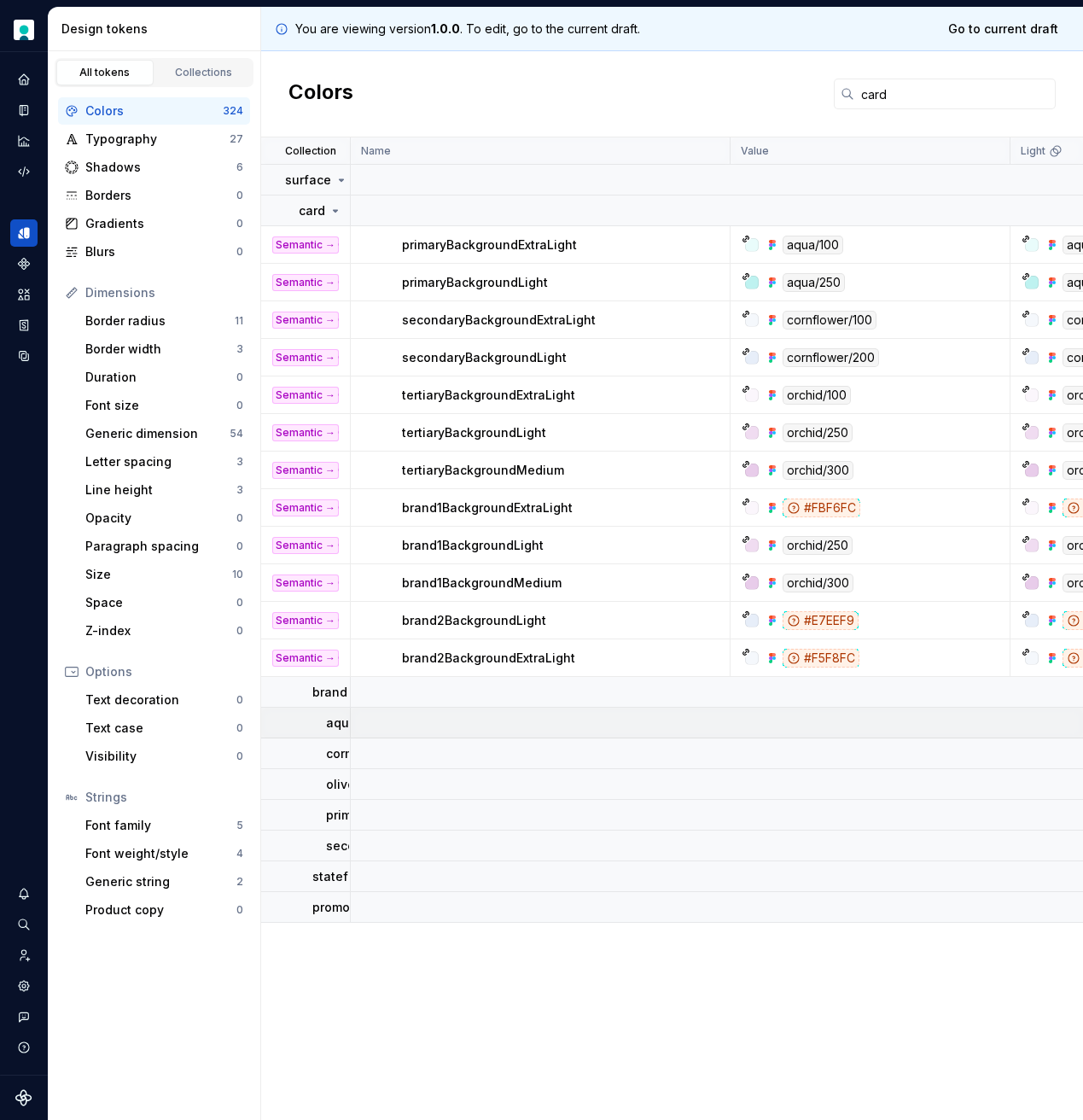 click on "aqua" at bounding box center (306, 723) 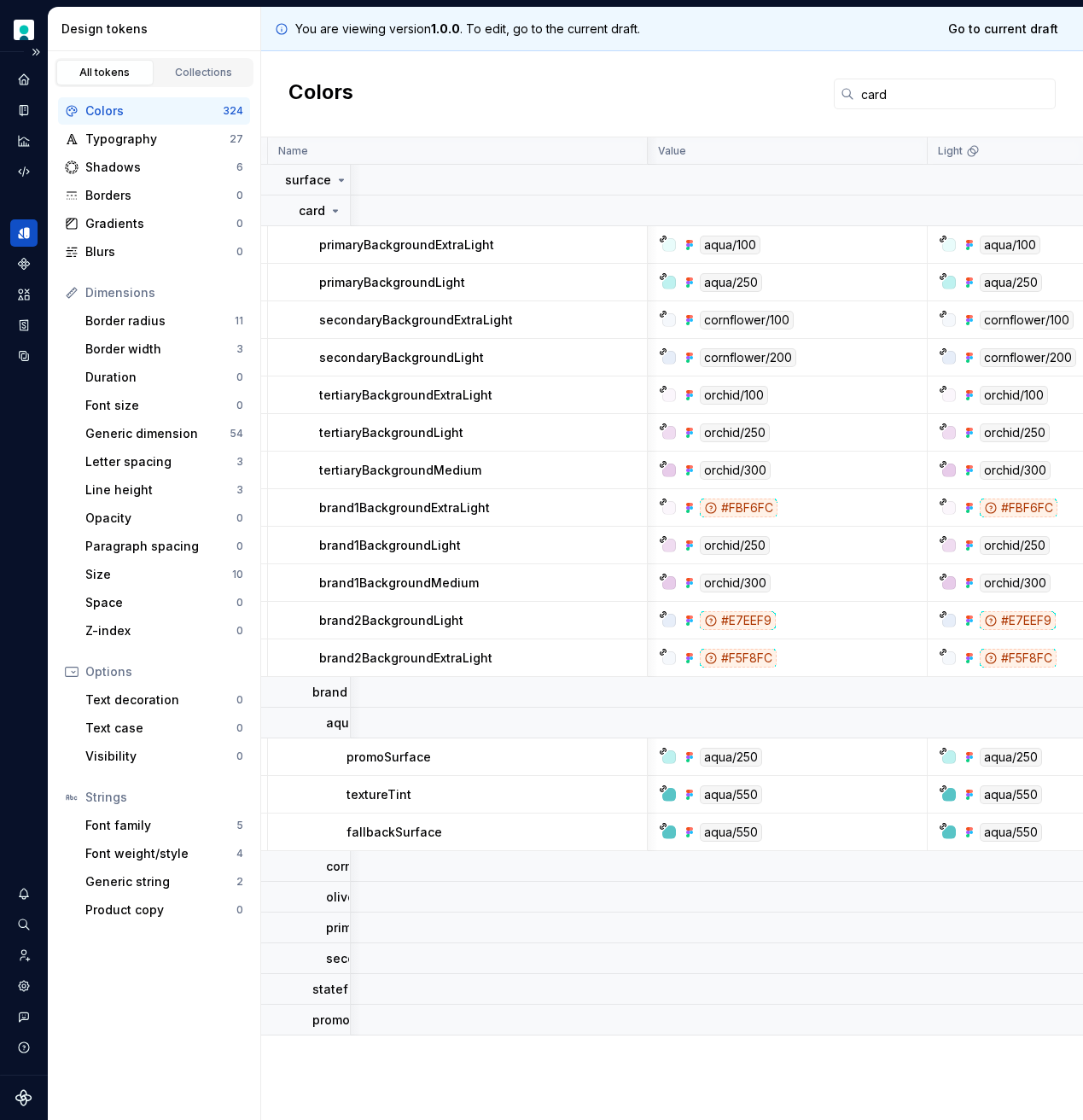 scroll, scrollTop: 0, scrollLeft: 0, axis: both 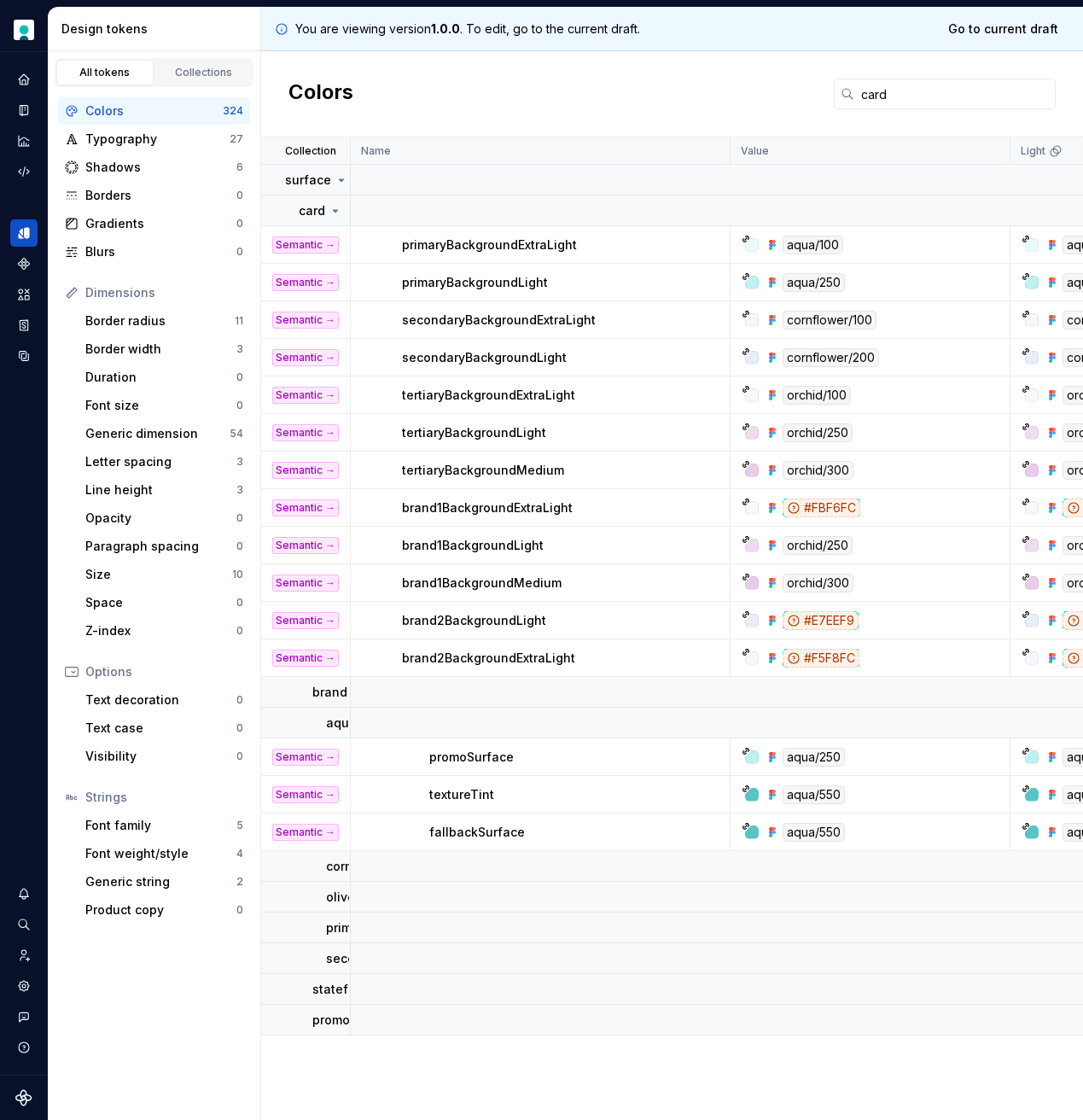 click on "promoSurface" at bounding box center (471, 757) 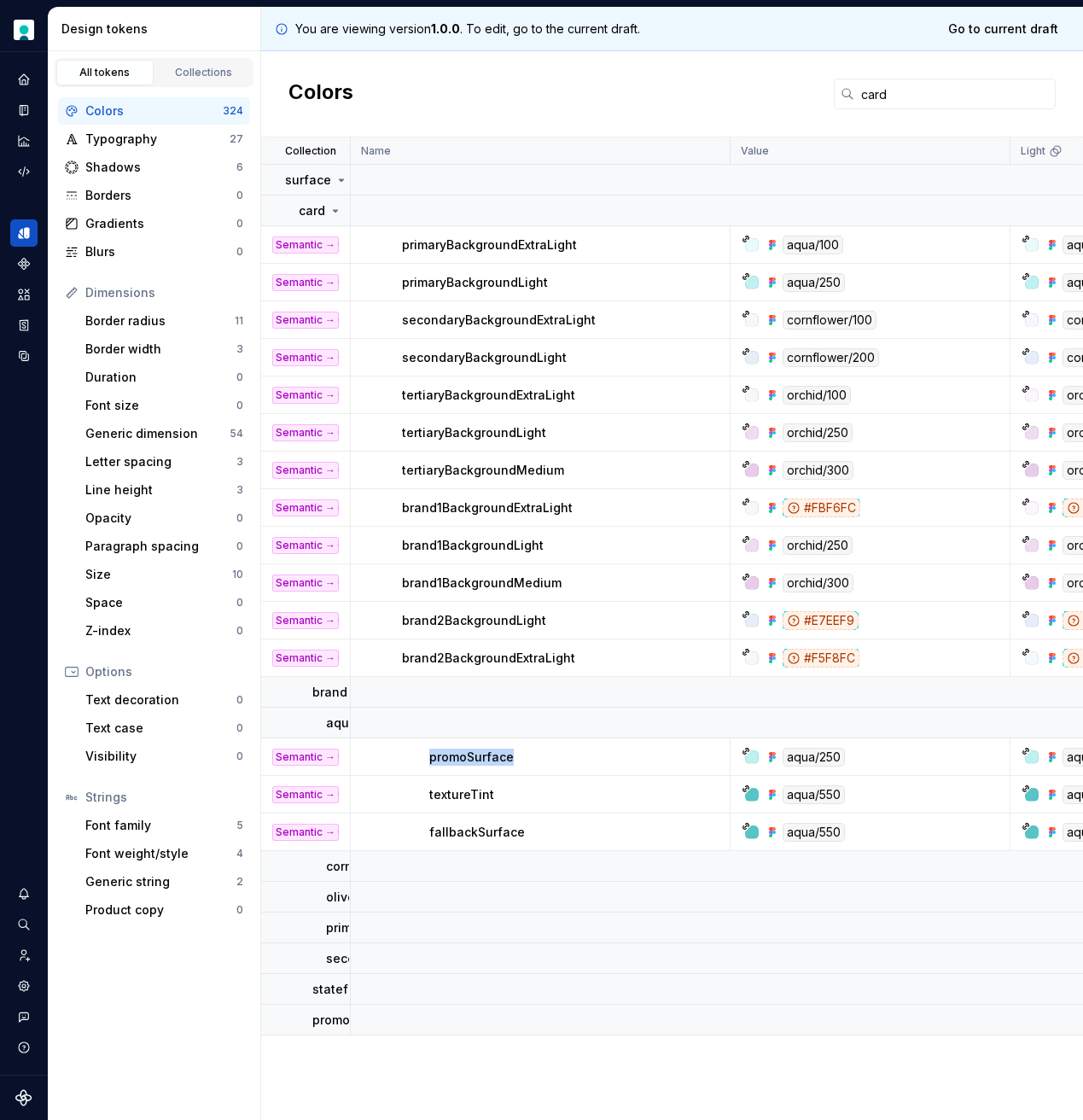 click on "promoSurface" at bounding box center (471, 757) 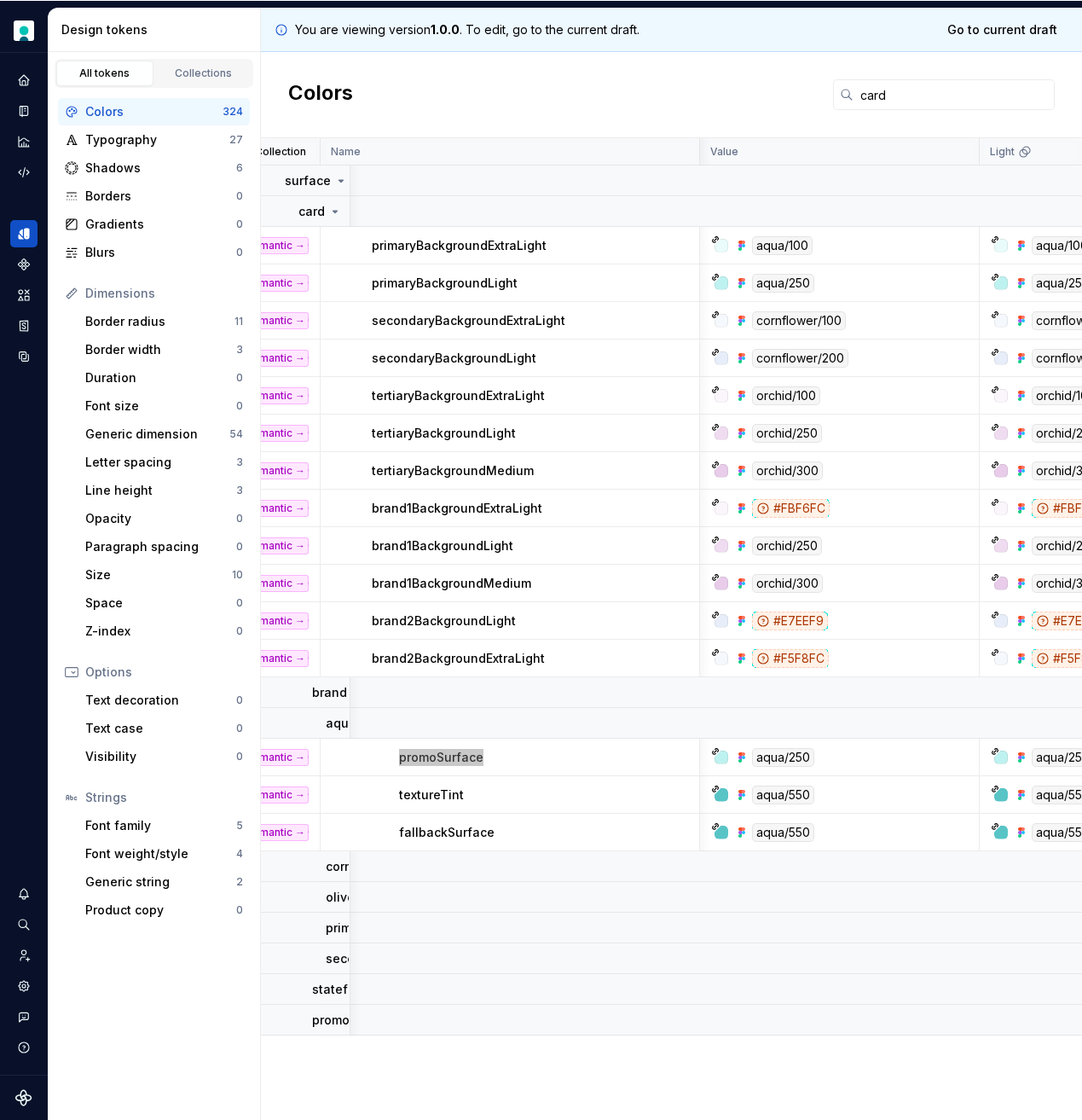 scroll, scrollTop: 0, scrollLeft: 0, axis: both 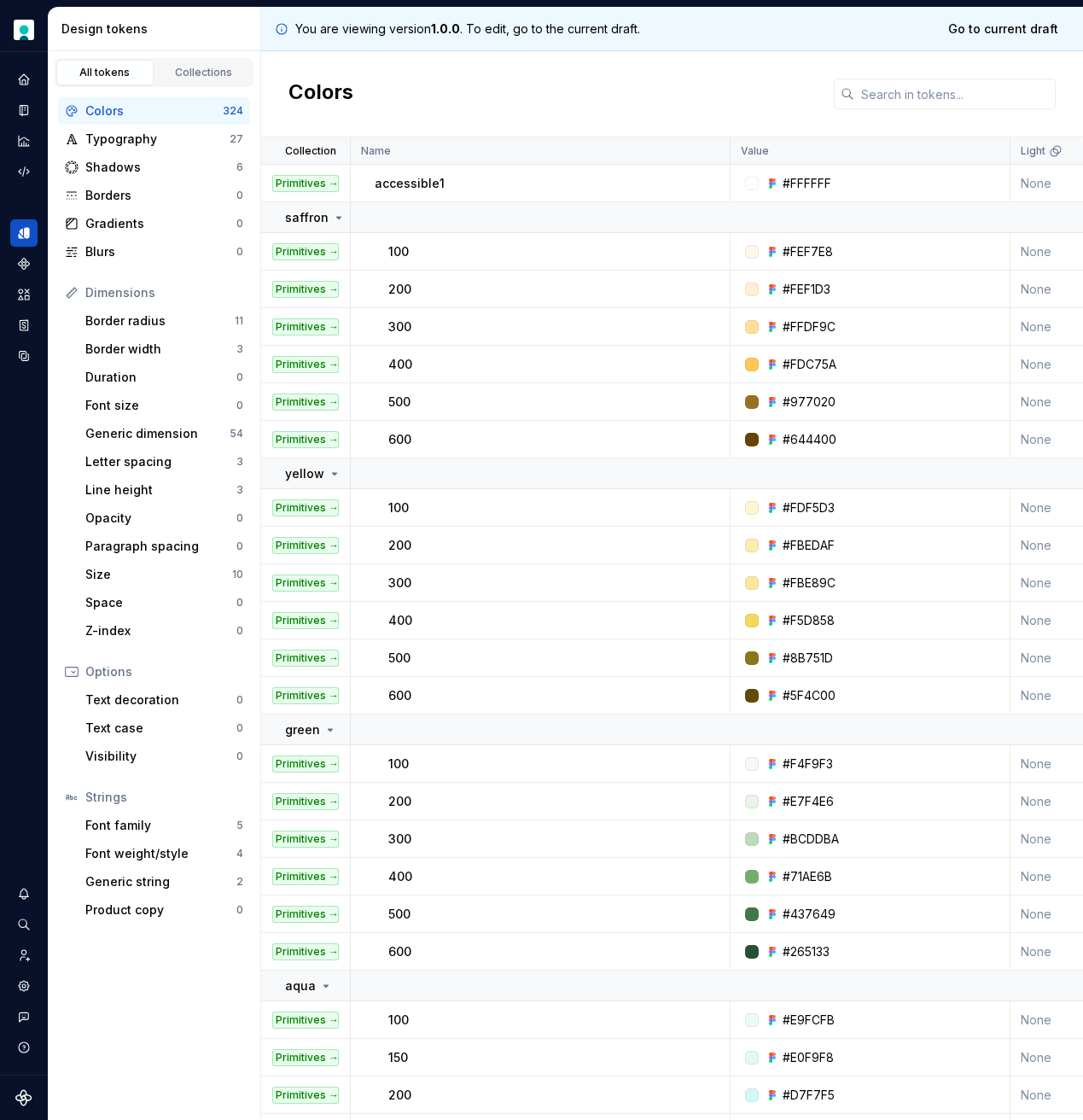 click on "Name" at bounding box center [540, 151] 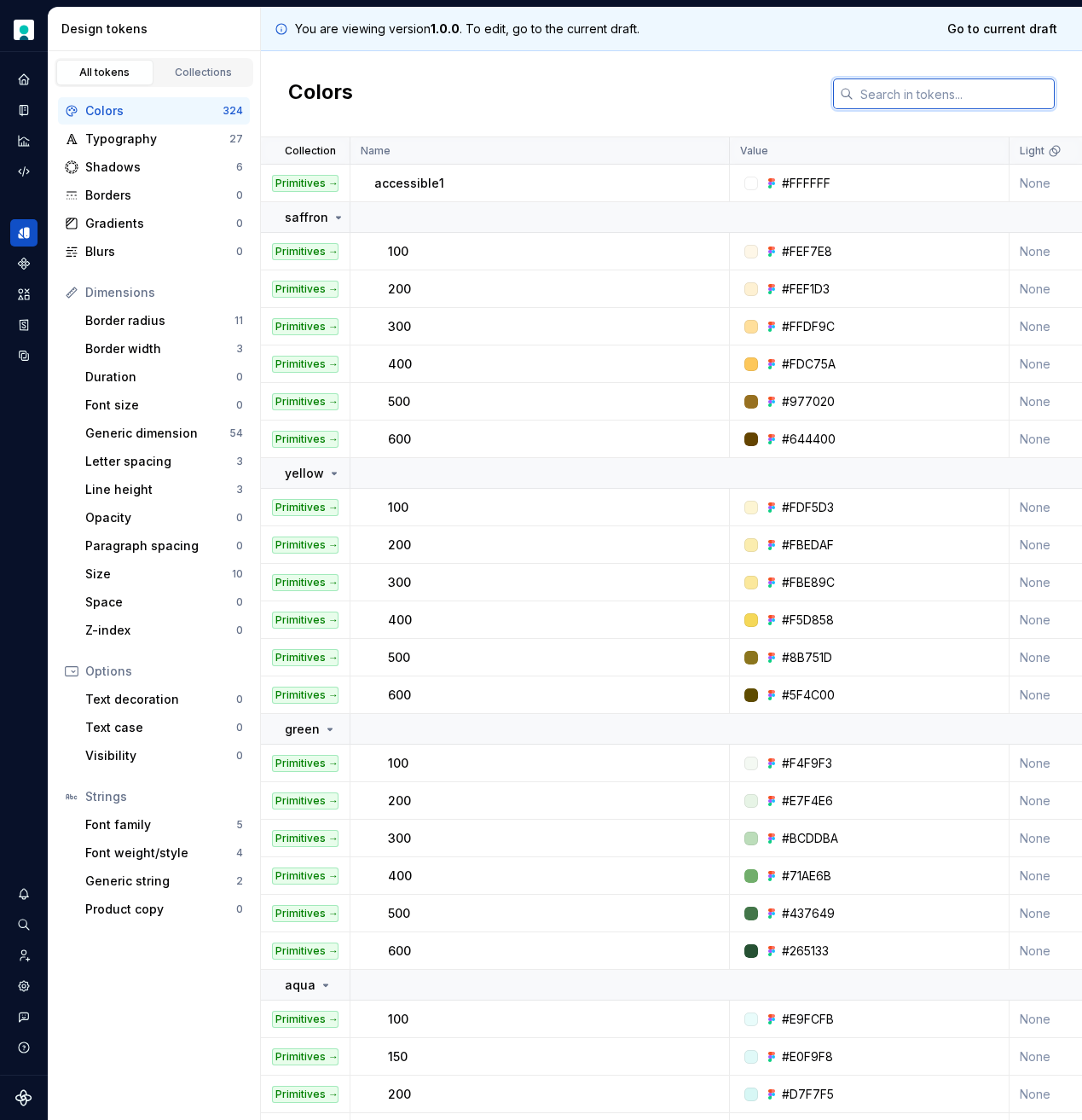 click at bounding box center [954, 94] 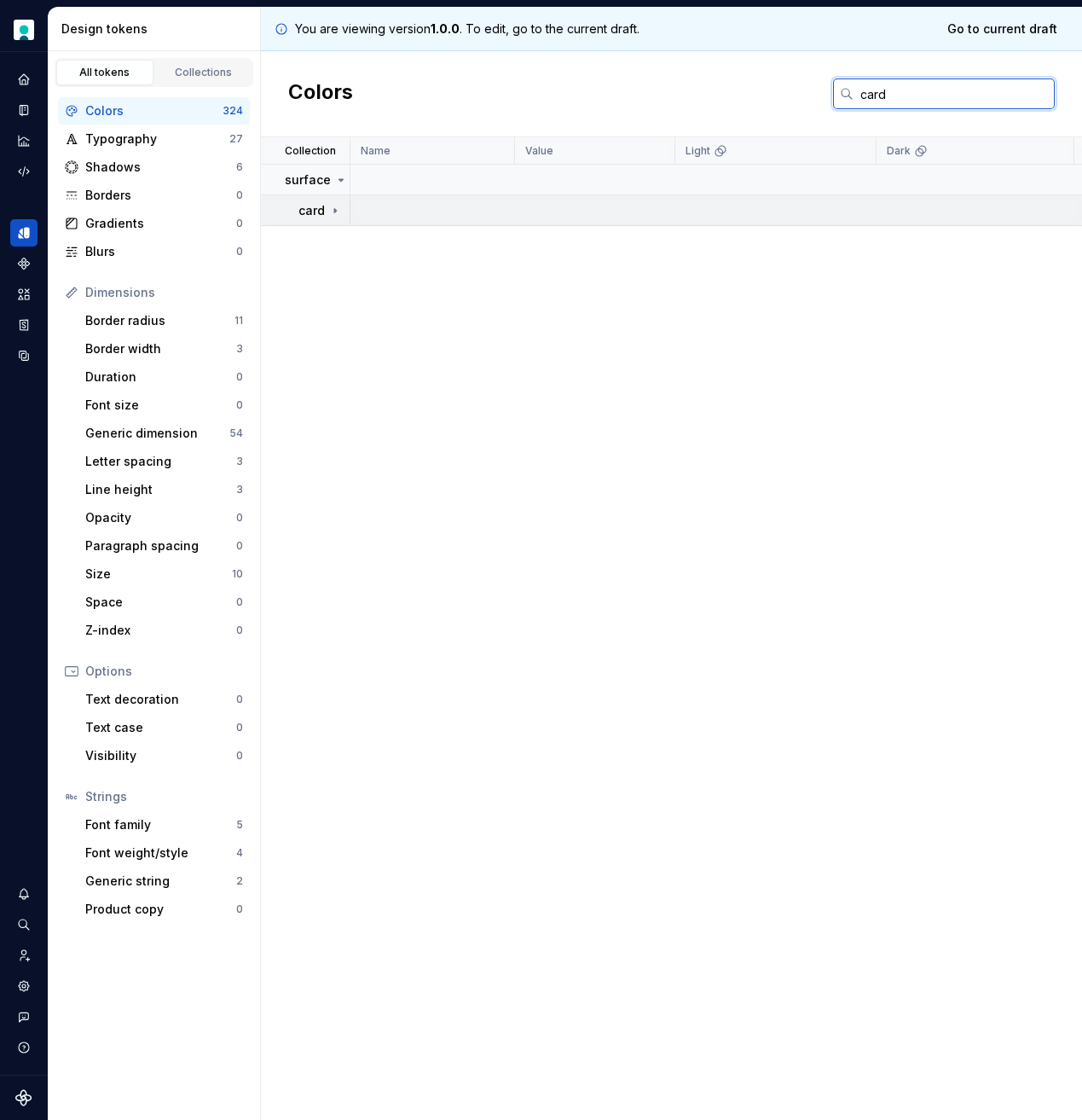 type on "card" 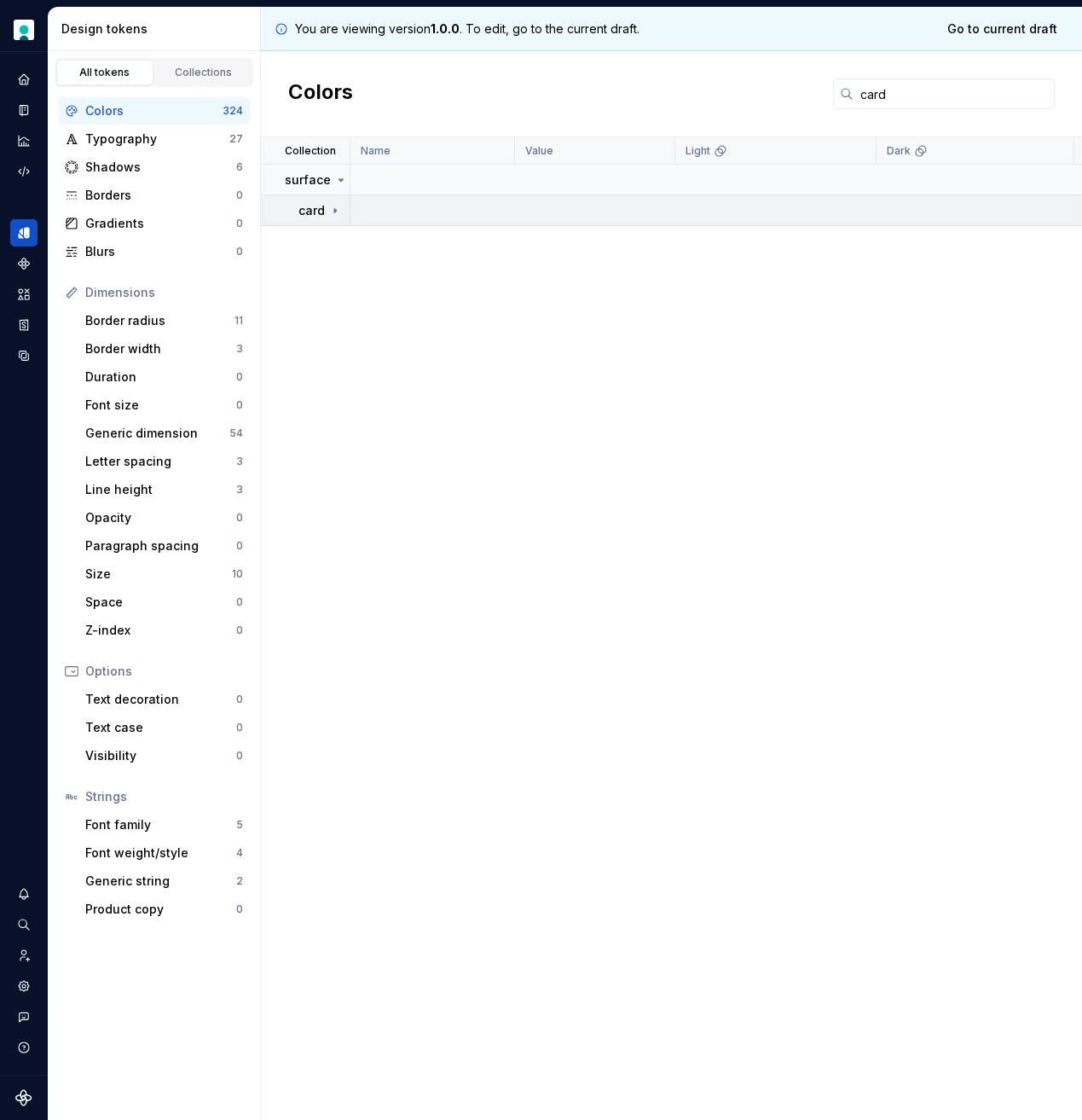 click 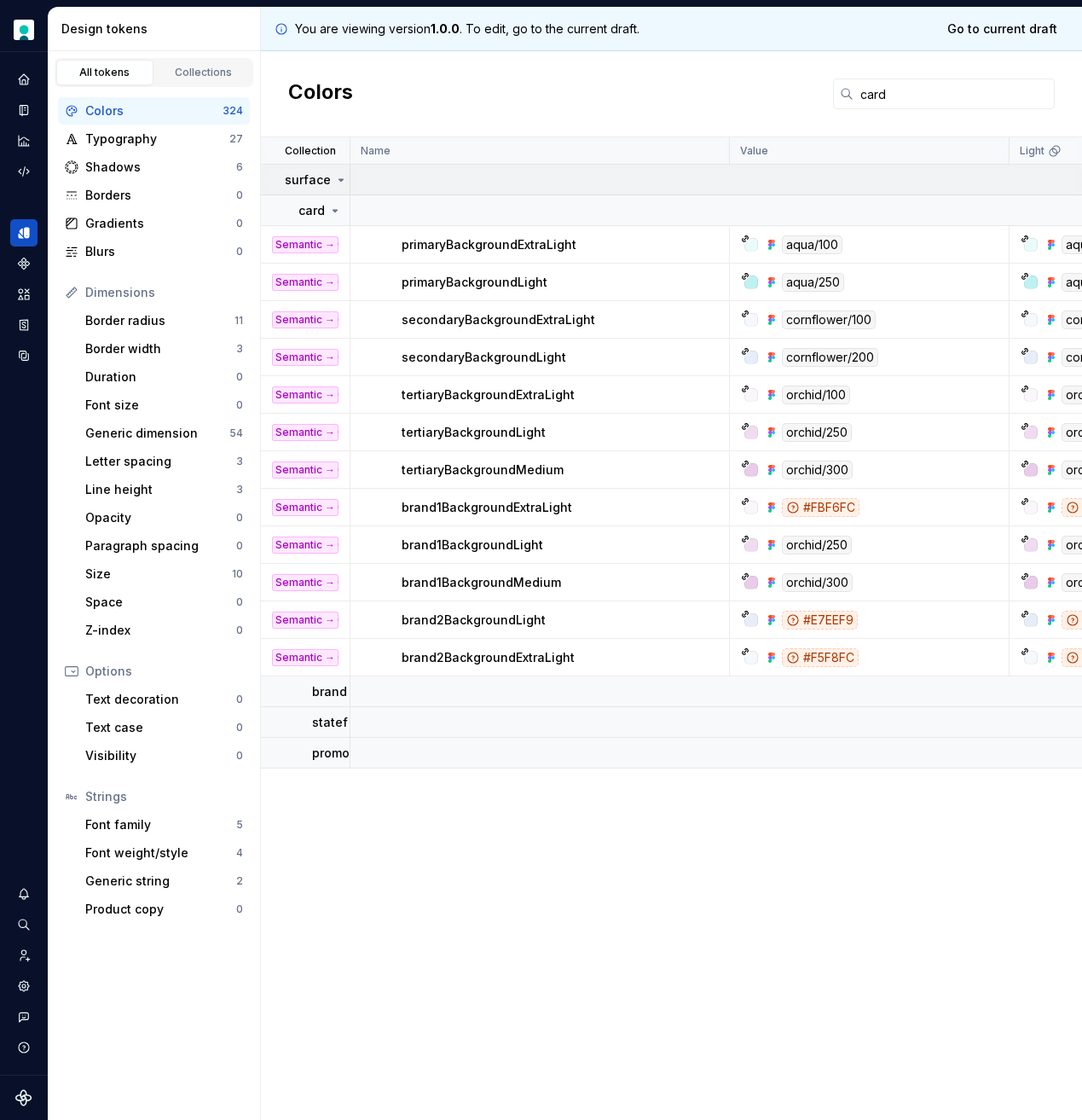click 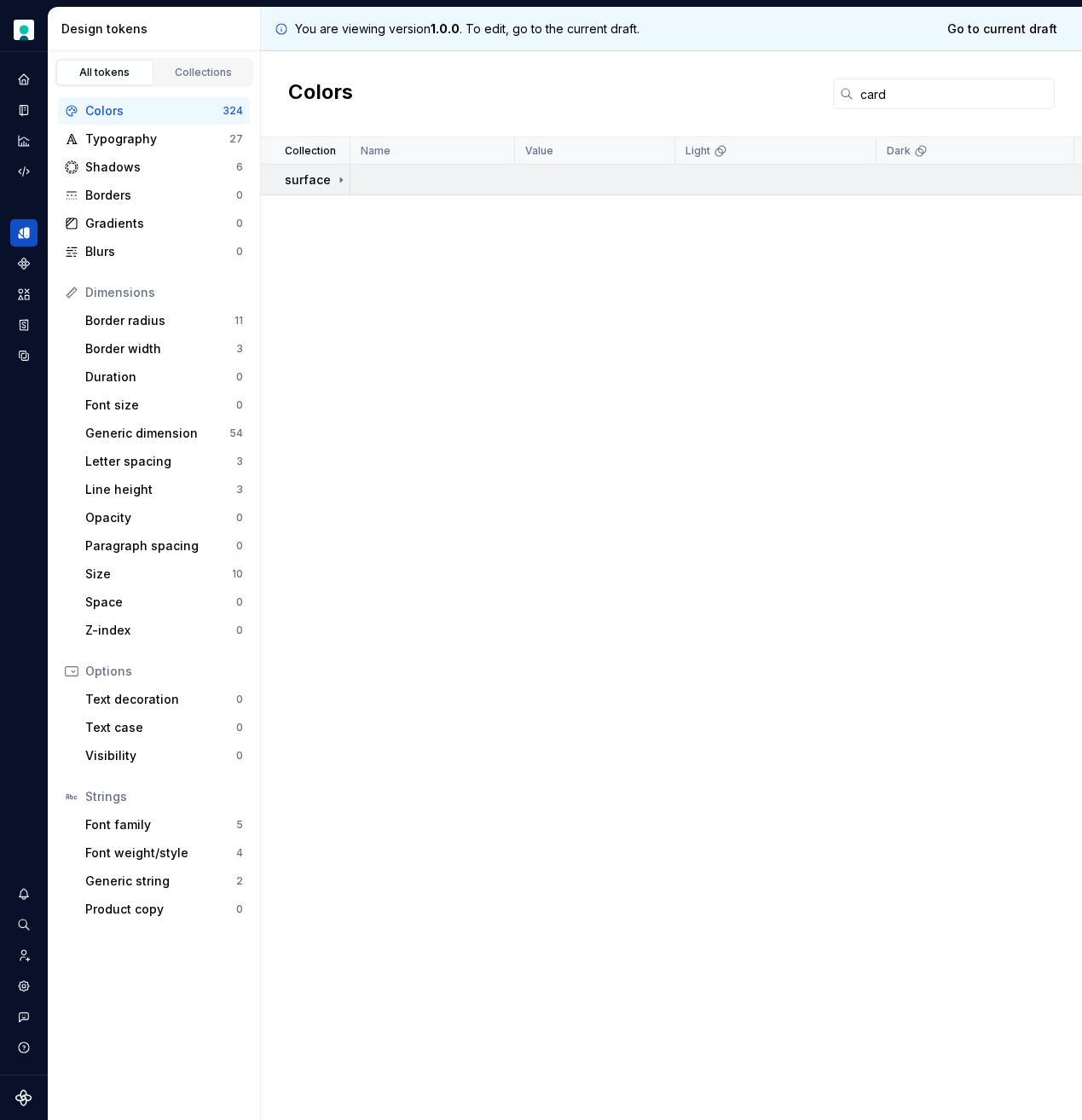 click 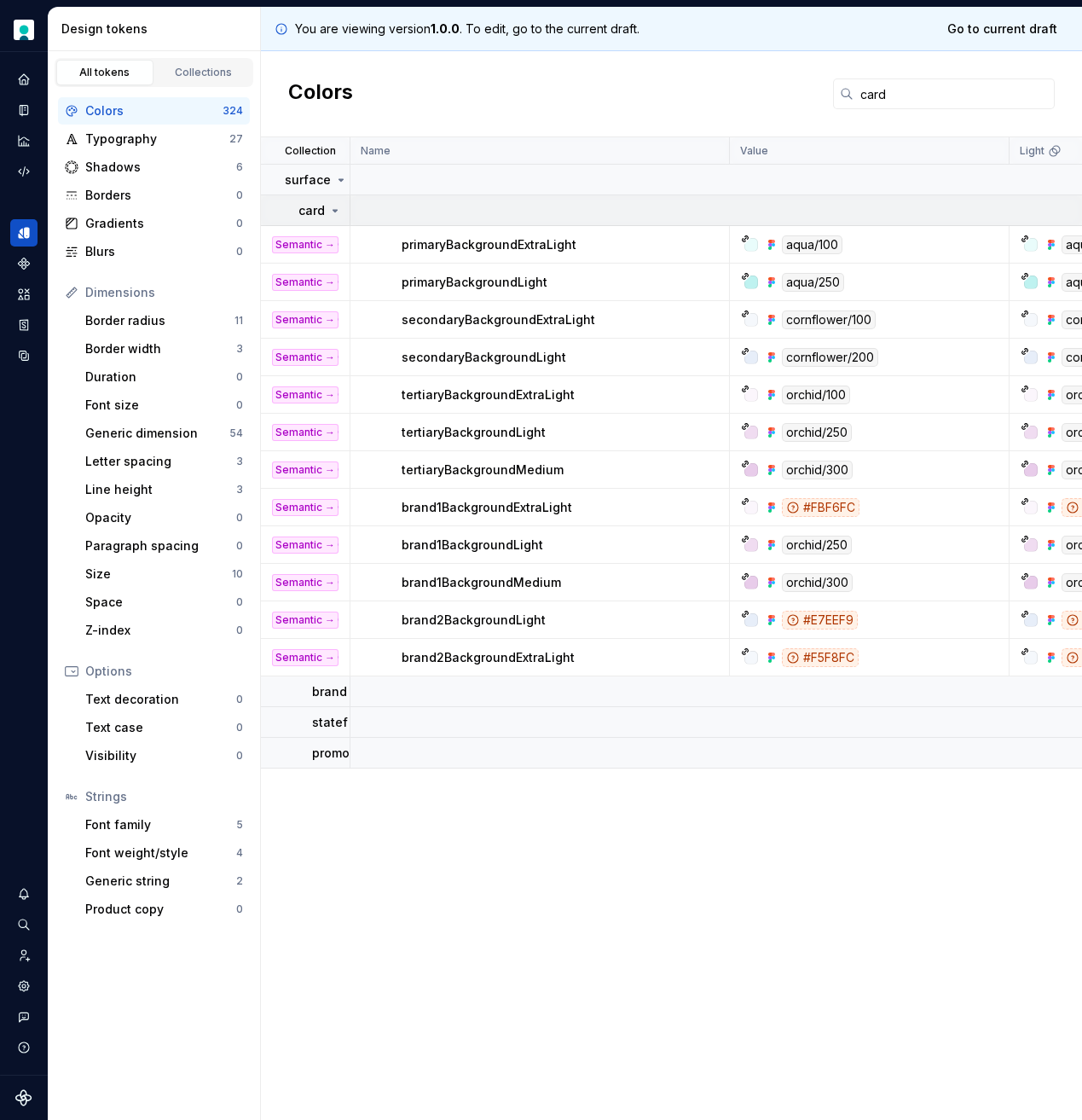 click 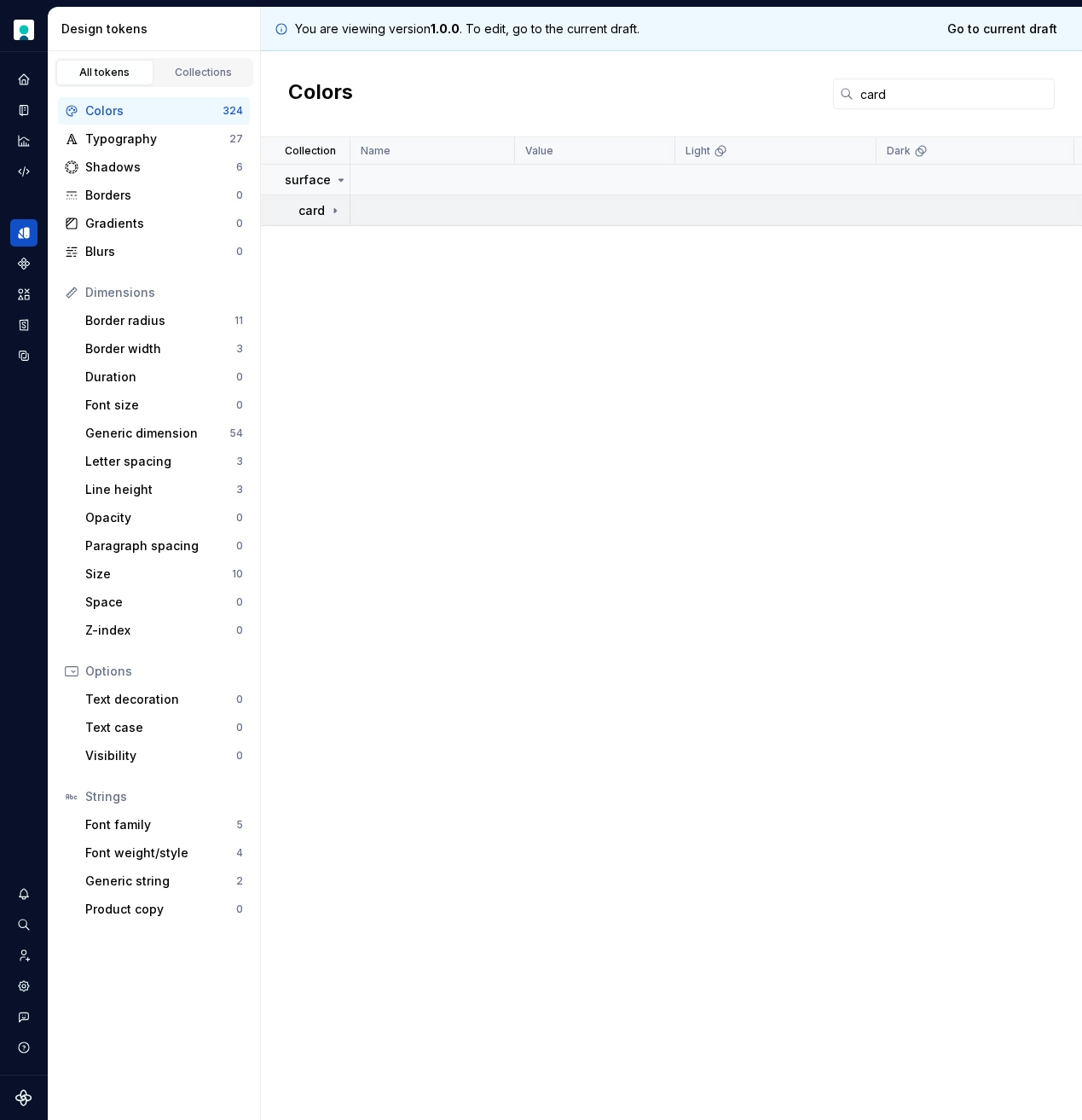 click 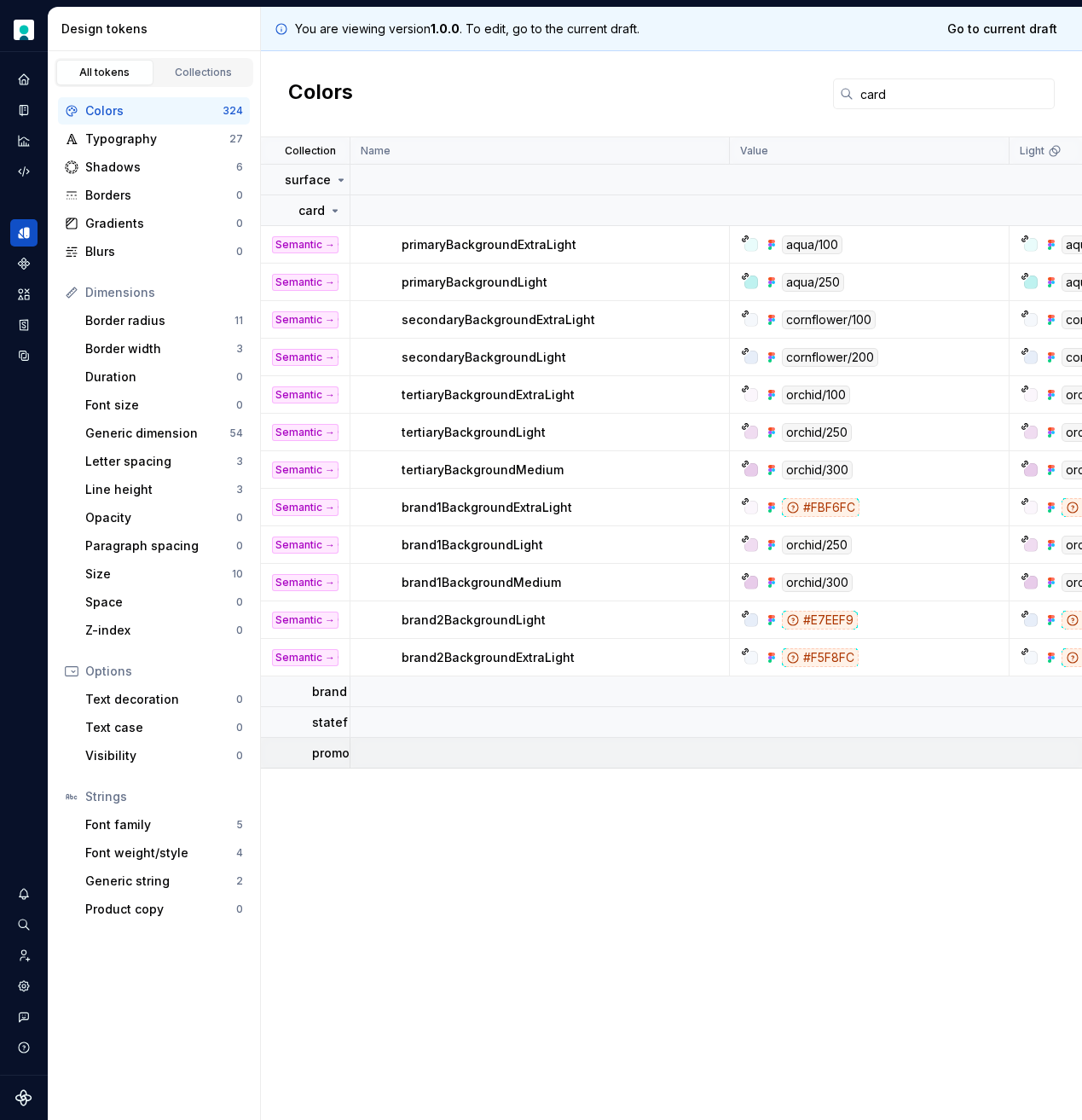 click on "promo" at bounding box center [331, 753] 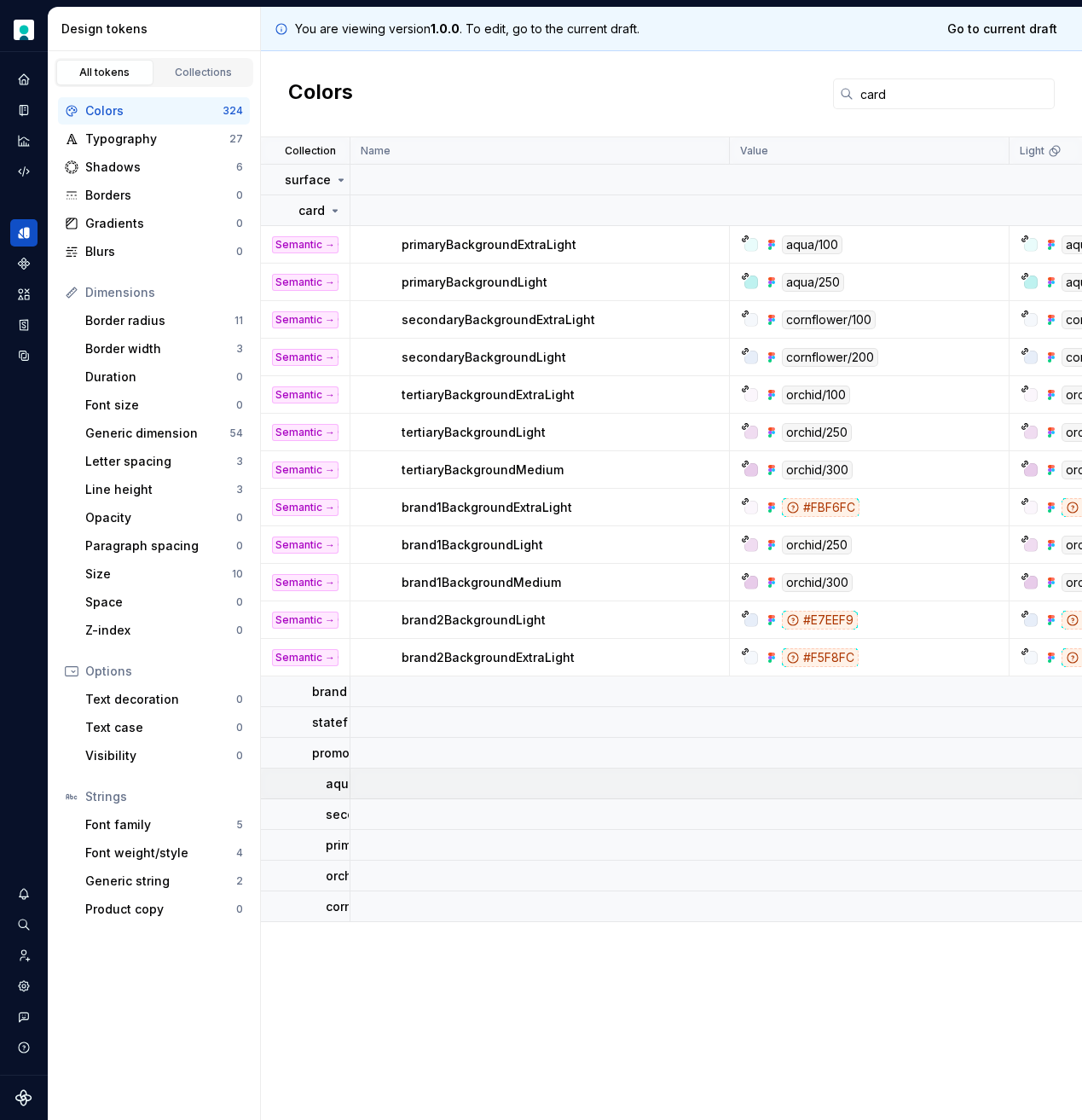 click on "aqua" at bounding box center [341, 784] 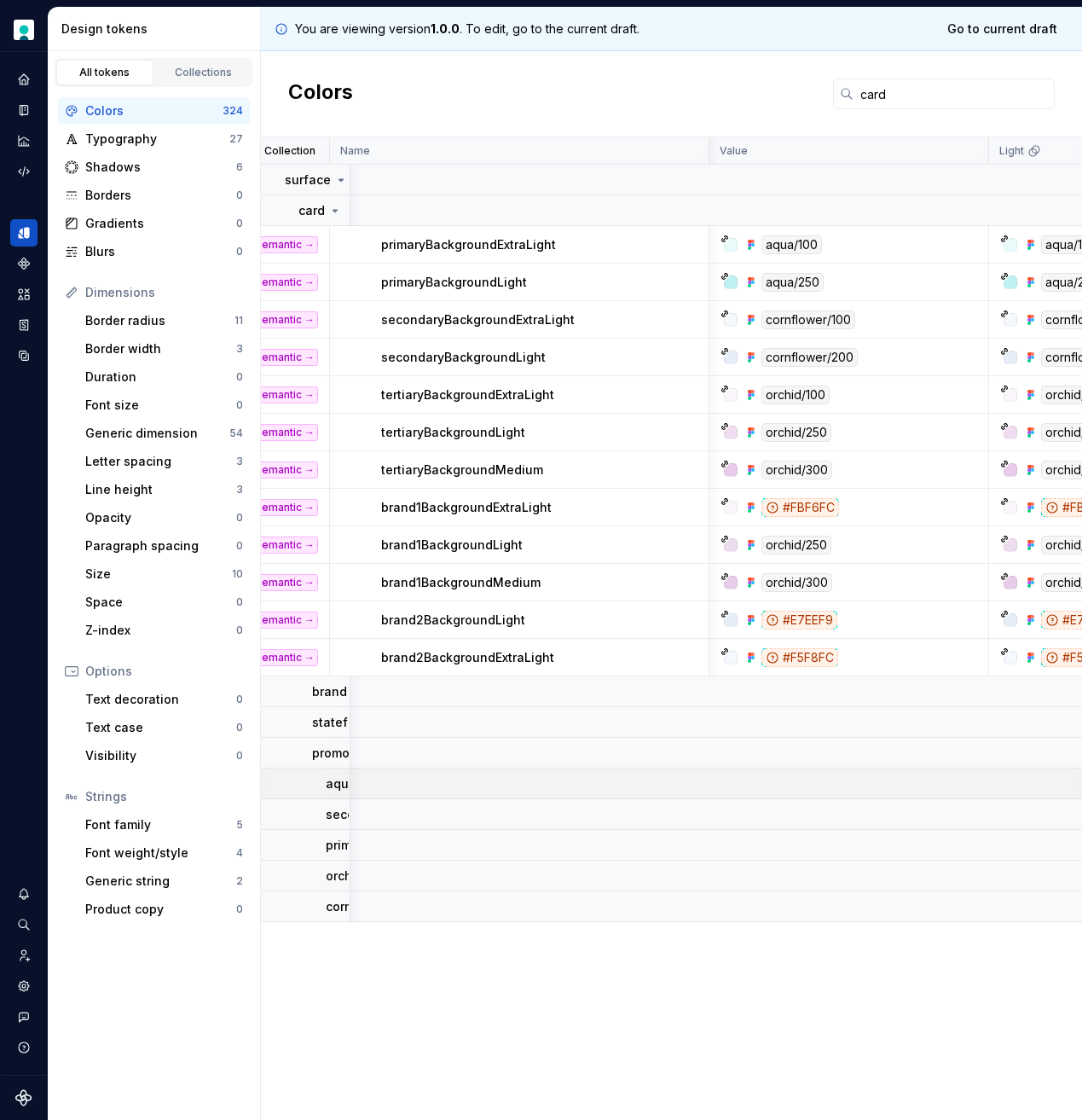 scroll, scrollTop: 0, scrollLeft: 0, axis: both 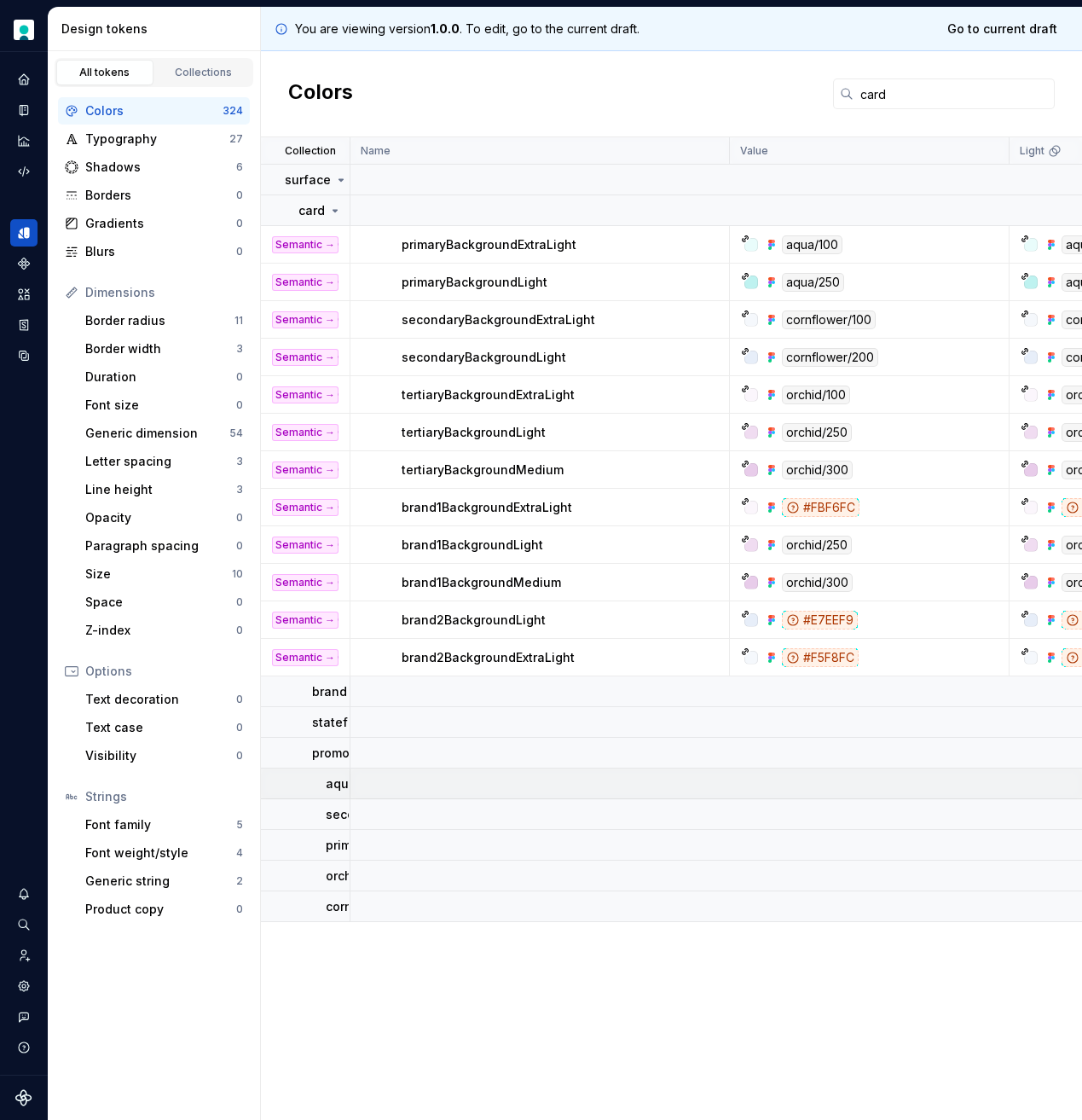 click on "aqua" at bounding box center (341, 784) 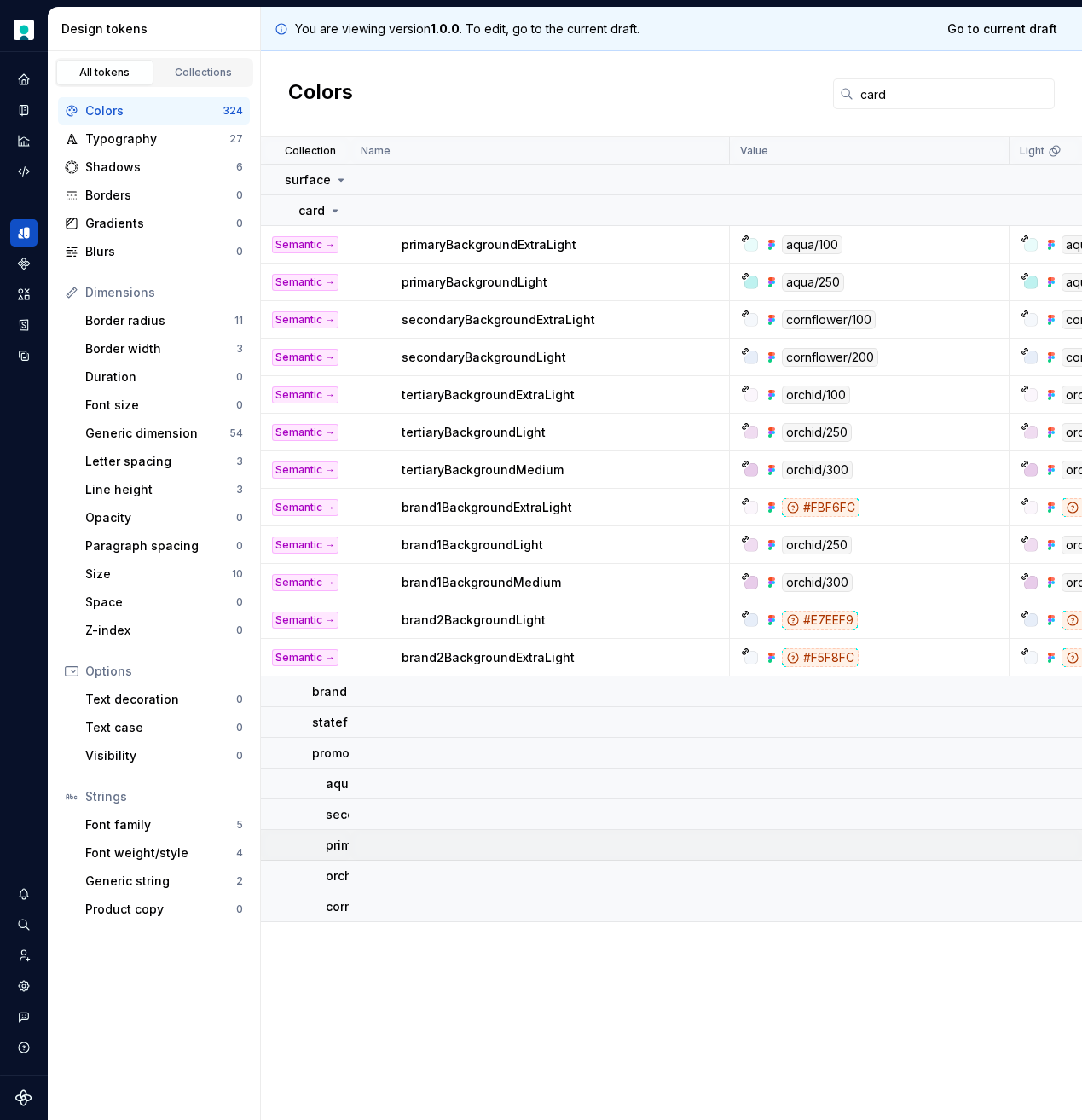 click on "primary" at bounding box center (305, 845) 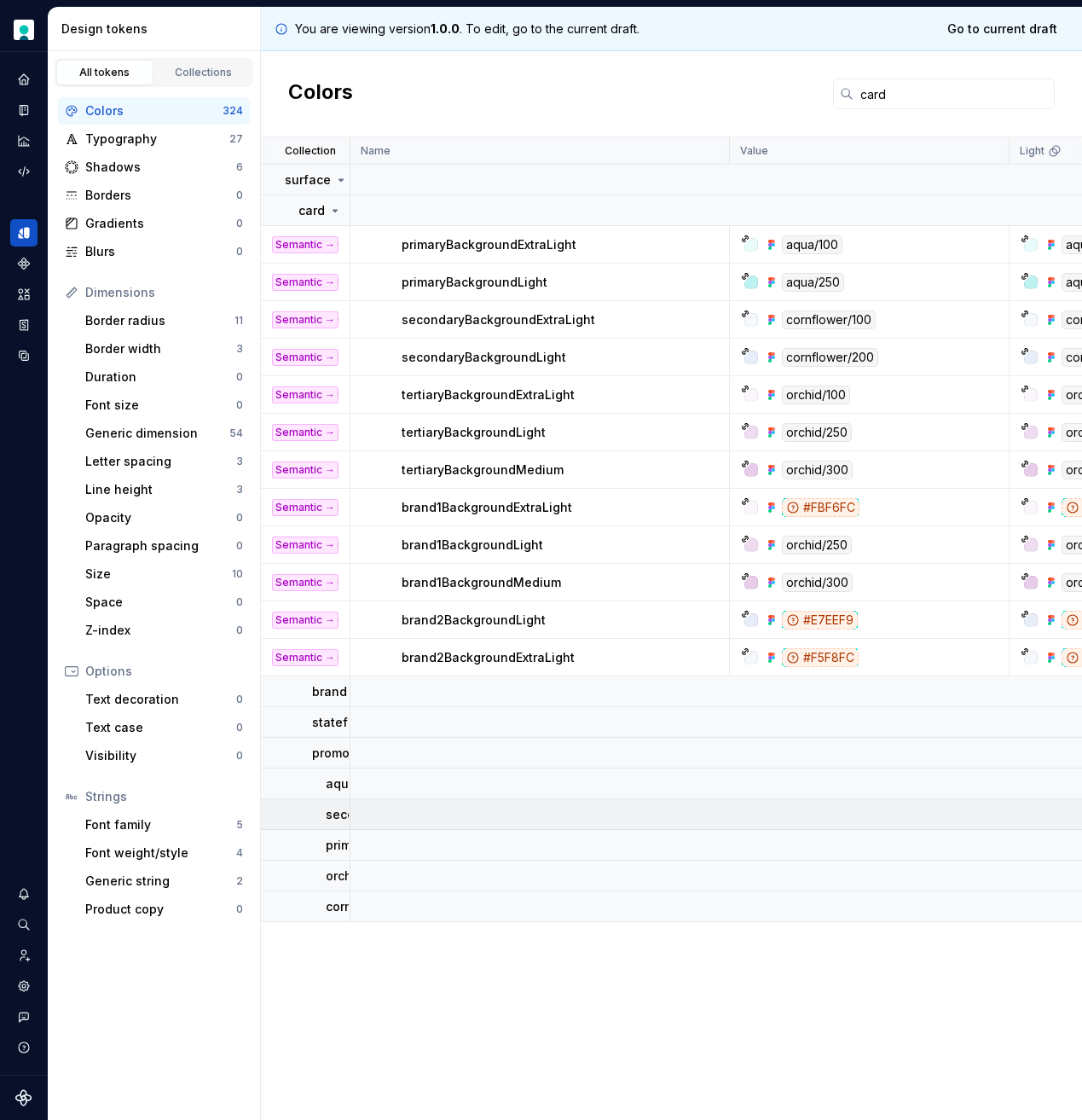 click on "secondary" at bounding box center (357, 815) 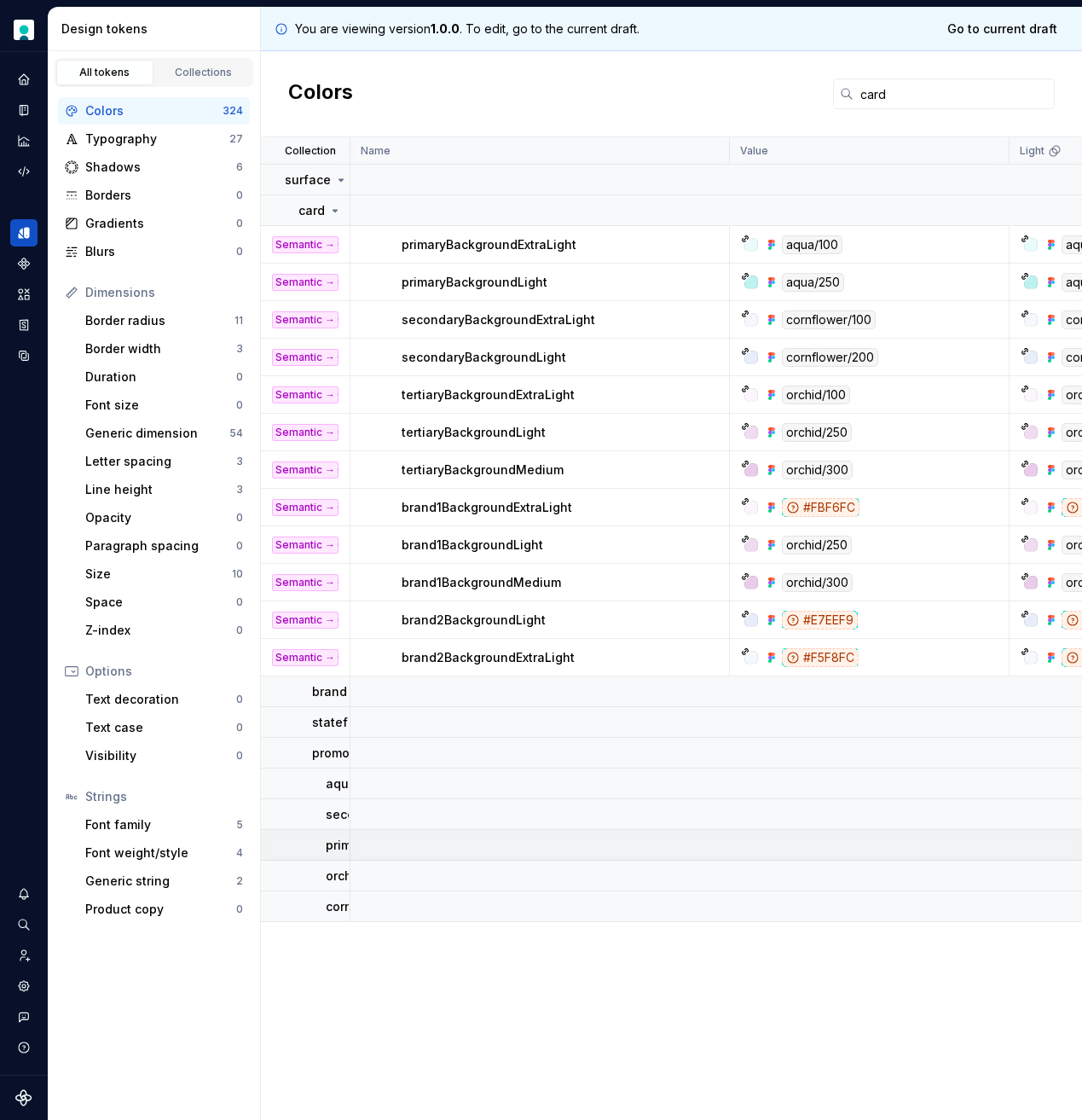 click on "primary" at bounding box center [348, 845] 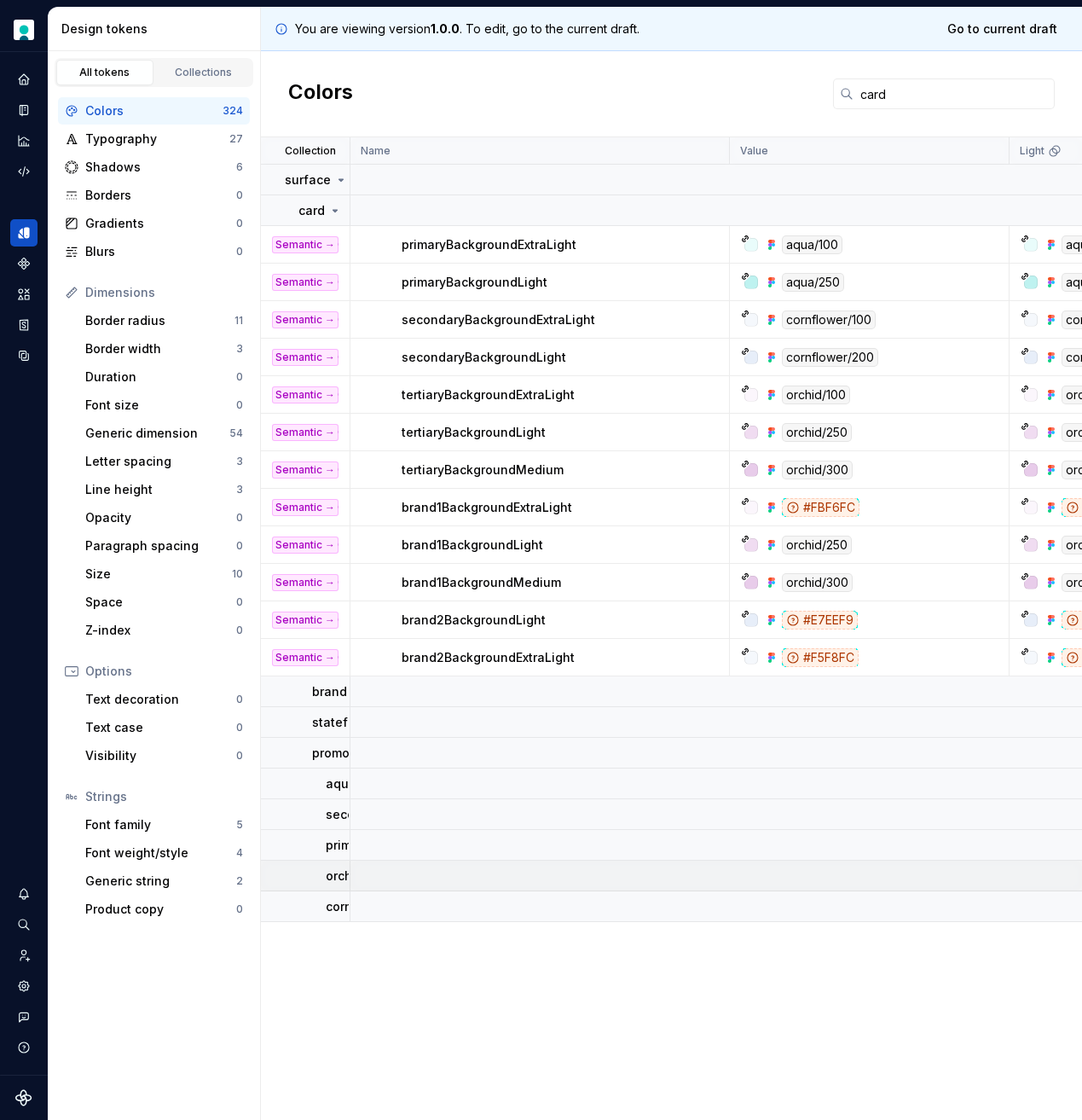 click on "orchid" at bounding box center (344, 876) 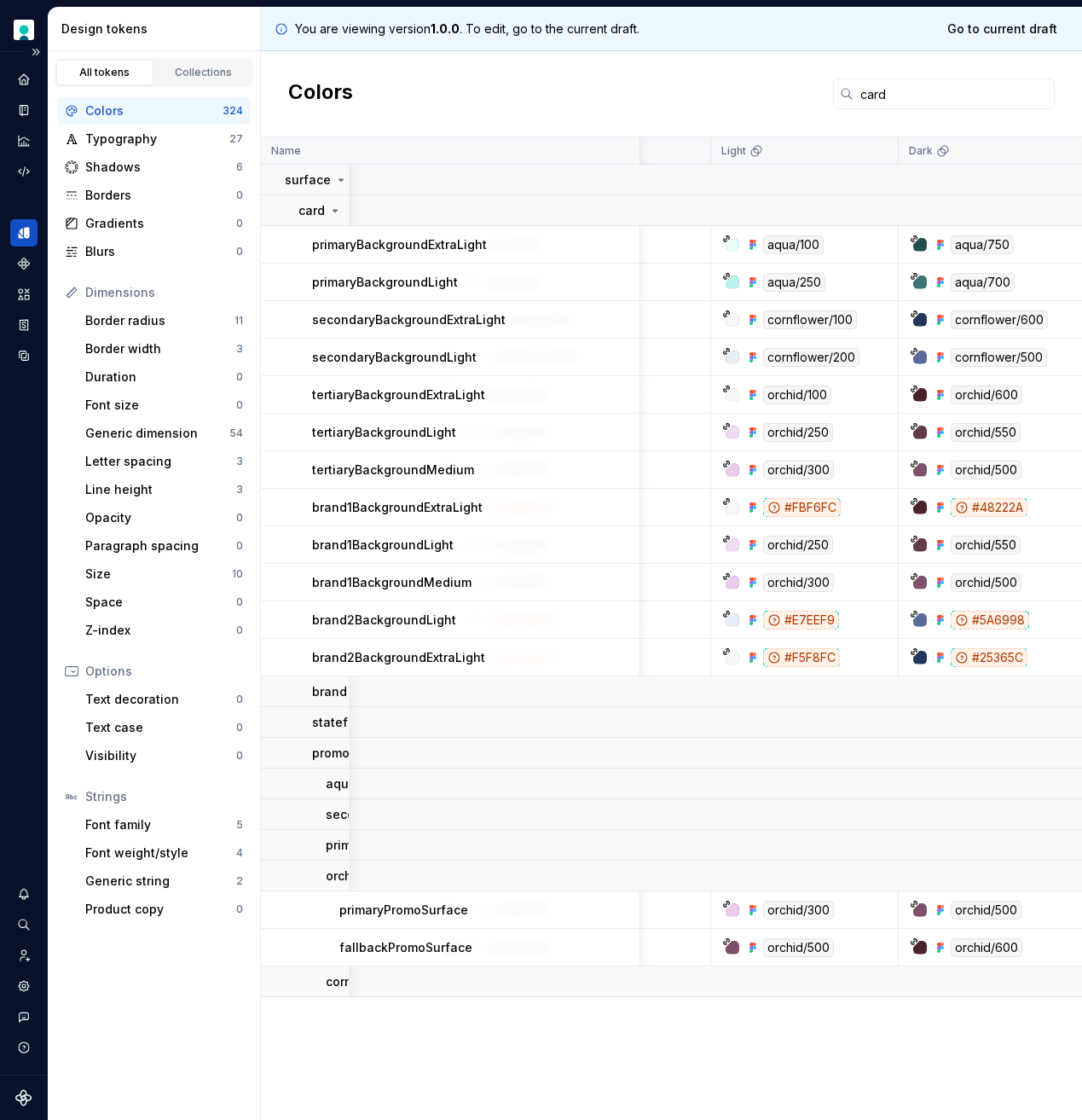 scroll, scrollTop: 0, scrollLeft: 312, axis: horizontal 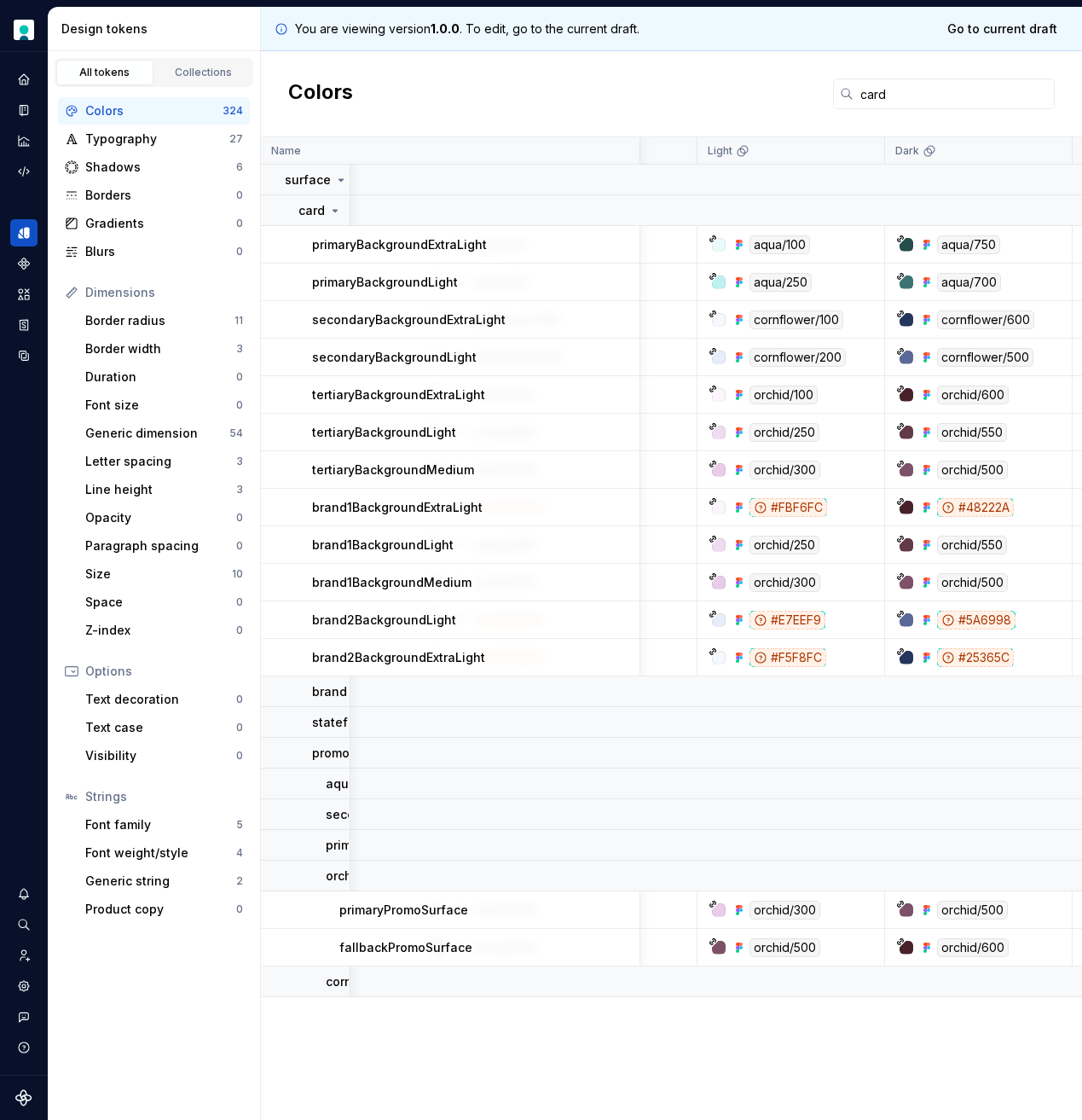click on "secondaryBackgroundExtraLight" at bounding box center (408, 320) 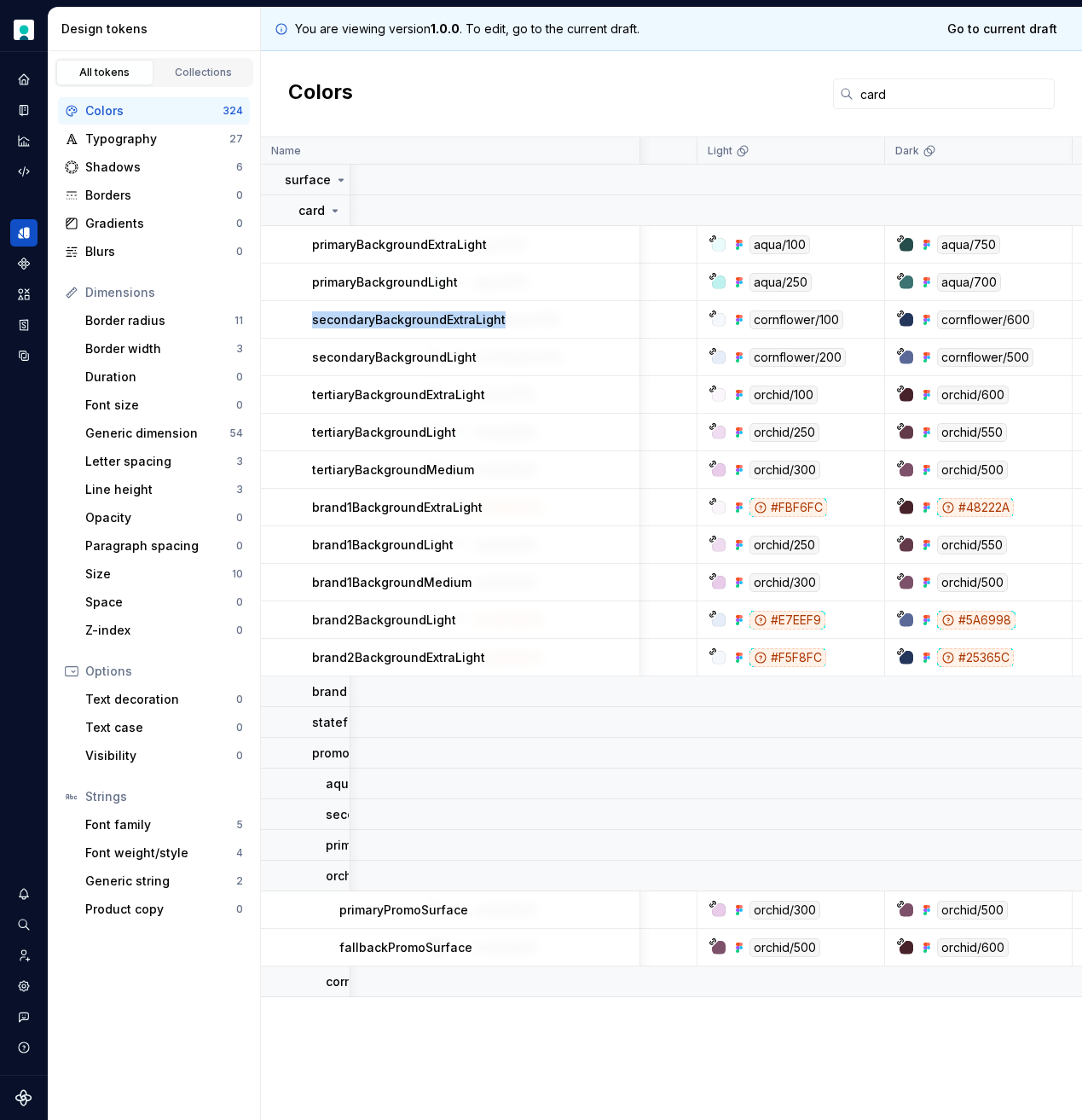 click on "secondaryBackgroundExtraLight" at bounding box center [408, 320] 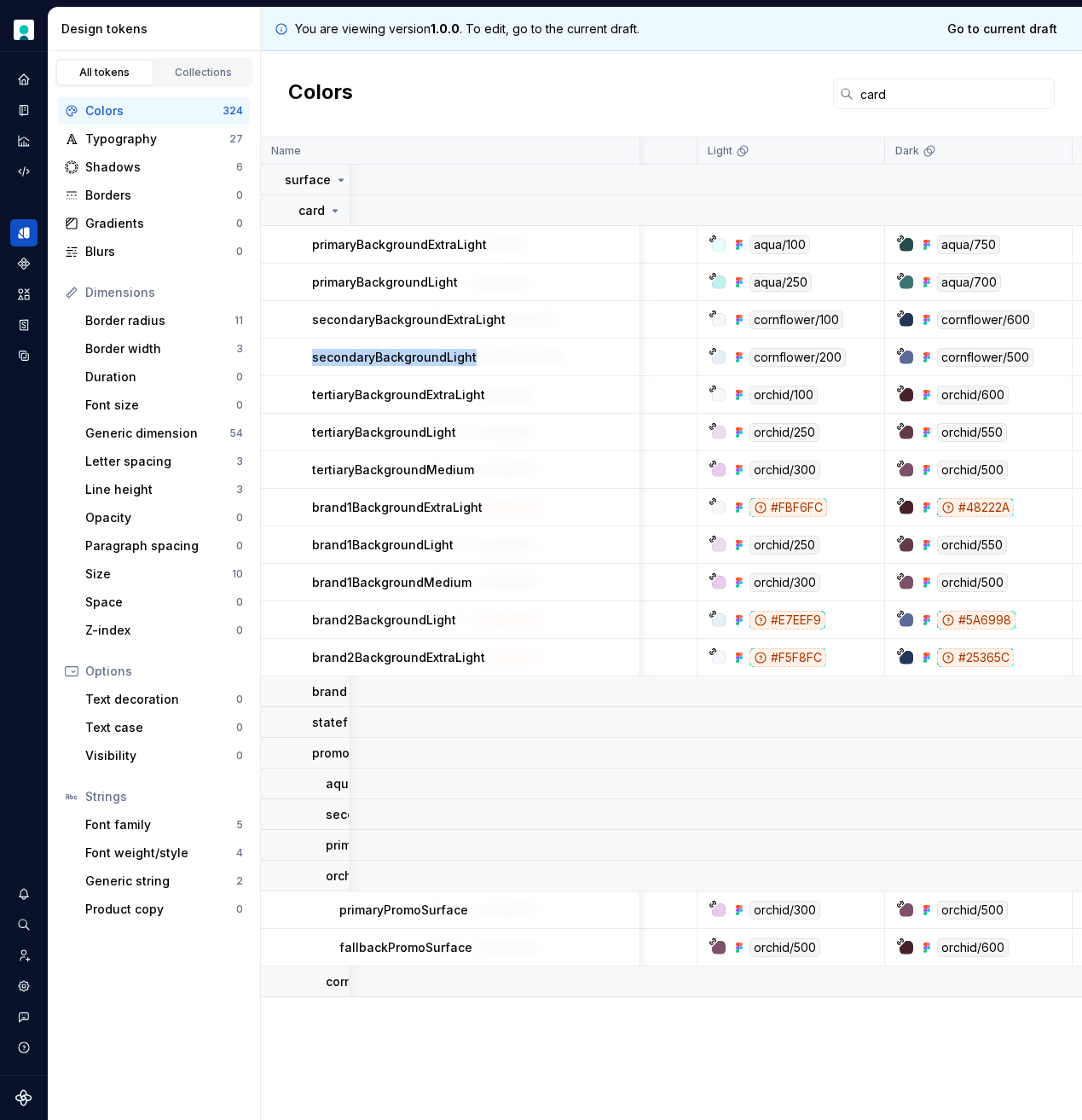 click on "secondaryBackgroundLight" at bounding box center [394, 357] 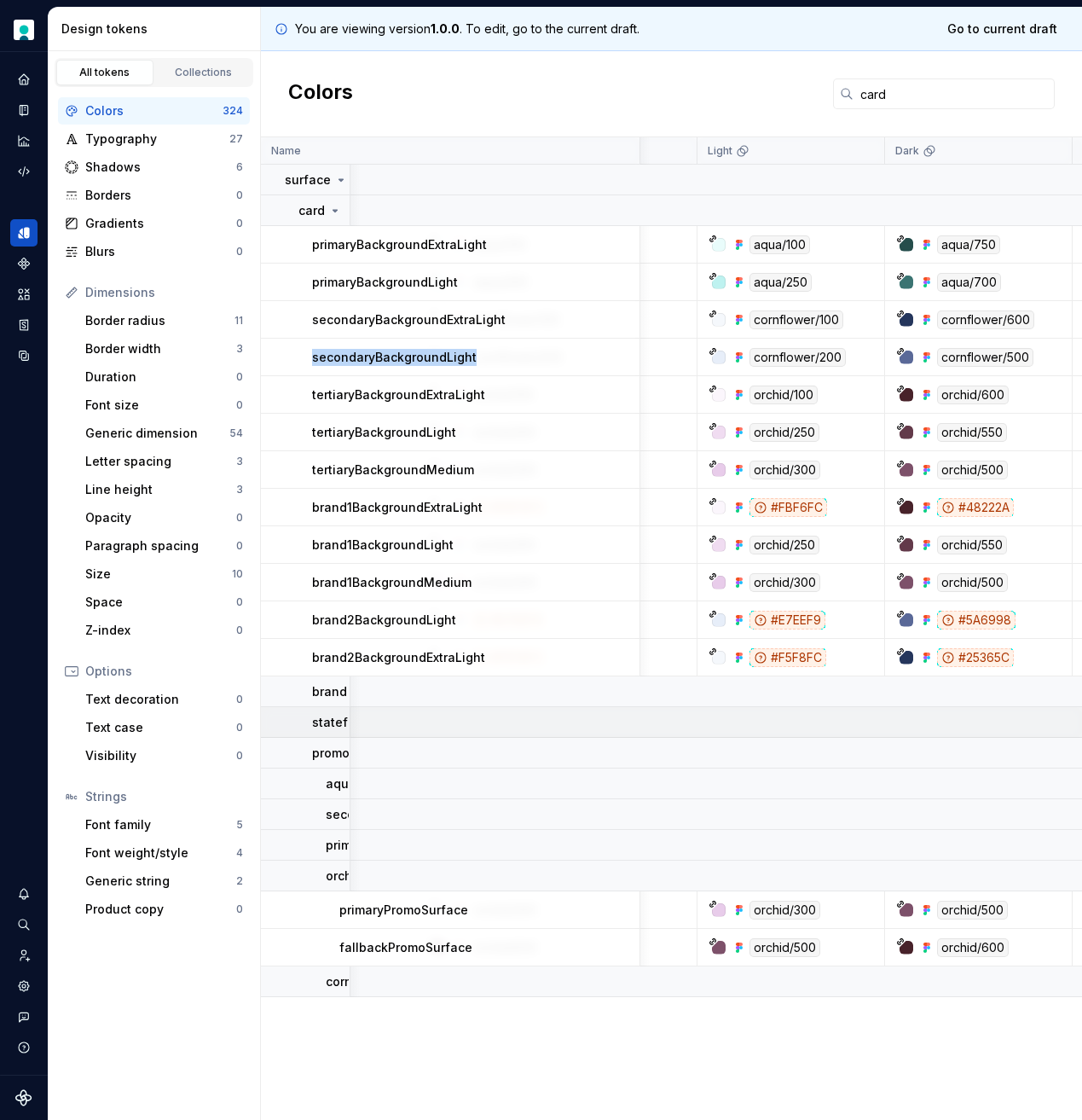 copy on "secondaryBackgroundLight" 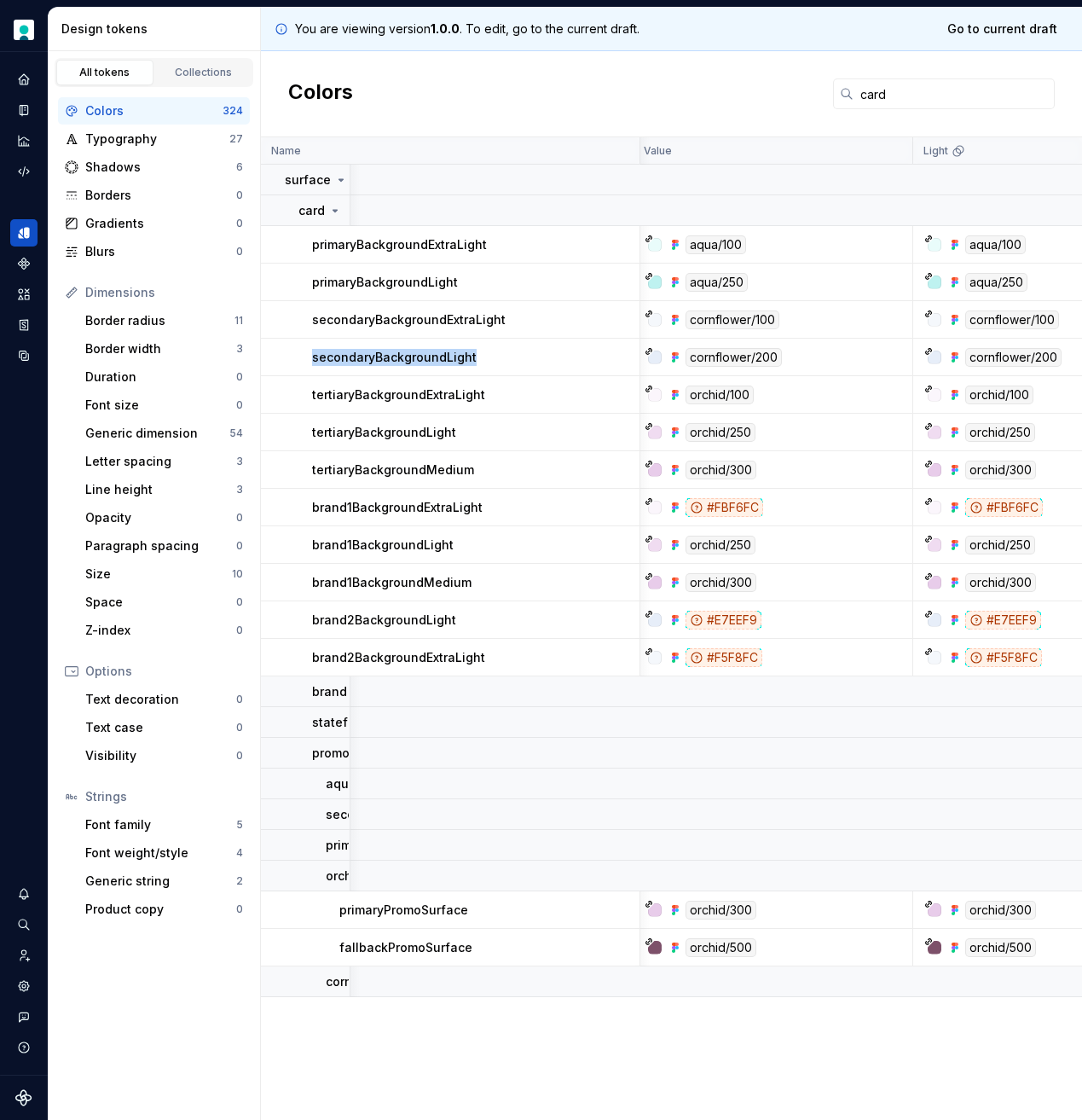 scroll, scrollTop: 0, scrollLeft: 0, axis: both 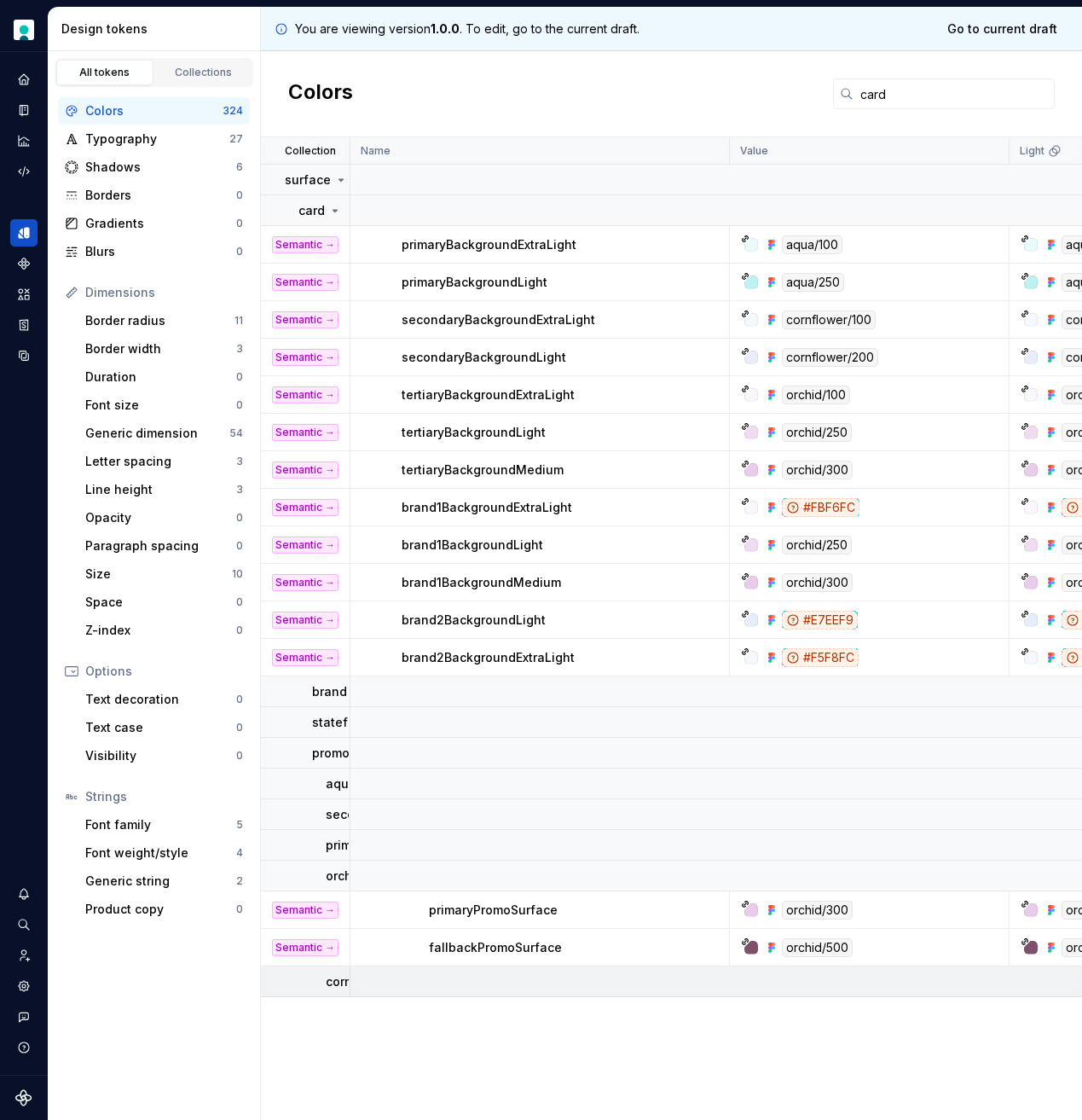 click on "cornflower" at bounding box center (305, 982) 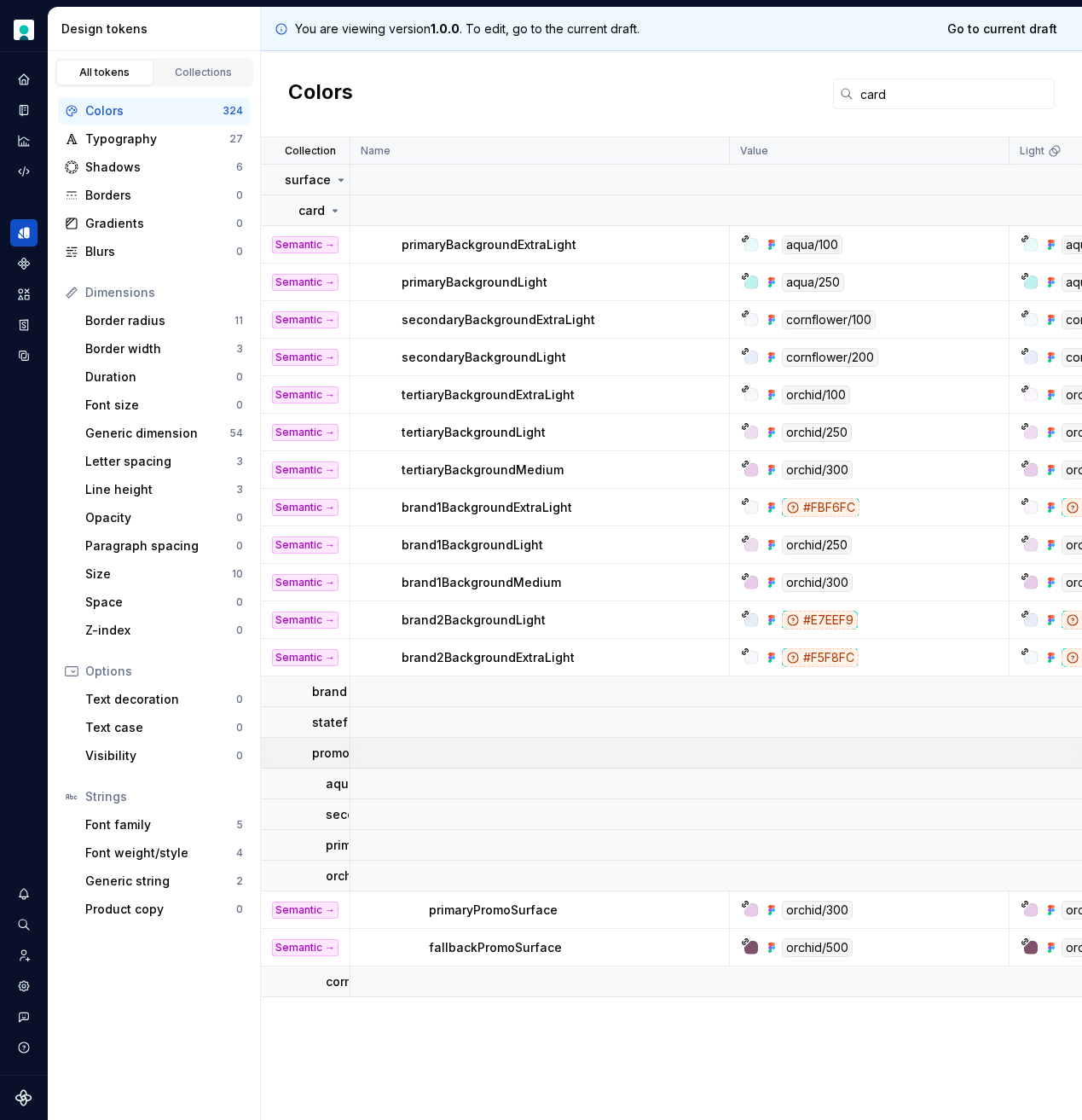 click on "promo" at bounding box center (331, 753) 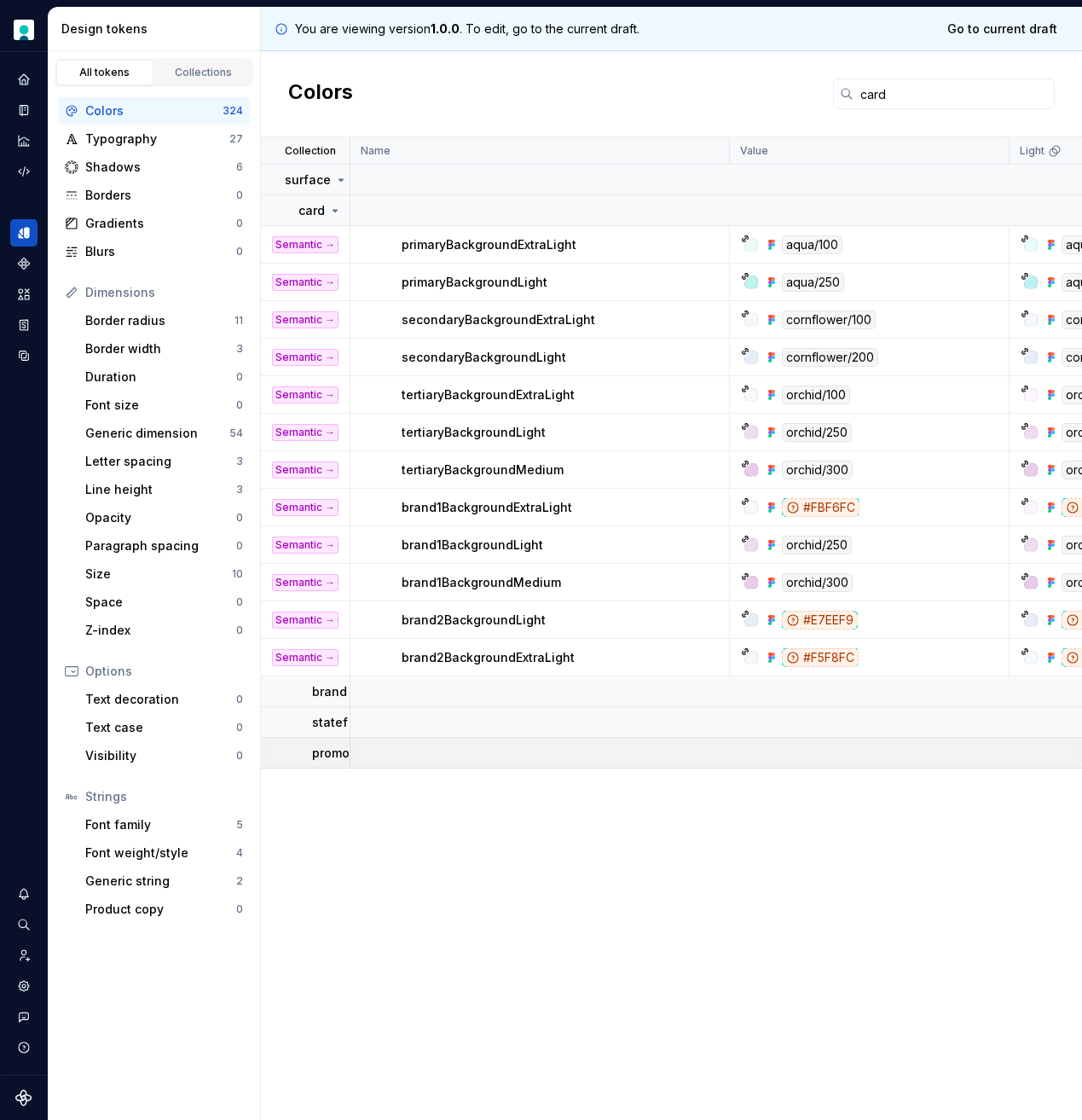 click on "promo" at bounding box center [331, 753] 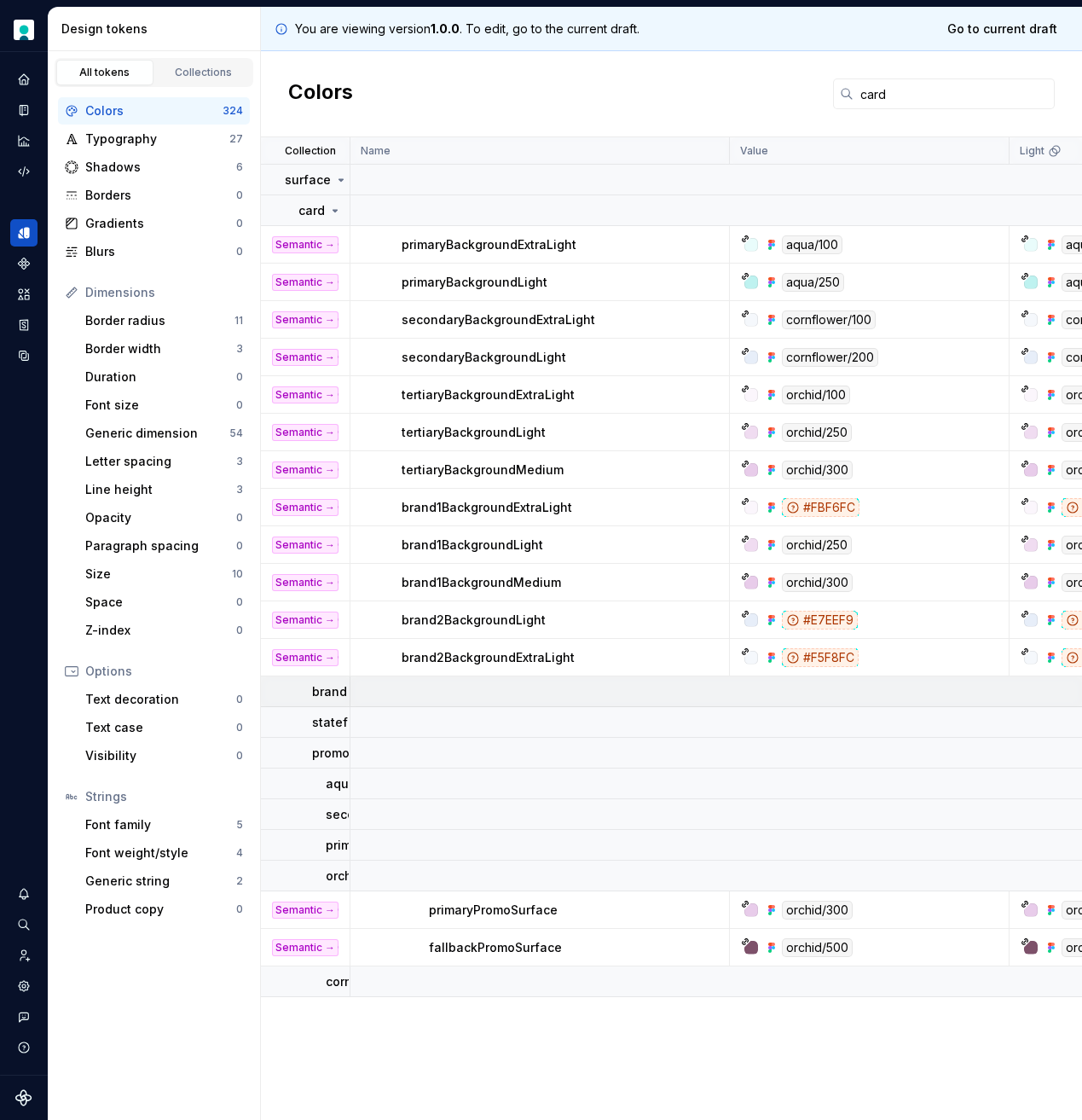 click on "brand" at bounding box center [329, 692] 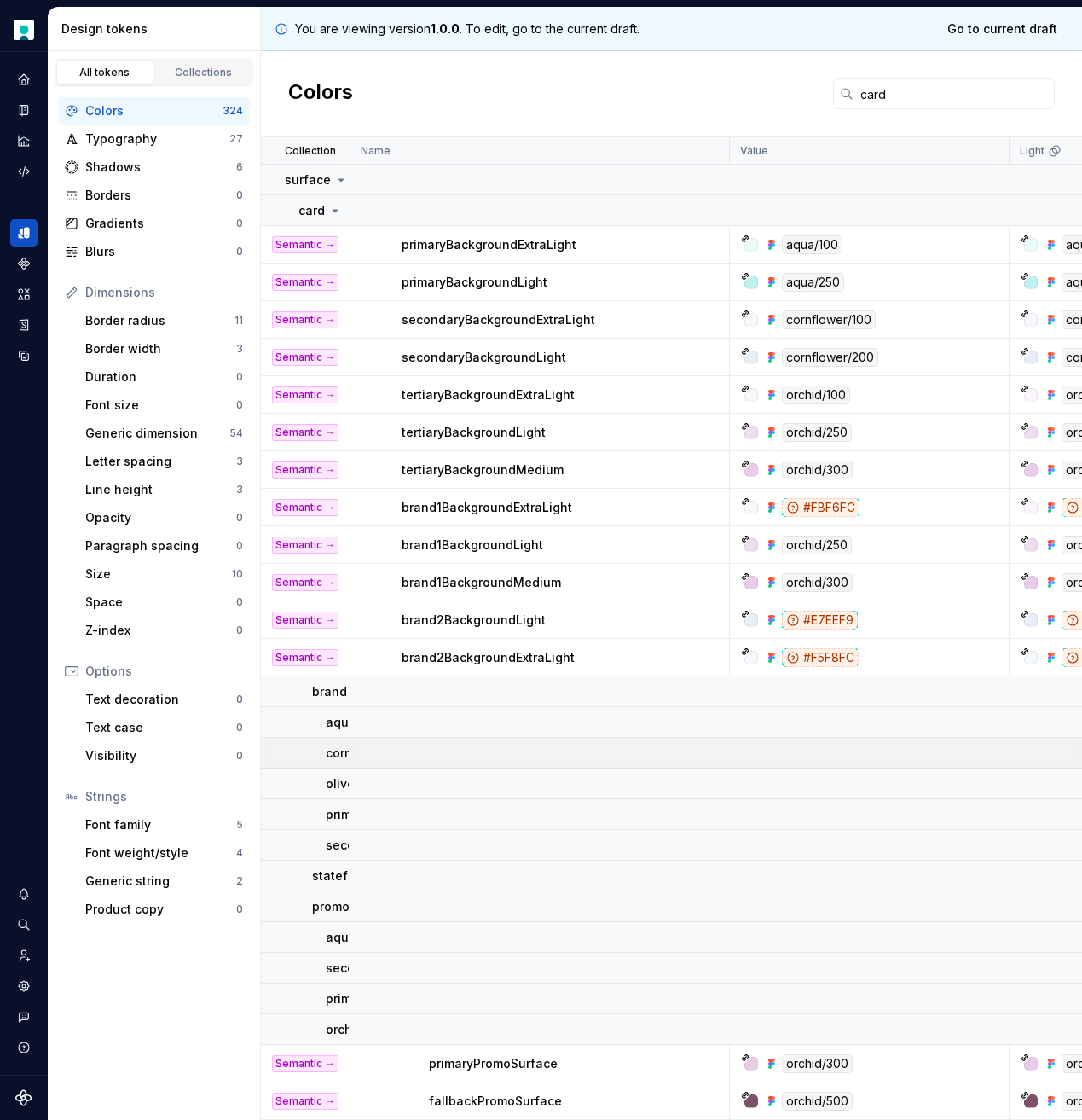 click on "cornflower" at bounding box center [358, 753] 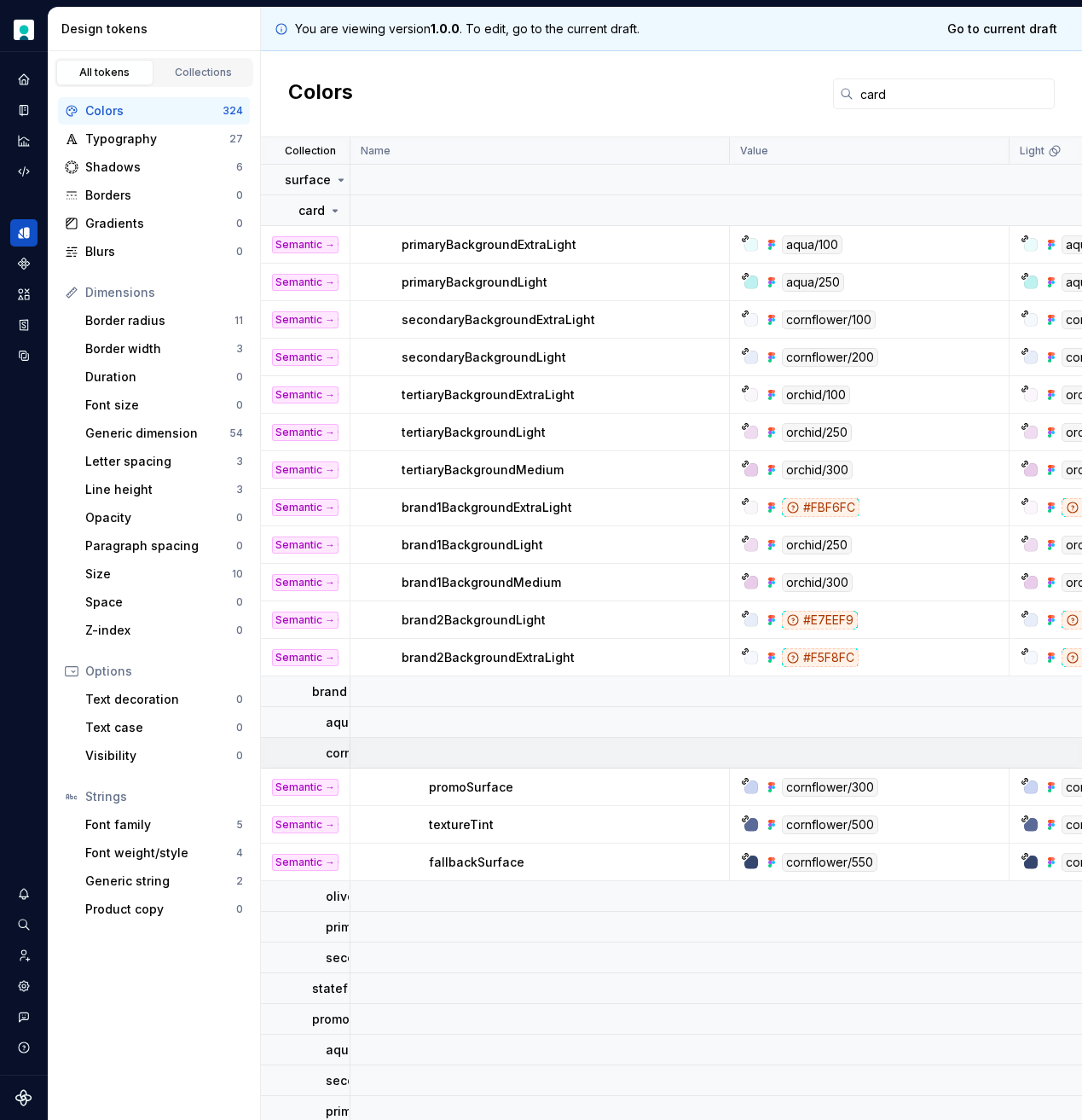 click on "cornflower" at bounding box center (358, 753) 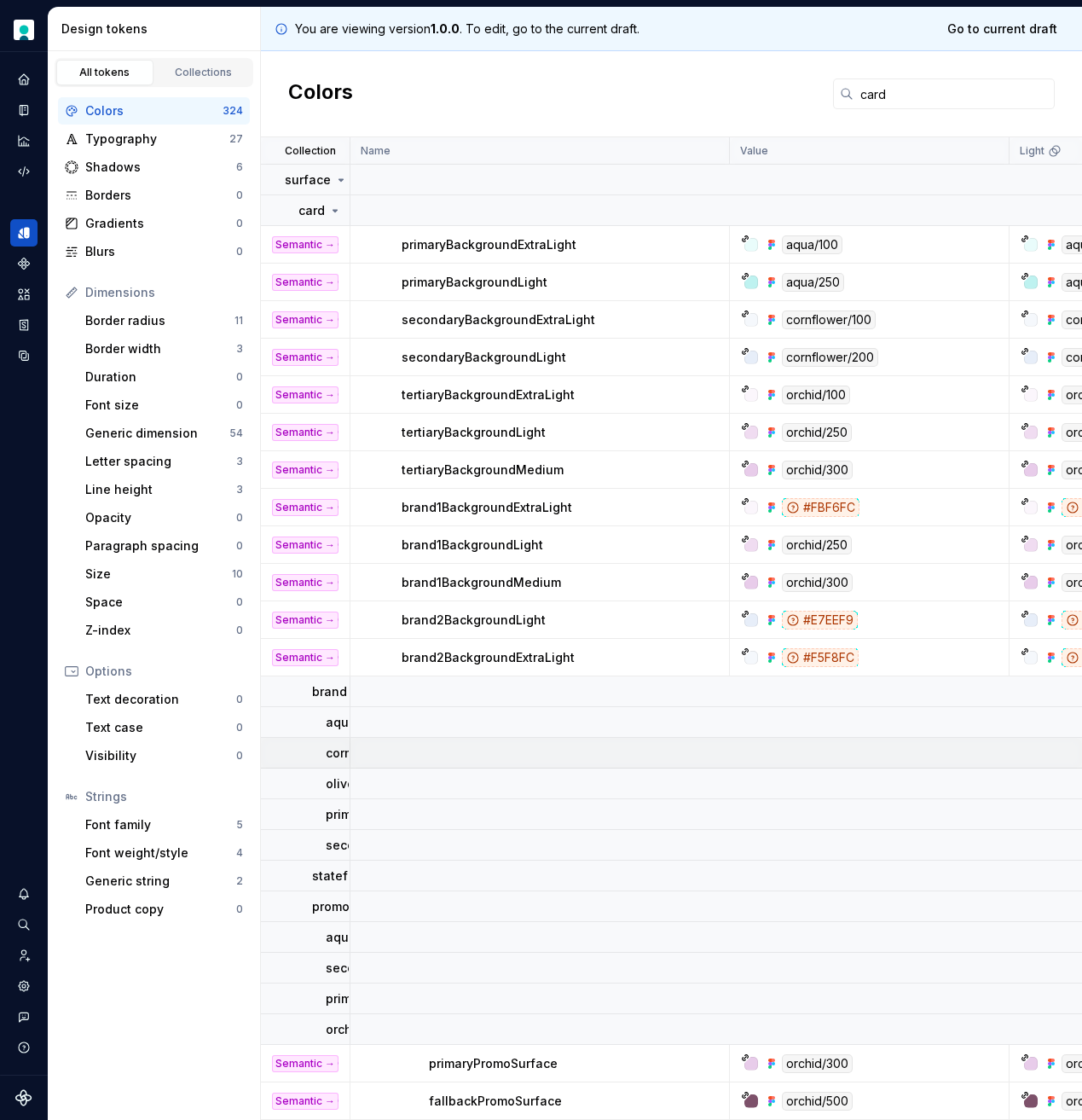 click on "cornflower" at bounding box center (358, 753) 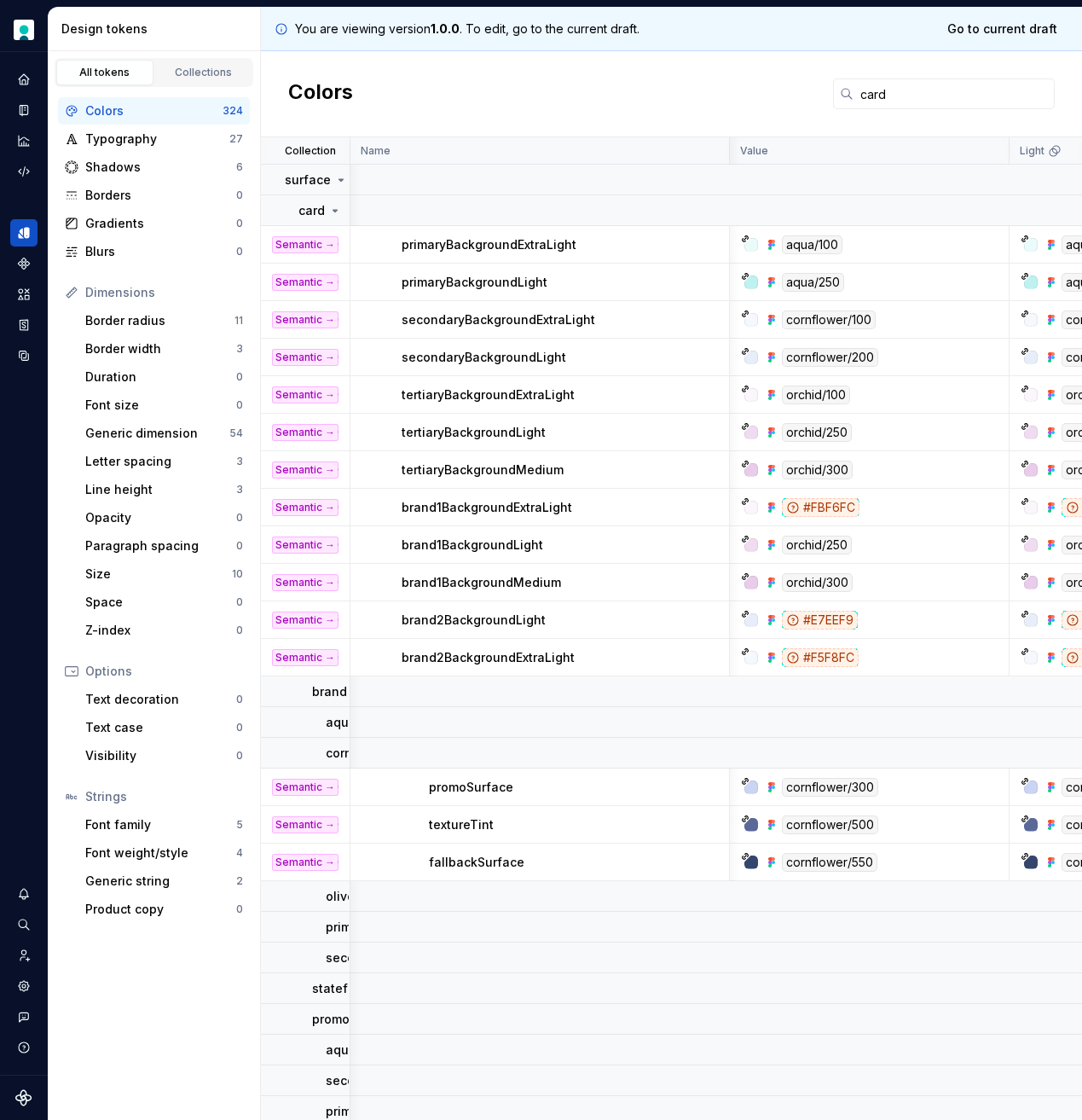 scroll, scrollTop: 0, scrollLeft: 24, axis: horizontal 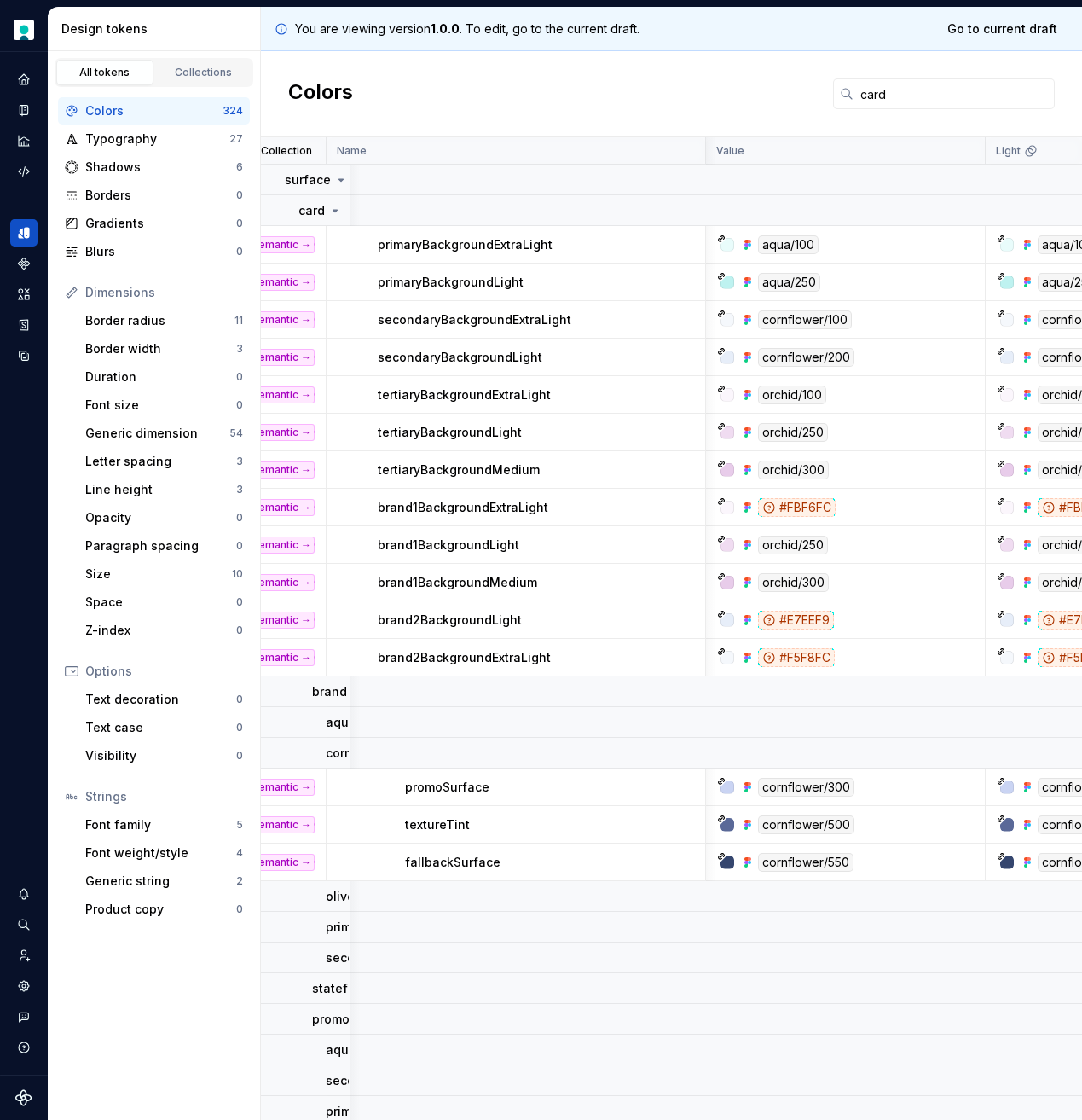 click on "secondaryBackgroundLight" at bounding box center (460, 357) 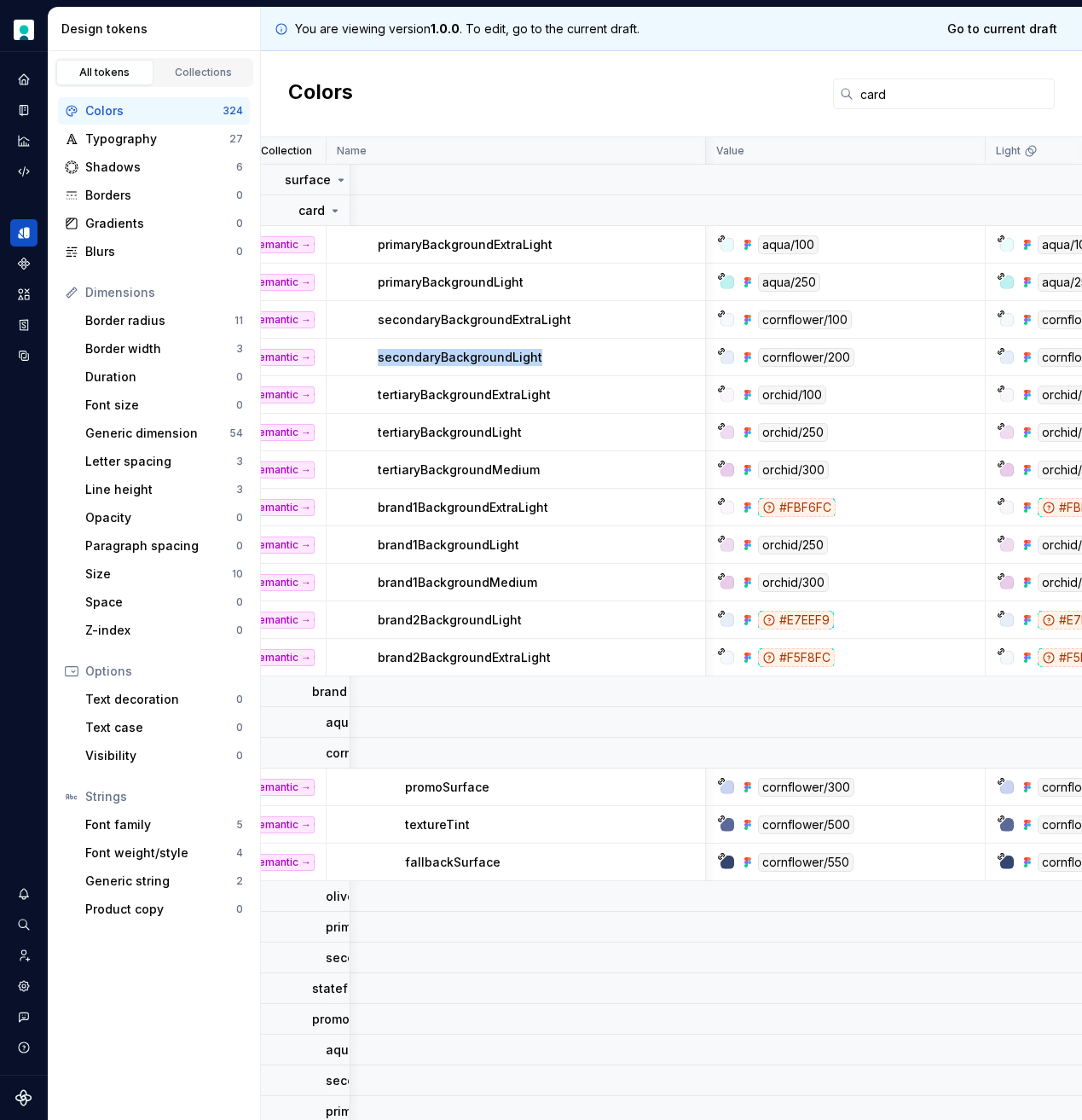 click on "secondaryBackgroundLight" at bounding box center (460, 357) 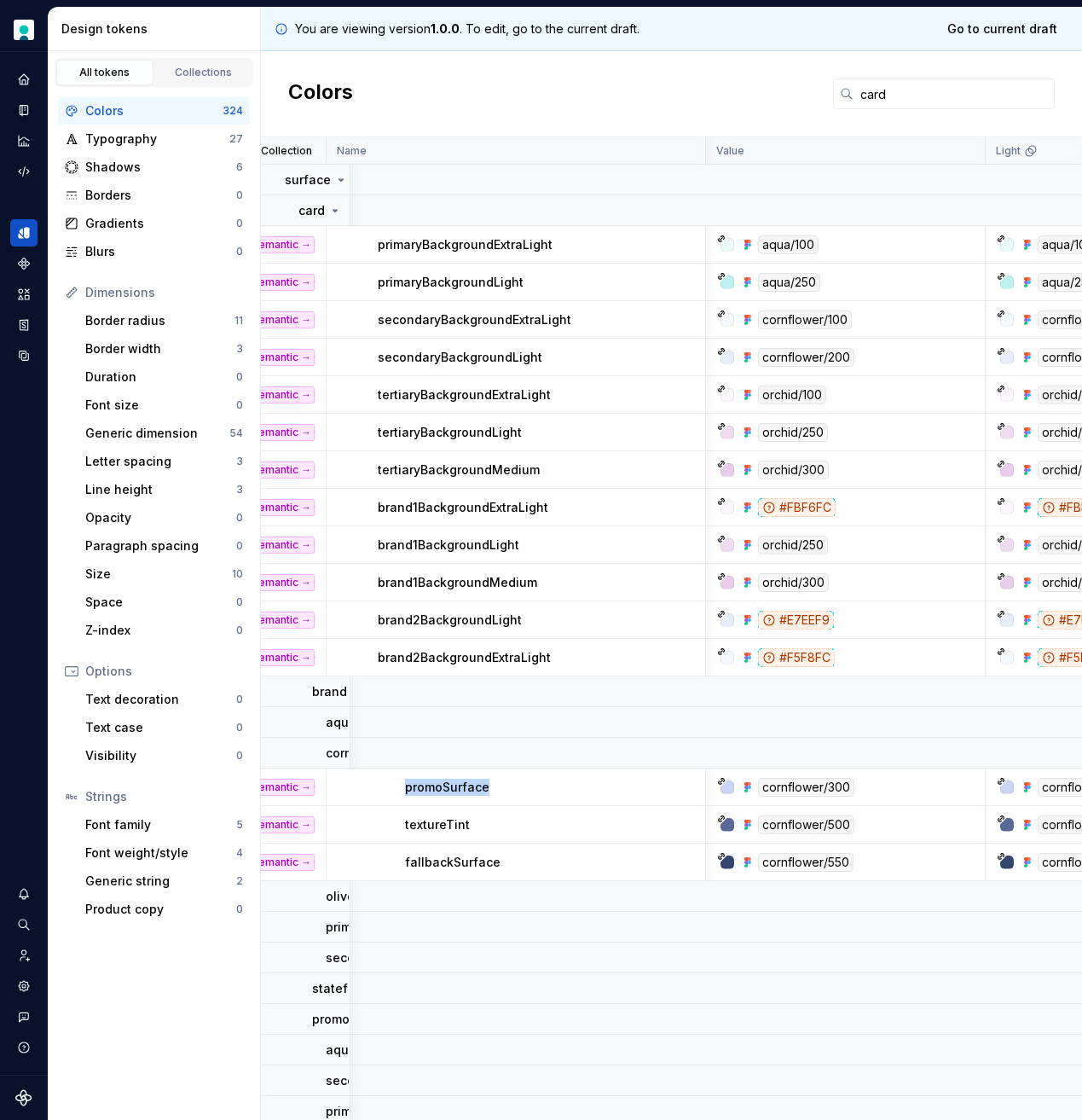 click on "promoSurface" at bounding box center (447, 787) 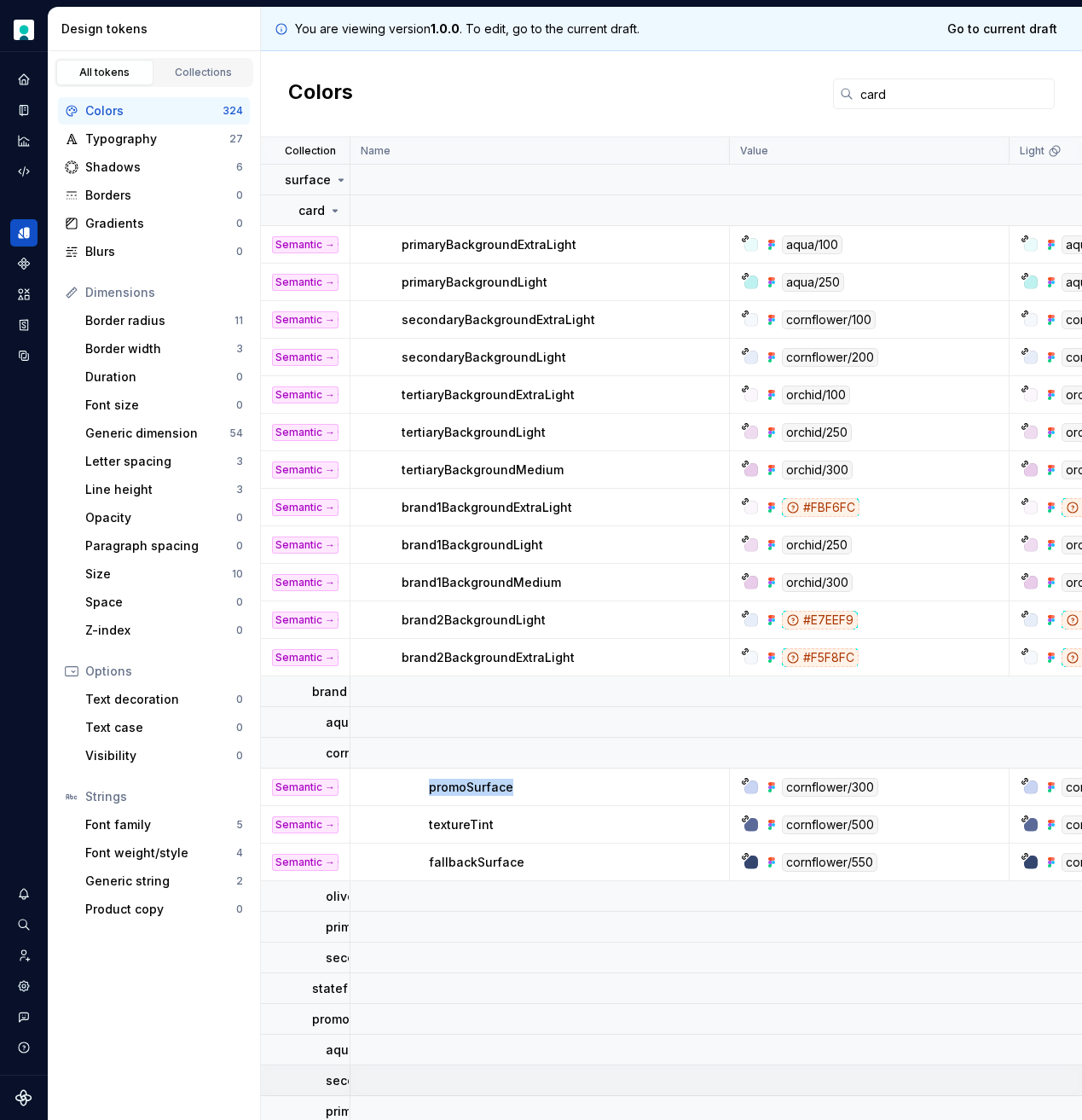 copy on "promoSurface" 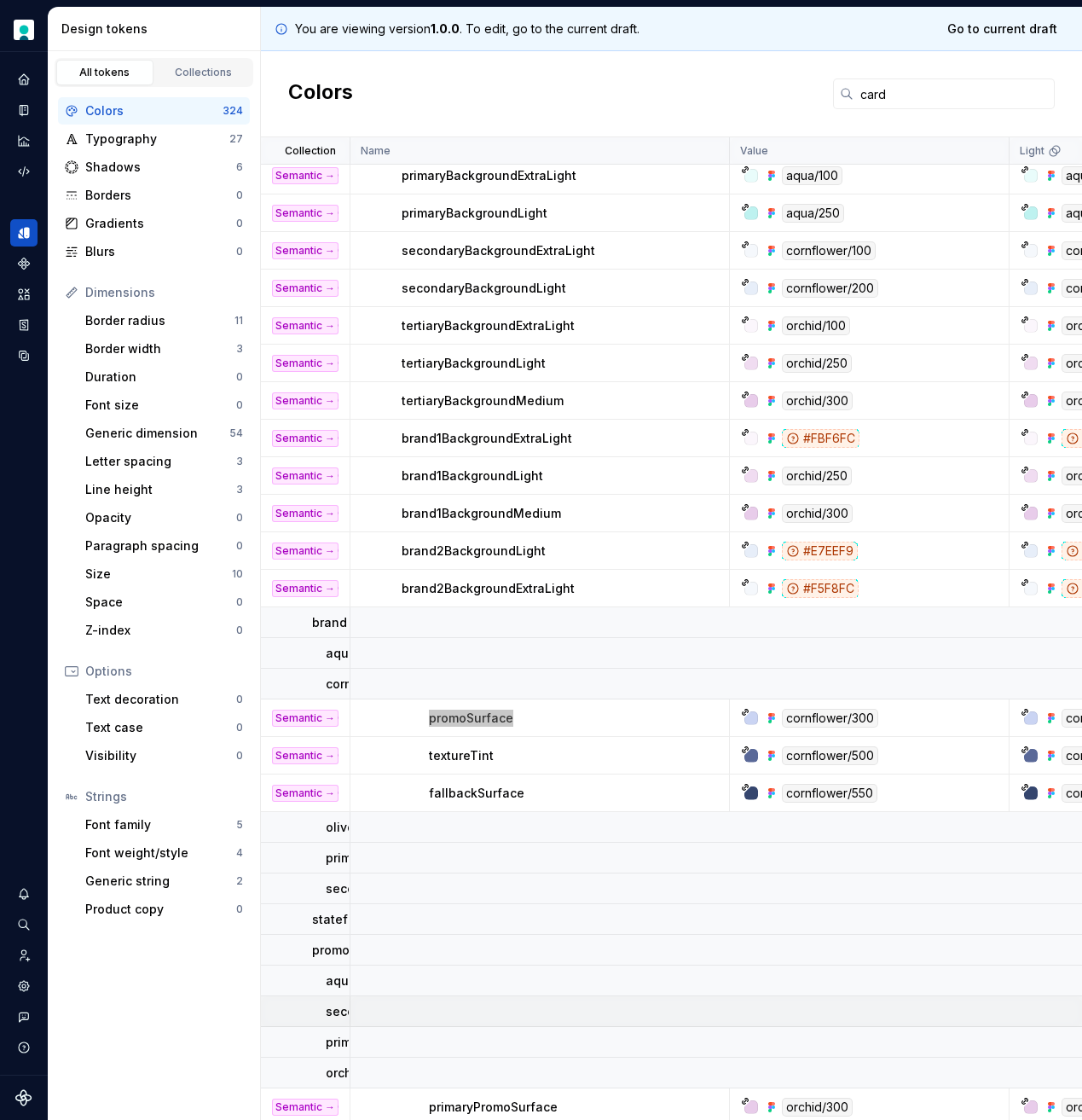 scroll, scrollTop: 88, scrollLeft: 0, axis: vertical 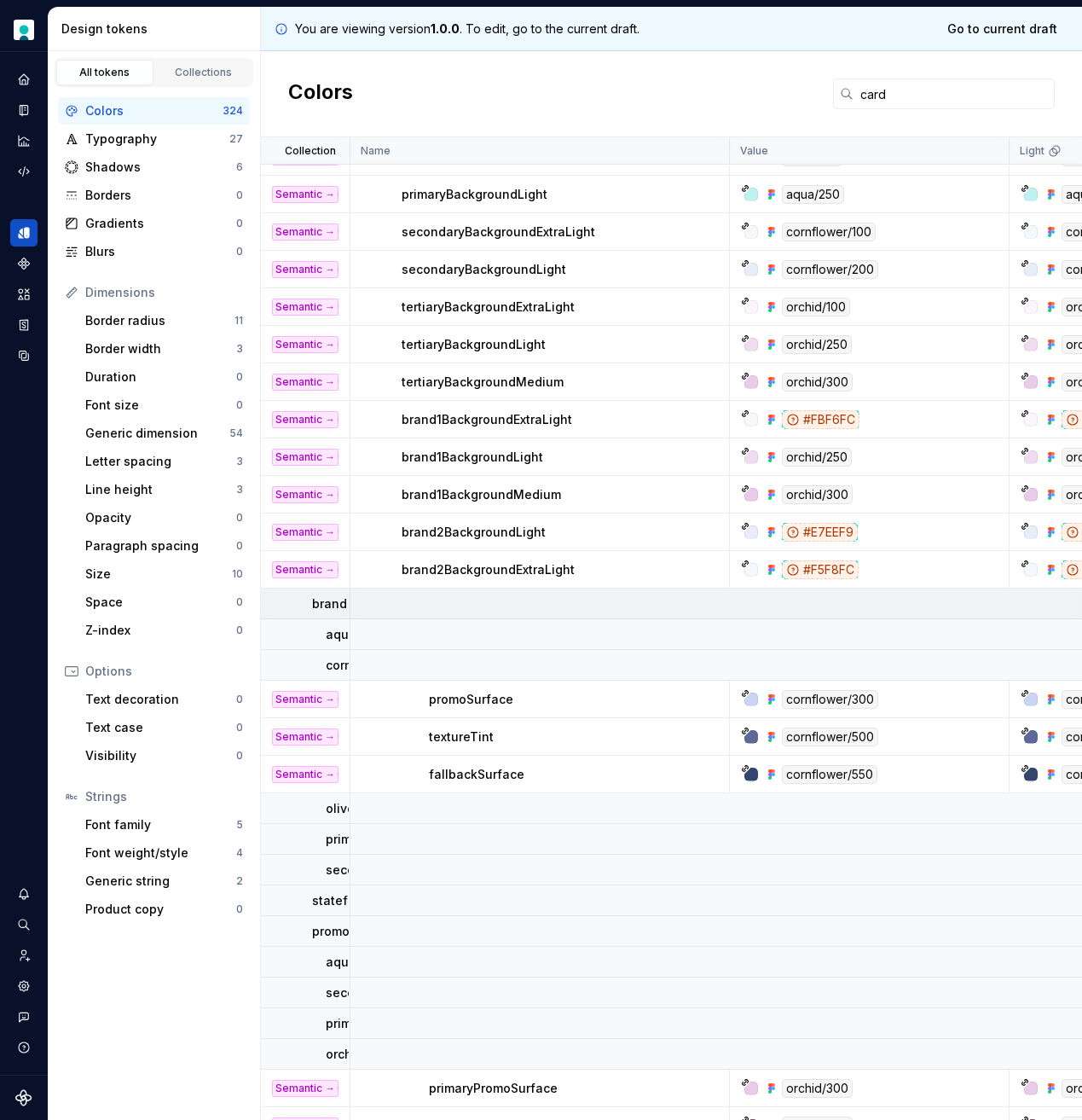click on "brand" at bounding box center (329, 604) 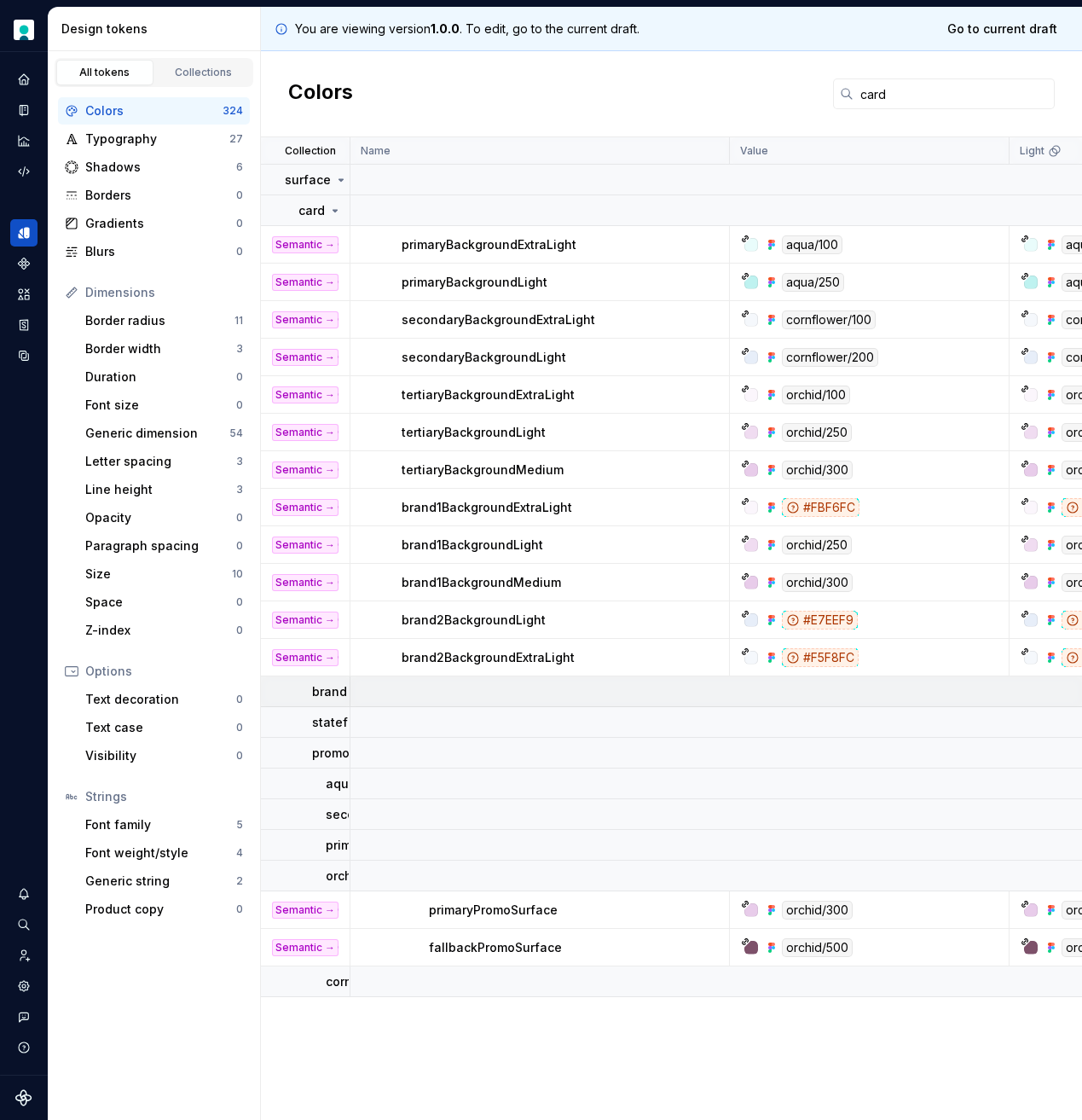 scroll, scrollTop: 0, scrollLeft: 0, axis: both 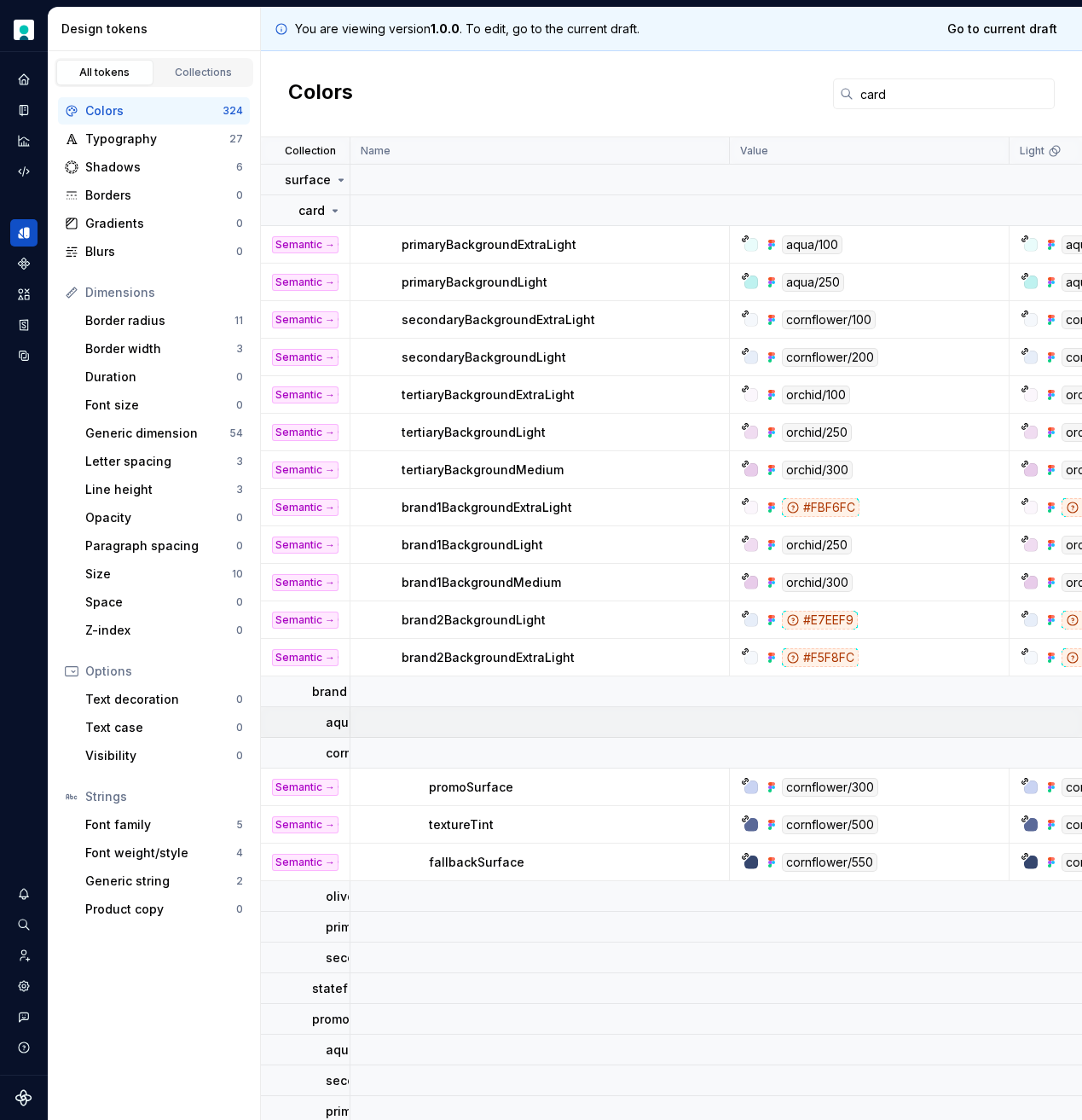 click on "aqua" at bounding box center [341, 722] 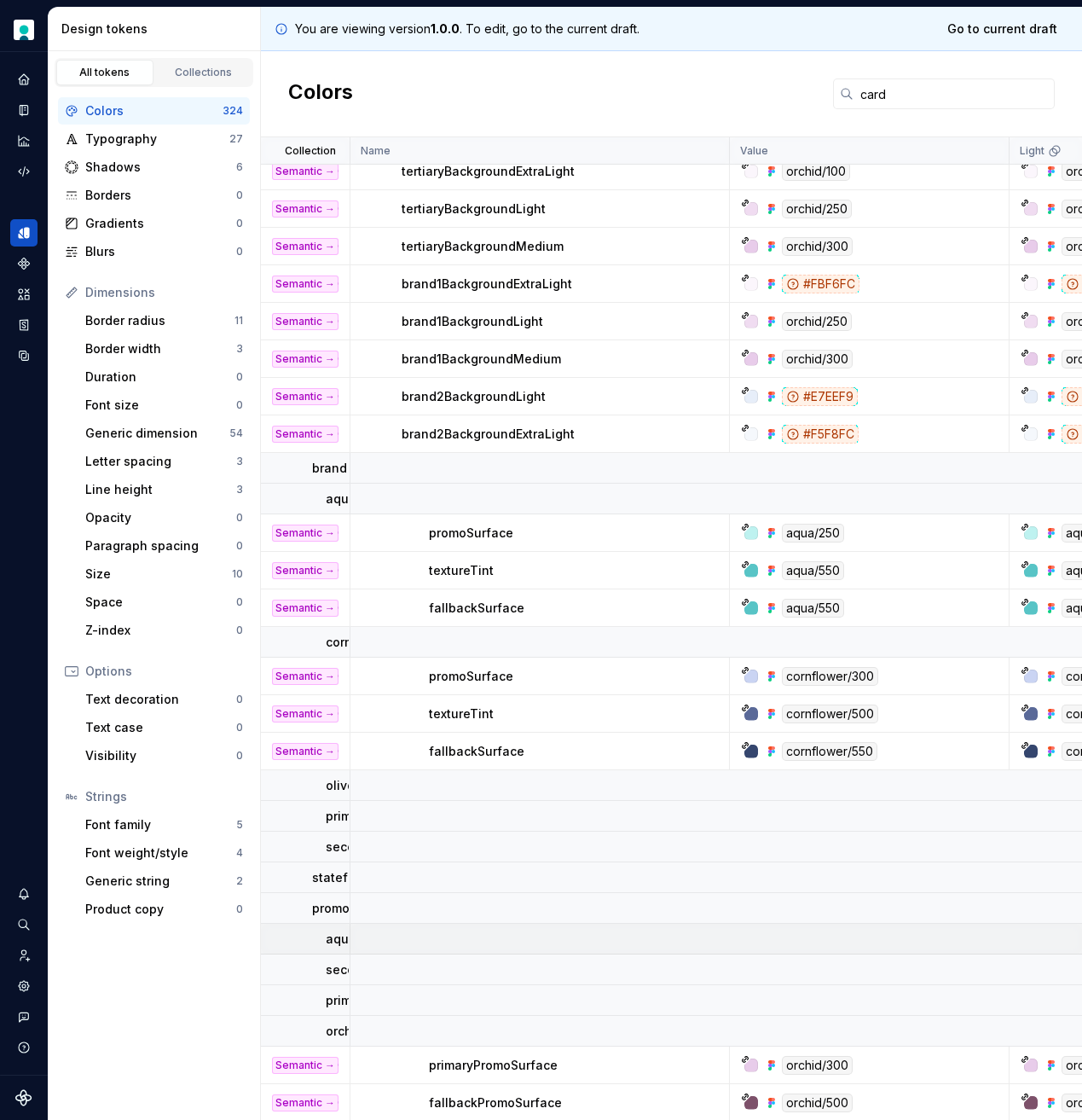 scroll, scrollTop: 265, scrollLeft: 0, axis: vertical 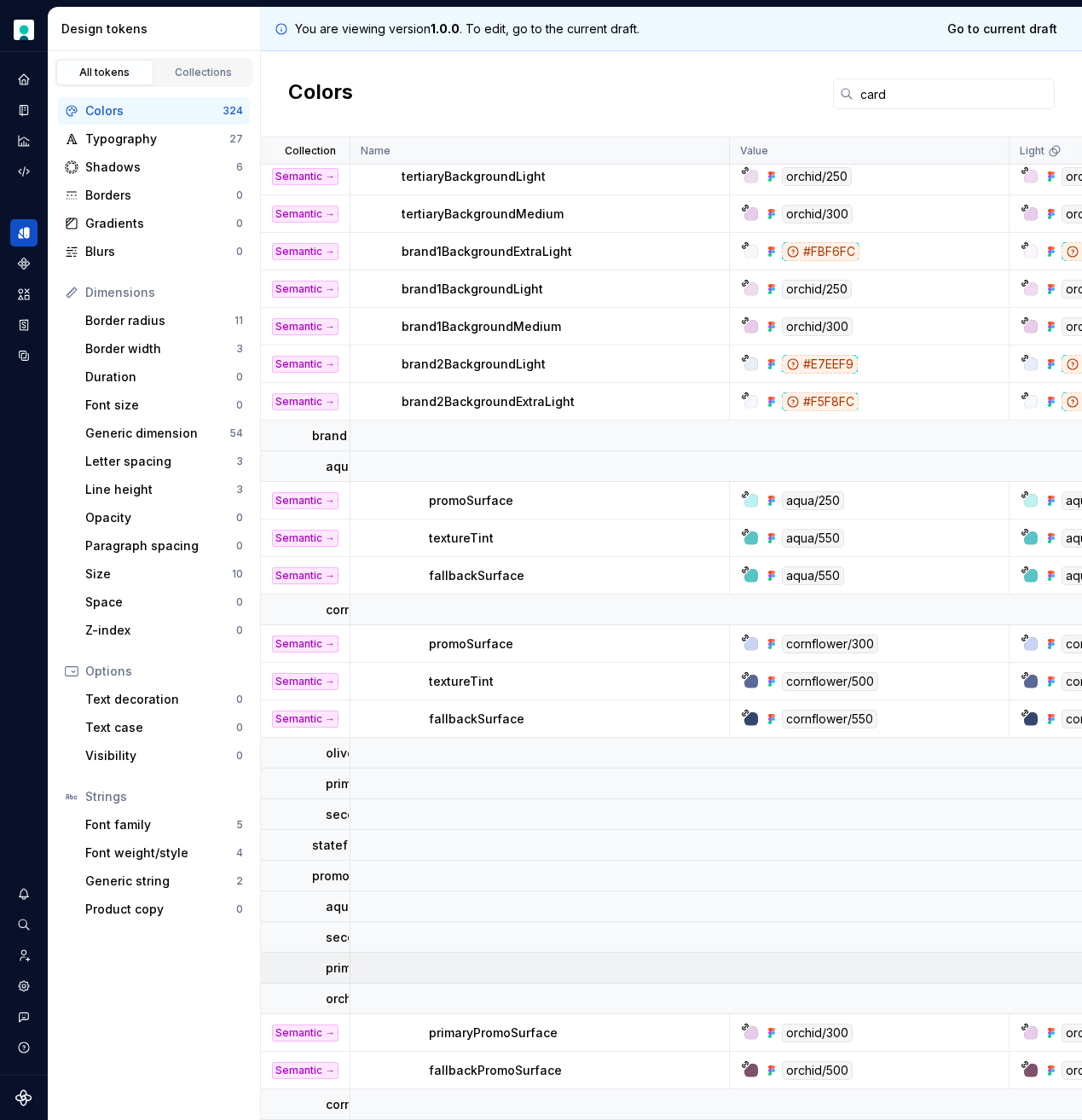 click on "primary" at bounding box center [348, 968] 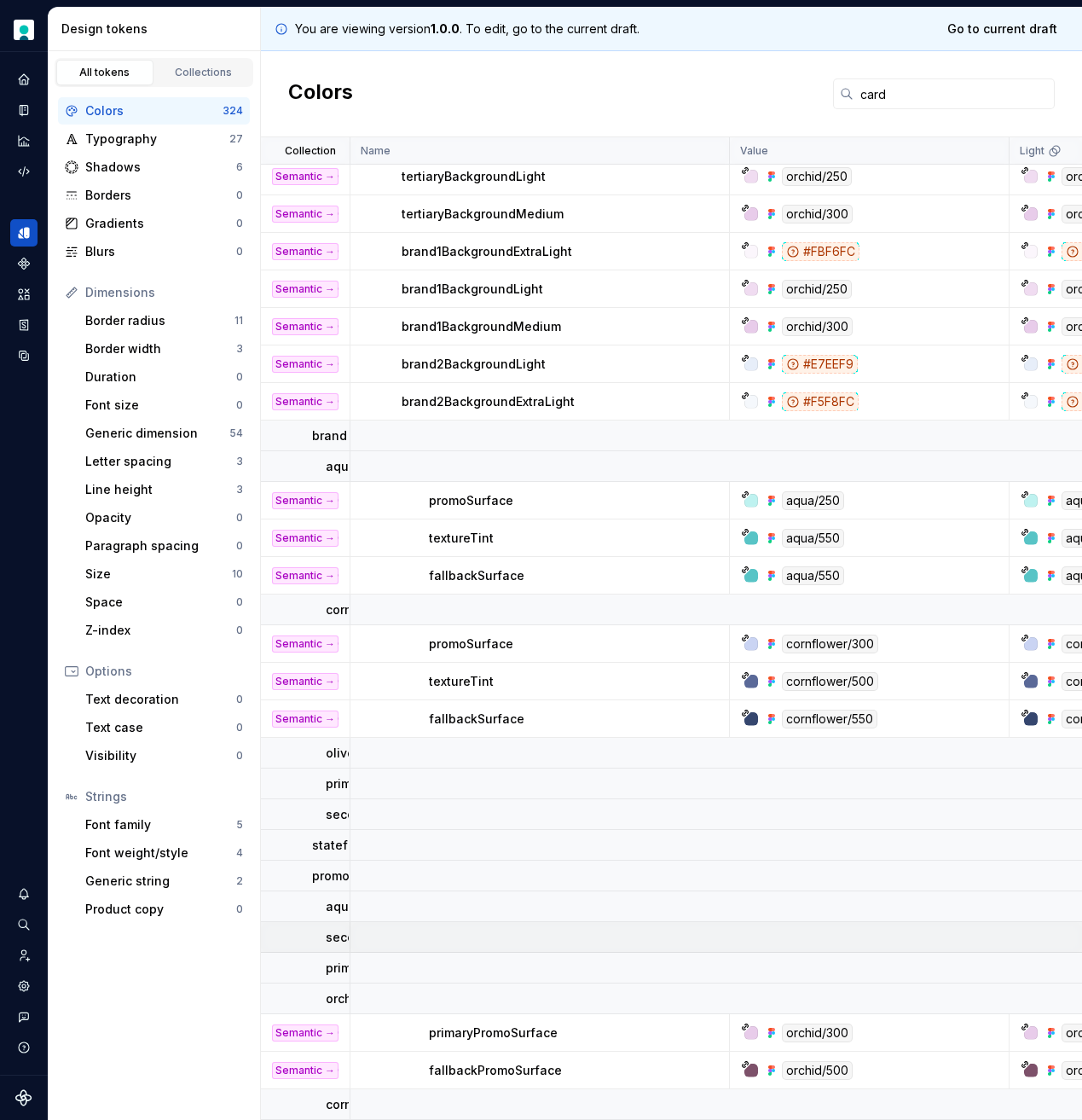 click on "secondary" at bounding box center (357, 937) 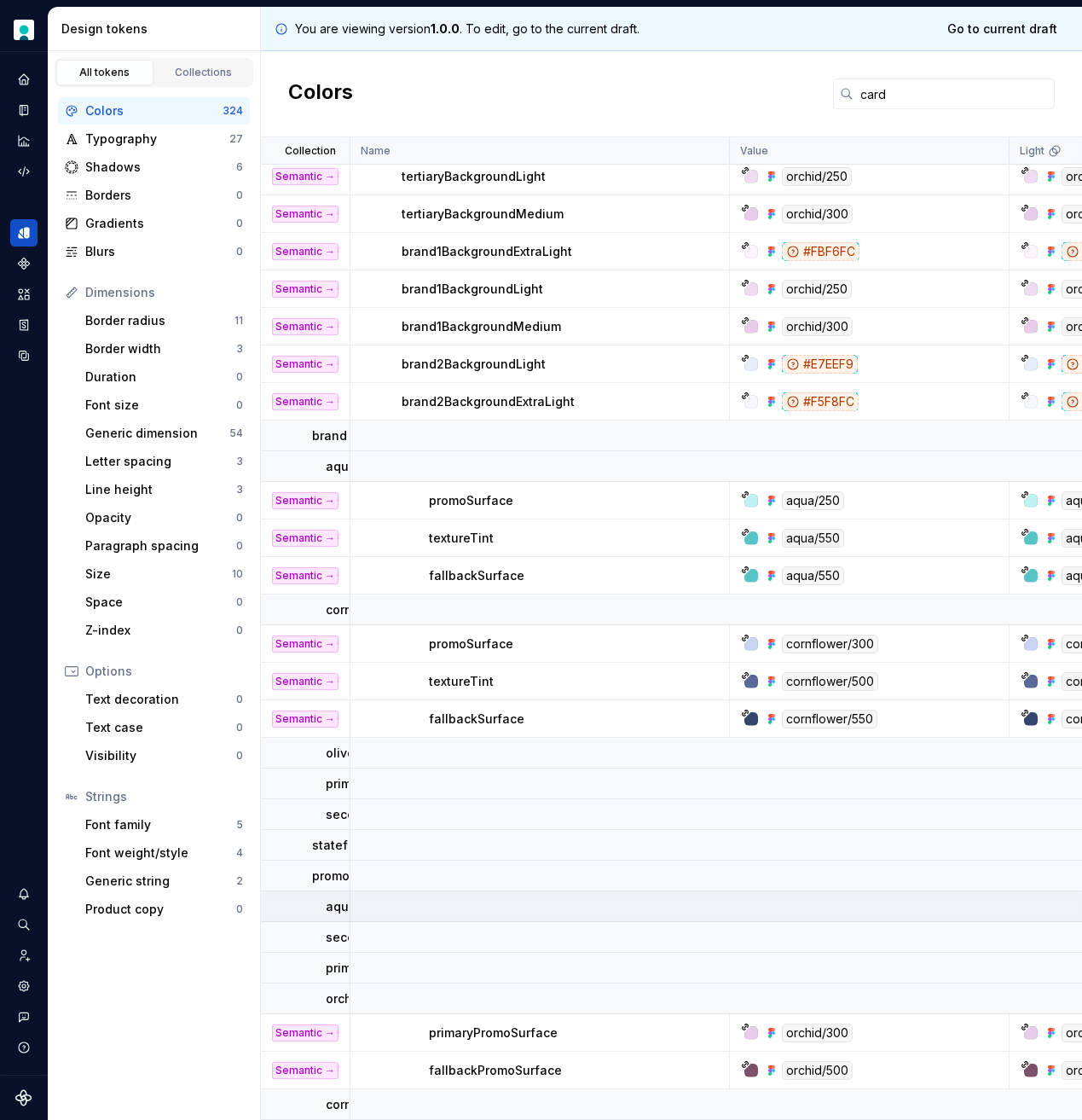 click on "aqua" at bounding box center [341, 907] 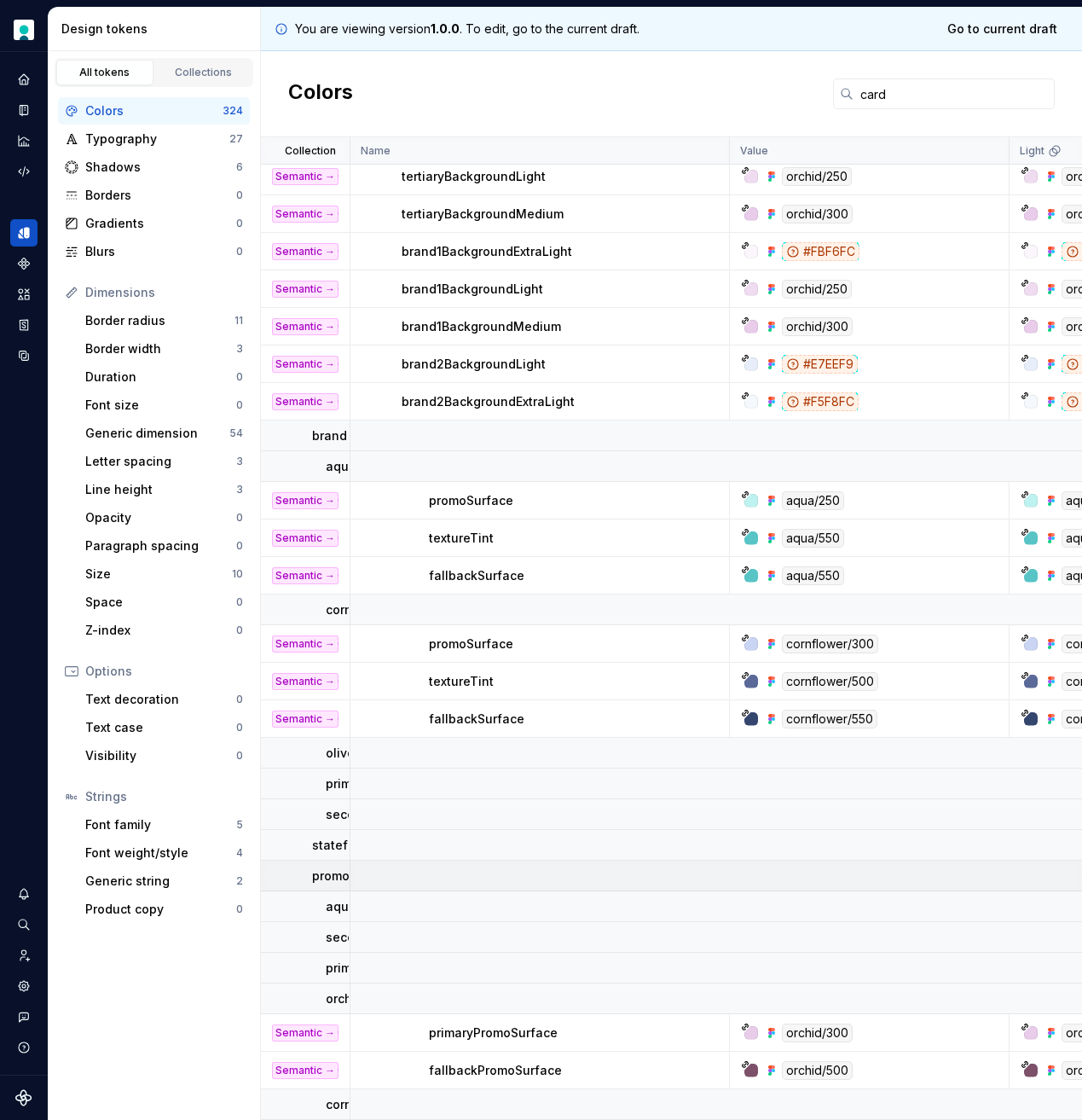 click on "promo" at bounding box center [331, 876] 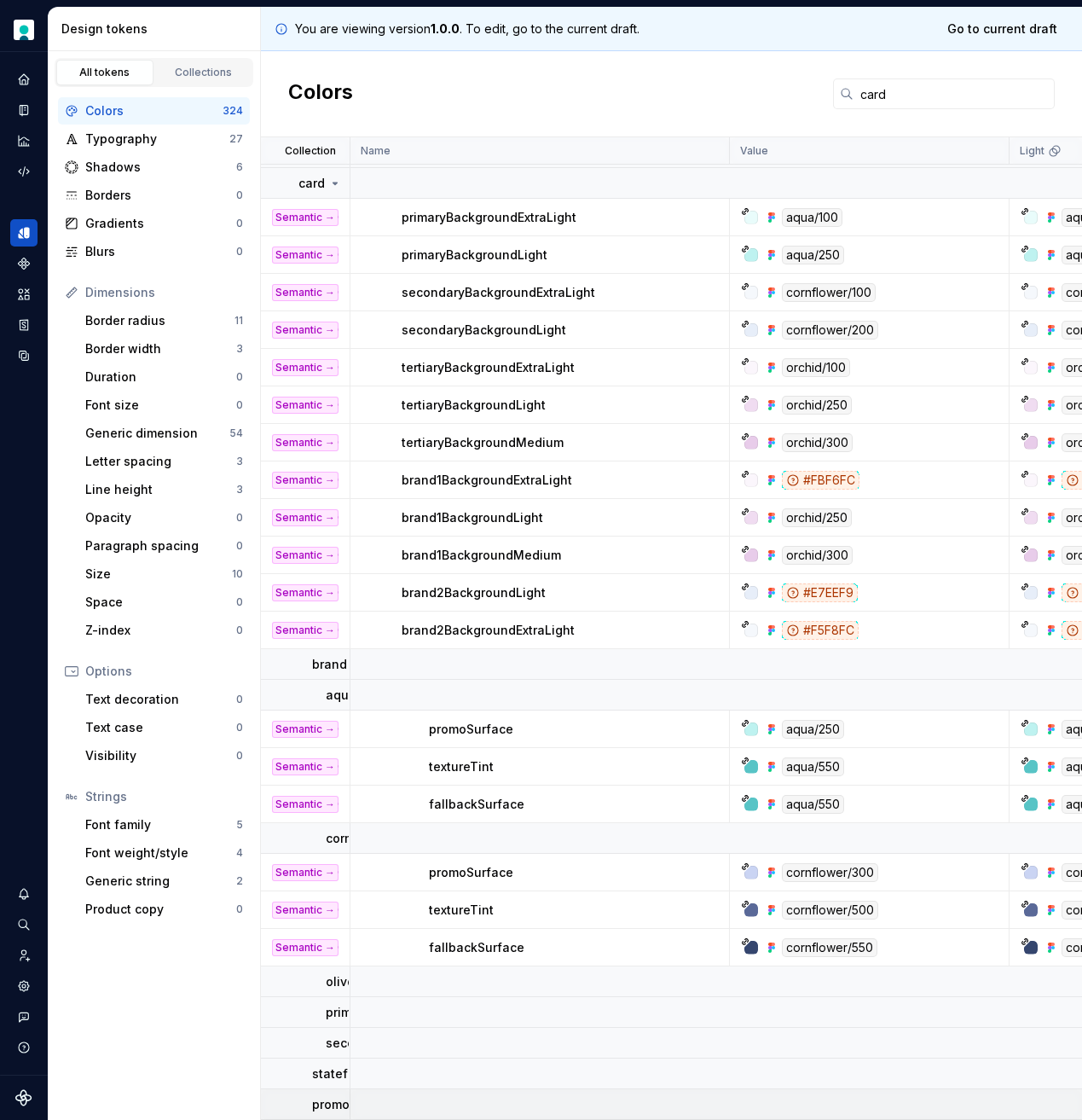 scroll, scrollTop: 37, scrollLeft: 0, axis: vertical 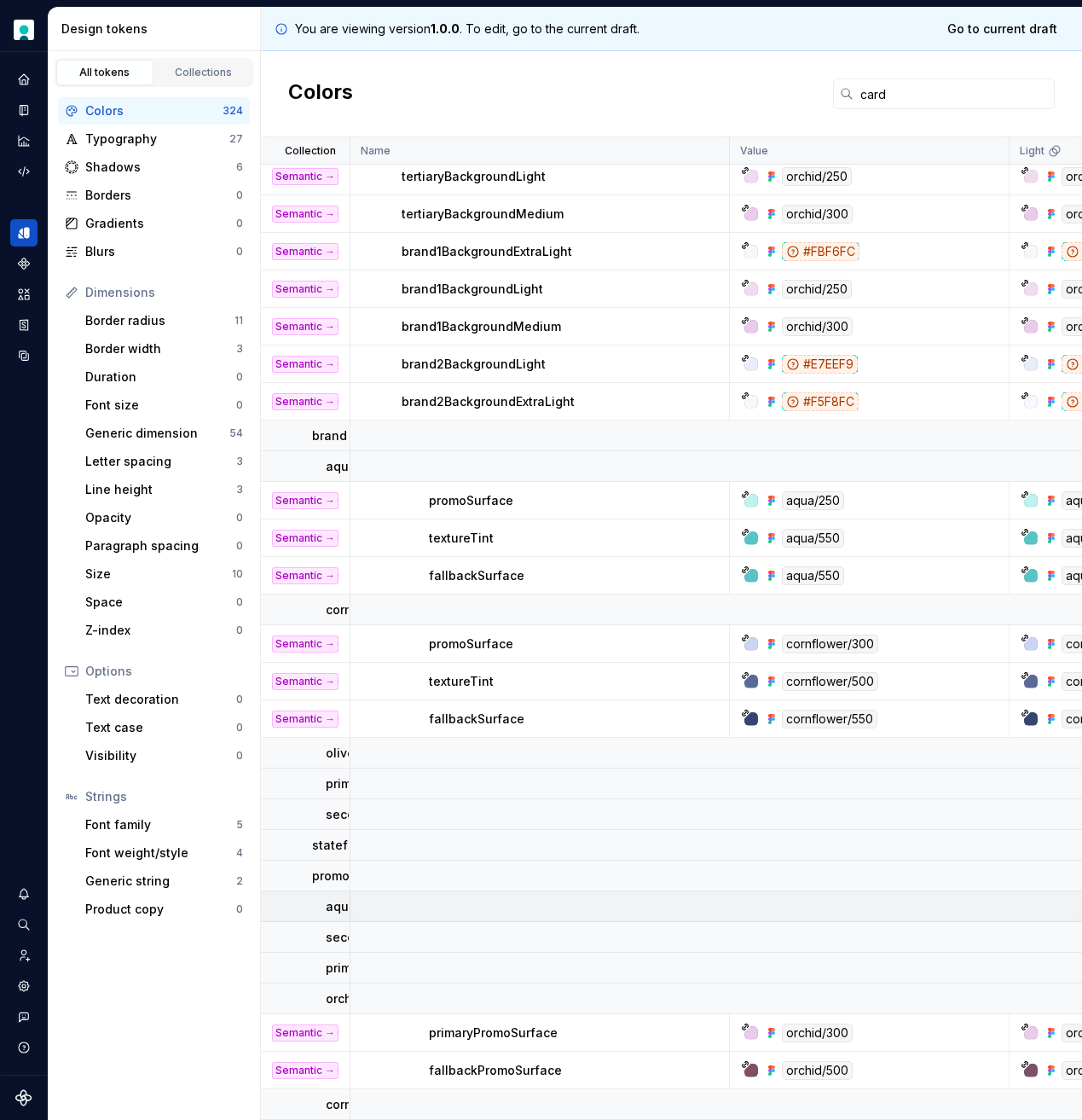 click on "aqua" at bounding box center [341, 907] 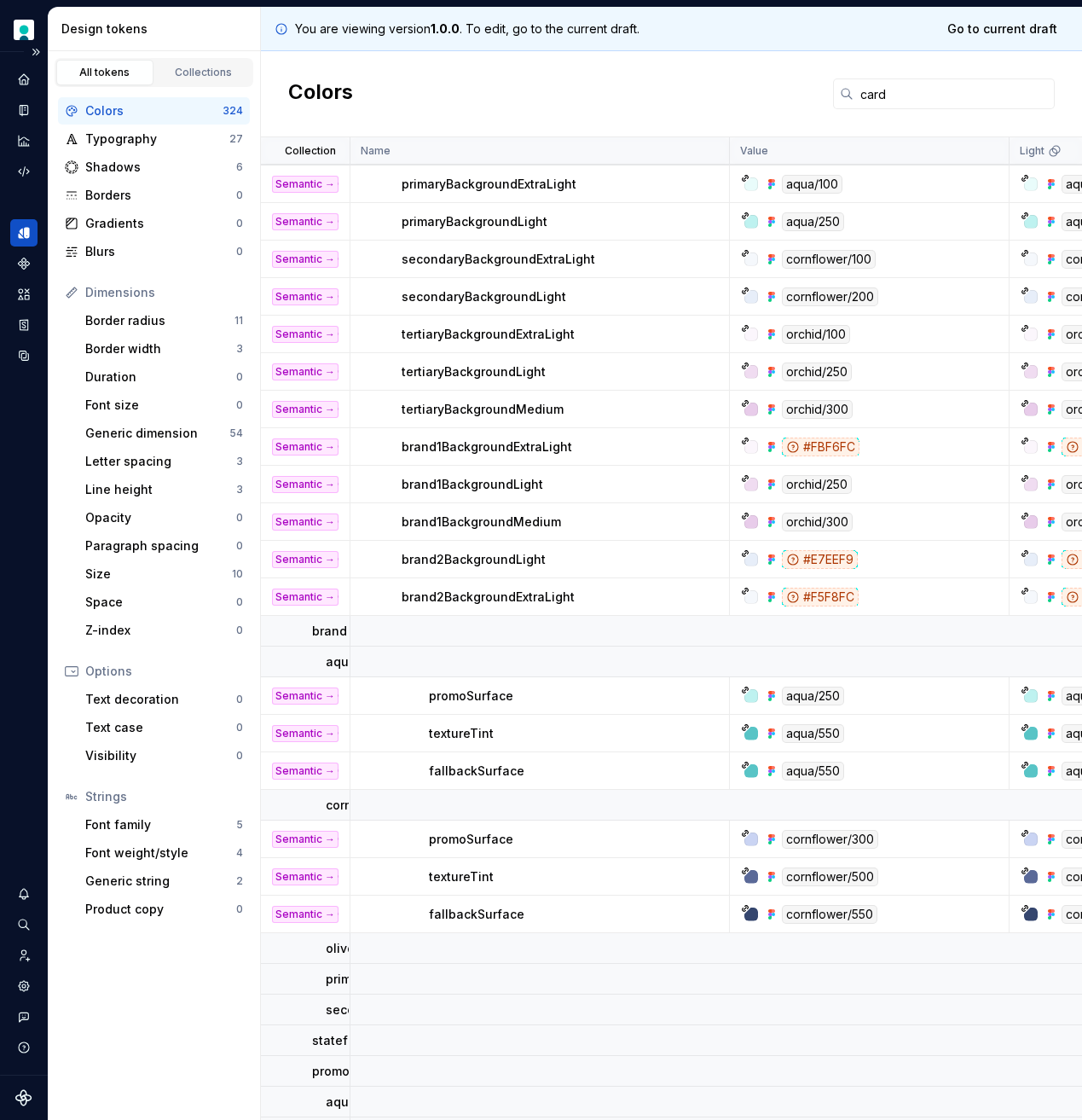 scroll, scrollTop: 0, scrollLeft: 0, axis: both 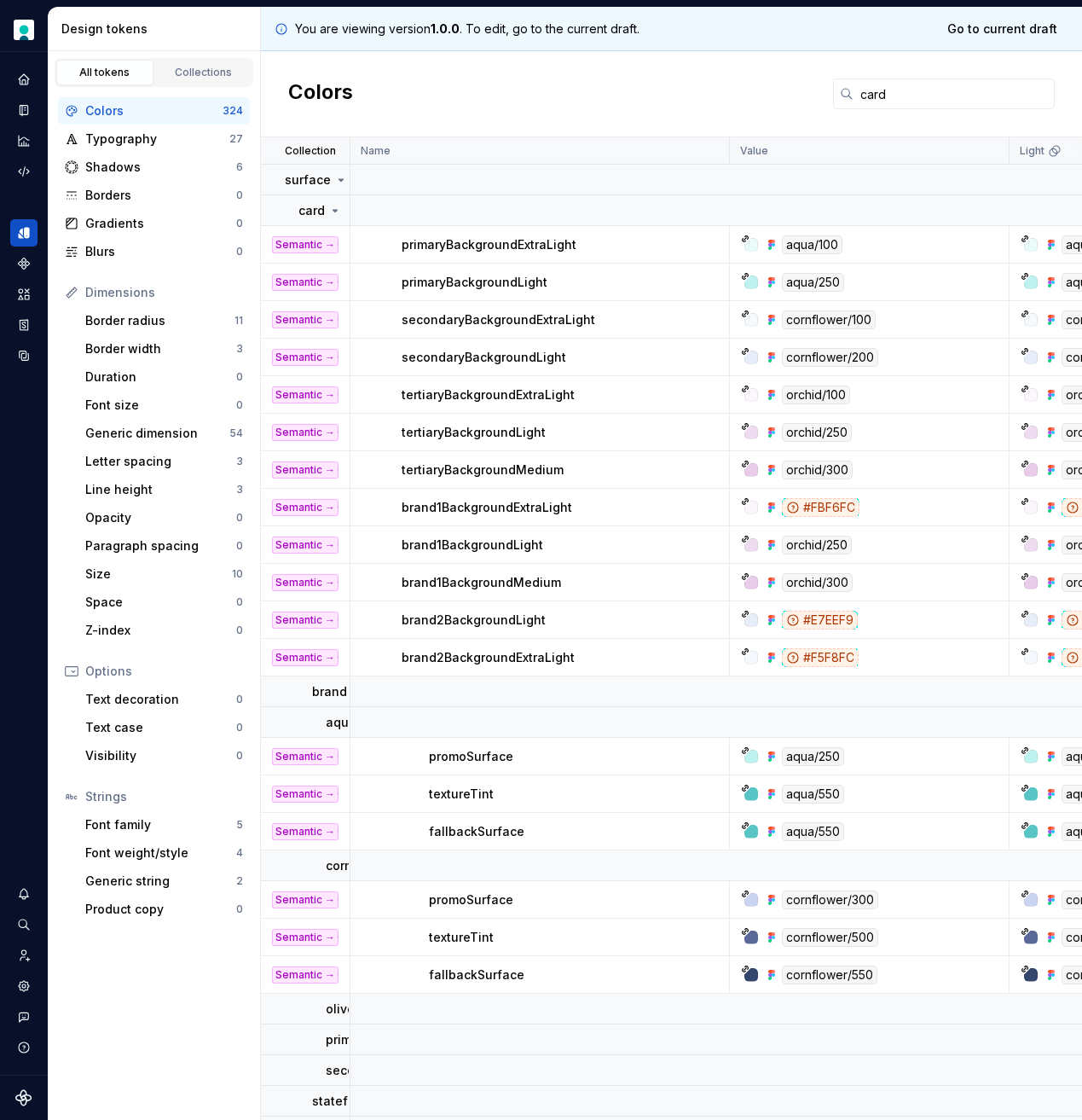 click on "fallbackSurface" at bounding box center (477, 832) 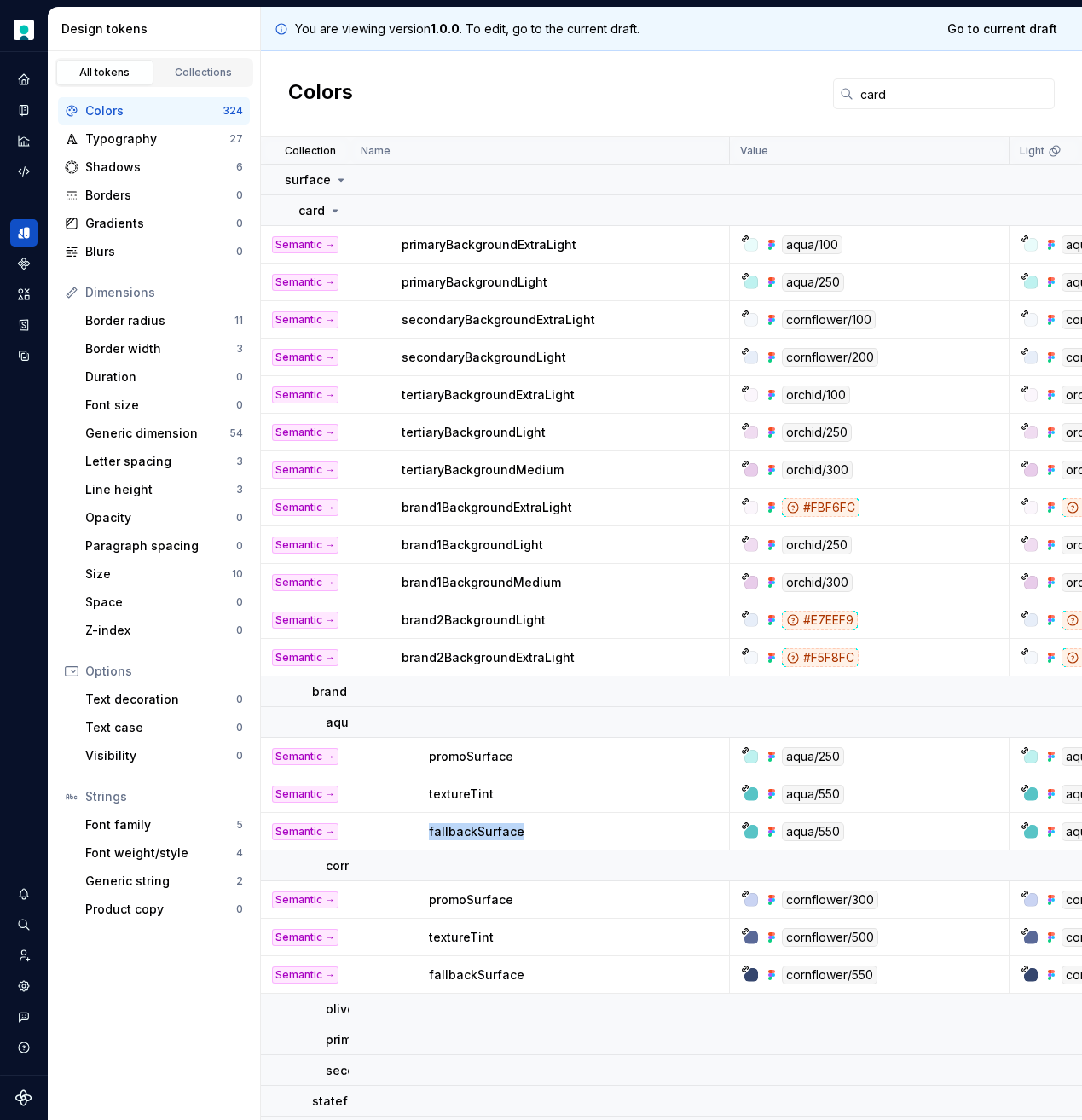 click on "fallbackSurface" at bounding box center (477, 832) 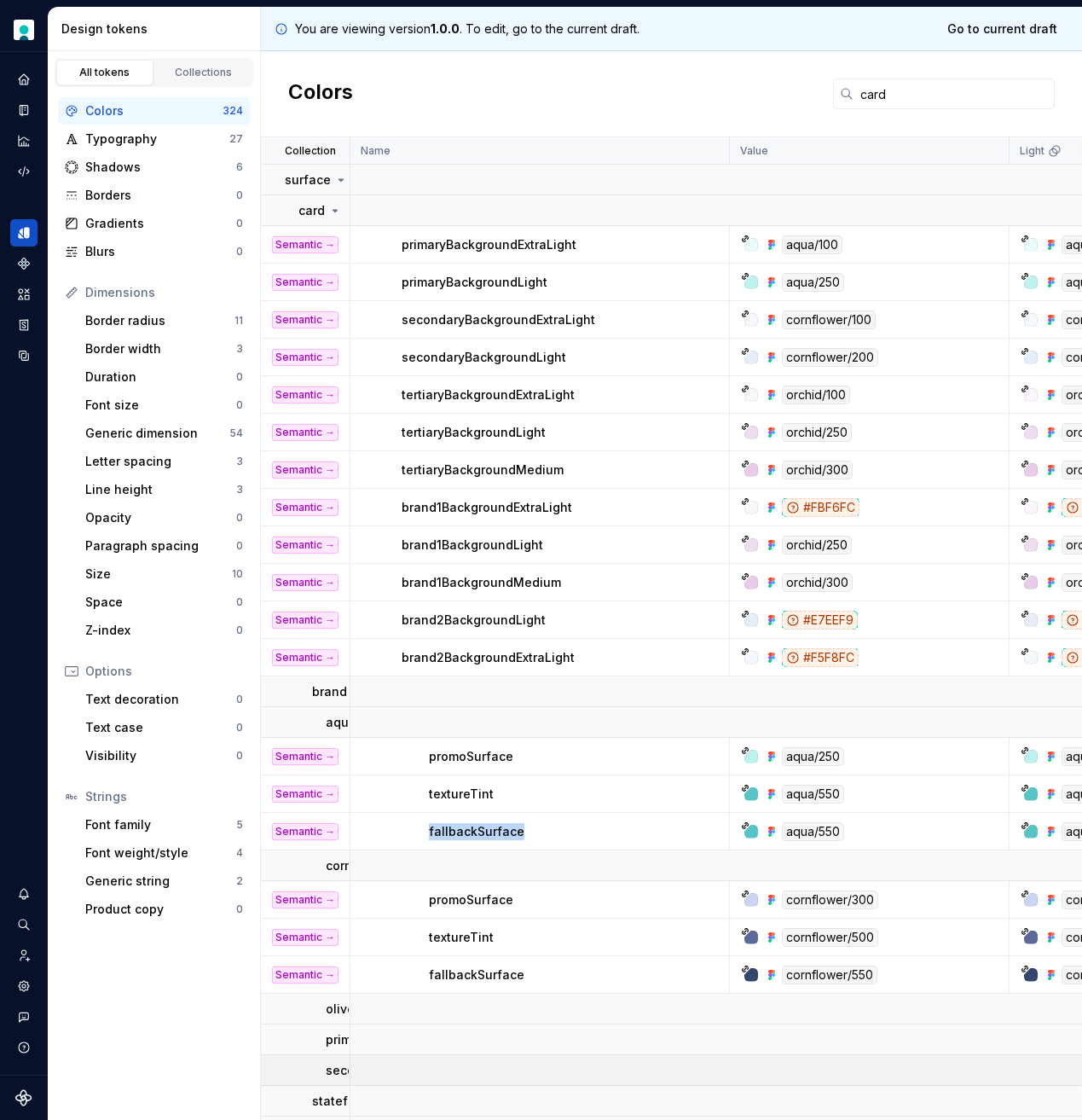 copy on "fallbackSurface" 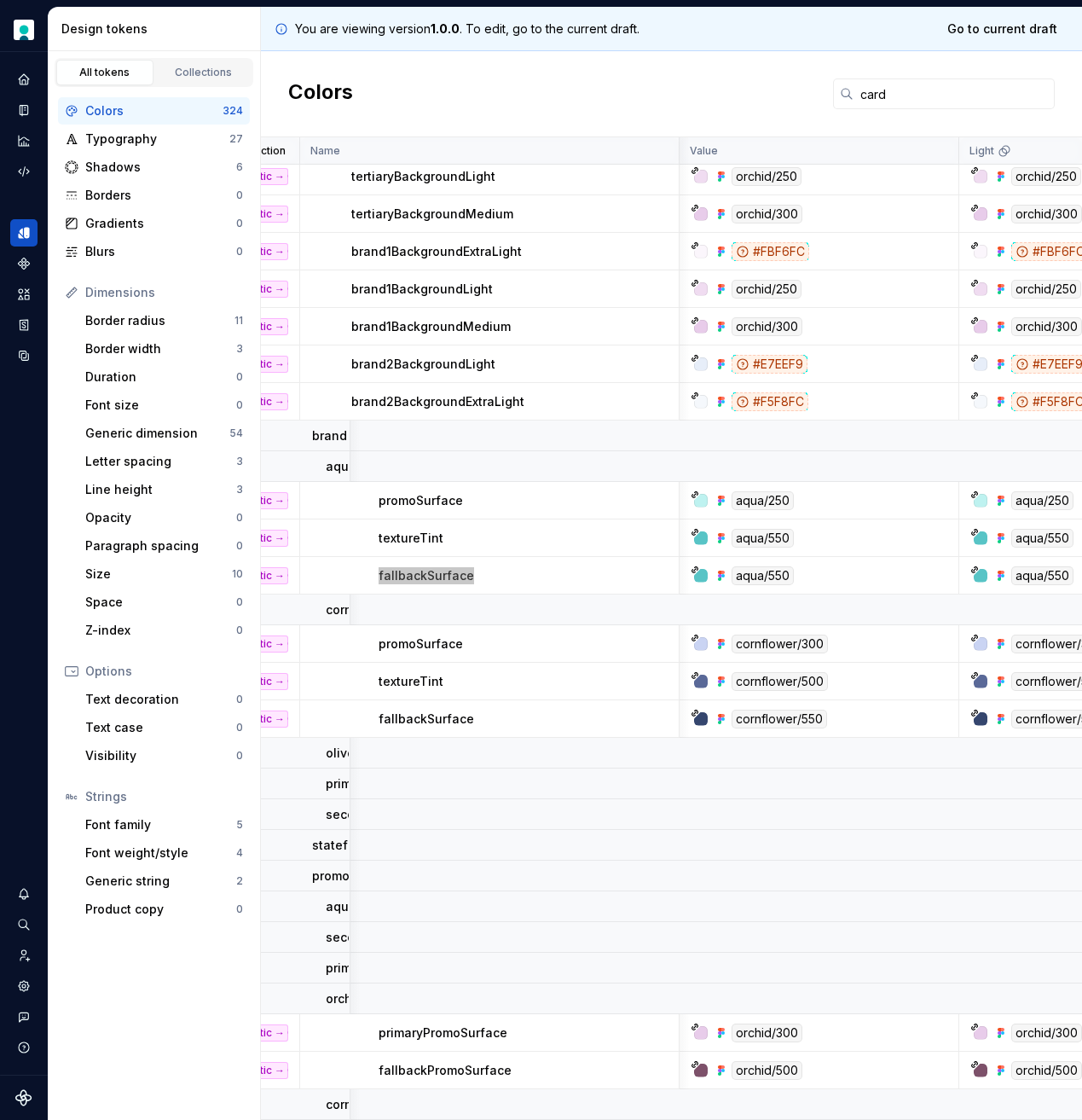 scroll, scrollTop: 265, scrollLeft: 0, axis: vertical 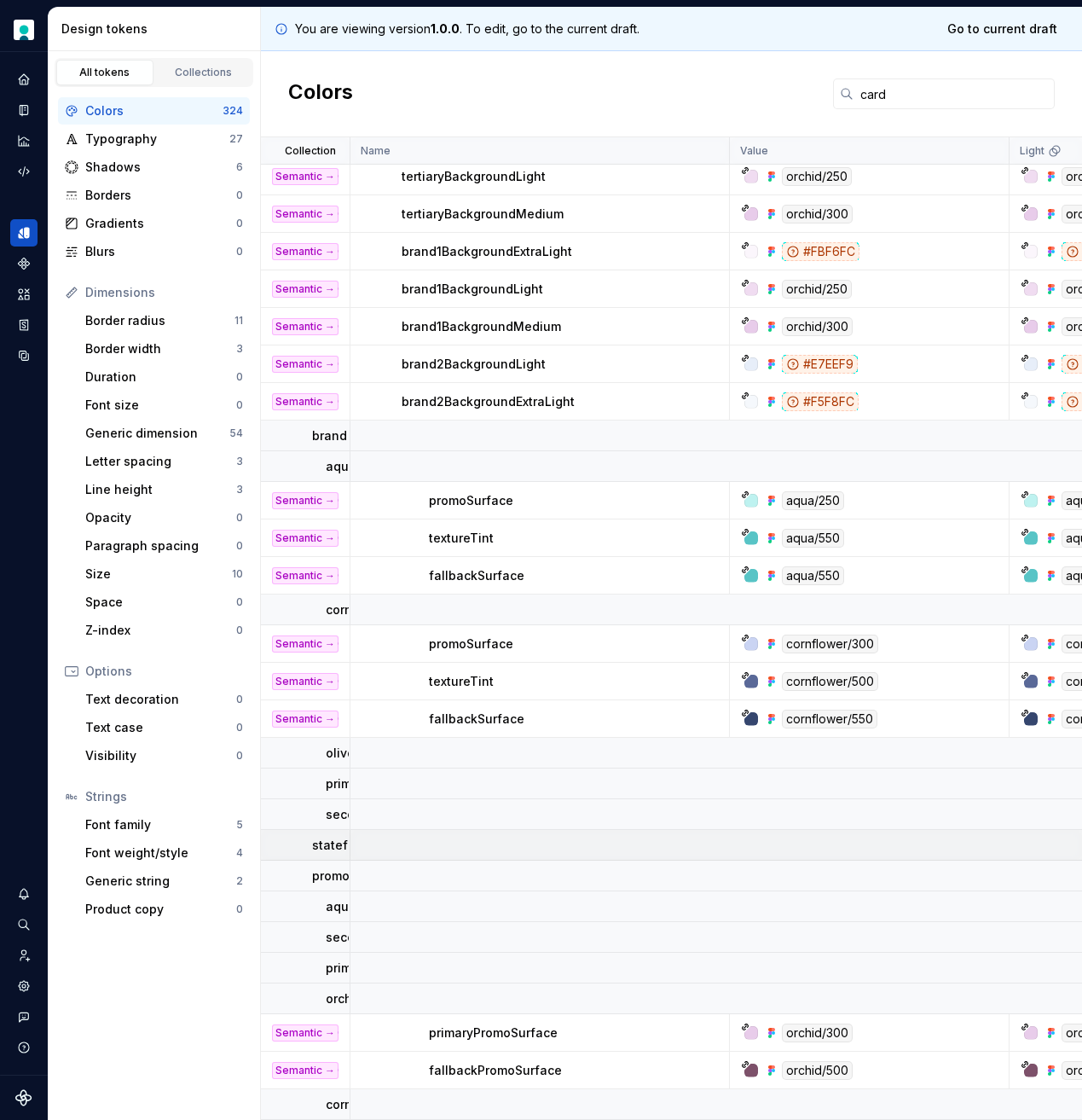 click on "stateful" at bounding box center (335, 845) 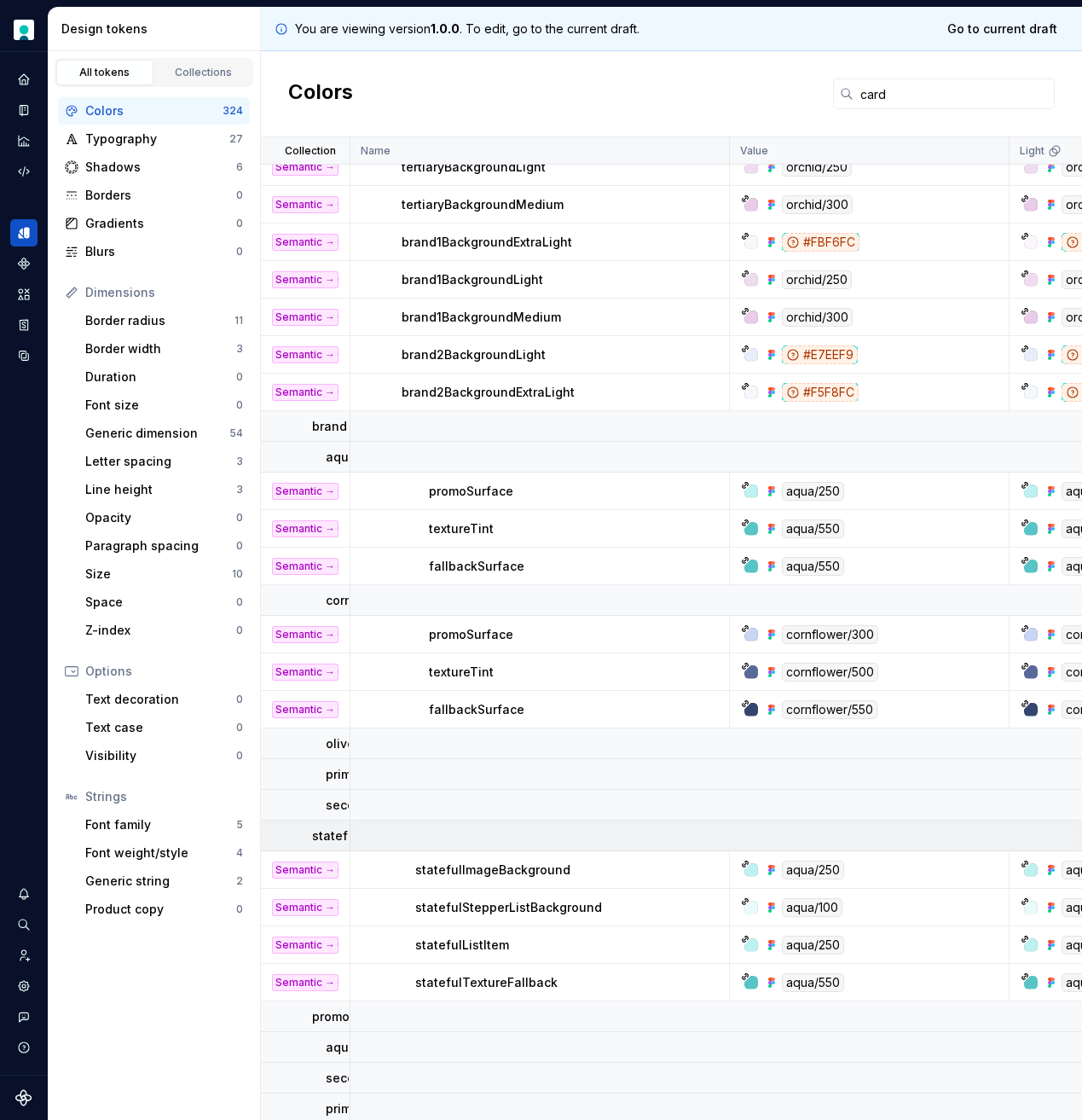 click on "stateful" at bounding box center (335, 836) 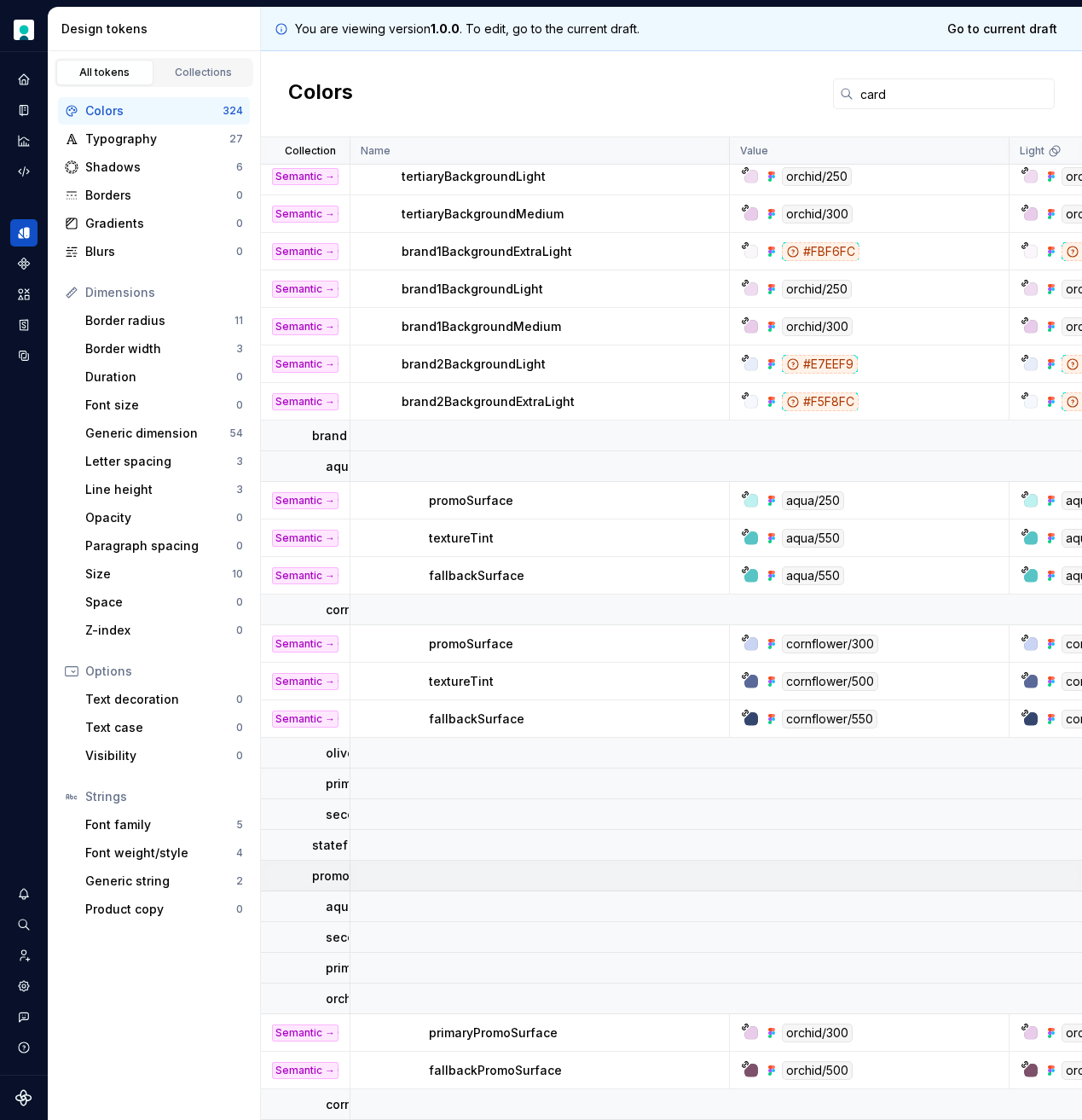 click on "promo" at bounding box center (331, 876) 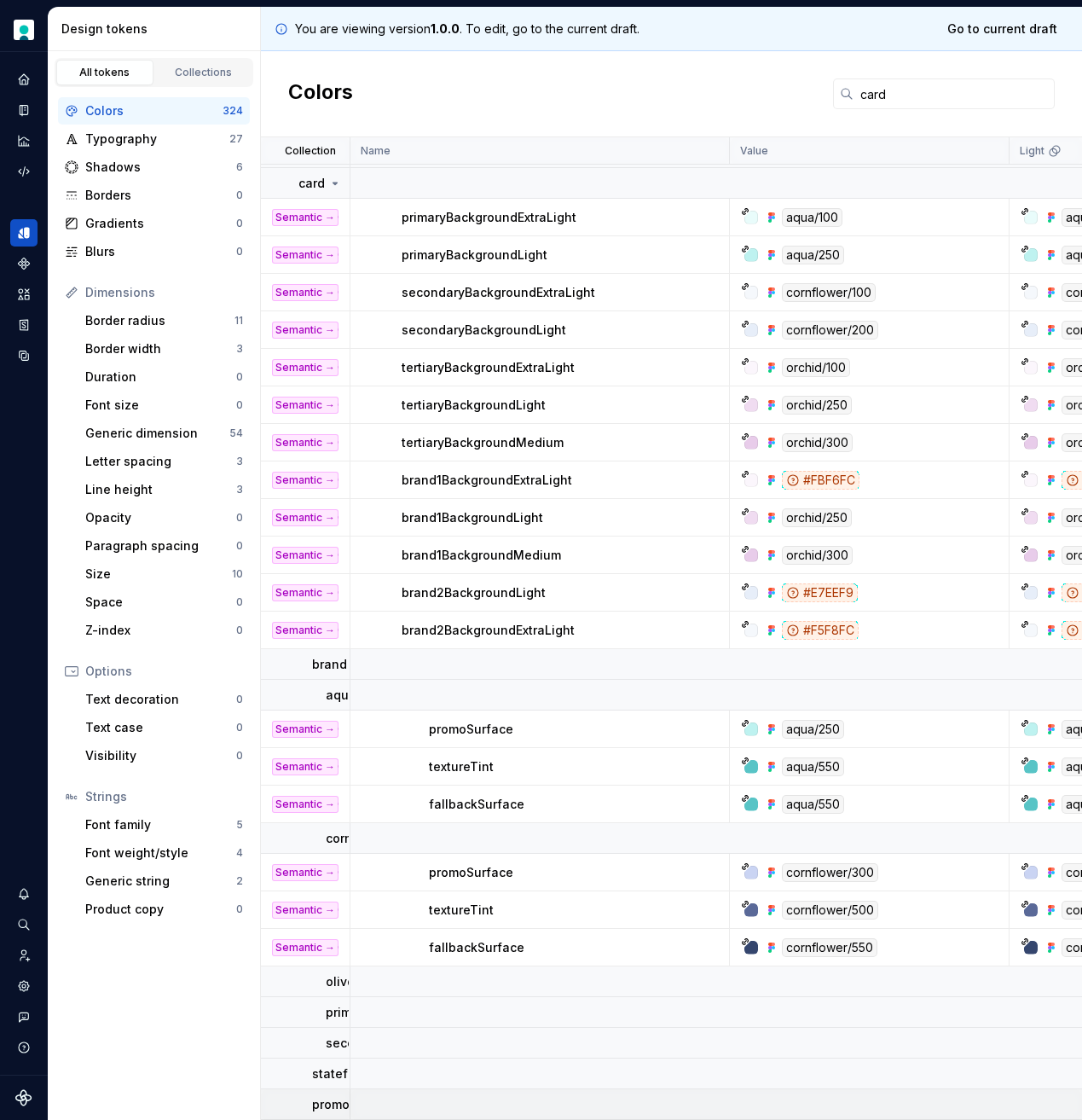 scroll, scrollTop: 37, scrollLeft: 0, axis: vertical 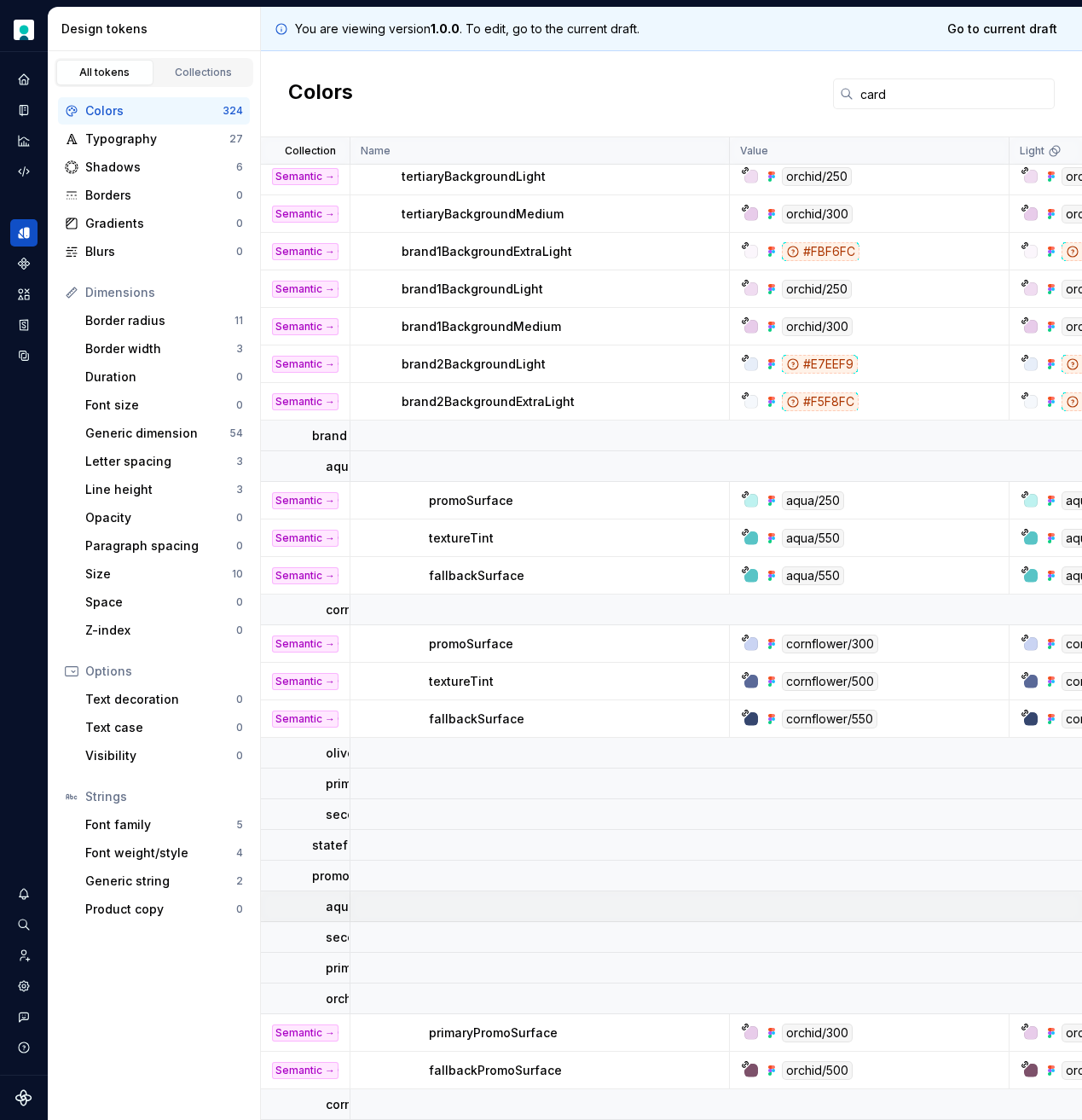 click on "aqua" at bounding box center (341, 907) 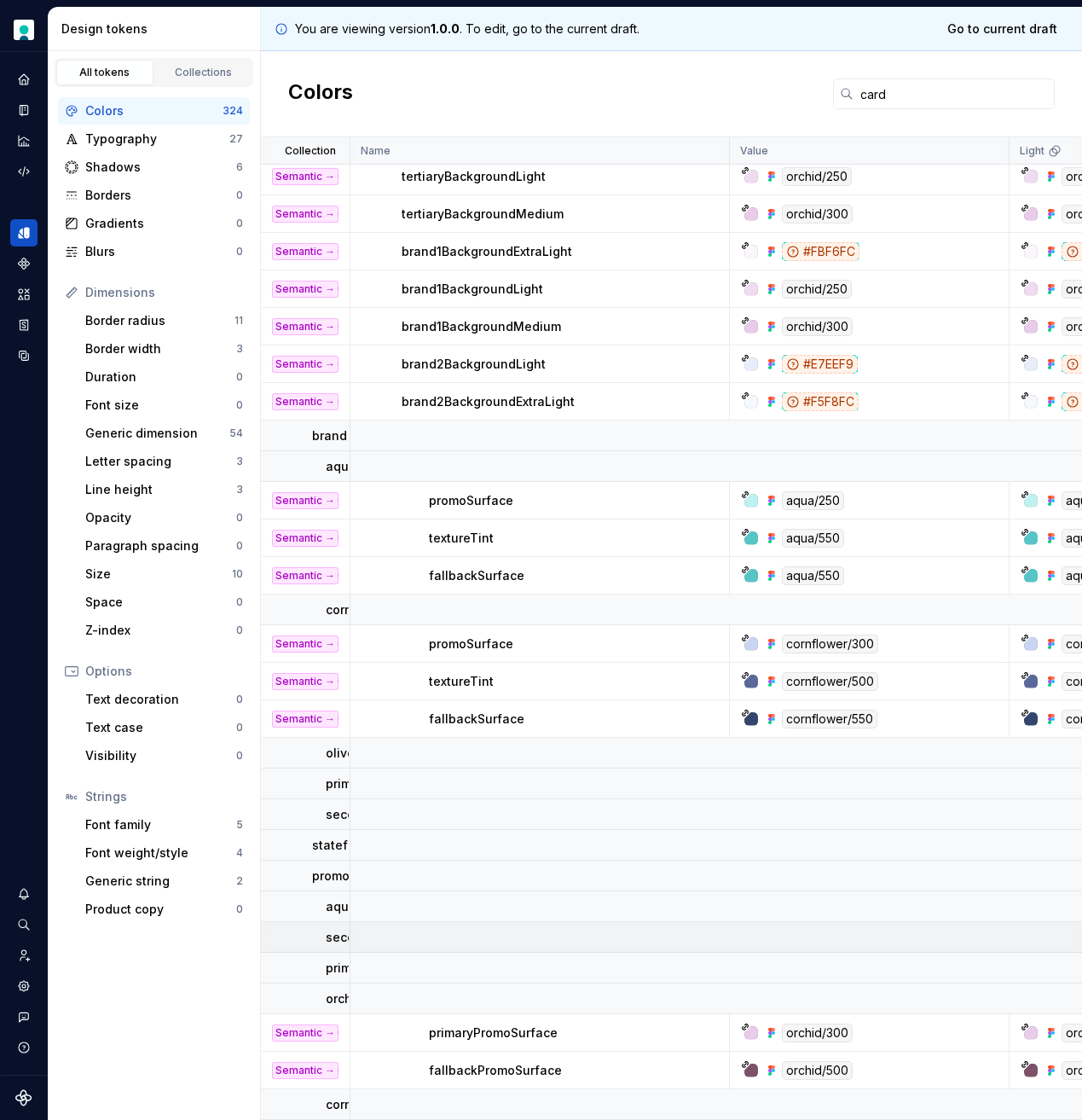 click on "secondary" at bounding box center [357, 937] 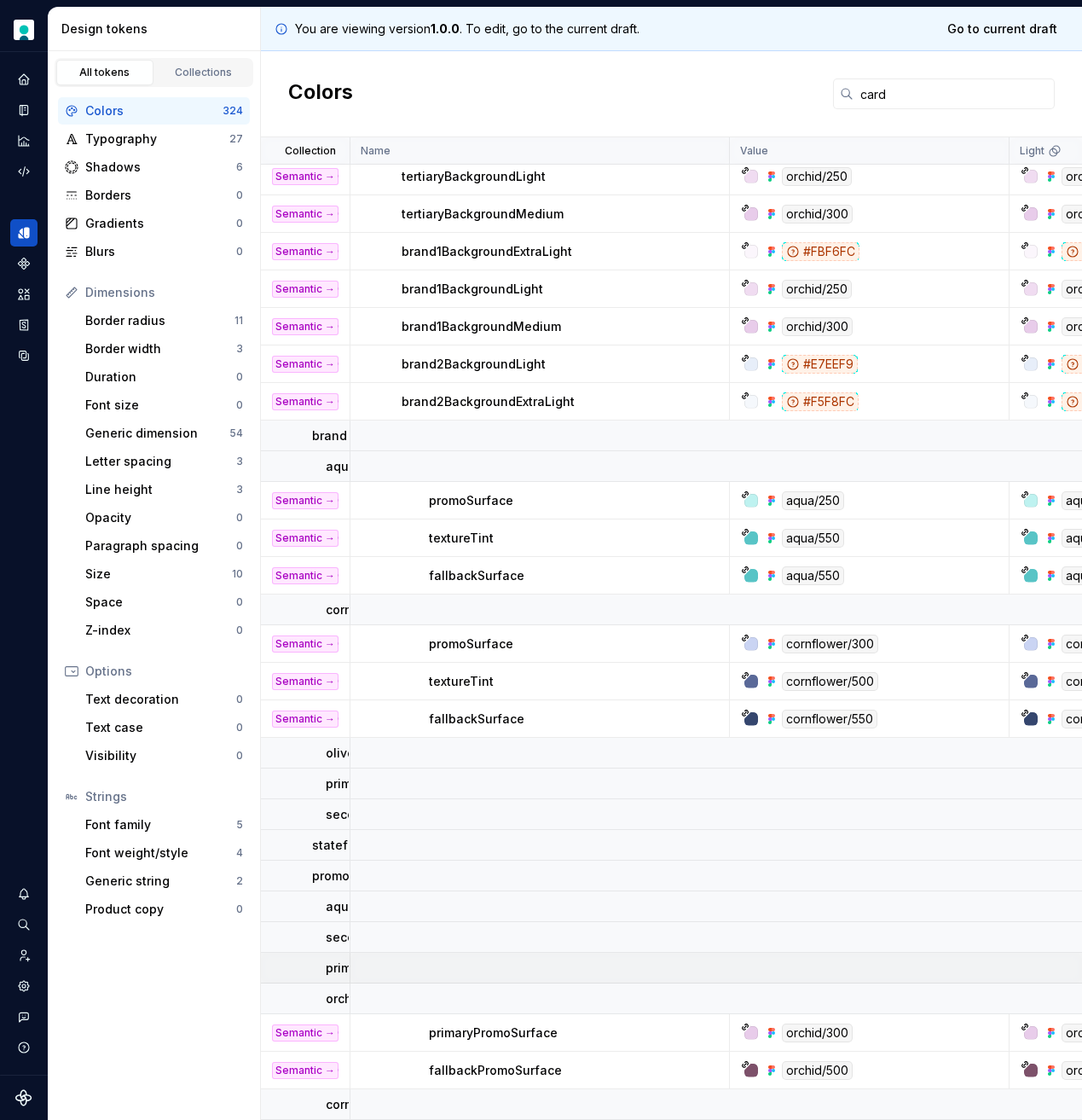 click on "primary" at bounding box center (348, 968) 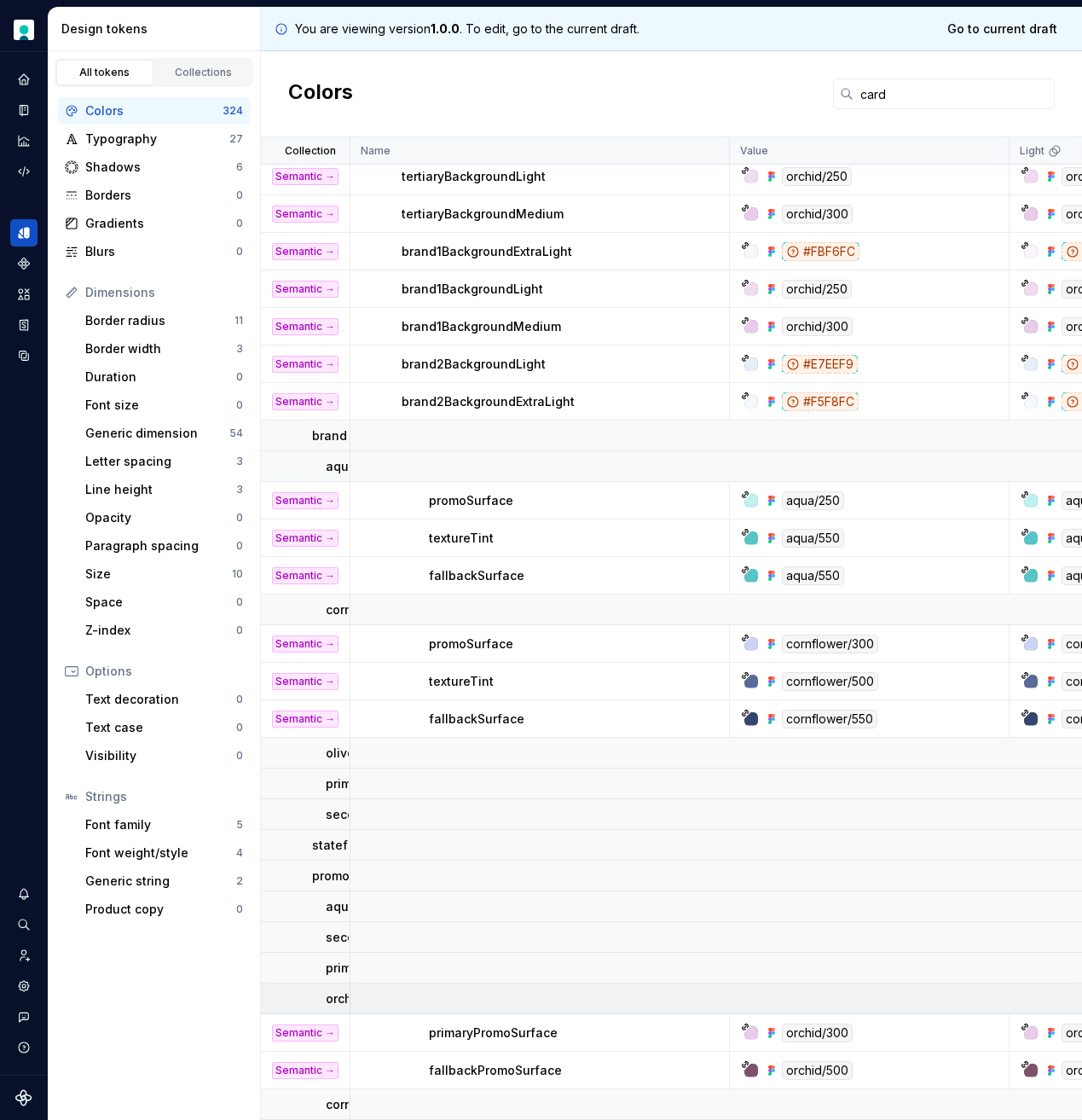 click on "orchid" at bounding box center (344, 999) 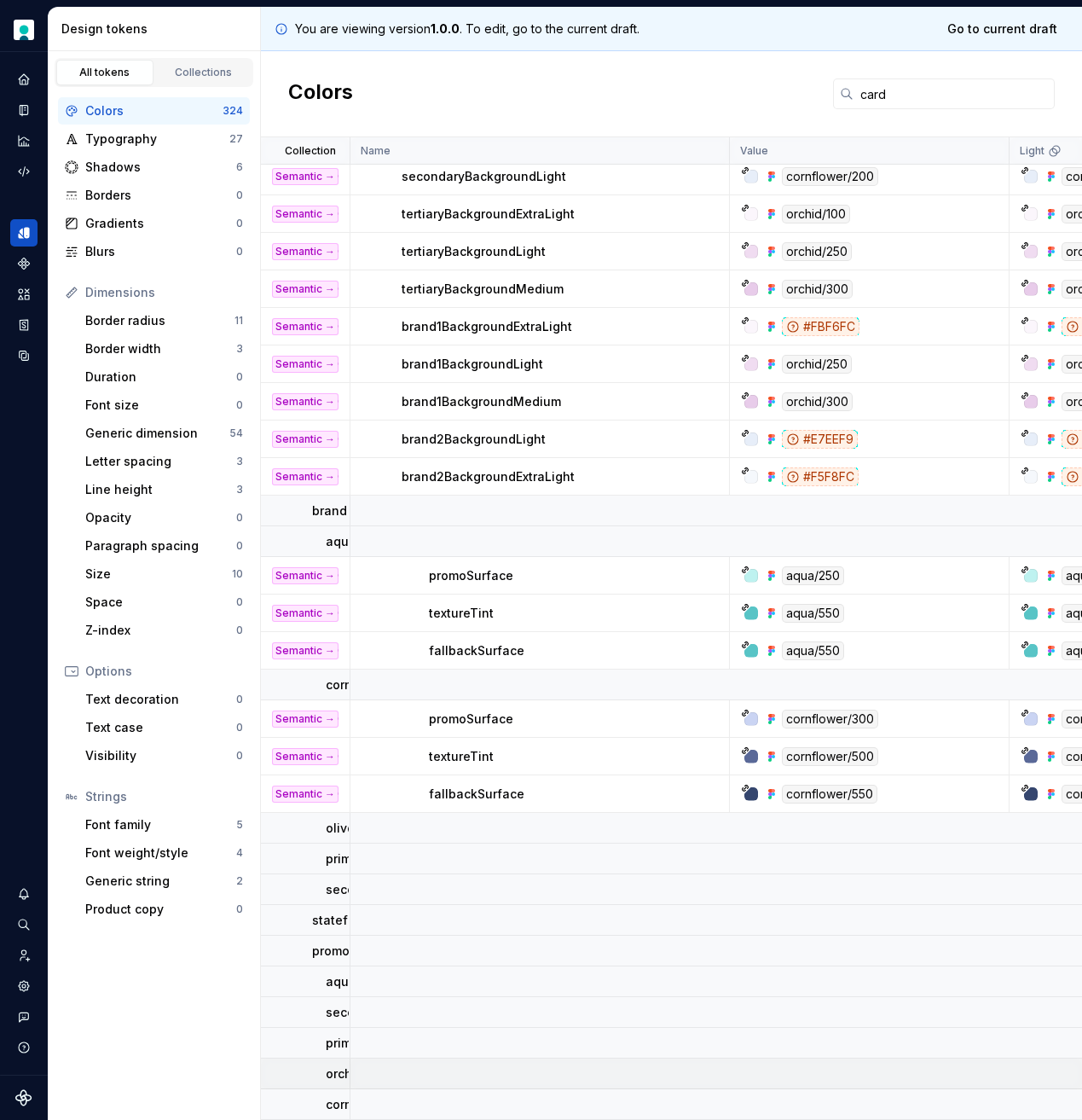 scroll, scrollTop: 190, scrollLeft: 0, axis: vertical 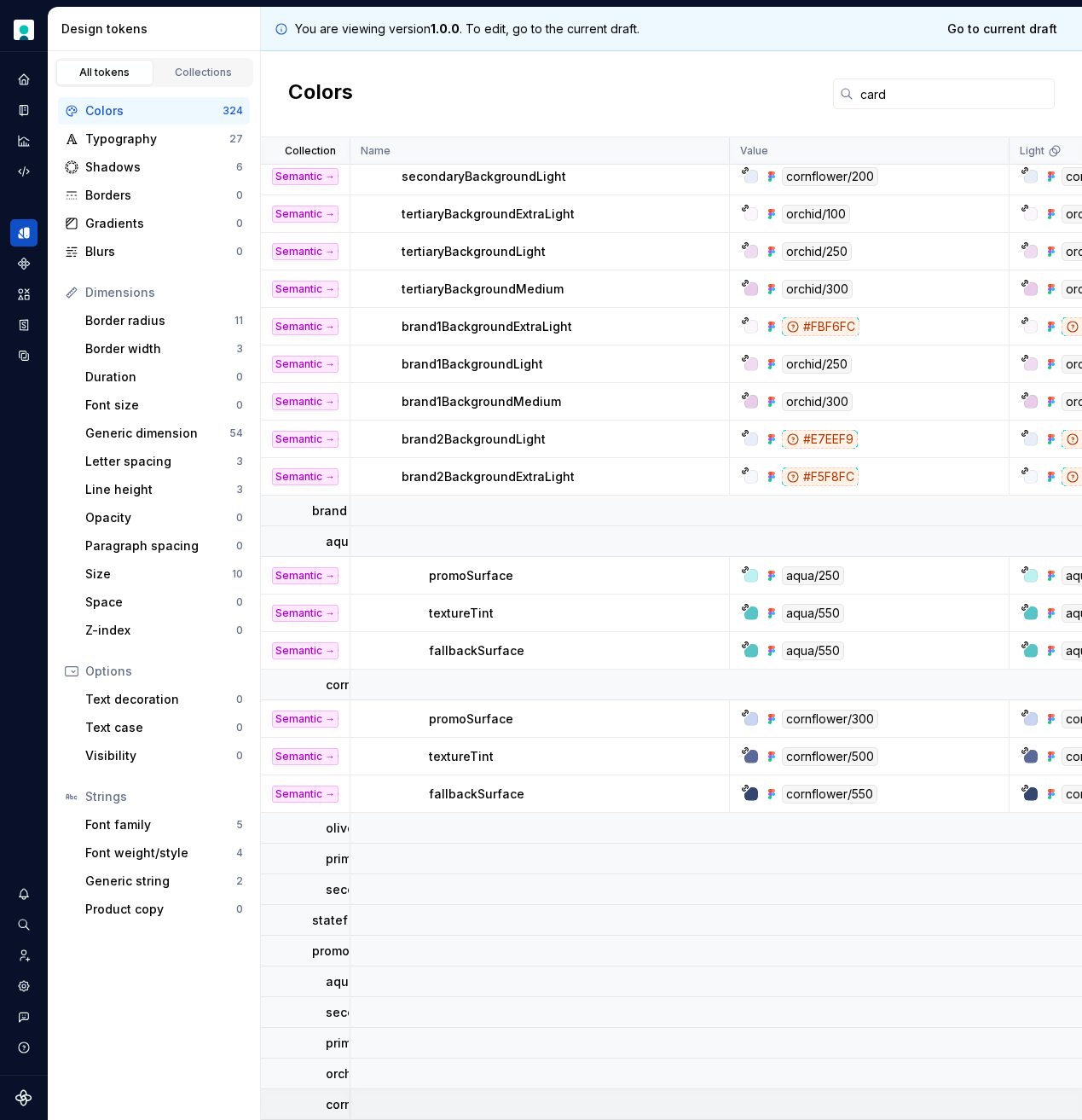 click on "cornflower" at bounding box center [358, 1105] 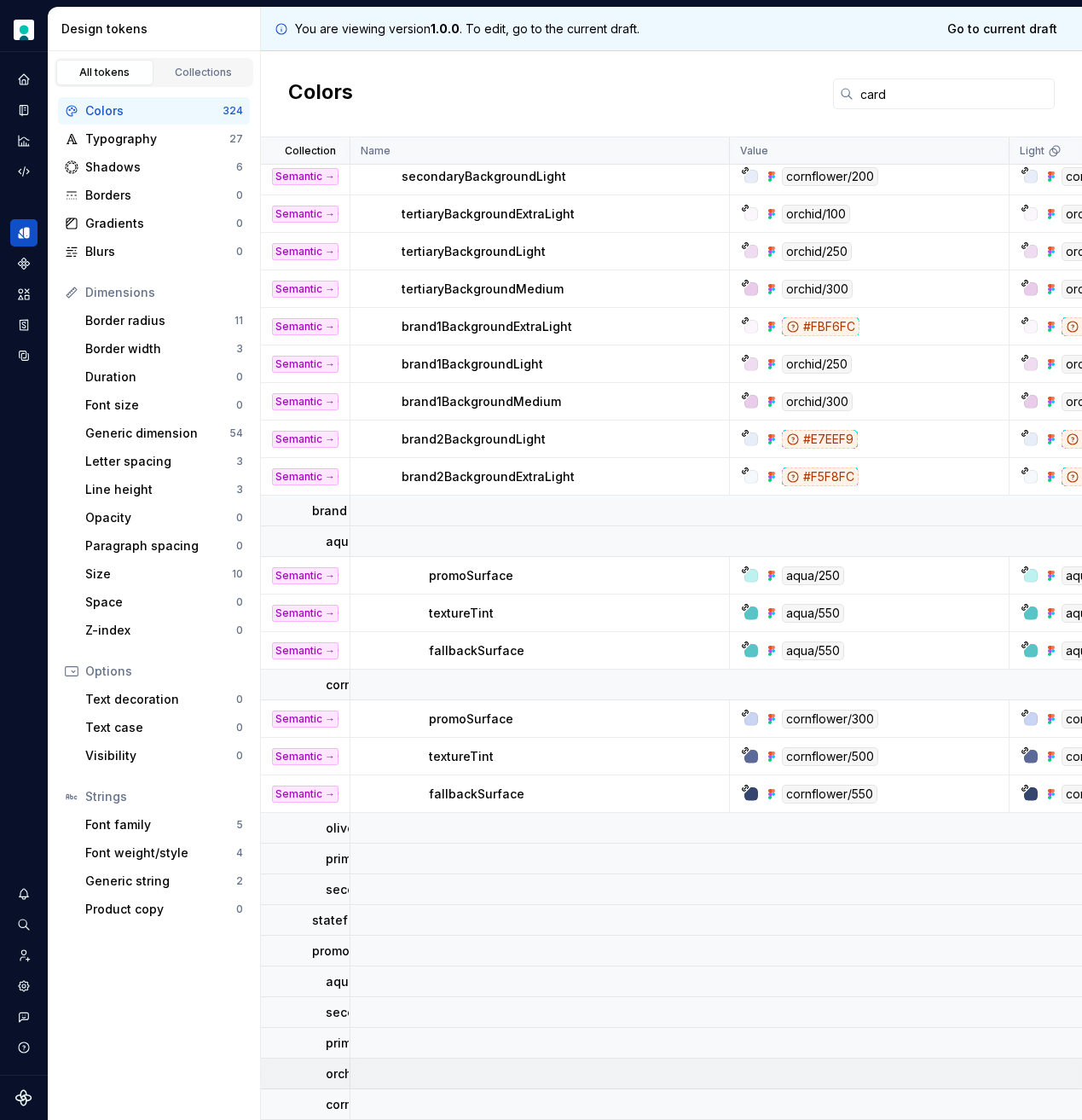 click on "orchid" at bounding box center (344, 1074) 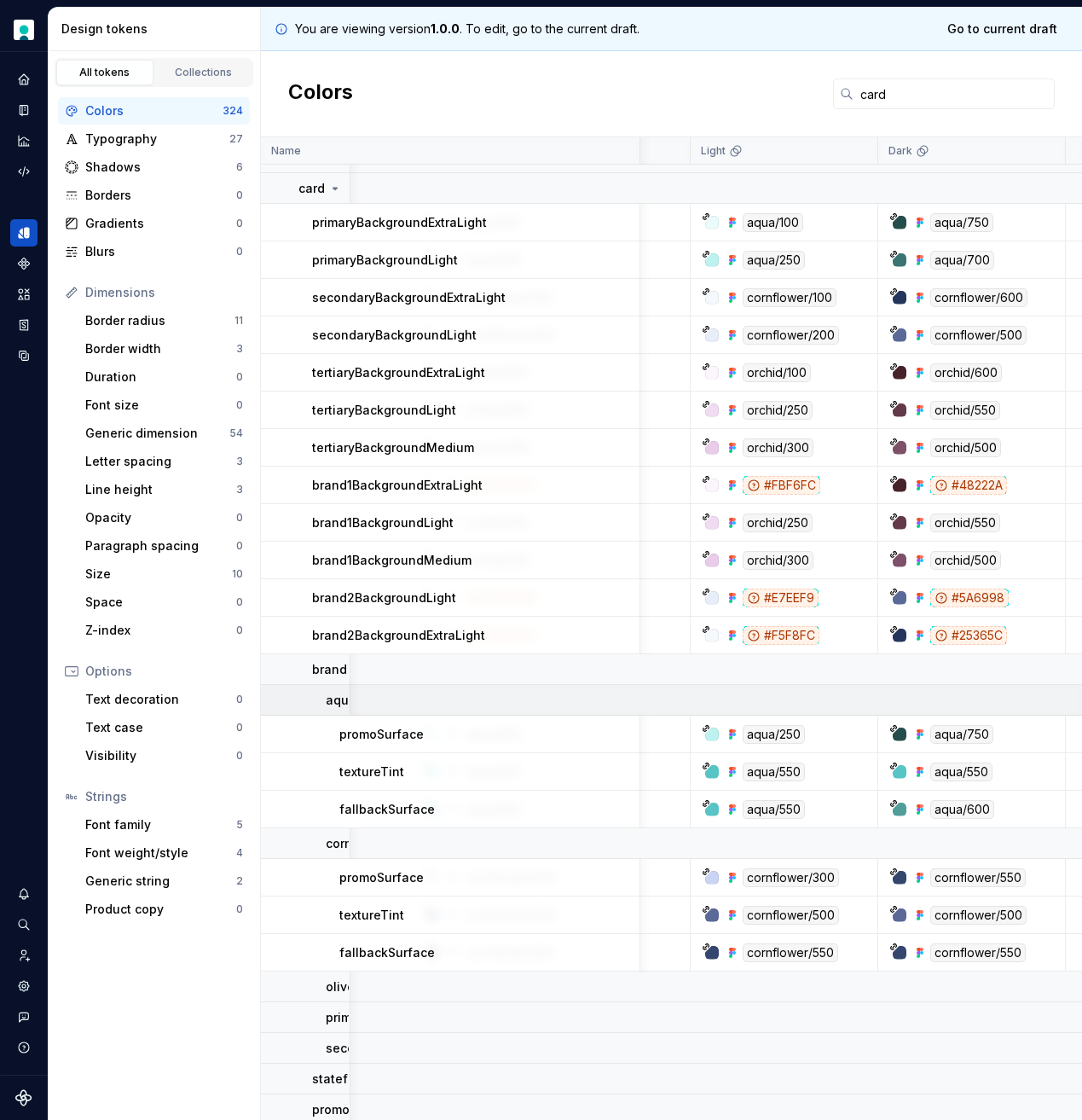 scroll, scrollTop: 22, scrollLeft: 328, axis: both 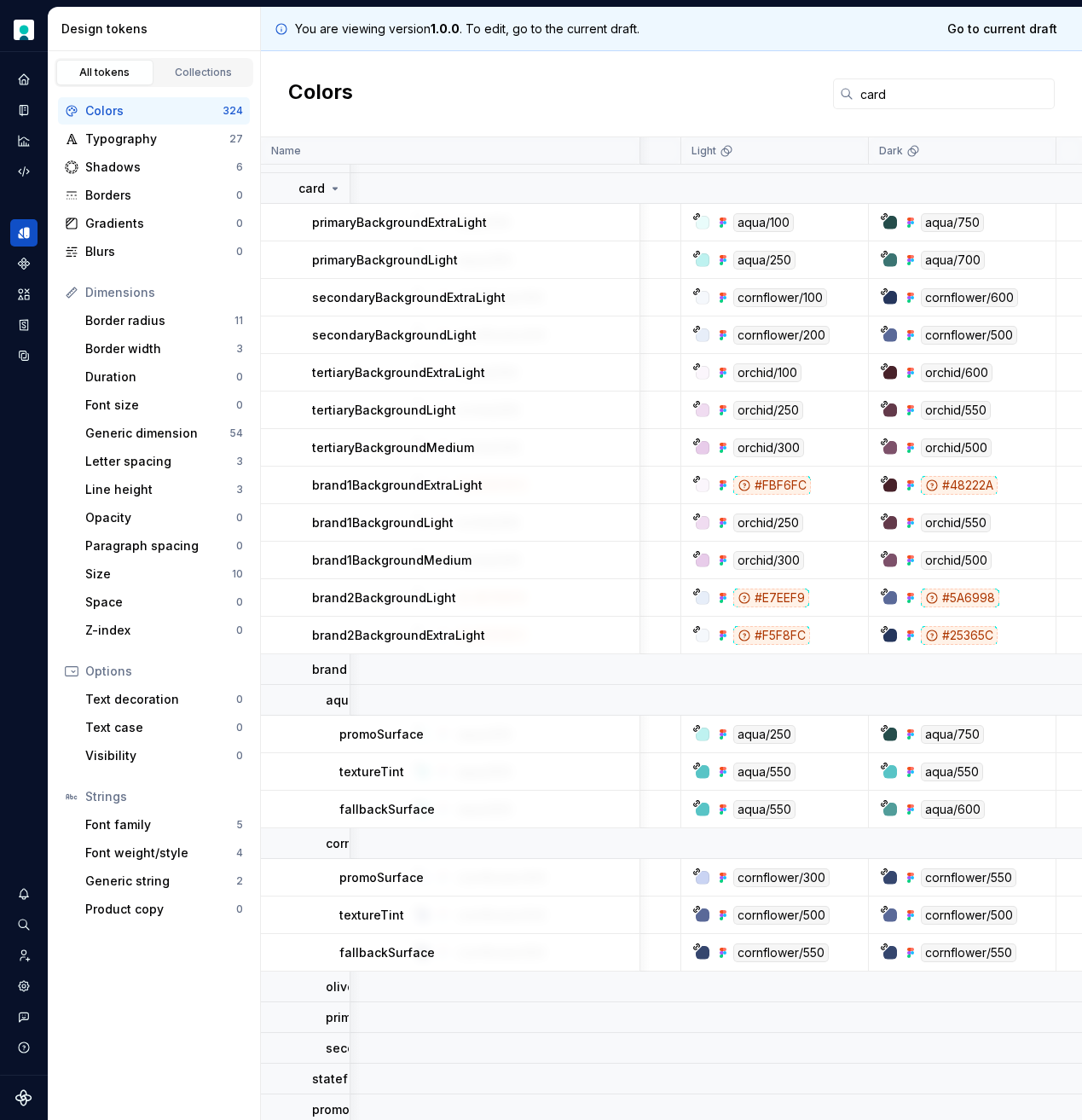 click on "brand2BackgroundExtraLight" at bounding box center (398, 635) 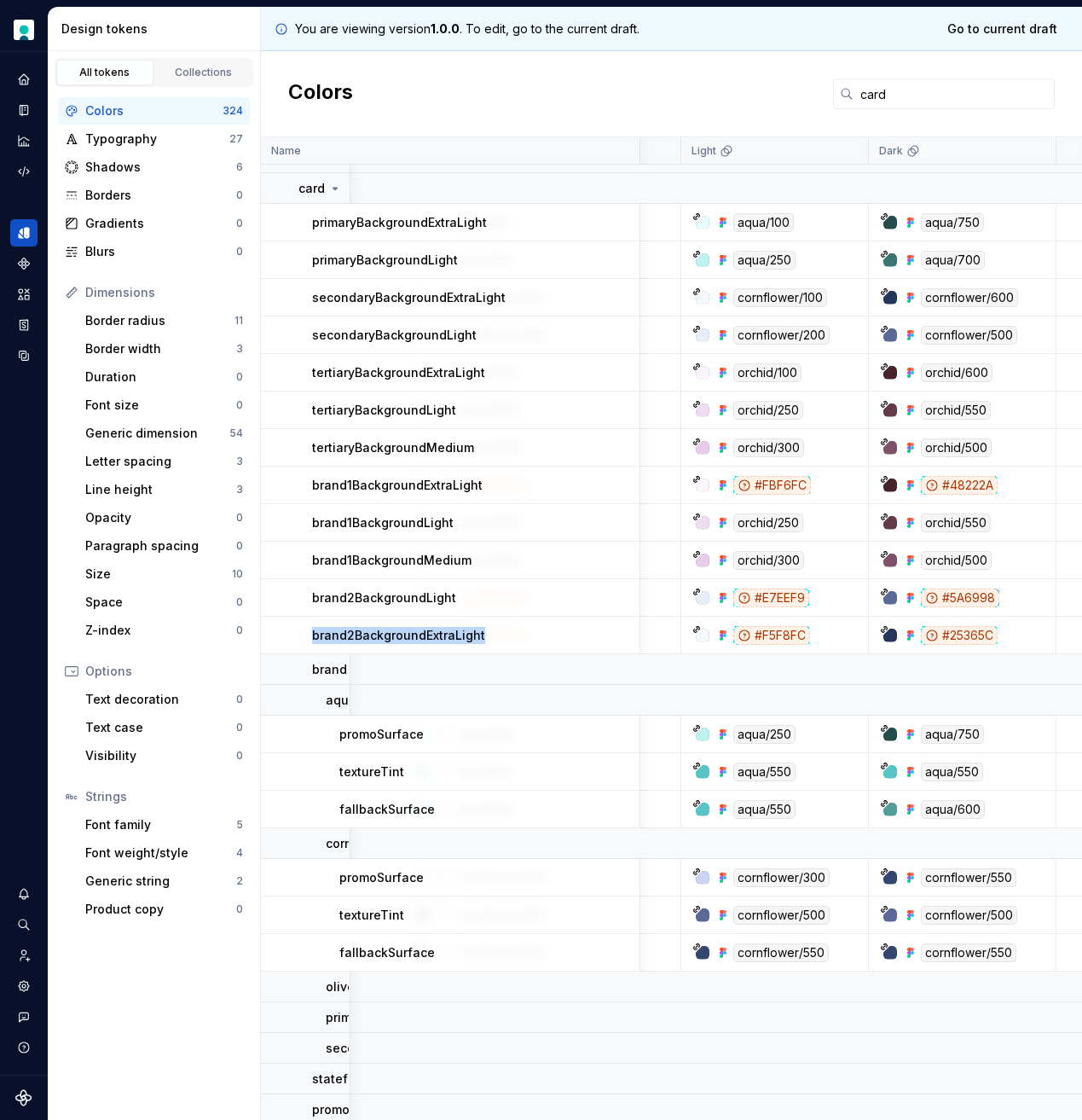 click on "brand2BackgroundExtraLight" at bounding box center (398, 635) 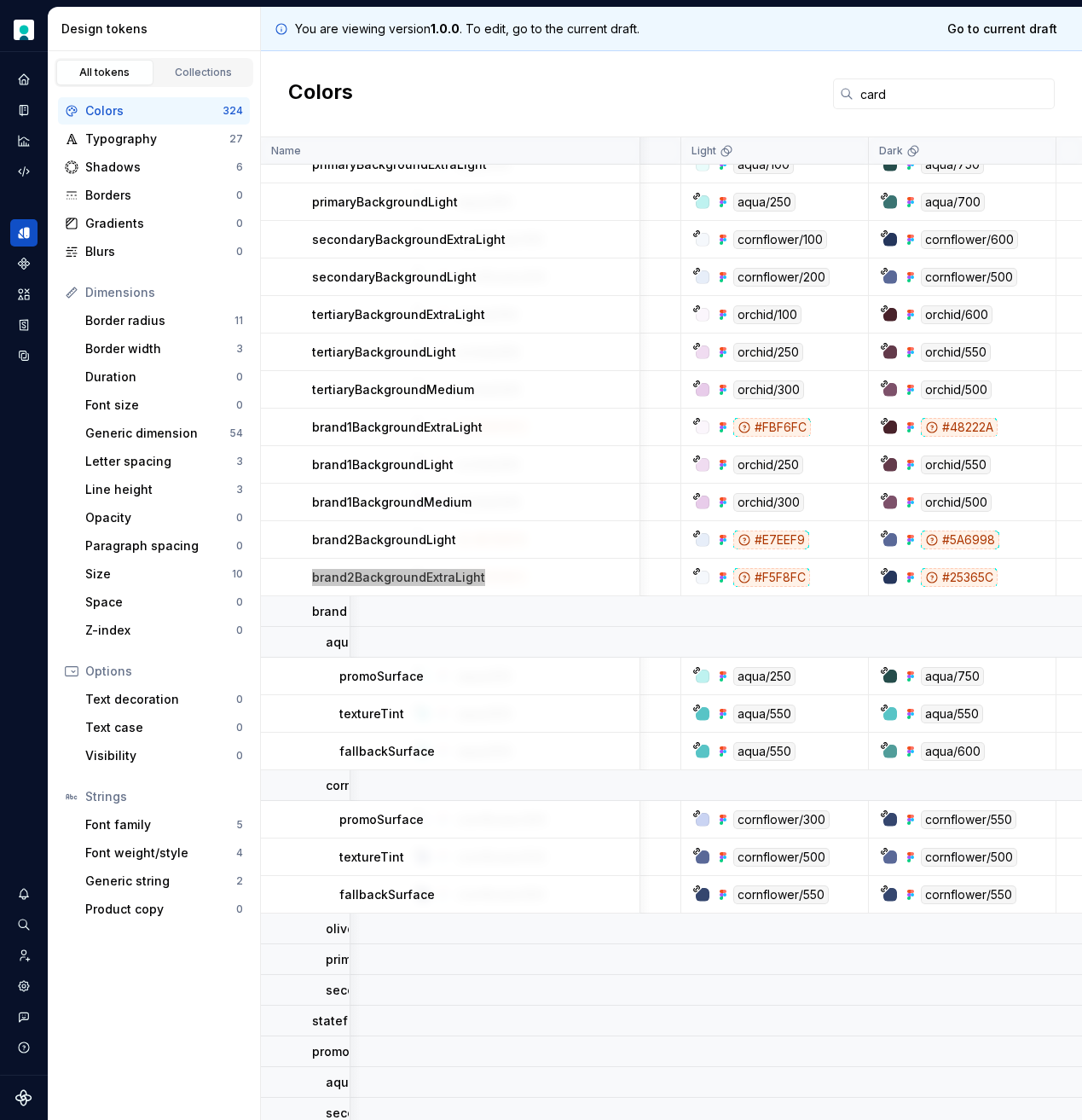 scroll, scrollTop: 81, scrollLeft: 328, axis: both 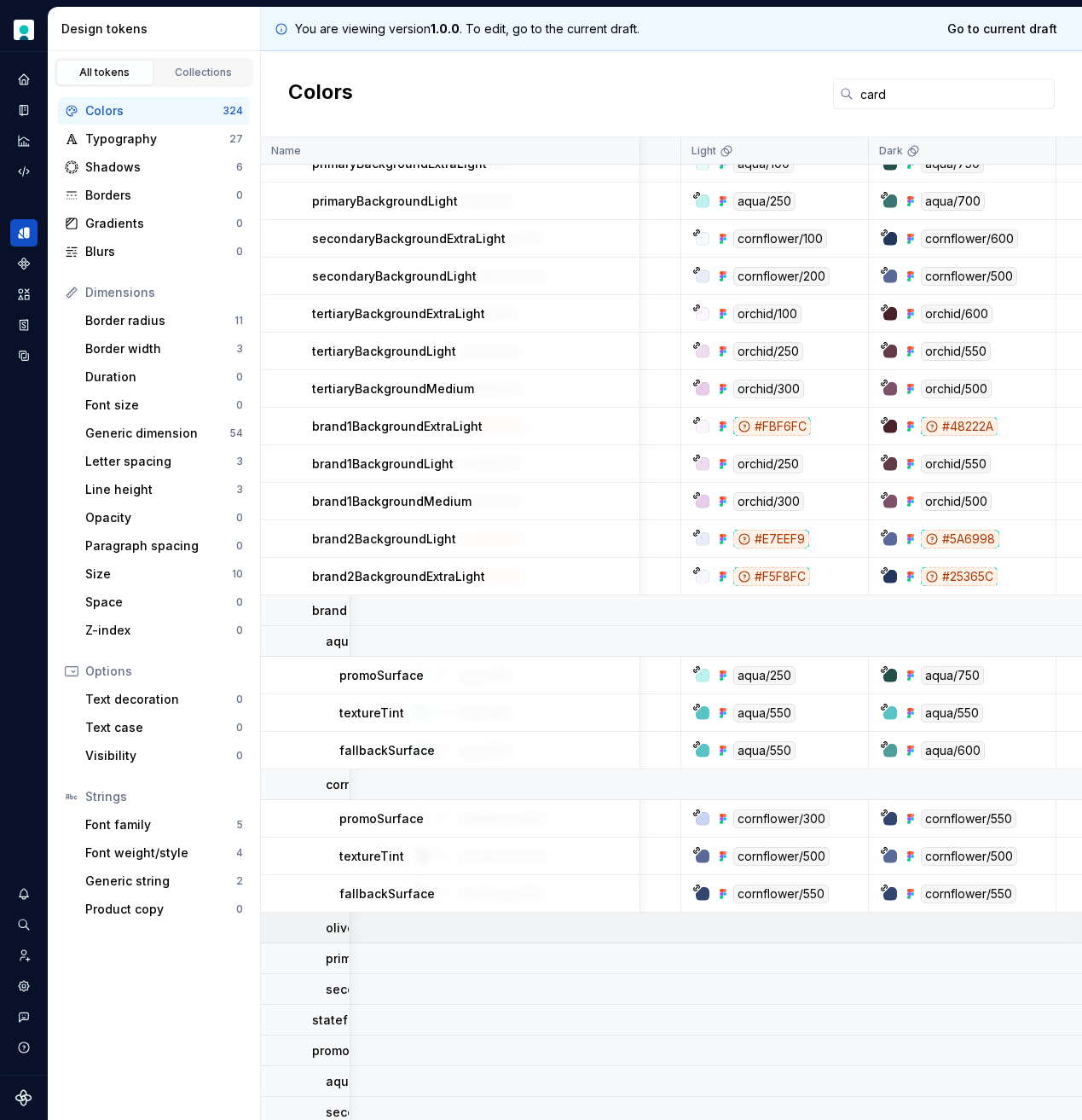 click on "olive" at bounding box center (340, 928) 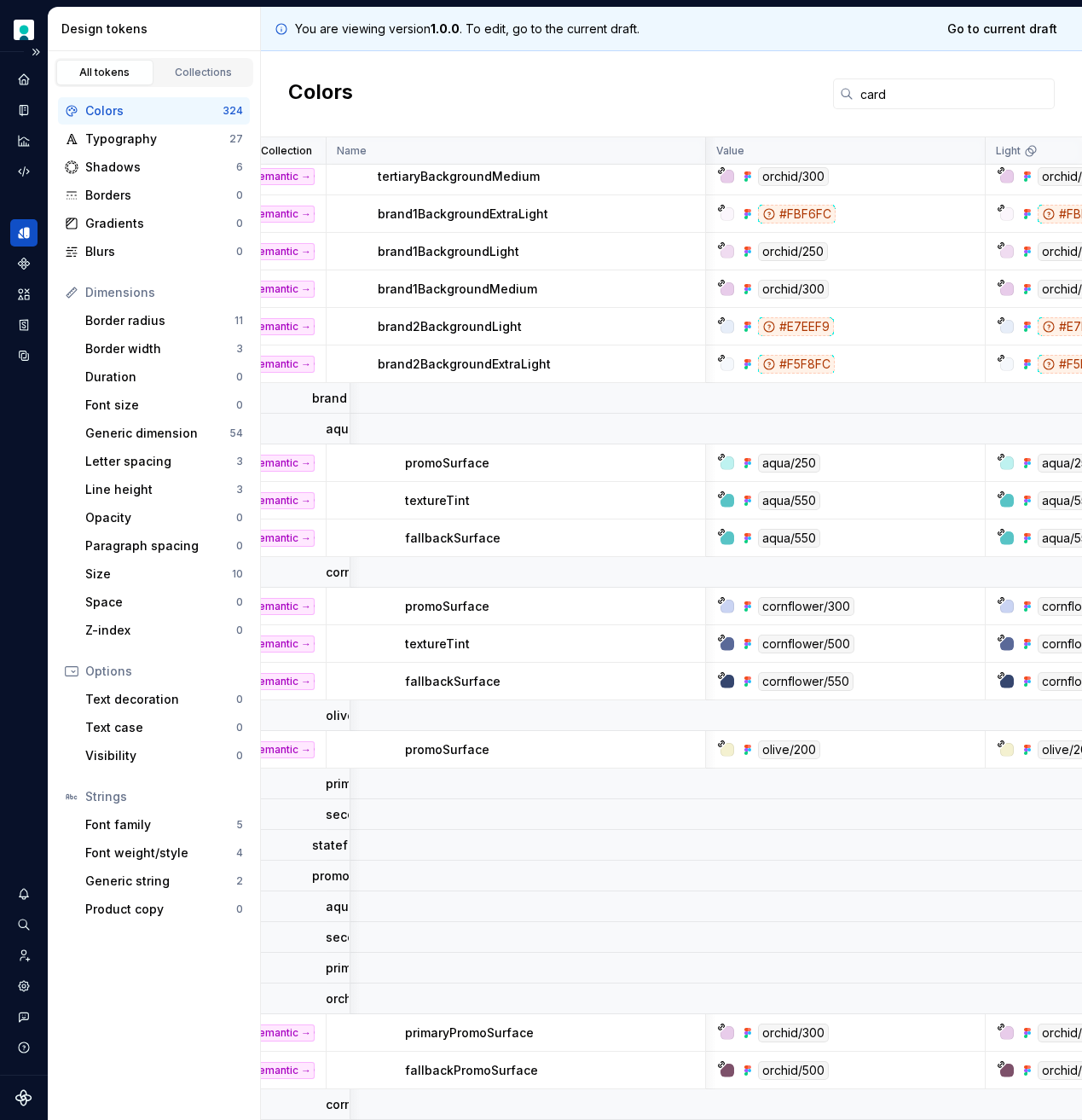 scroll, scrollTop: 303, scrollLeft: 0, axis: vertical 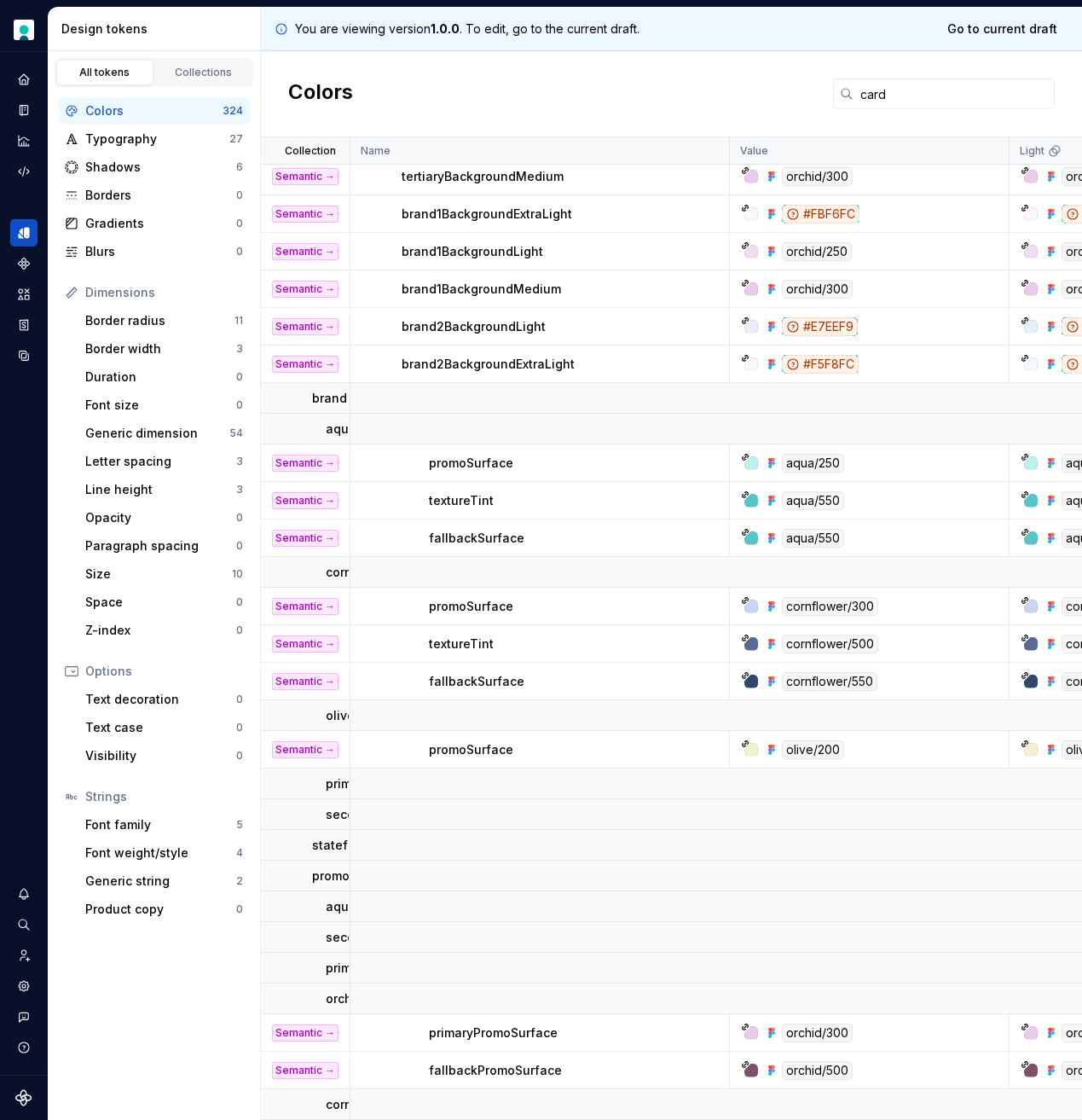 click on "primaryPromoSurface" at bounding box center (540, 1033) 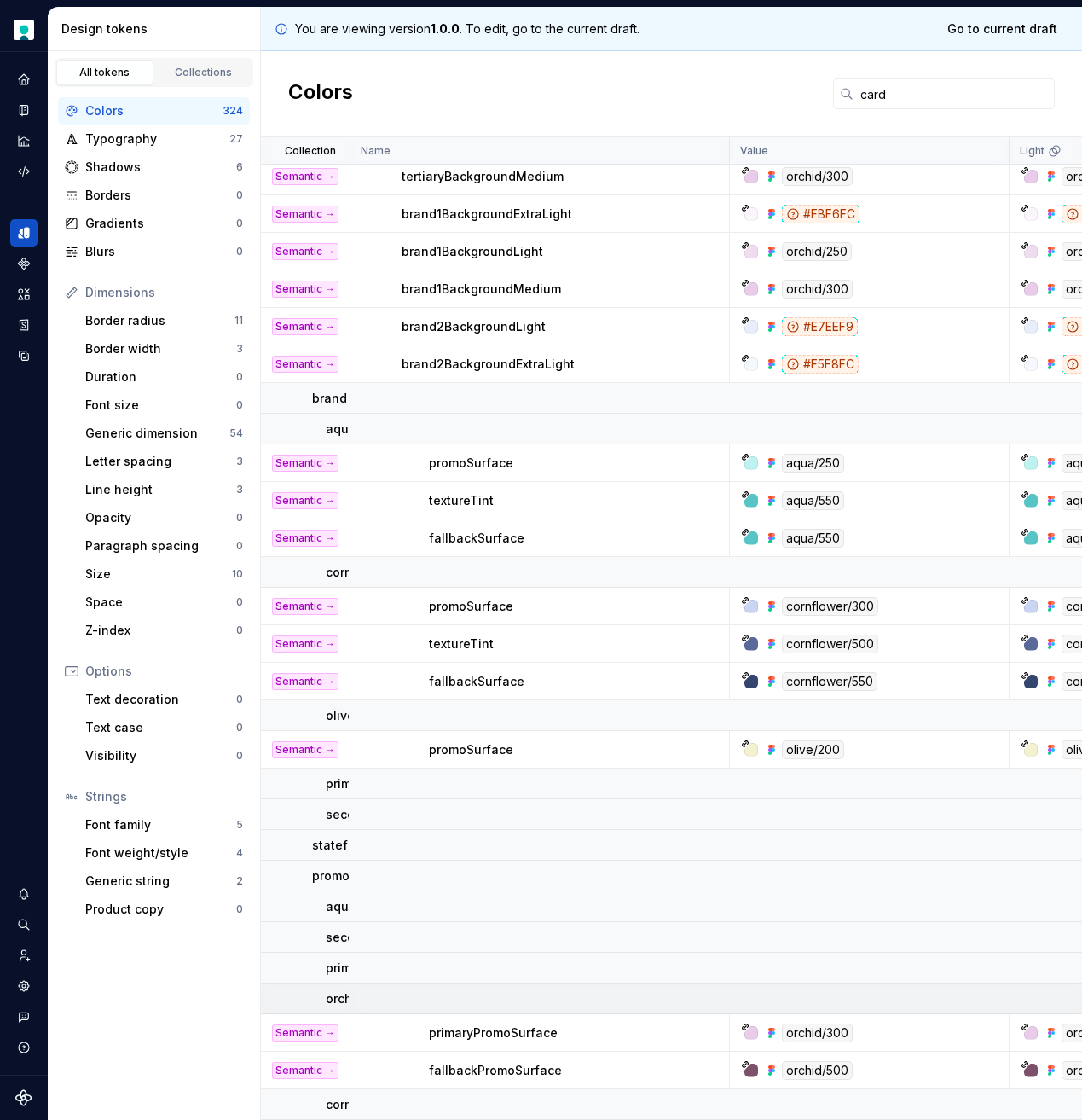 click on "orchid" at bounding box center [344, 999] 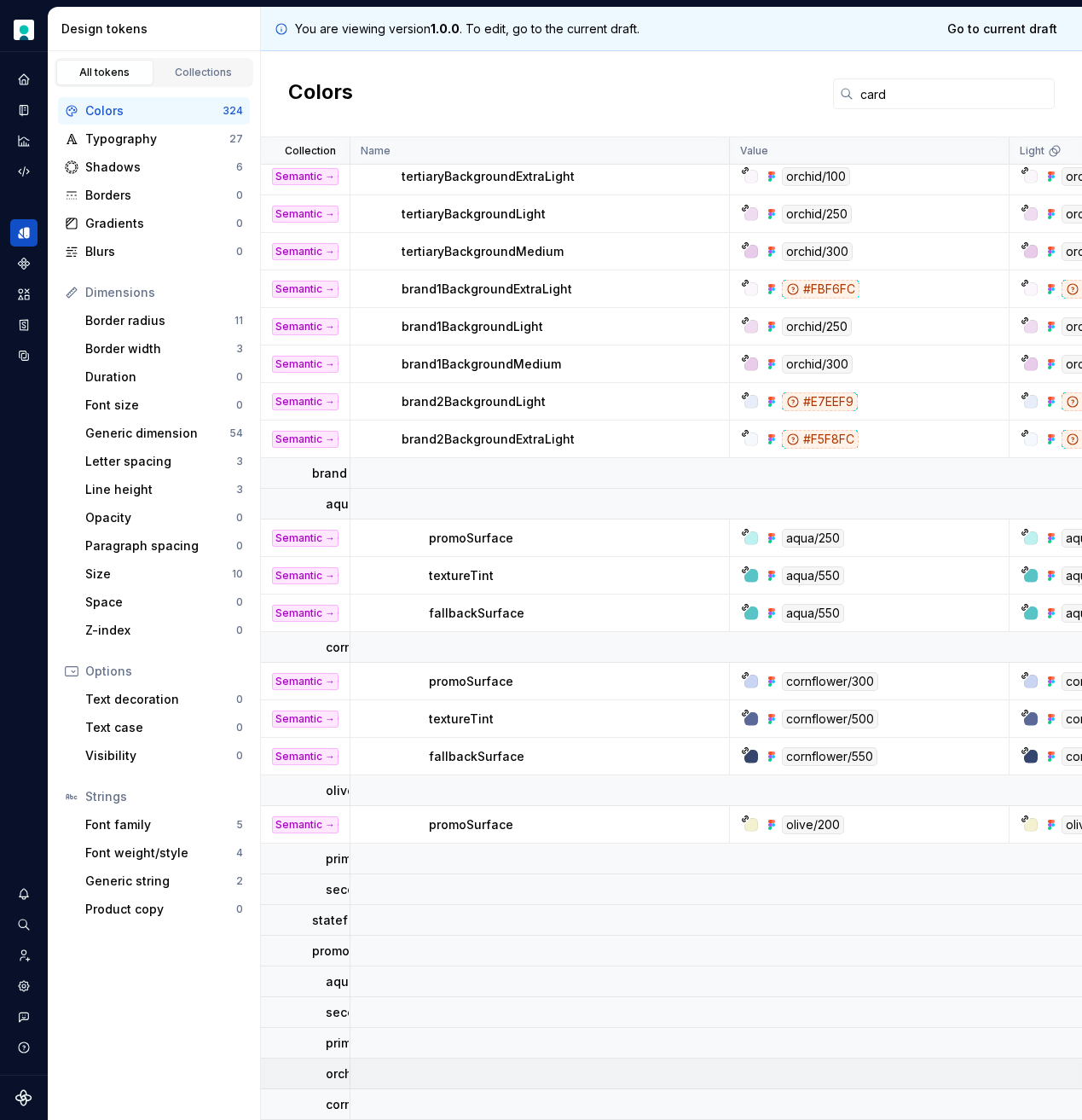 click on "orchid" at bounding box center [344, 1074] 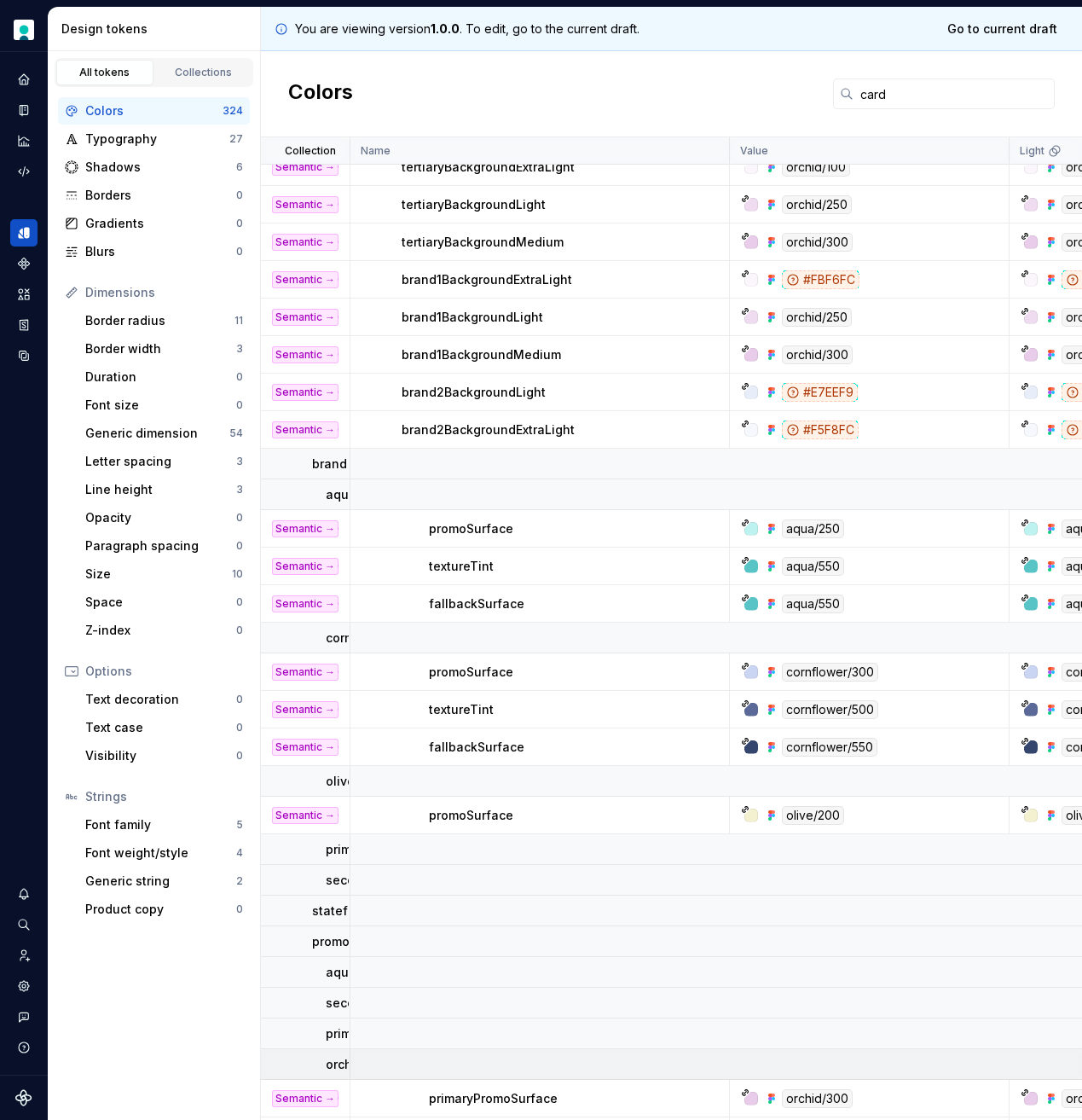 scroll, scrollTop: 303, scrollLeft: 0, axis: vertical 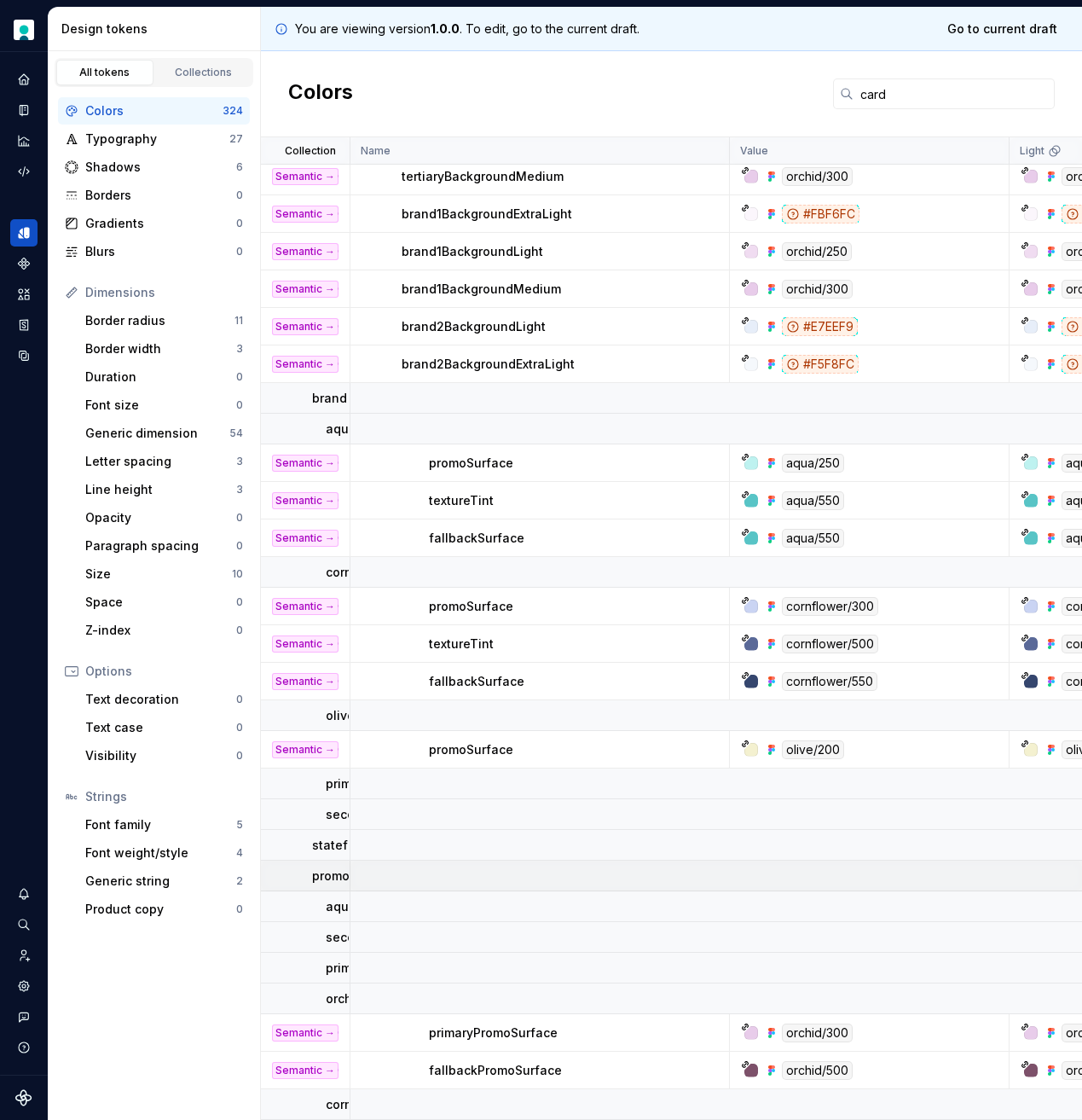 click on "promo" at bounding box center [331, 876] 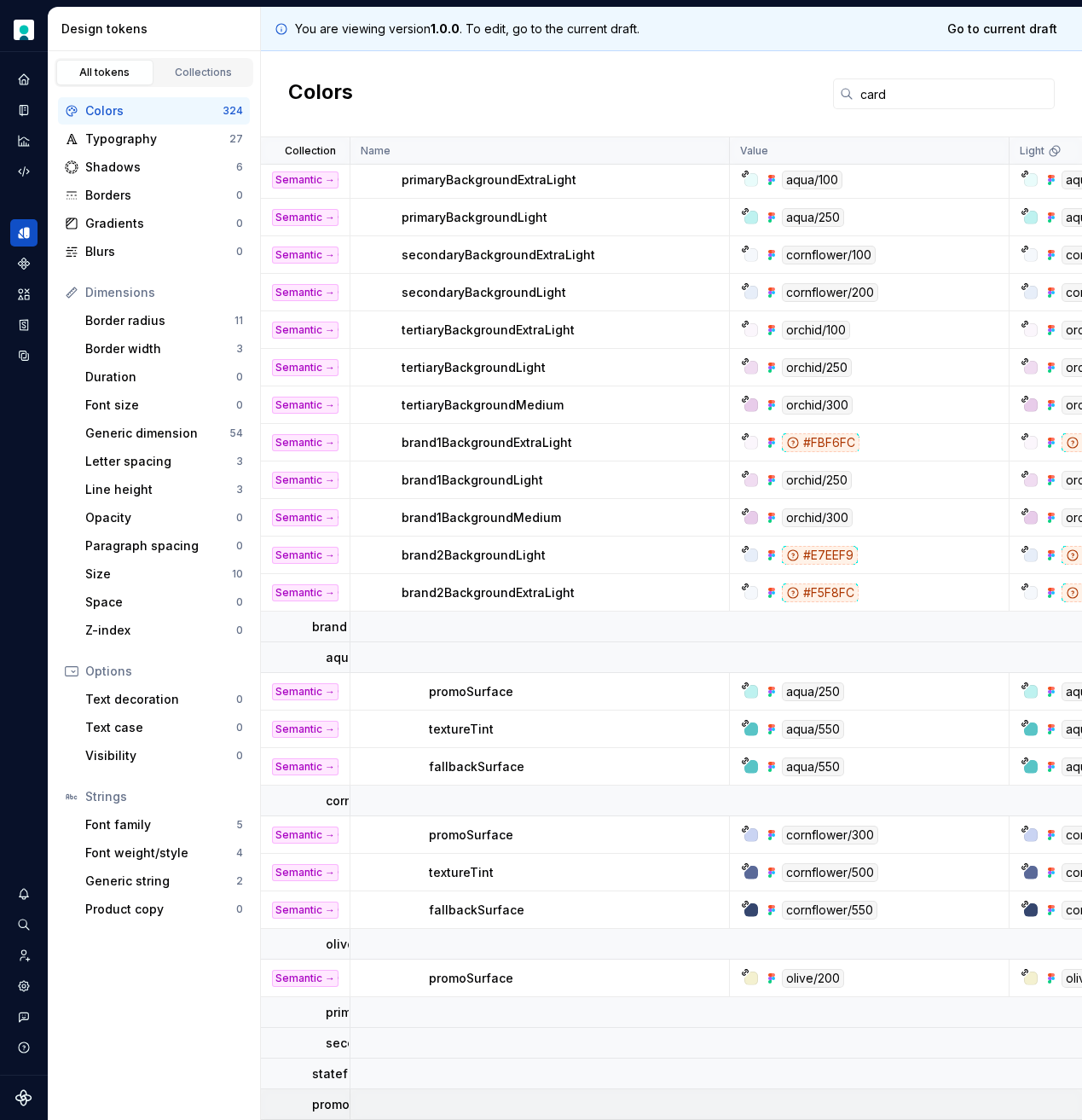 click on "promo" at bounding box center (331, 1105) 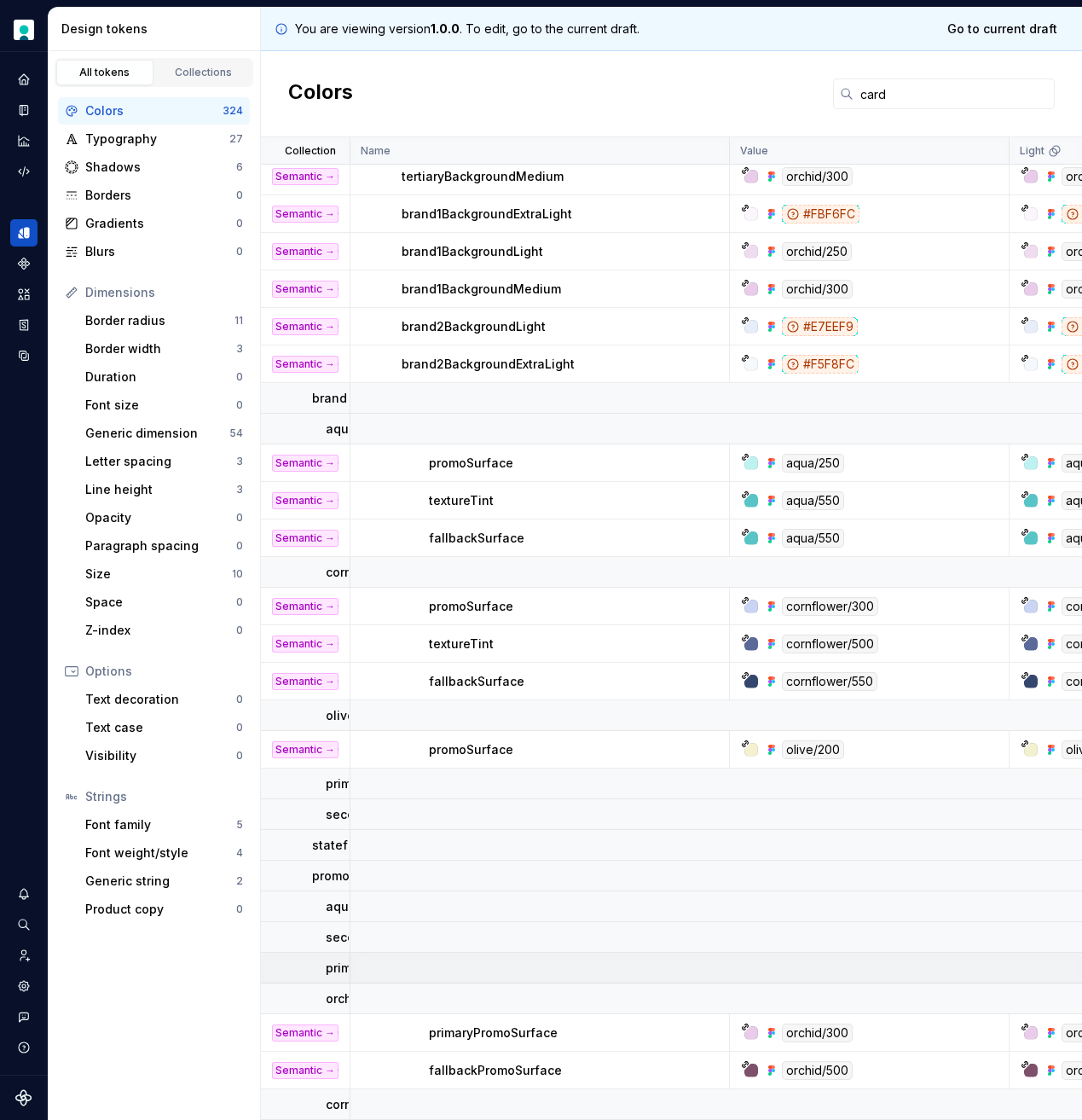 click on "primary" at bounding box center [348, 968] 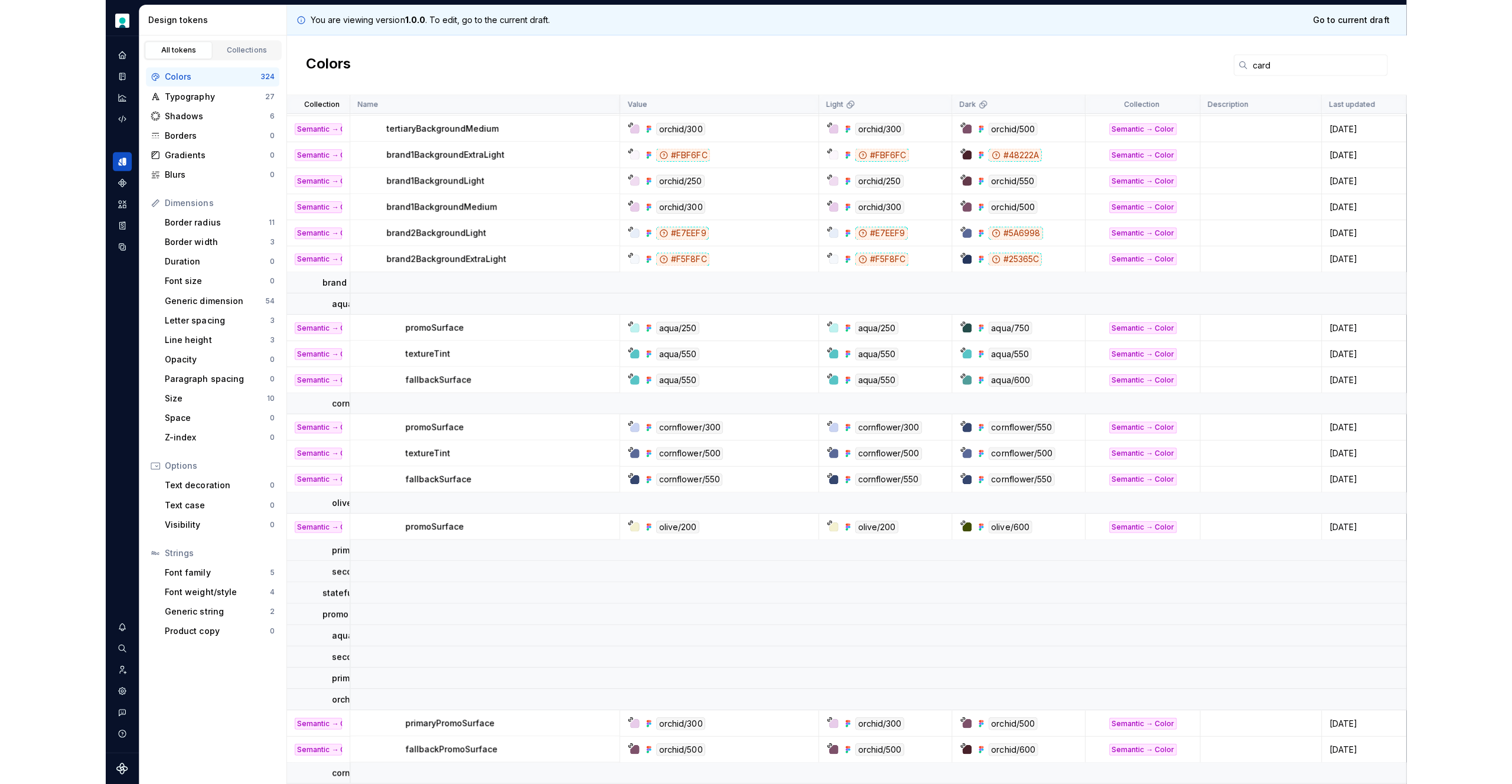 scroll, scrollTop: 194, scrollLeft: 0, axis: vertical 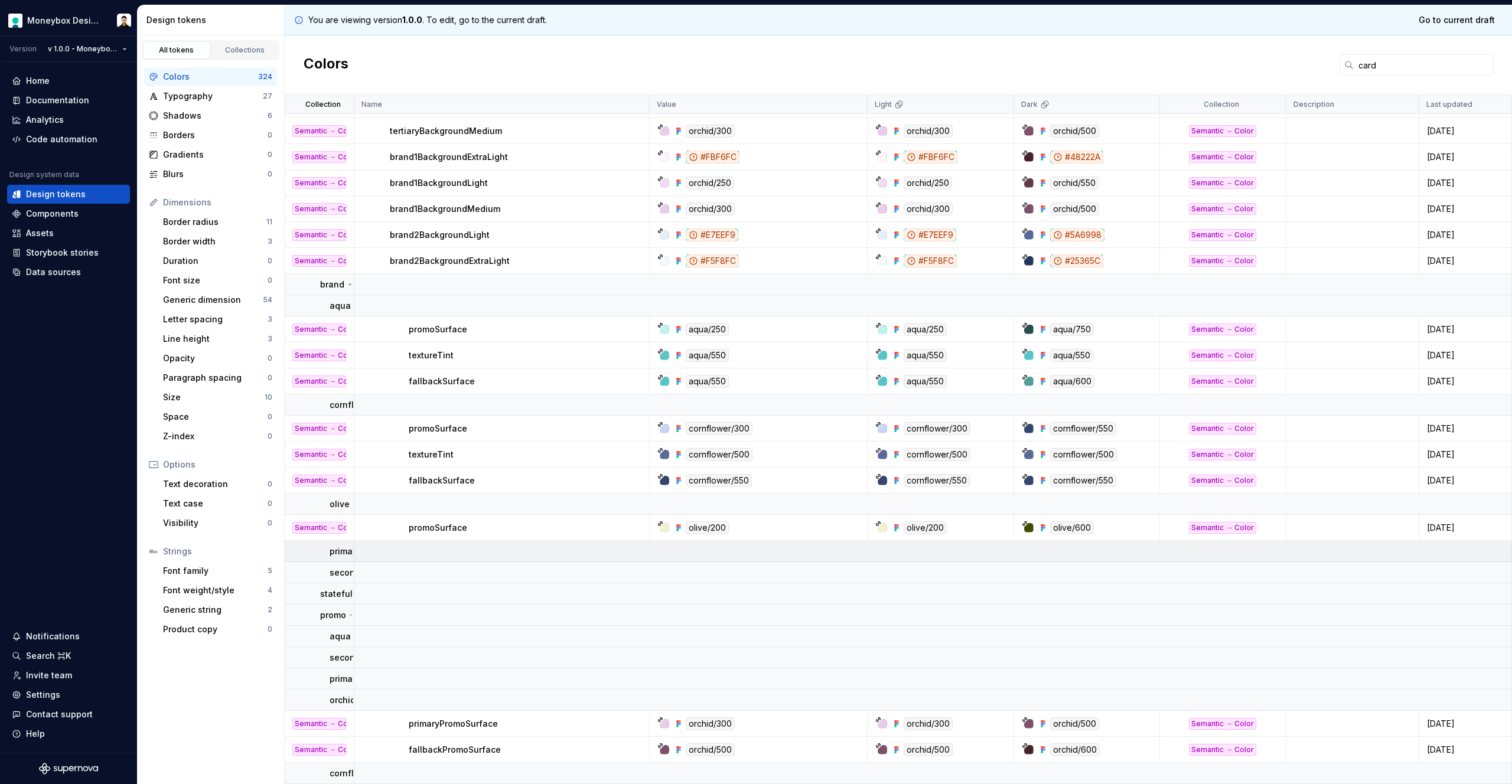 click on "primary" at bounding box center [345, 551] 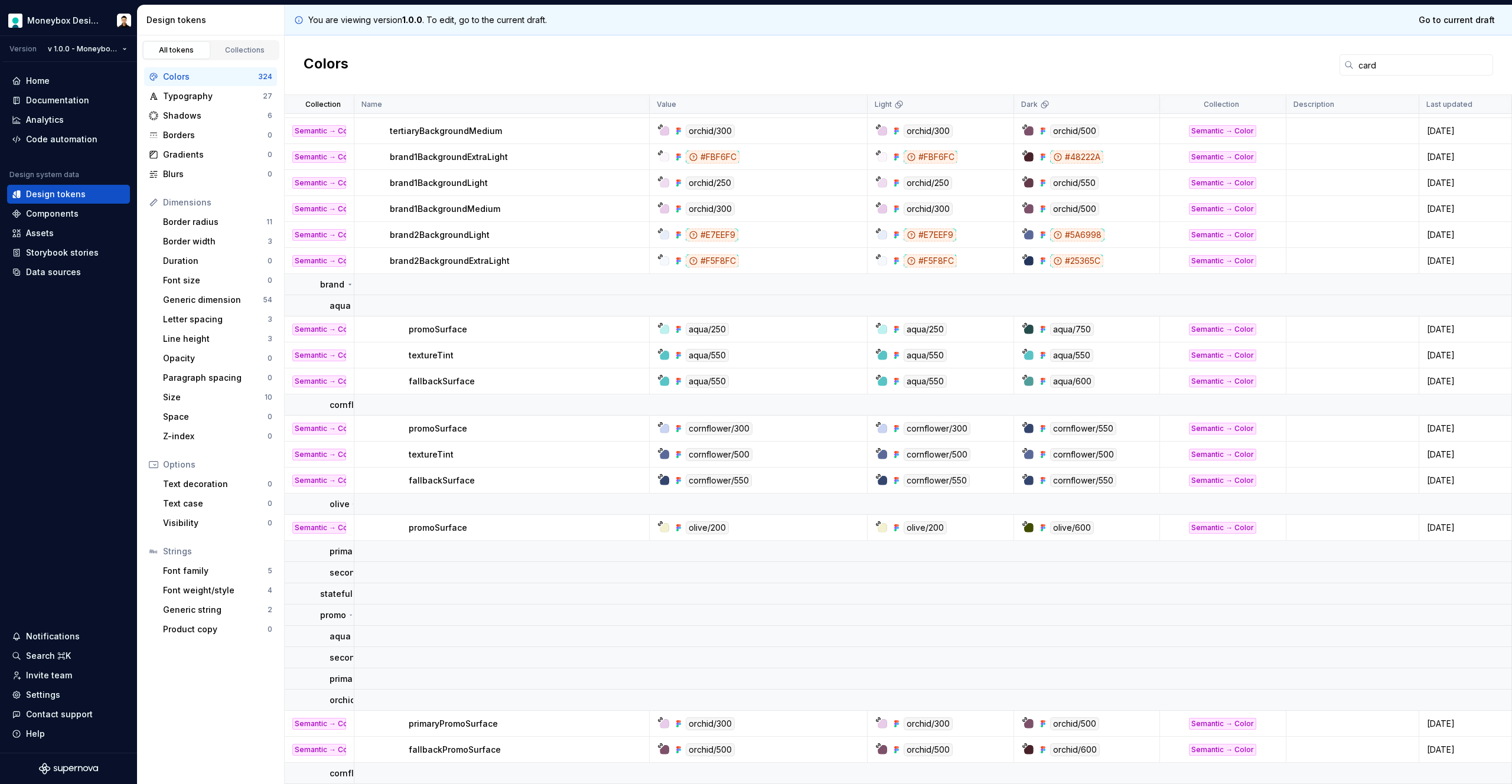 click on "Semantic → Color" at bounding box center (320, 528) 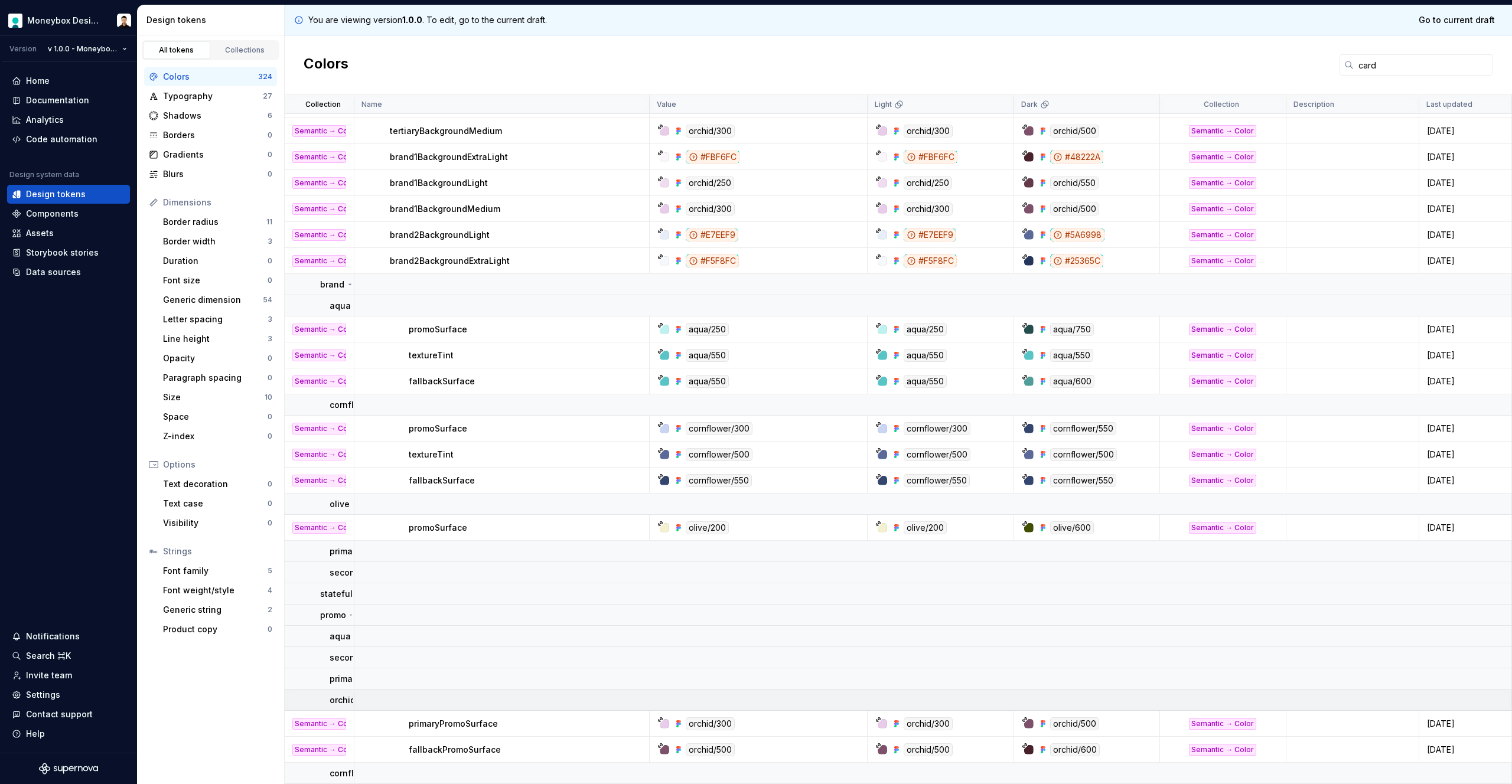 click on "orchid" at bounding box center [343, 700] 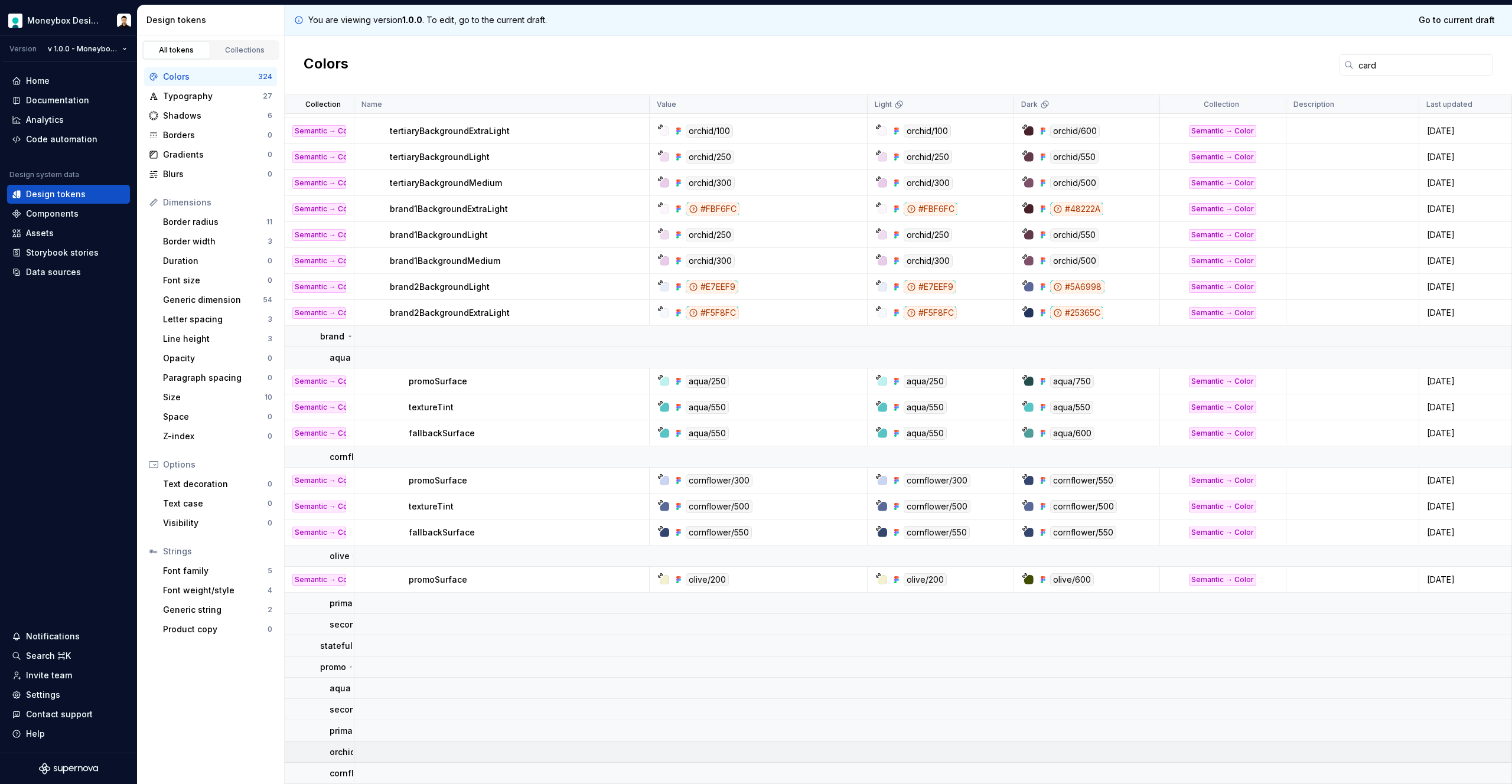 scroll, scrollTop: 142, scrollLeft: 0, axis: vertical 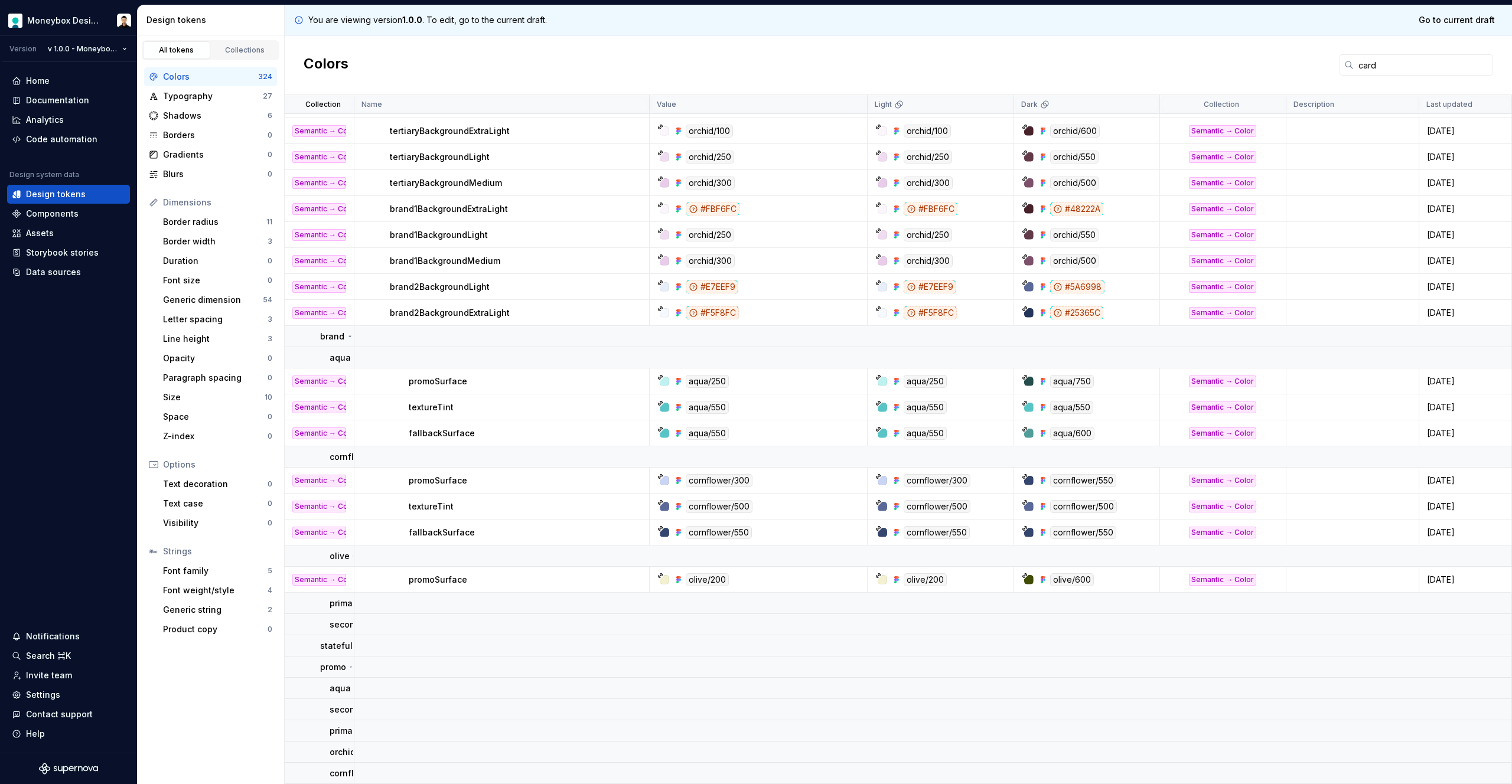 click on "tertiaryBackgroundExtraLight" at bounding box center [502, 131] 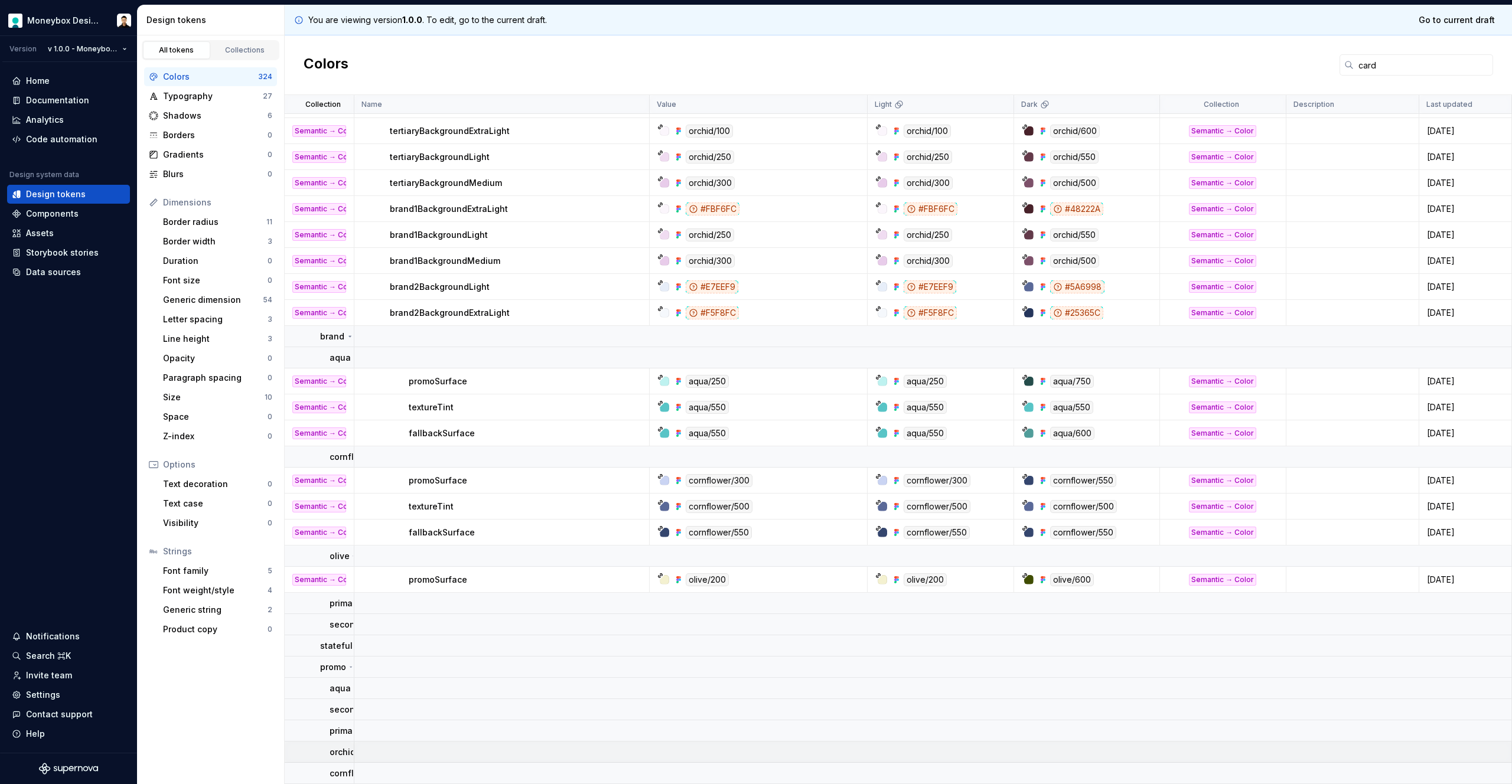 click on "orchid" at bounding box center (343, 752) 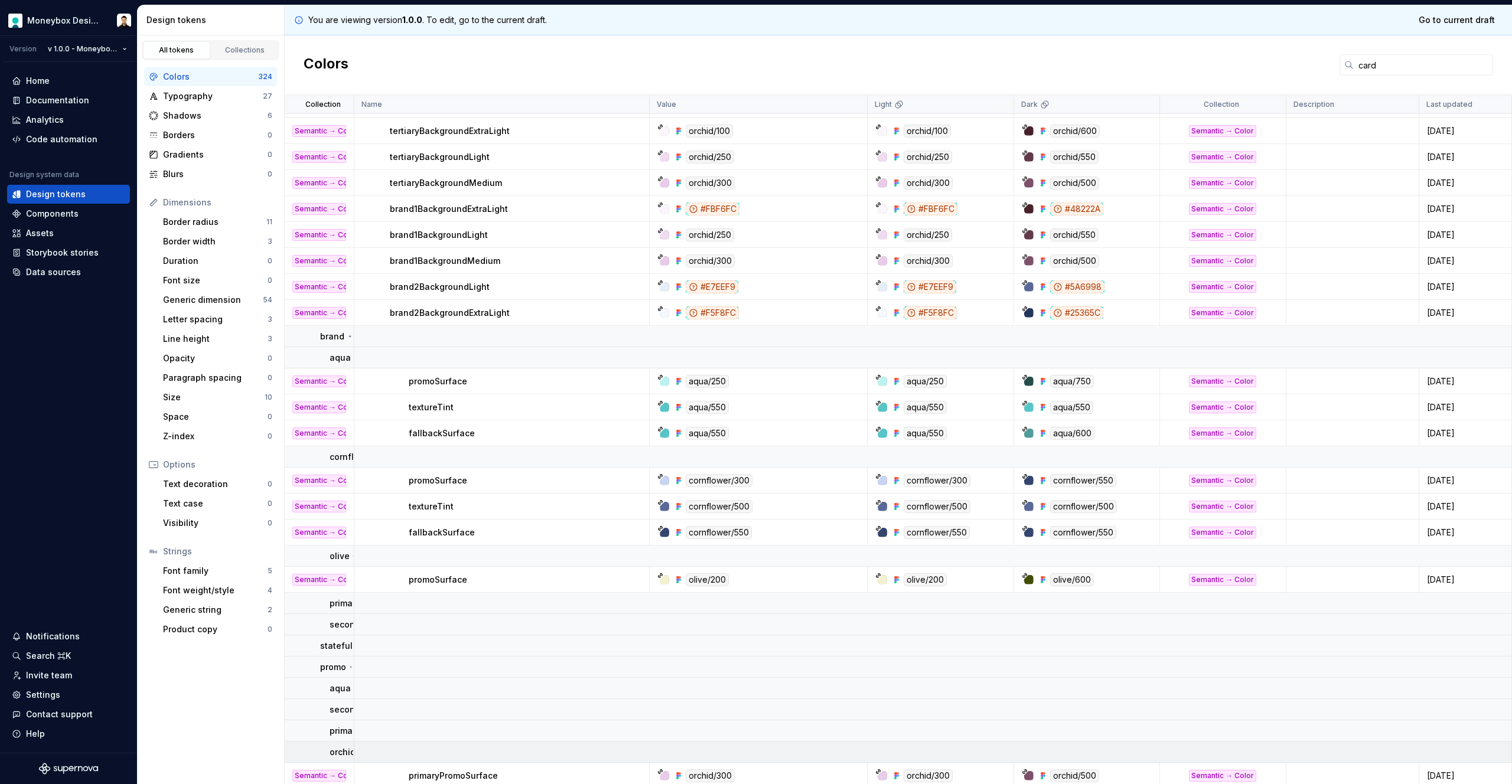 scroll, scrollTop: 194, scrollLeft: 0, axis: vertical 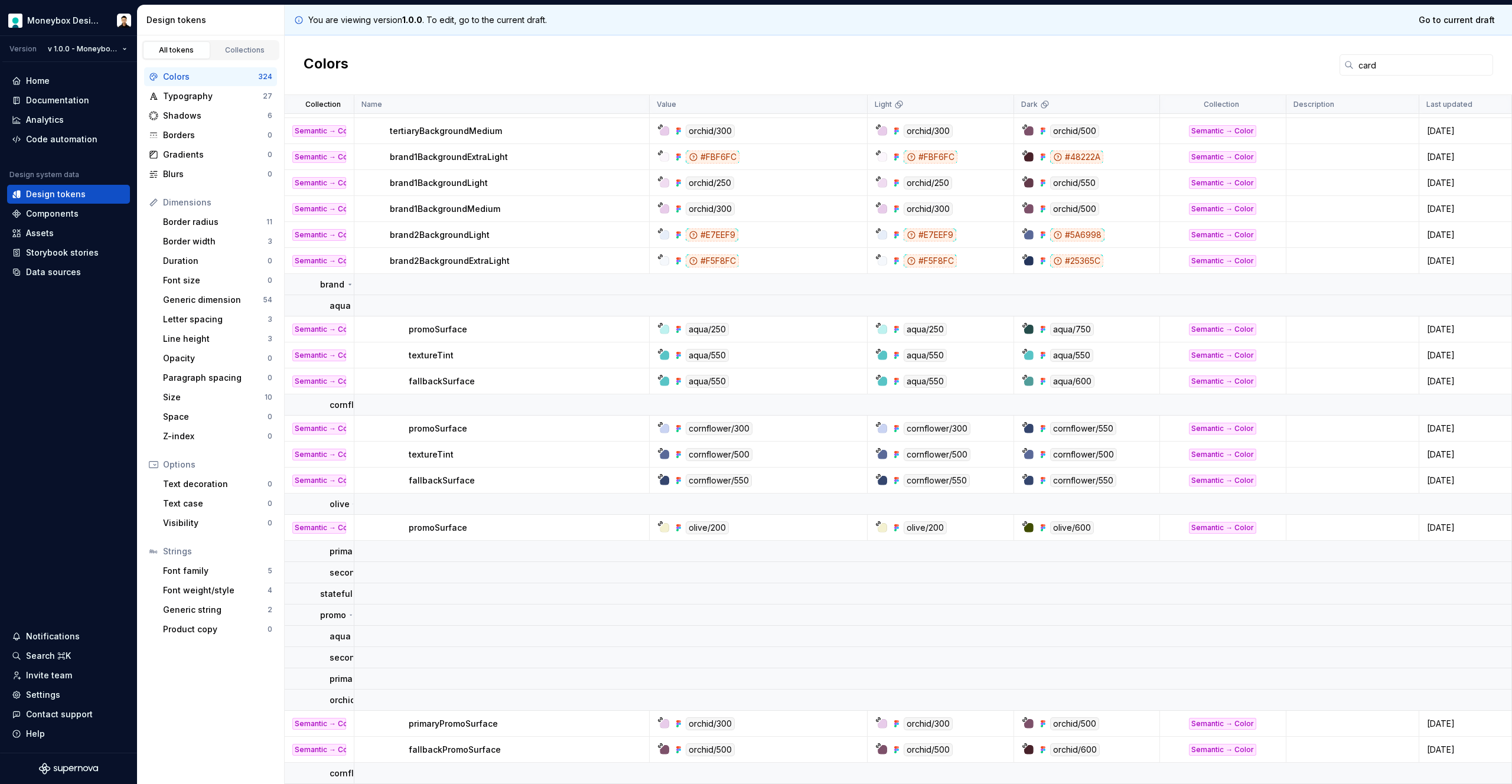 click on "primaryPromoSurface" at bounding box center [529, 724] 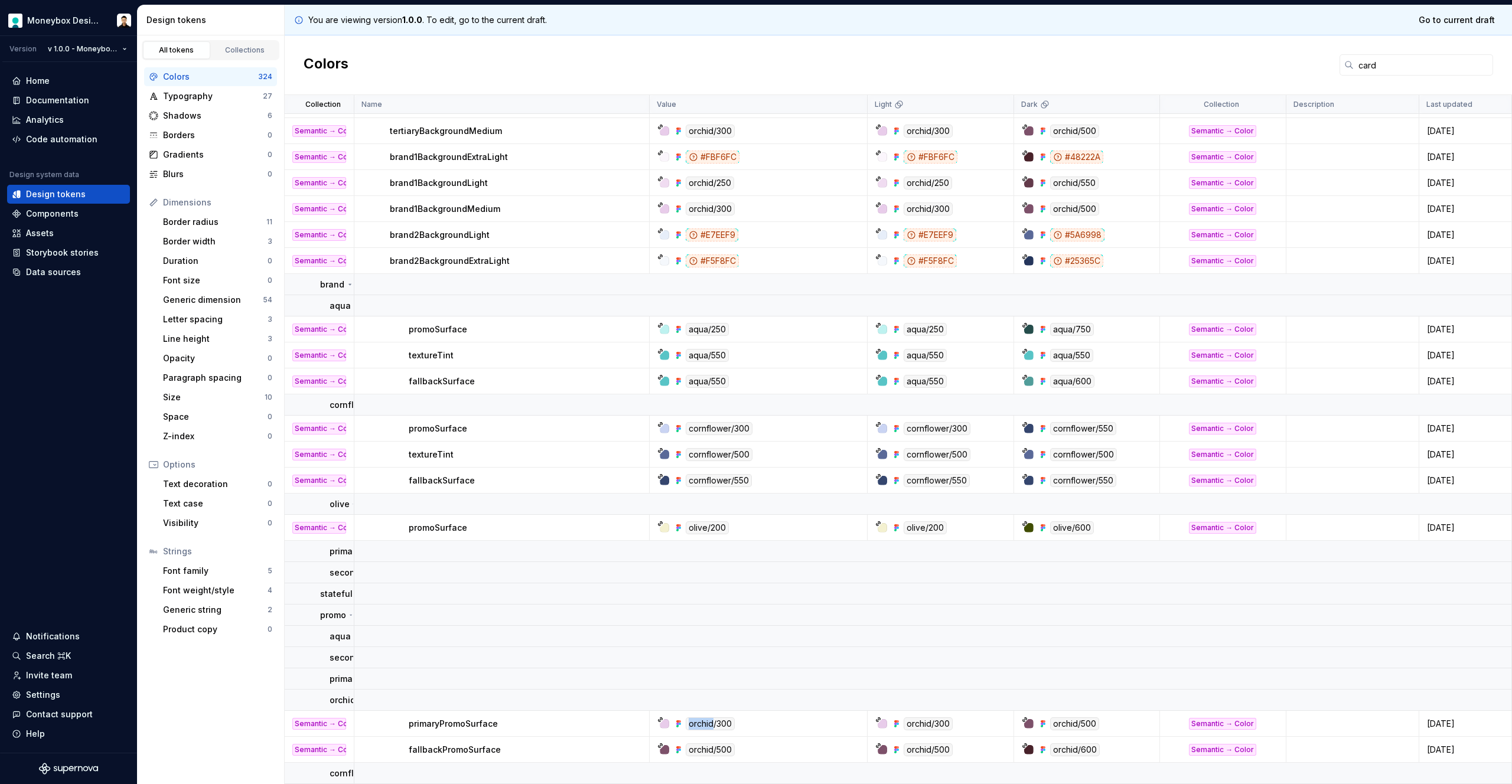 click on "orchid/300" at bounding box center (710, 724) 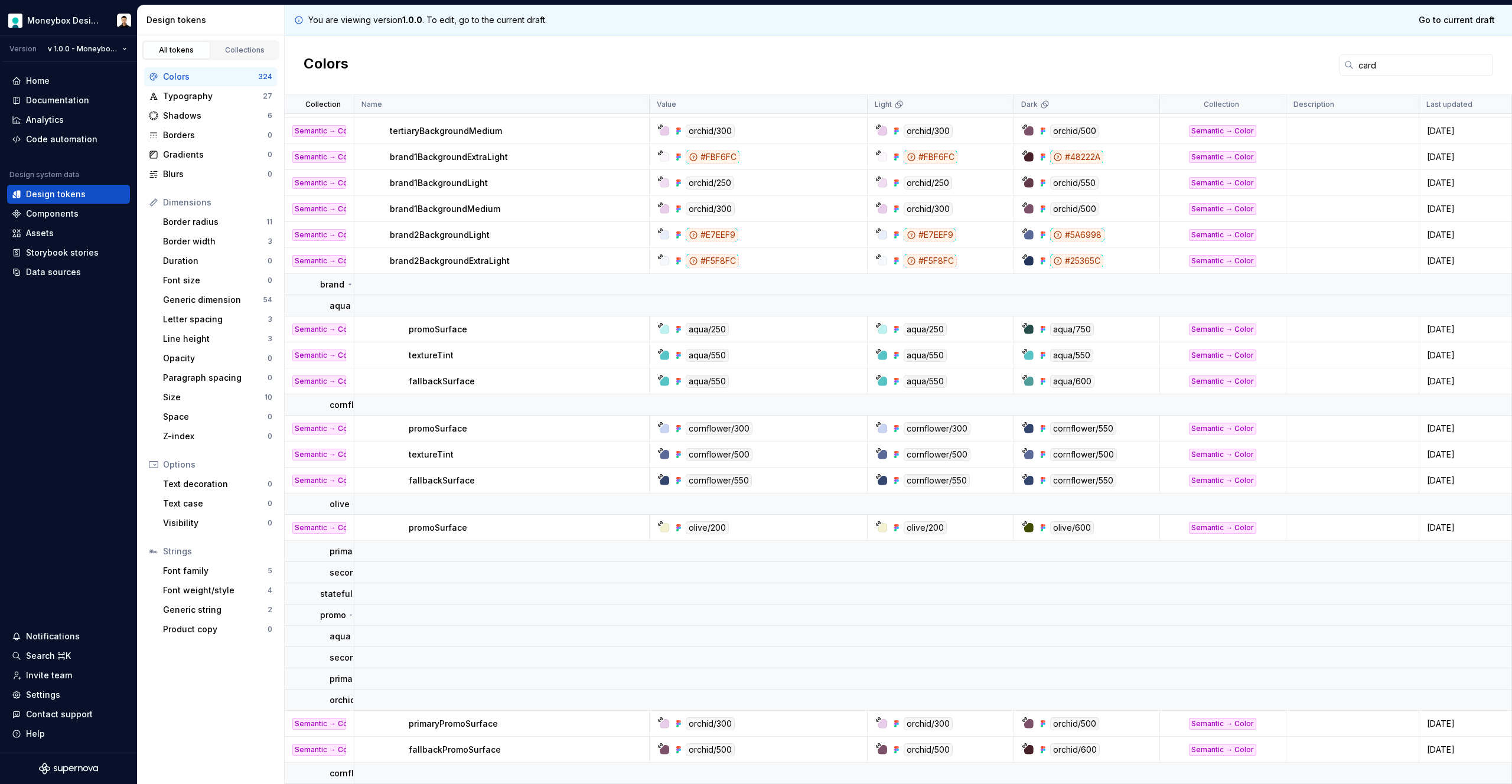 click on "22 days ago" at bounding box center (1465, 724) 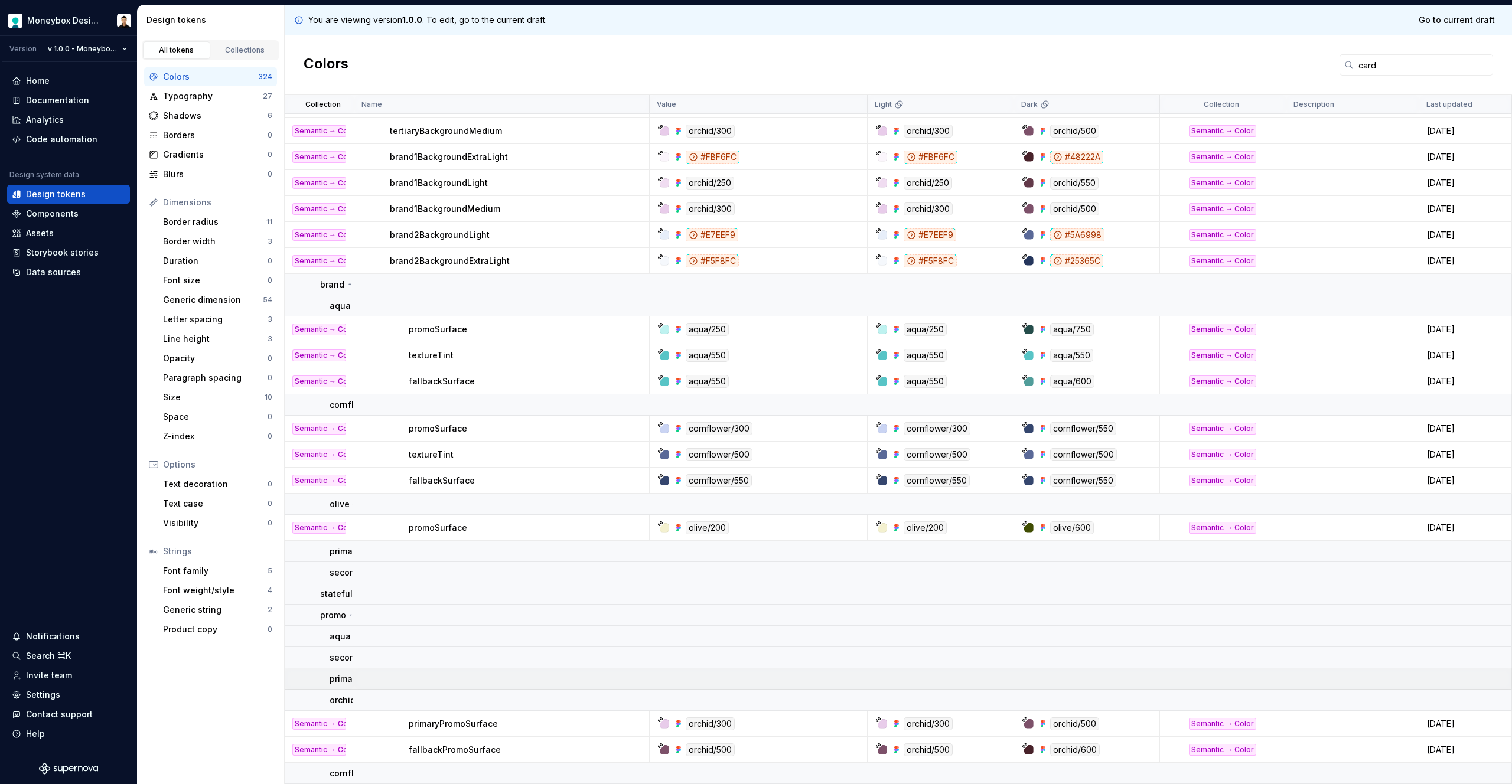click on "primary" at bounding box center [345, 679] 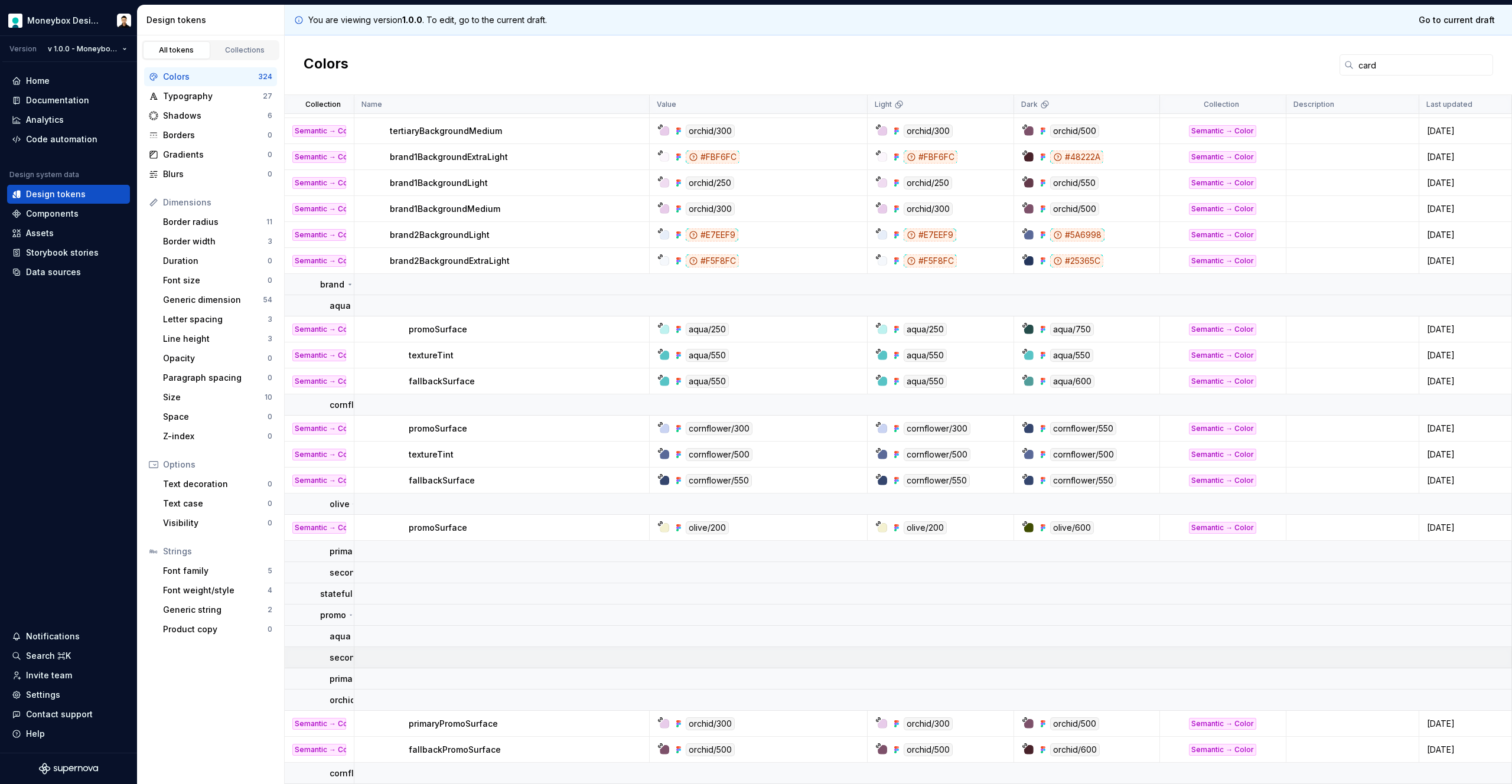 click on "secondary" at bounding box center (351, 658) 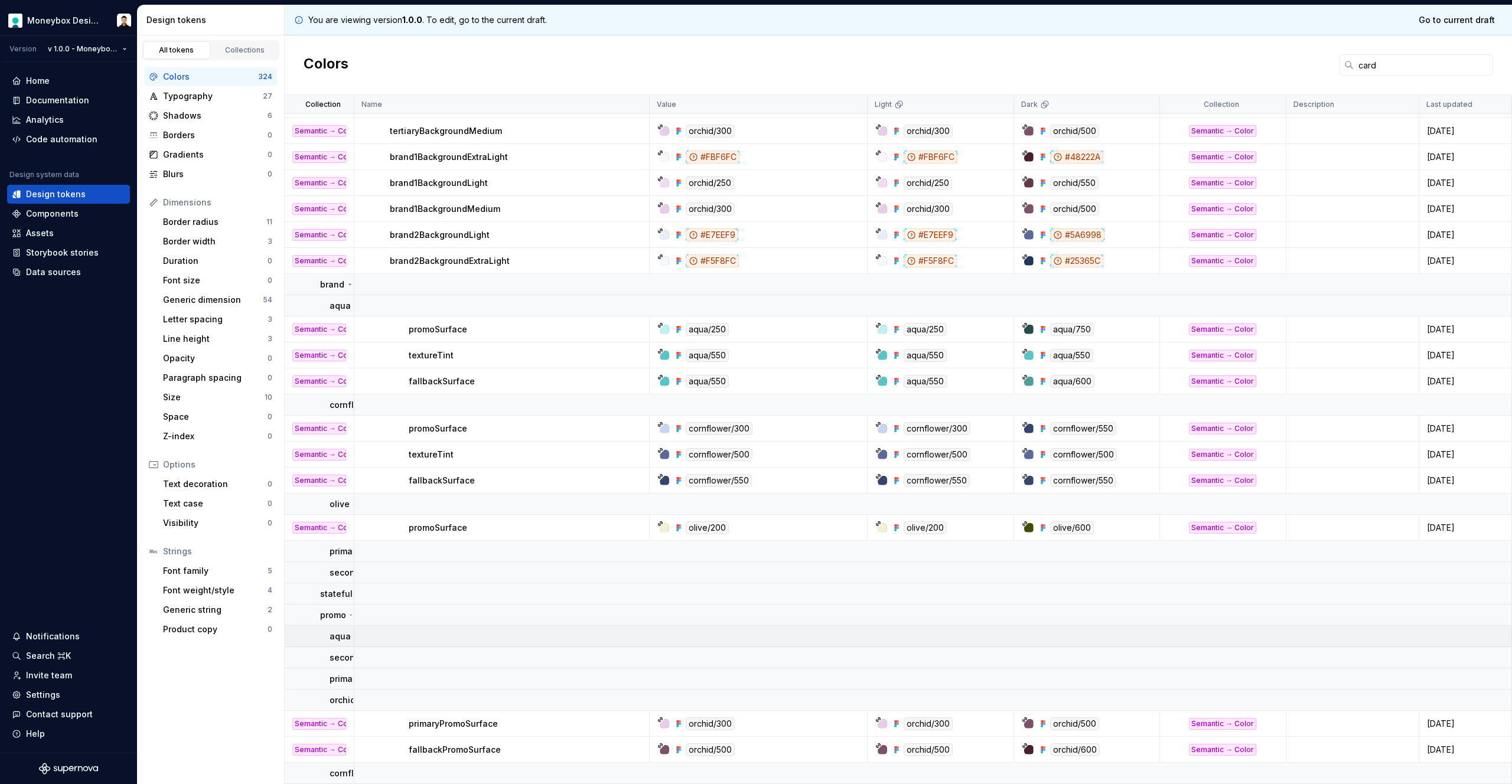 click on "aqua" at bounding box center [320, 636] 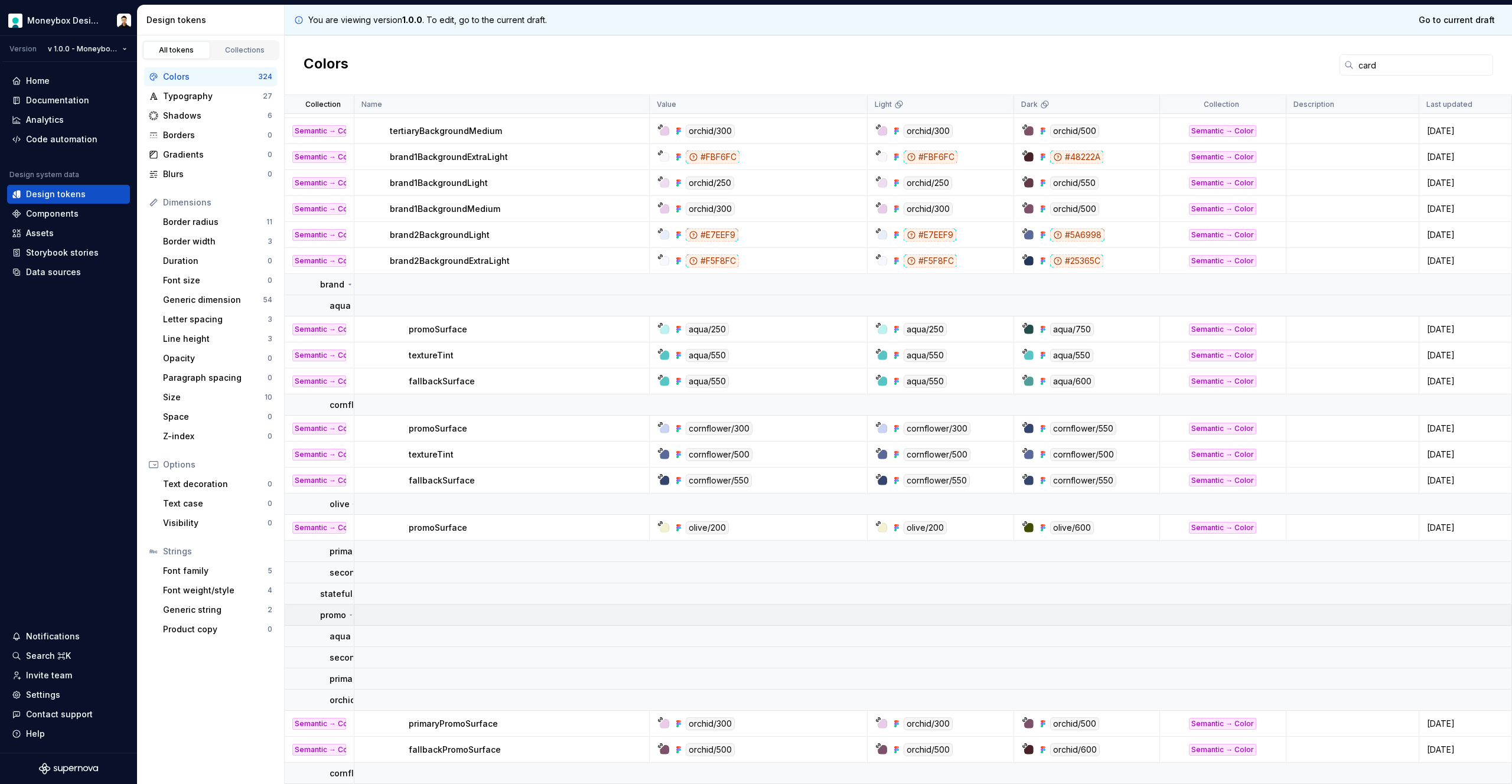 click on "promo" at bounding box center (333, 615) 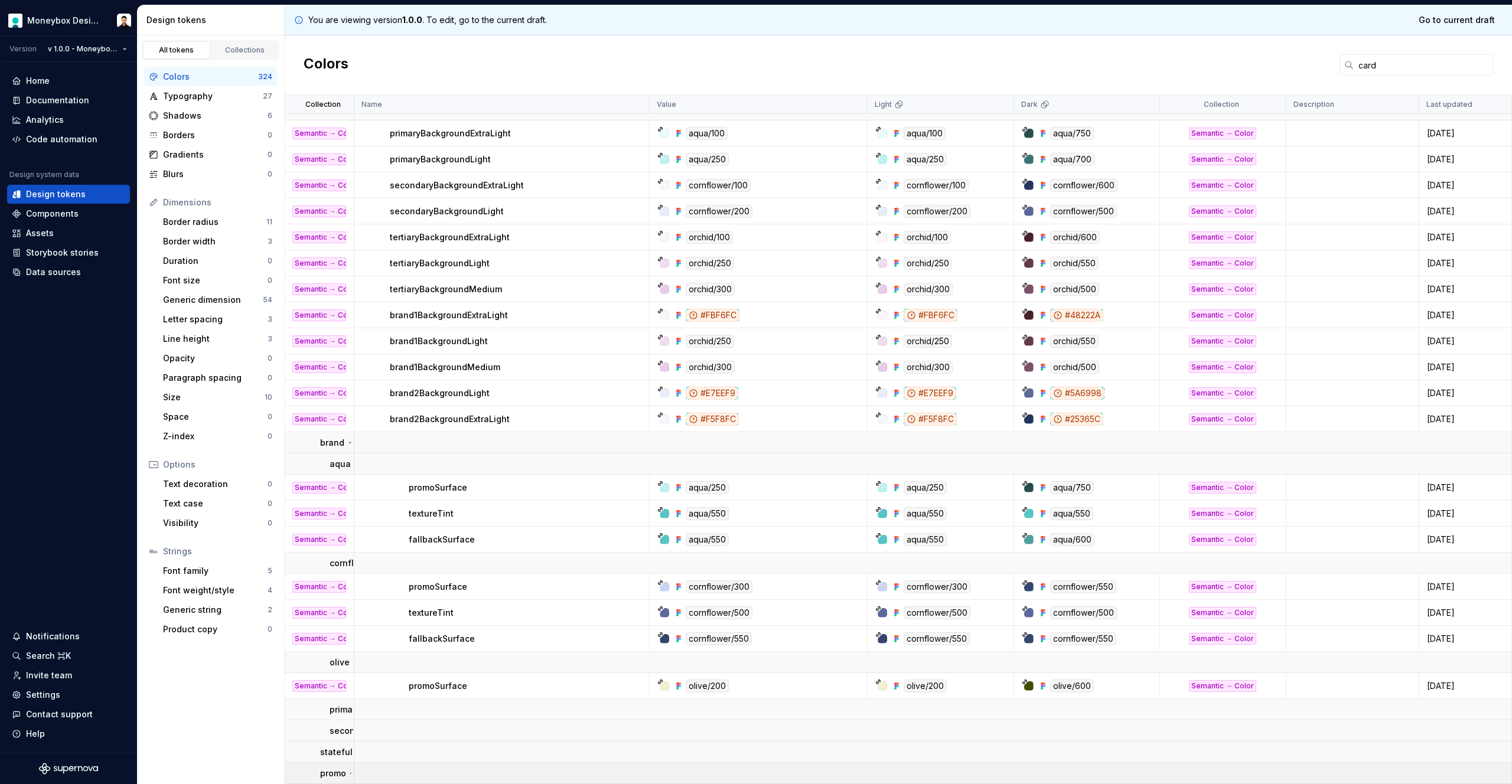 click on "promo" at bounding box center [333, 773] 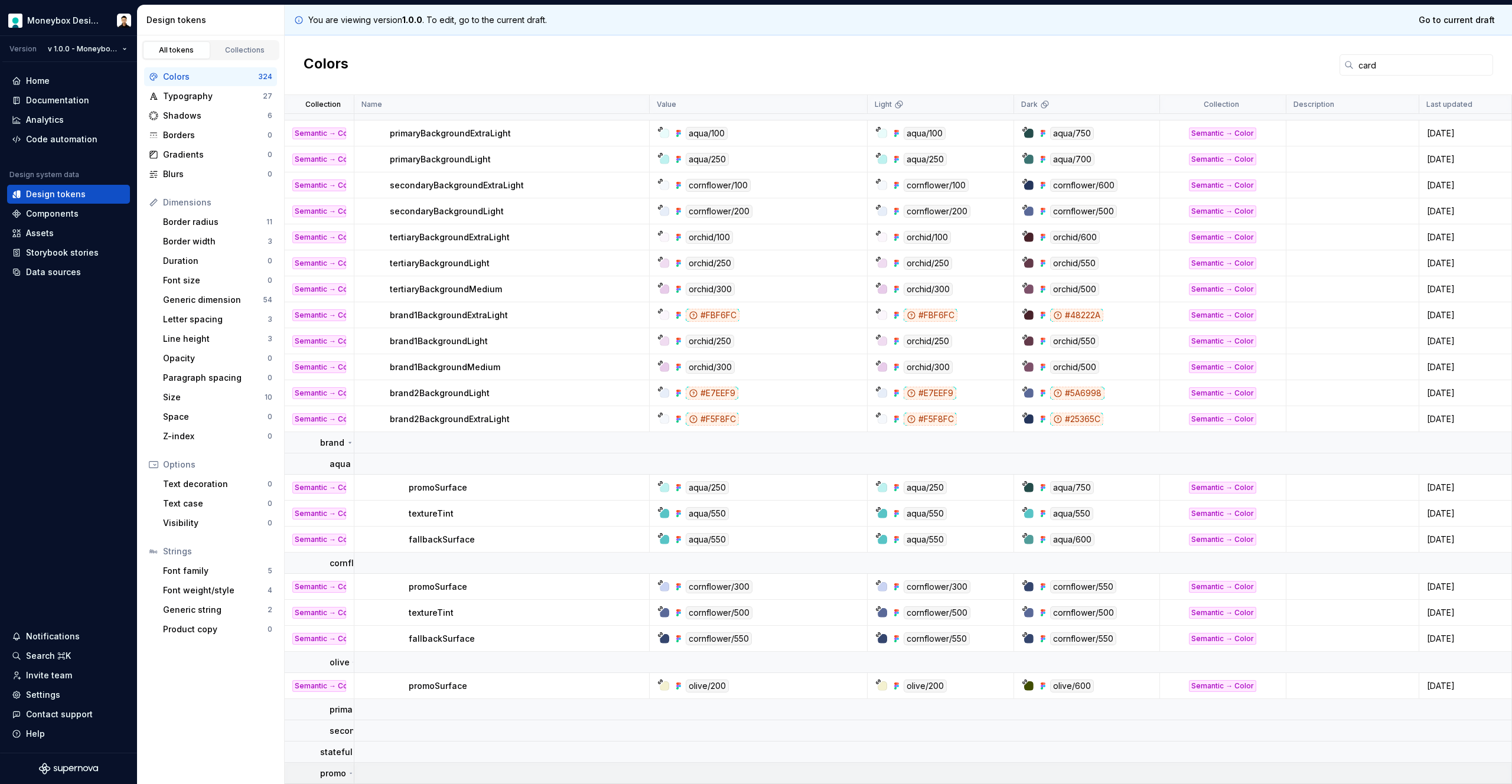 scroll, scrollTop: 194, scrollLeft: 0, axis: vertical 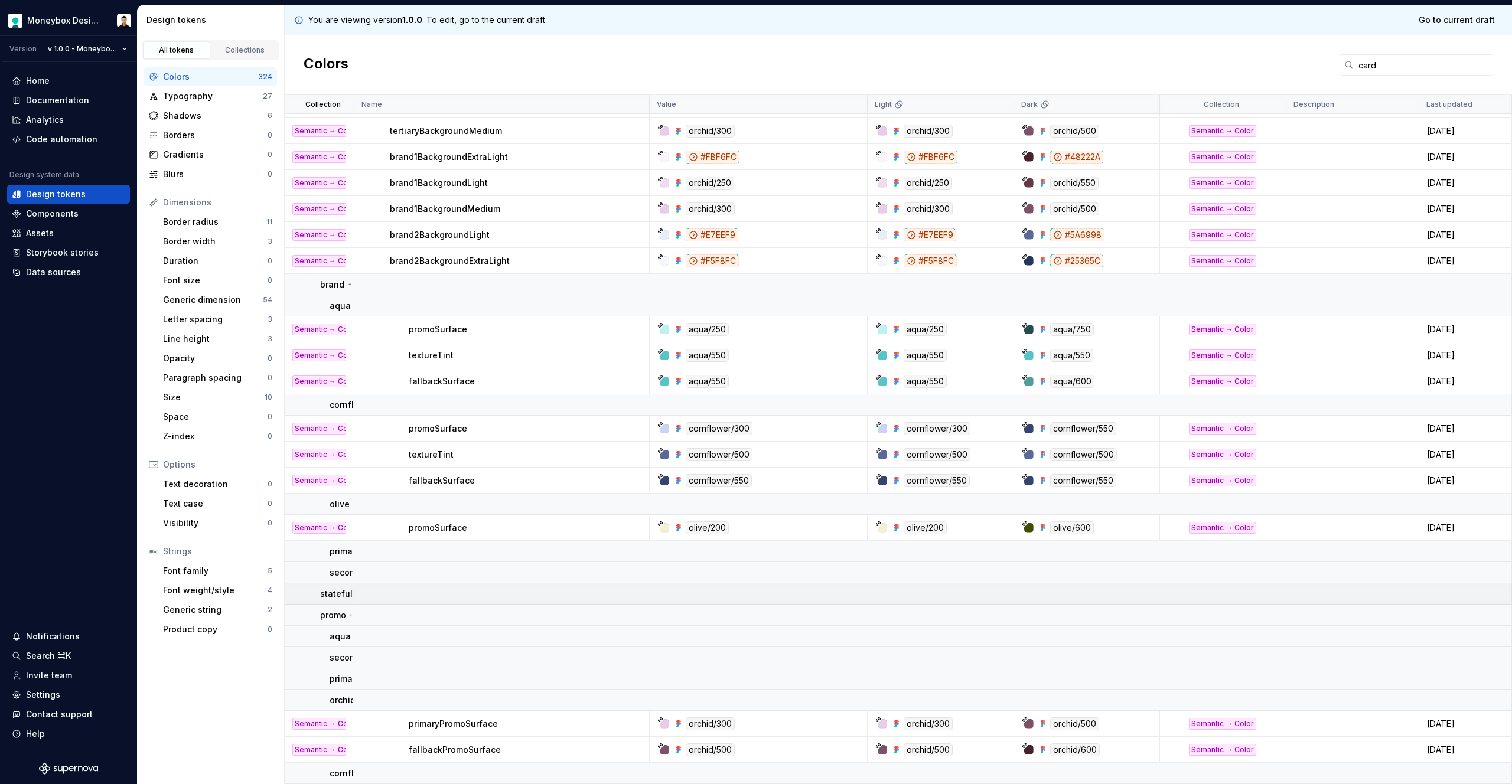 click on "stateful" at bounding box center [336, 594] 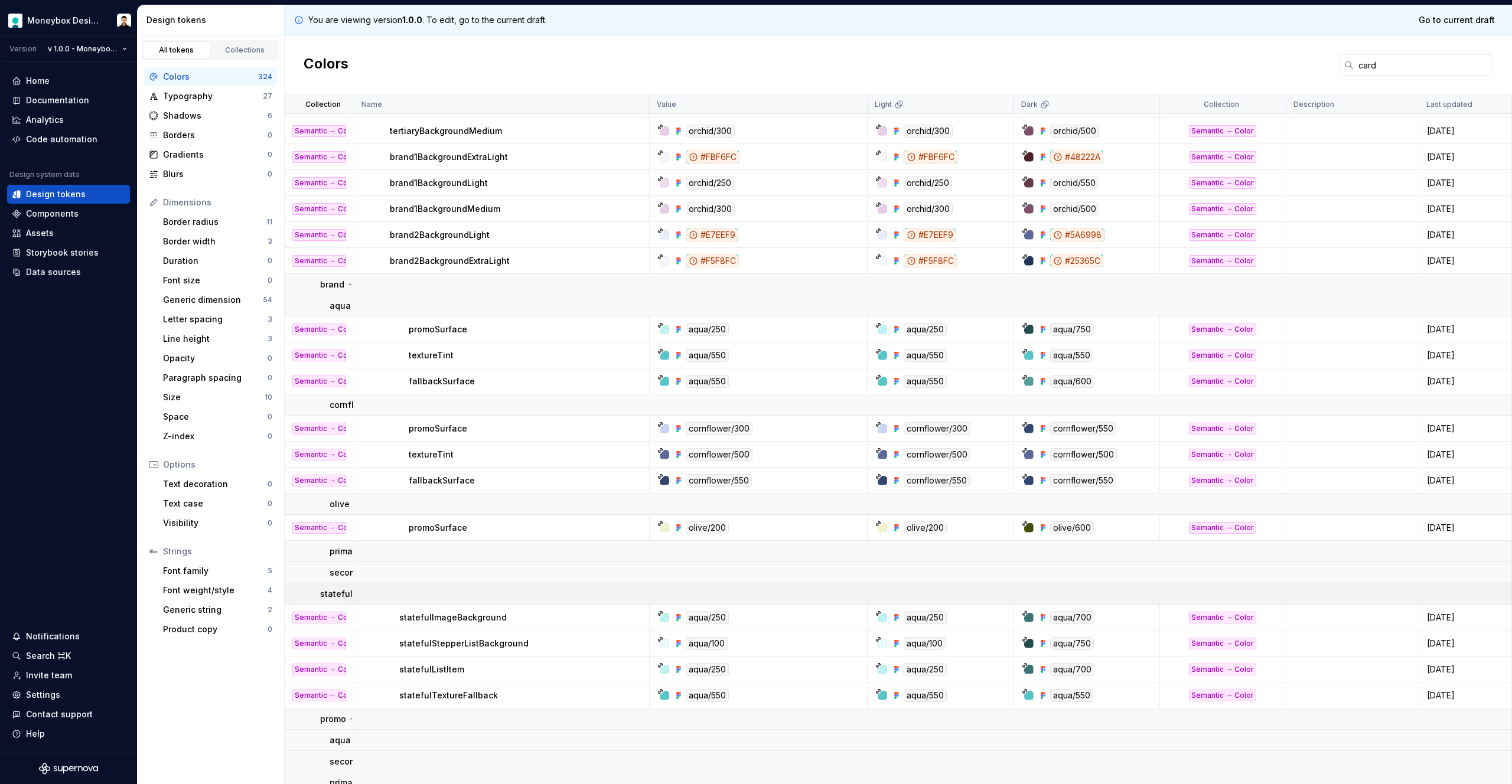 click on "stateful" at bounding box center (336, 594) 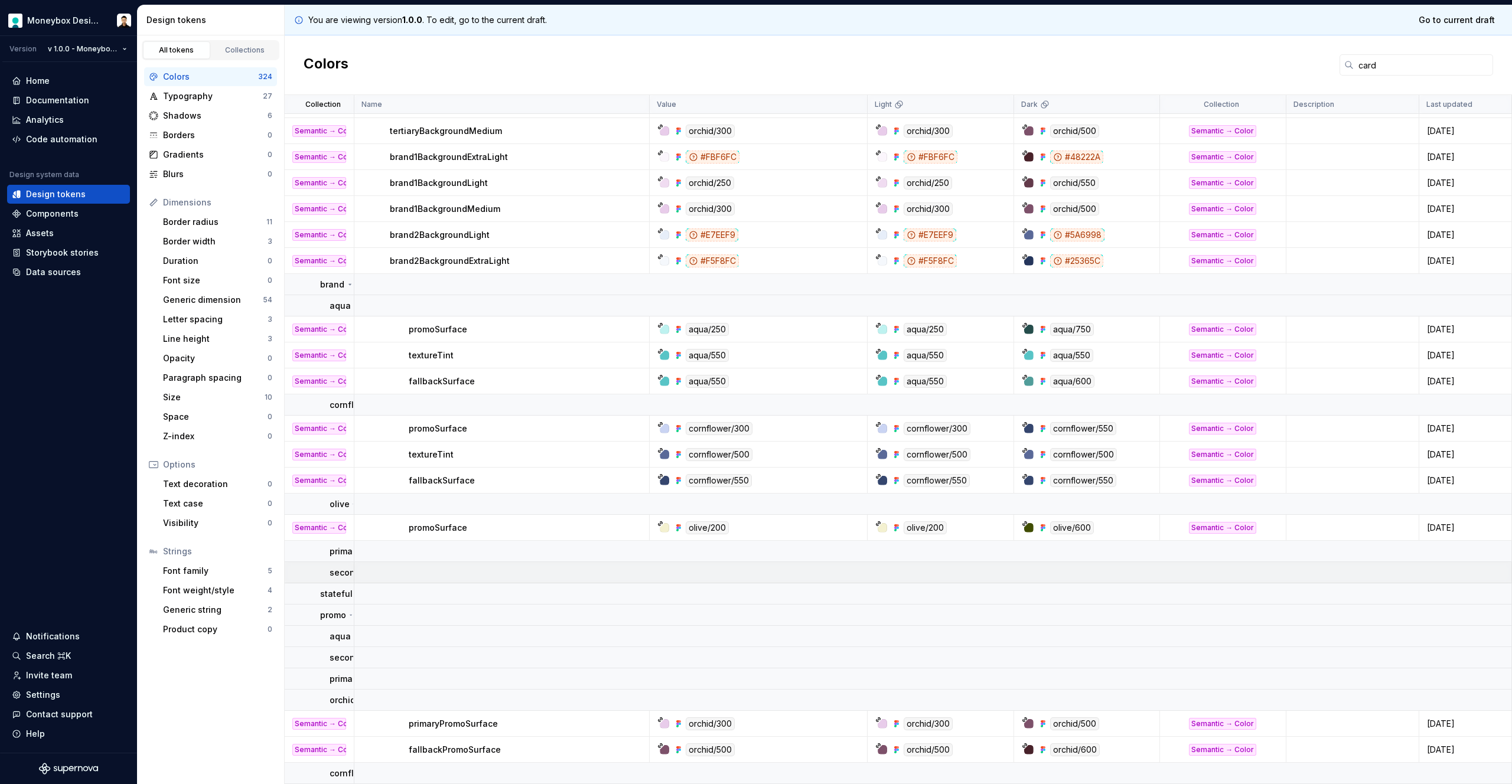 click on "secondary" at bounding box center [351, 573] 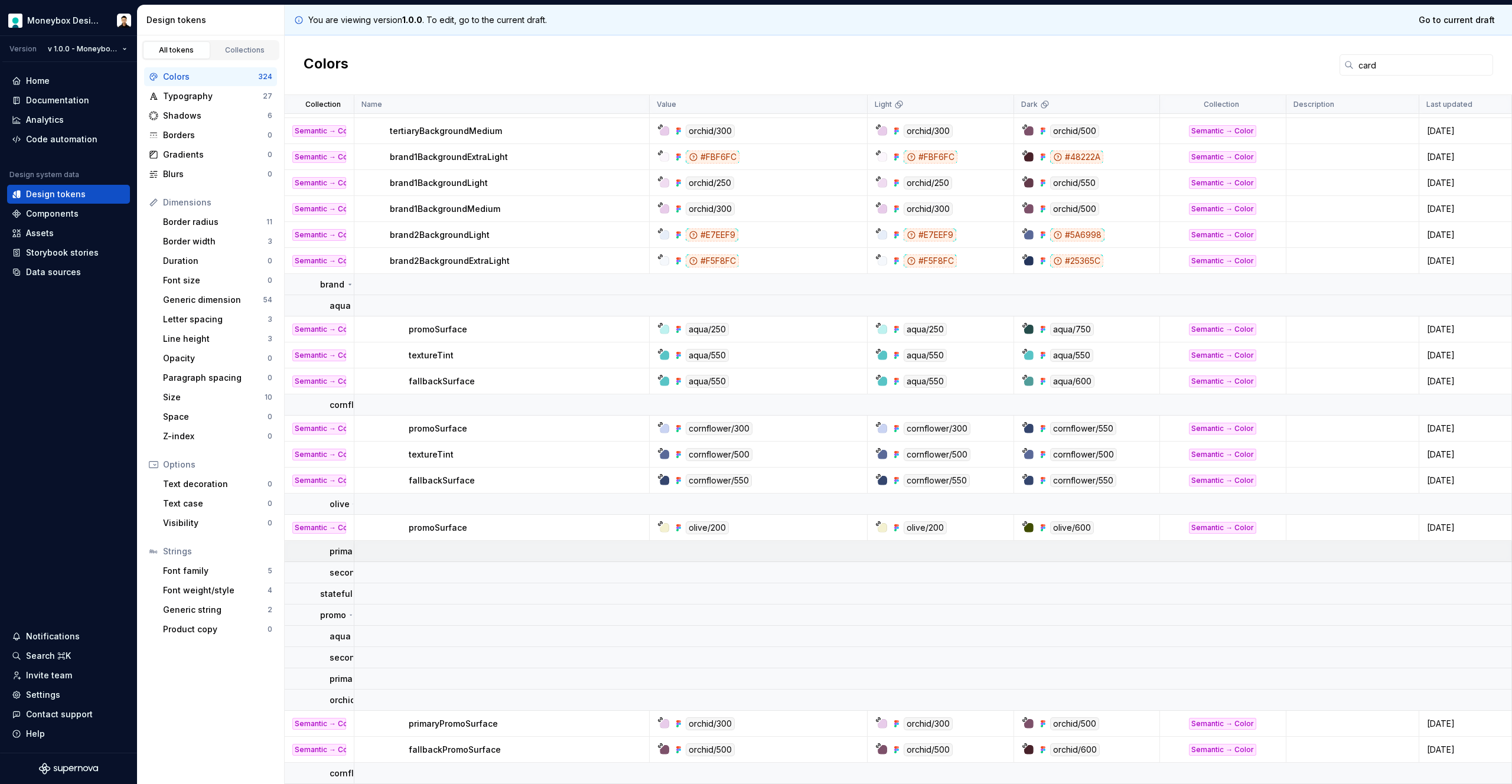 click on "primary" at bounding box center (345, 551) 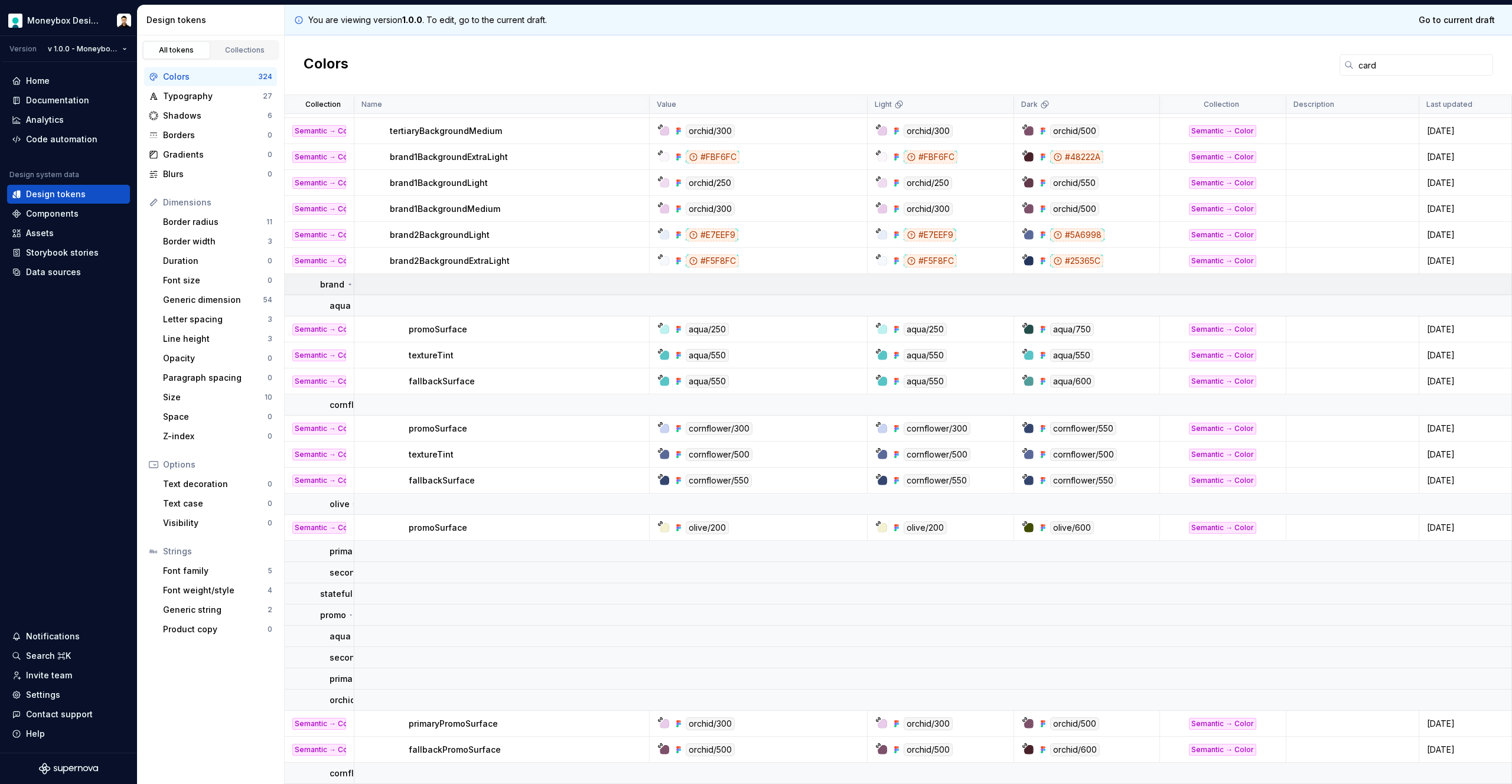 click on "brand" at bounding box center (332, 285) 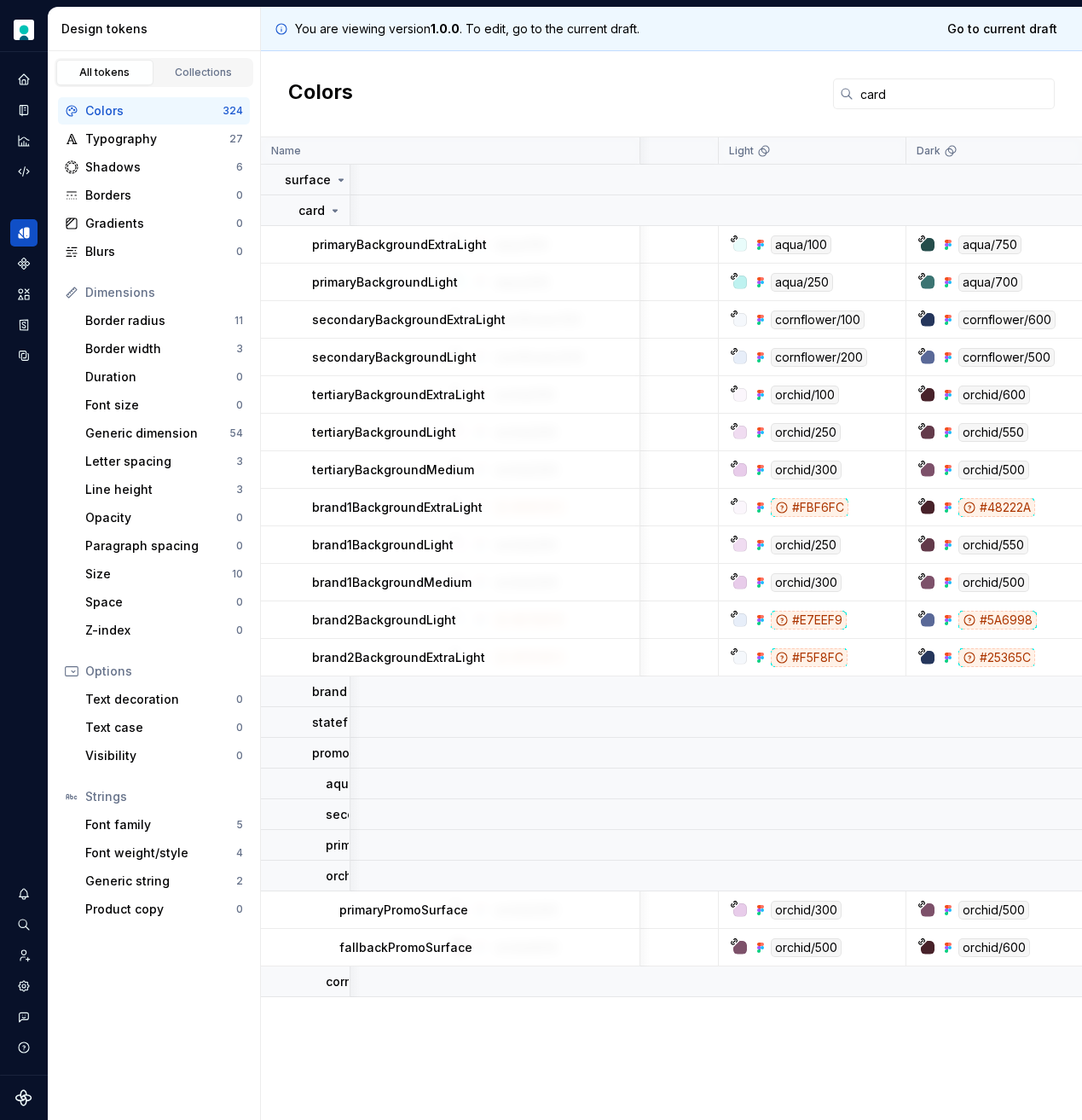 scroll, scrollTop: 0, scrollLeft: 287, axis: horizontal 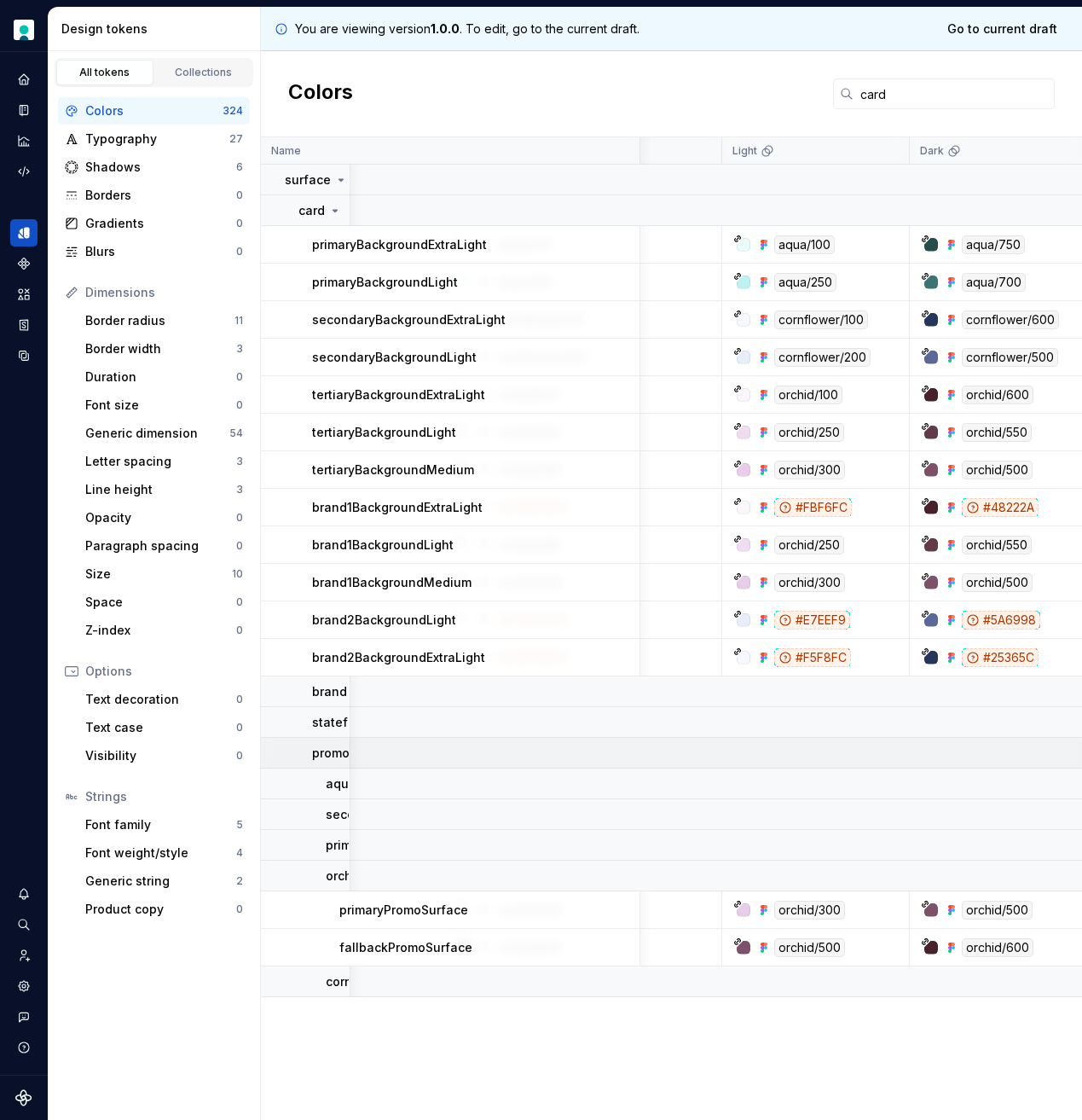 click on "promo" at bounding box center (331, 753) 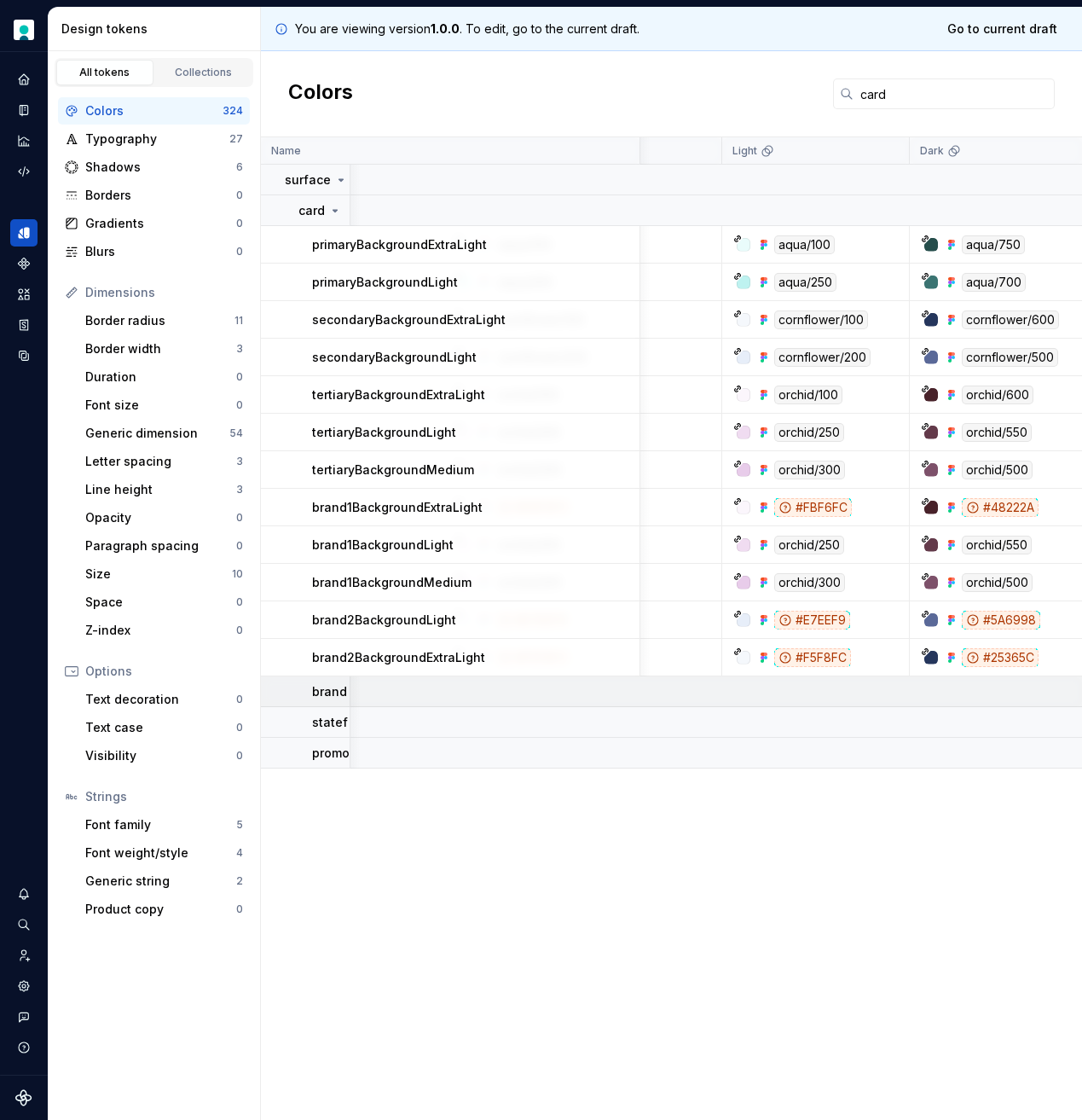click on "brand" at bounding box center [329, 692] 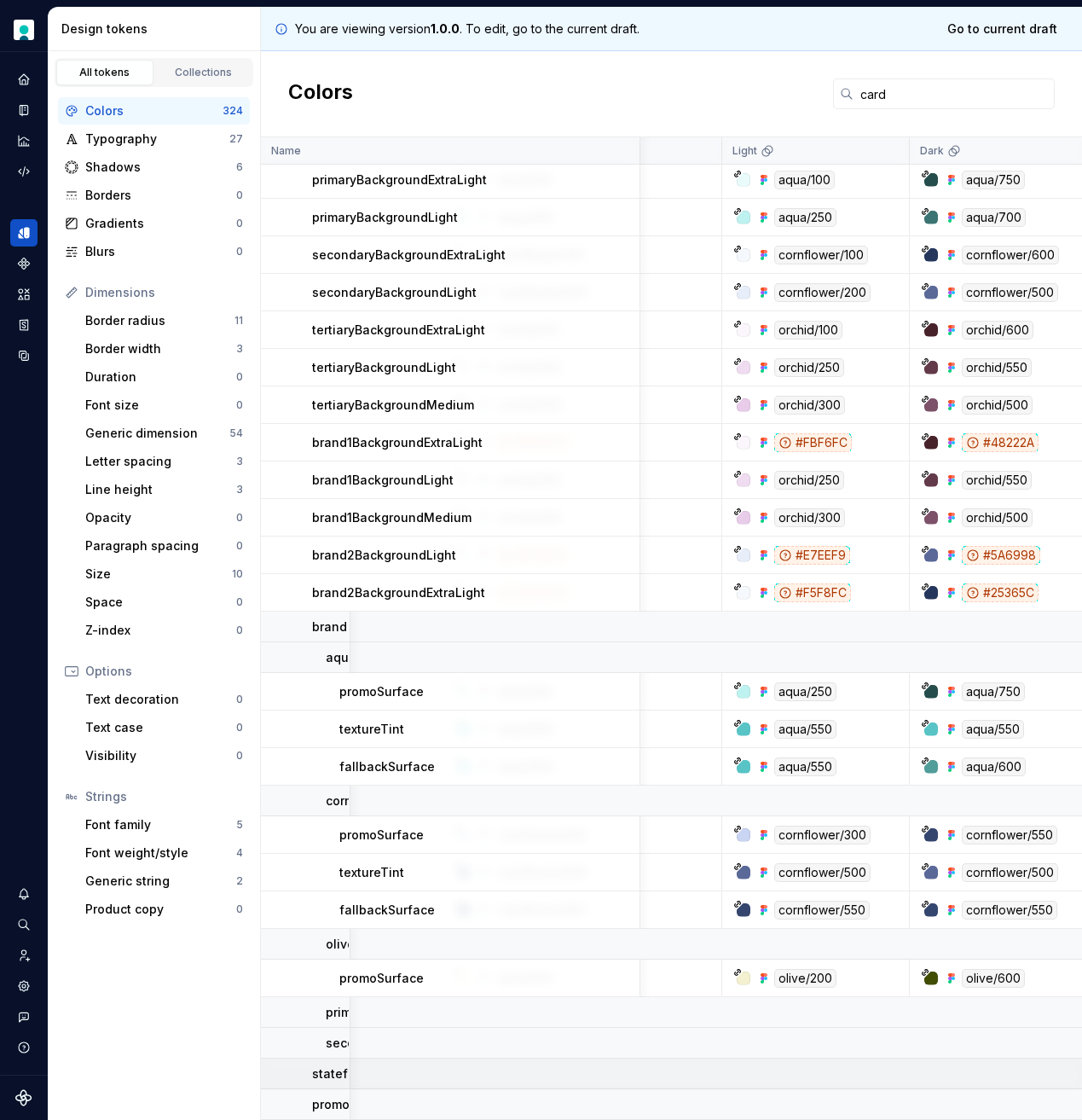 scroll, scrollTop: 74, scrollLeft: 287, axis: both 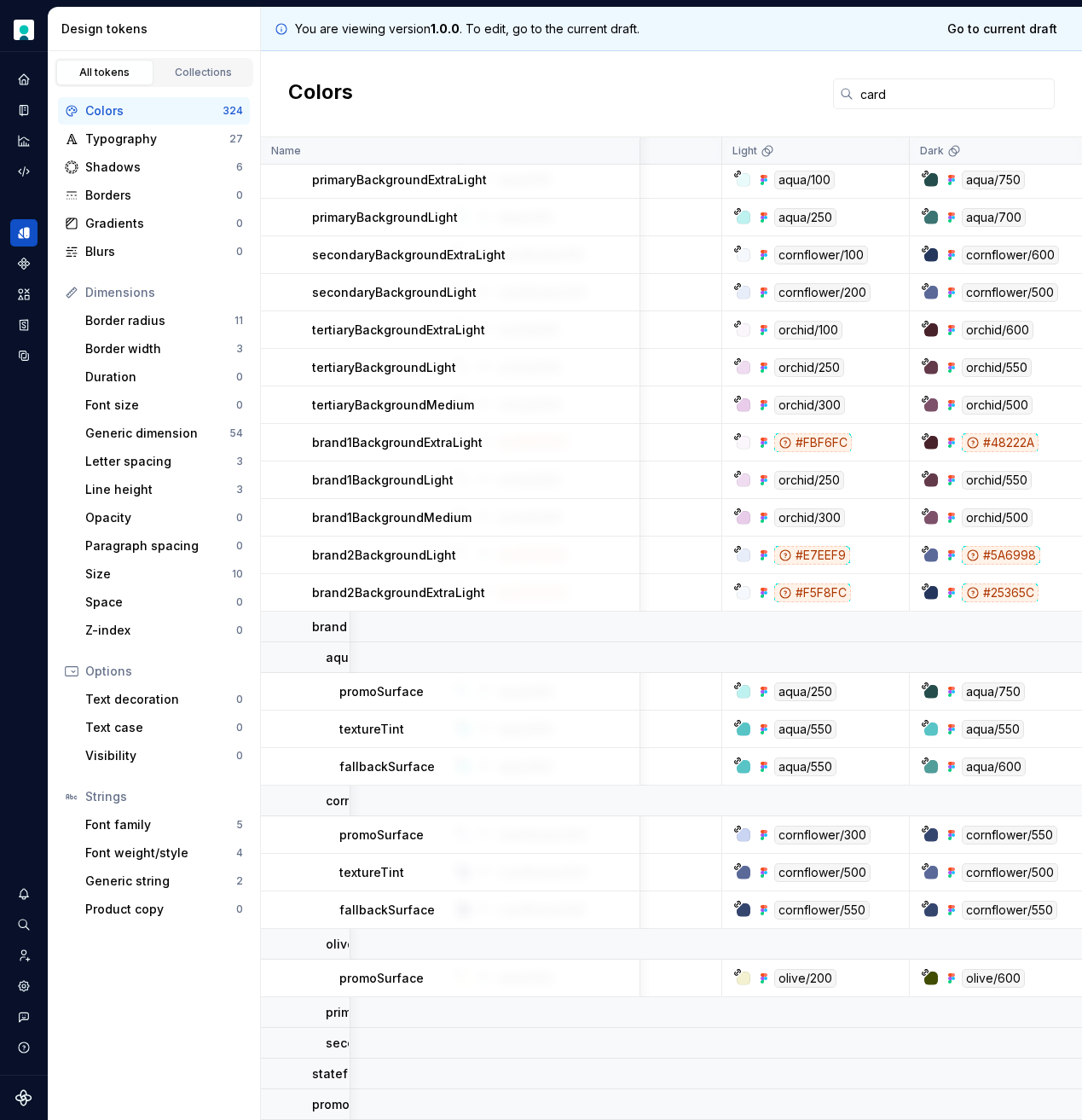 click on "textureTint" at bounding box center (489, 729) 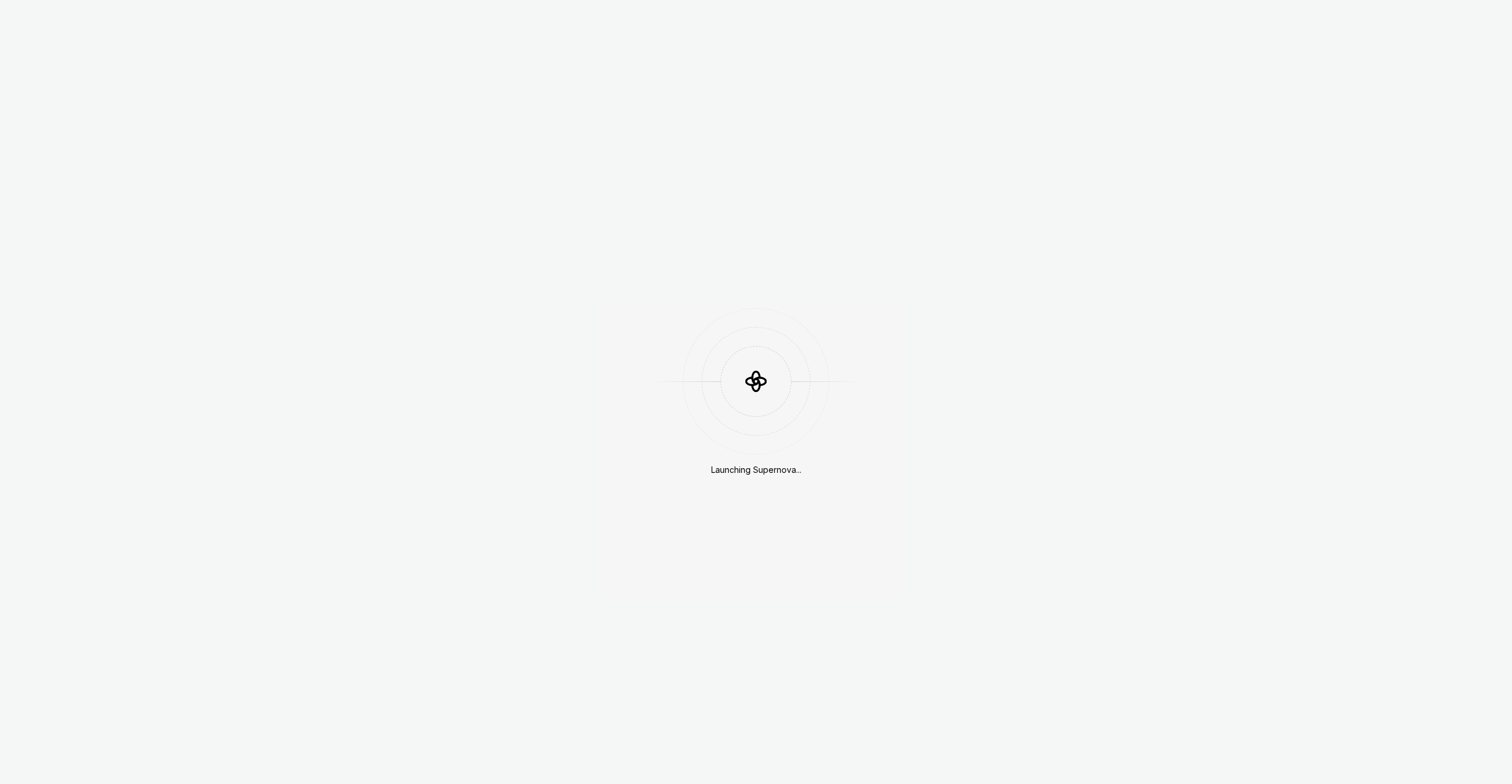 scroll, scrollTop: 0, scrollLeft: 0, axis: both 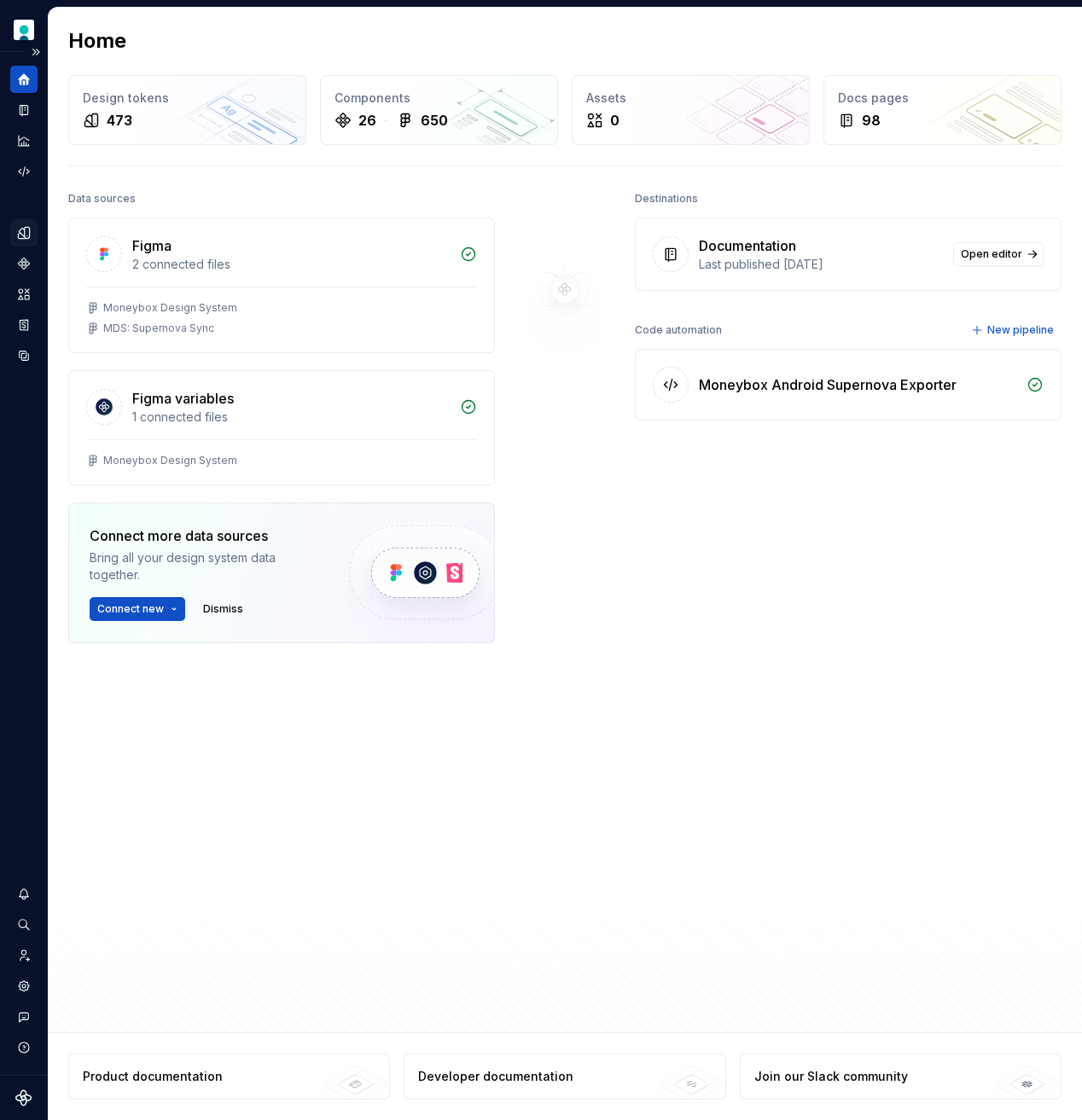 click at bounding box center [24, 233] 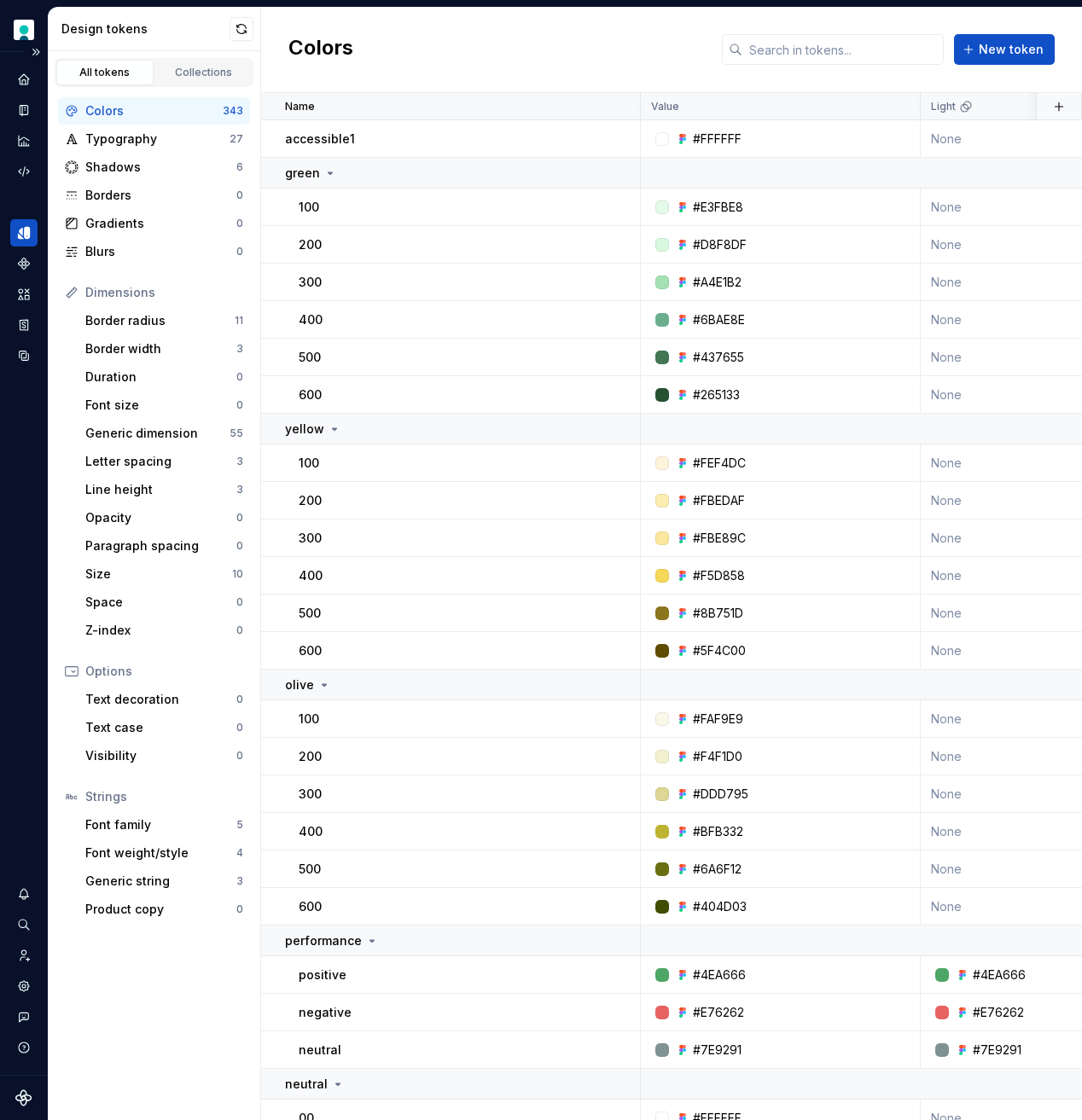 click at bounding box center [843, 49] 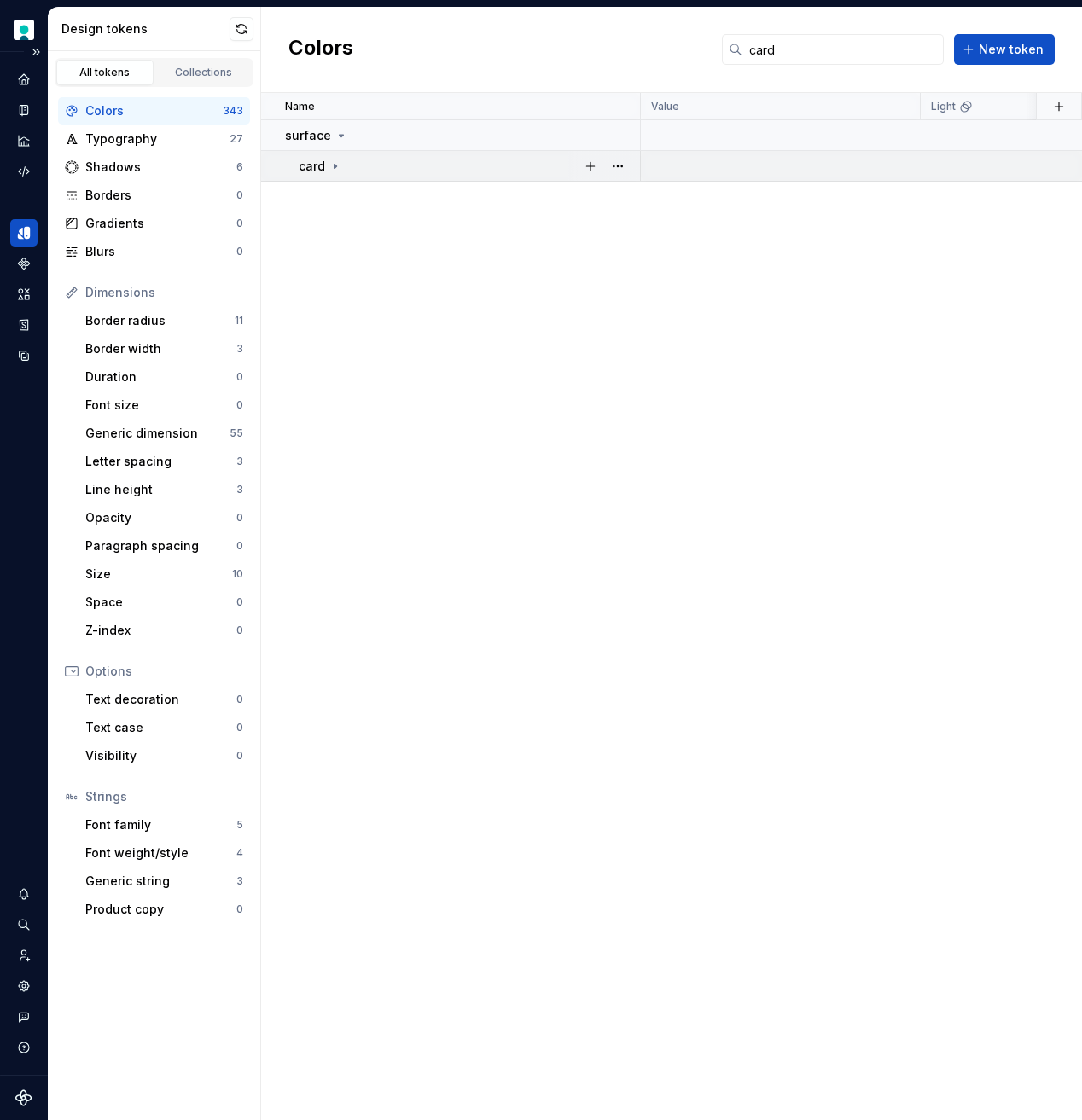 type on "card" 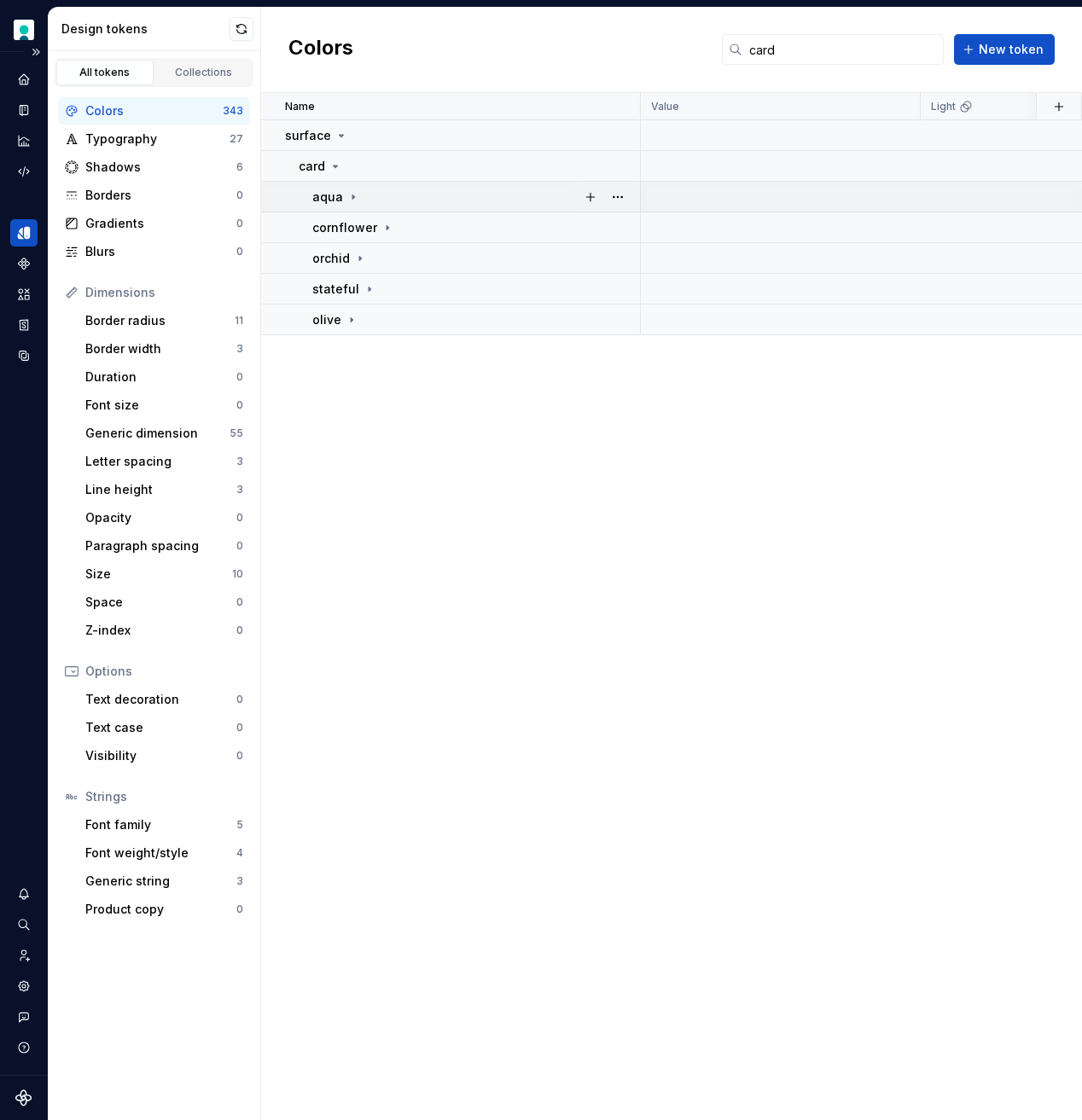 click 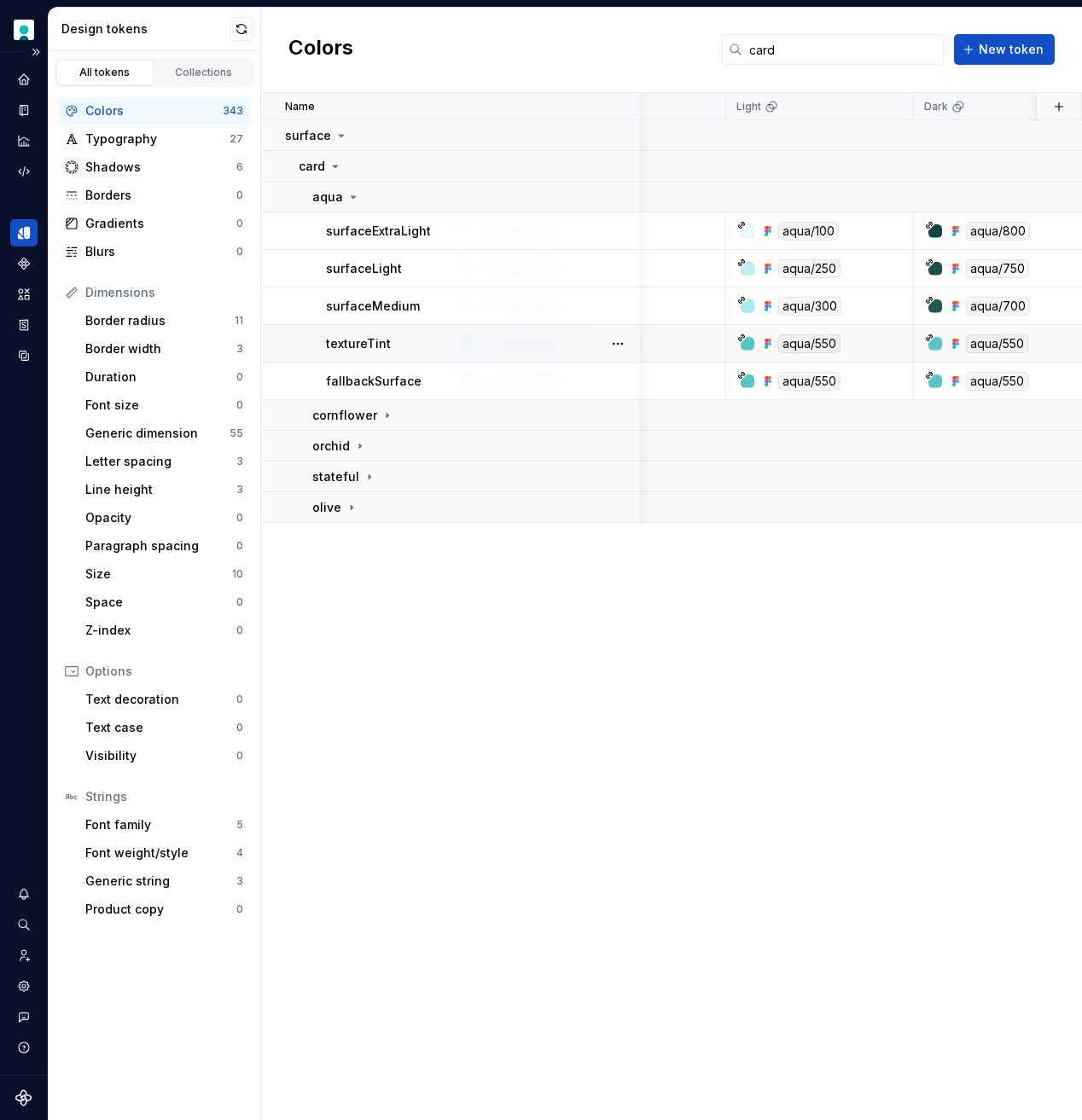 scroll, scrollTop: 0, scrollLeft: 204, axis: horizontal 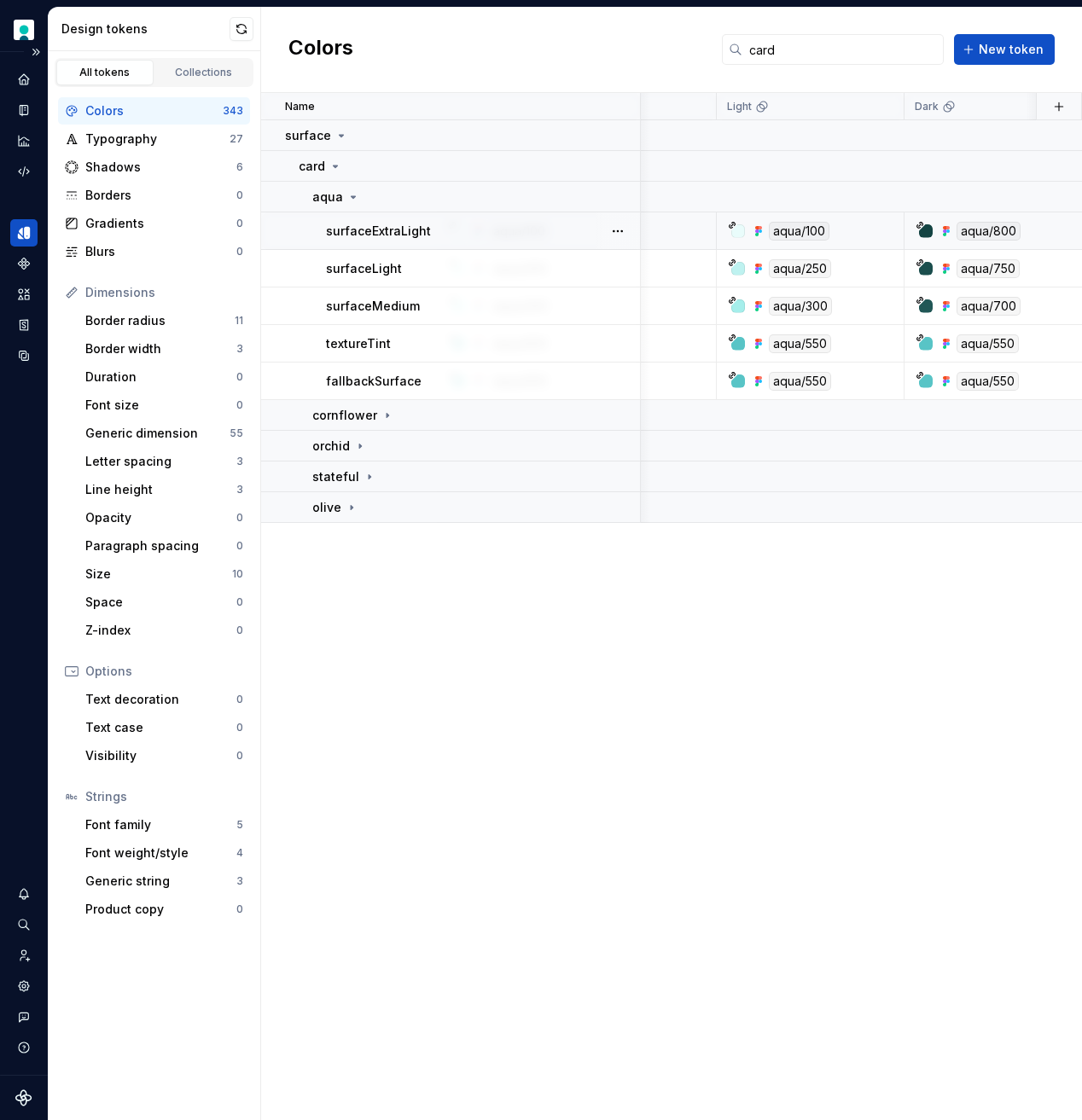 click on "surfaceExtraLight" at bounding box center [378, 231] 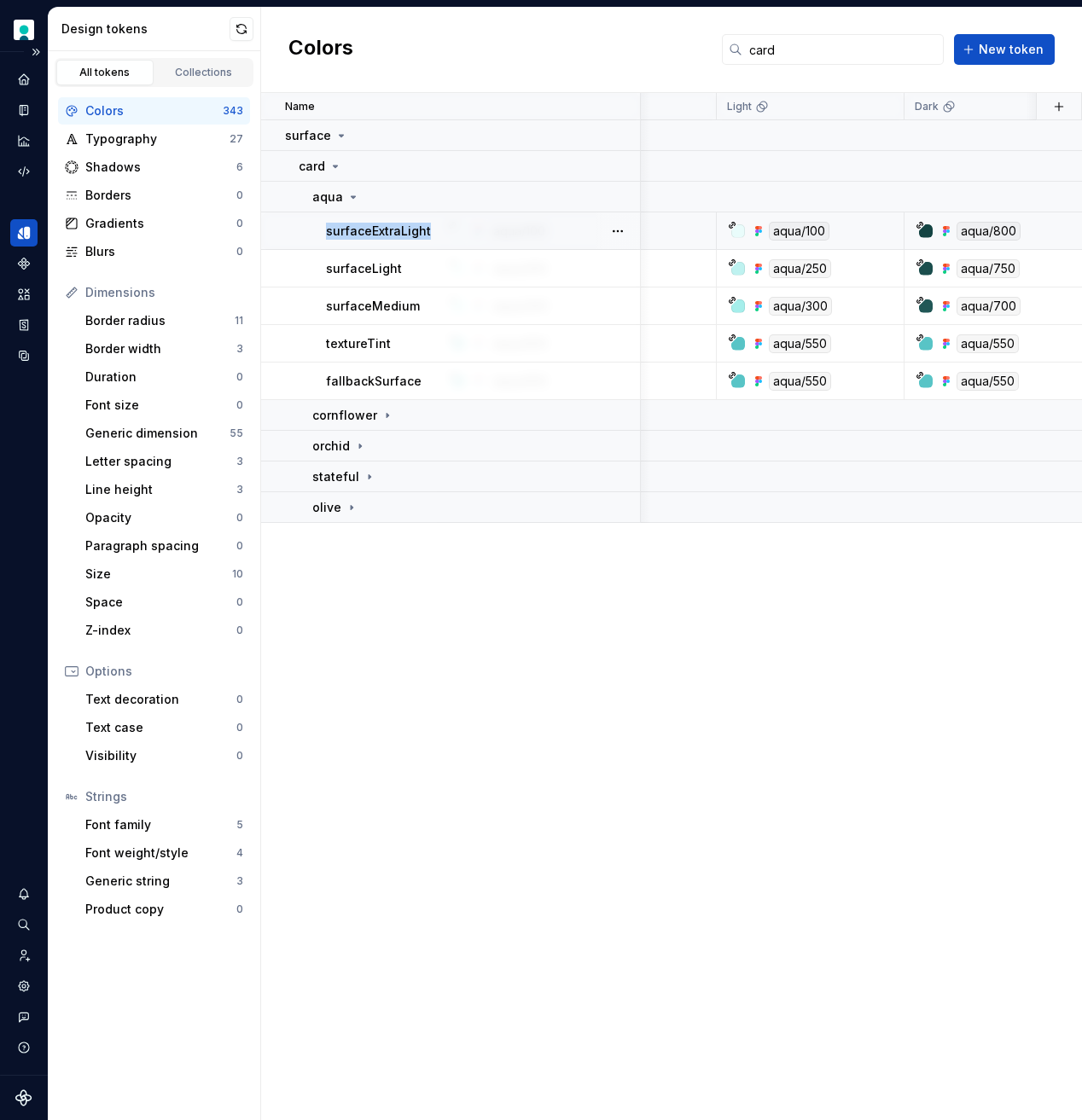 click on "surfaceExtraLight" at bounding box center [378, 231] 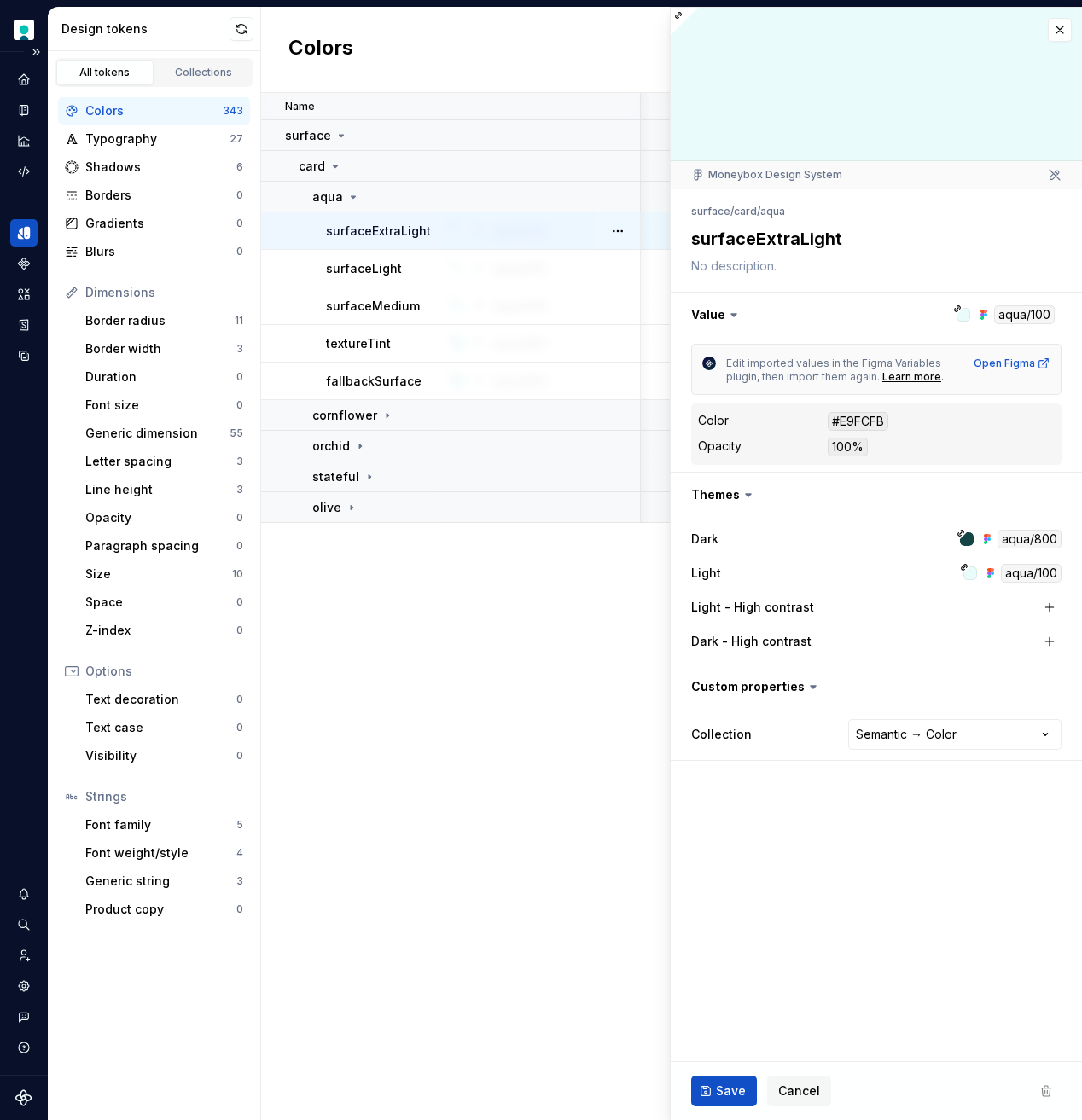 click on "surfaceExtraLight" at bounding box center (873, 239) 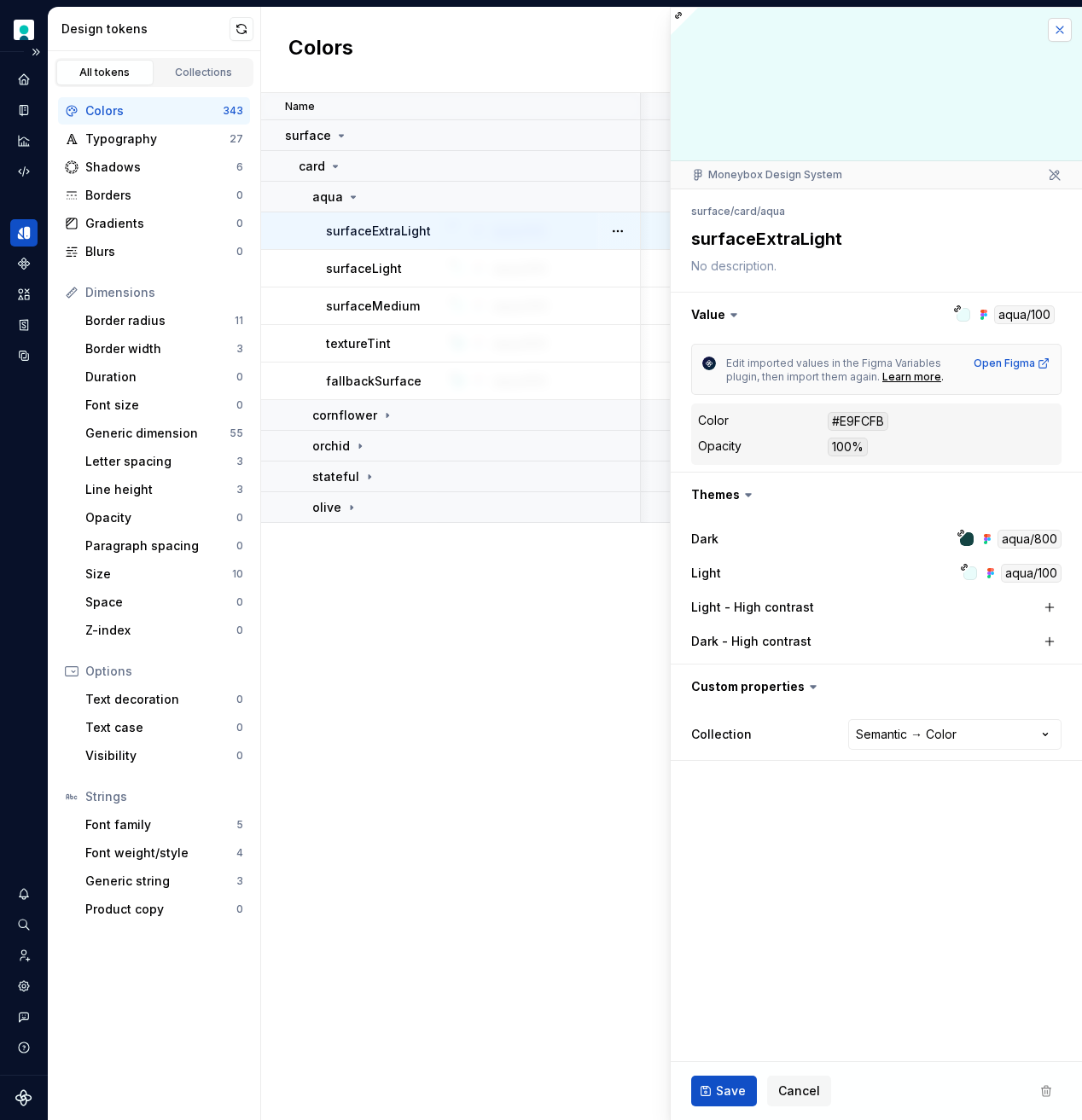 click at bounding box center (1060, 30) 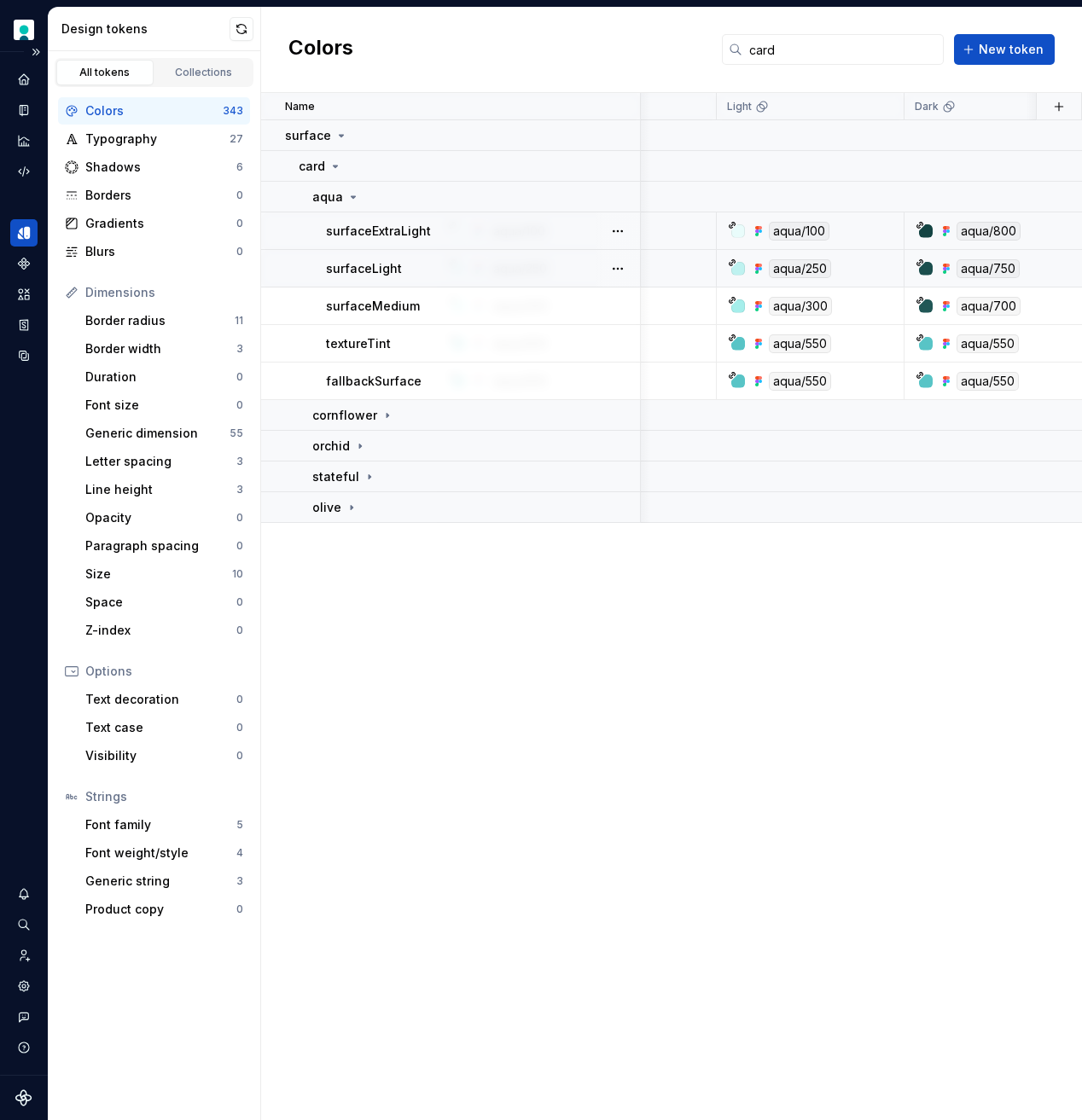 click on "surfaceLight" at bounding box center (364, 269) 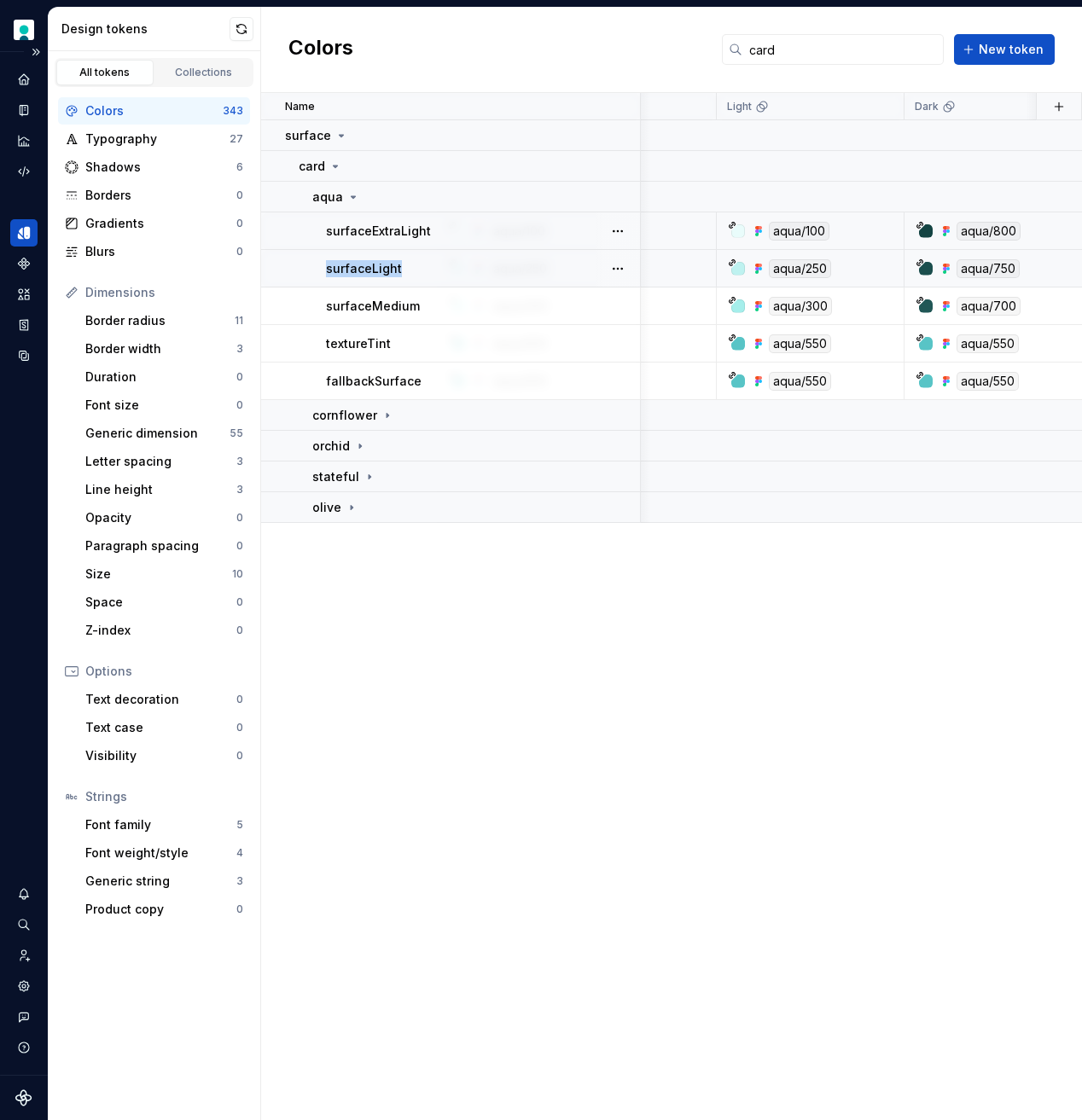 click on "surfaceLight" at bounding box center (364, 269) 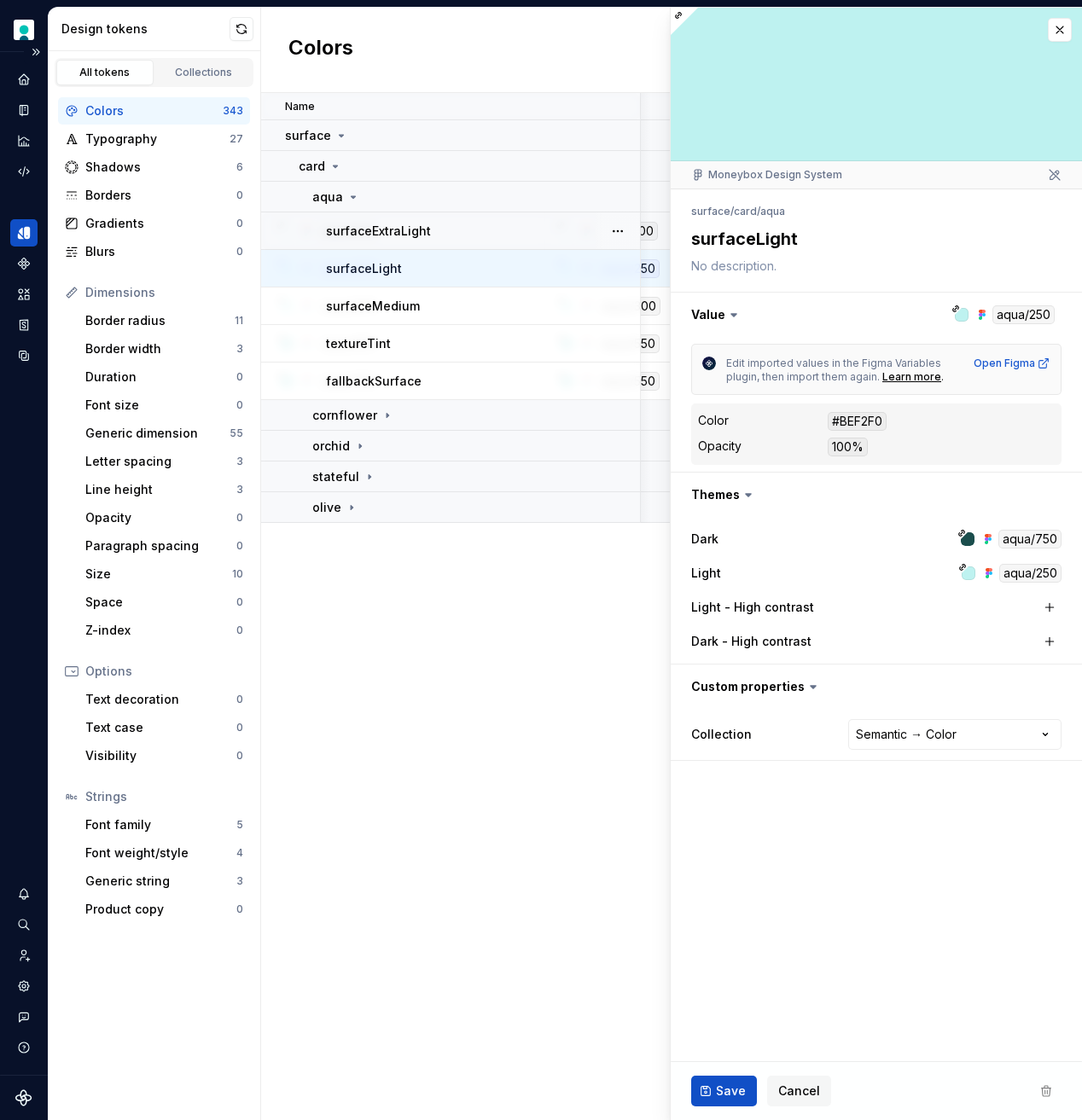 scroll, scrollTop: 0, scrollLeft: 387, axis: horizontal 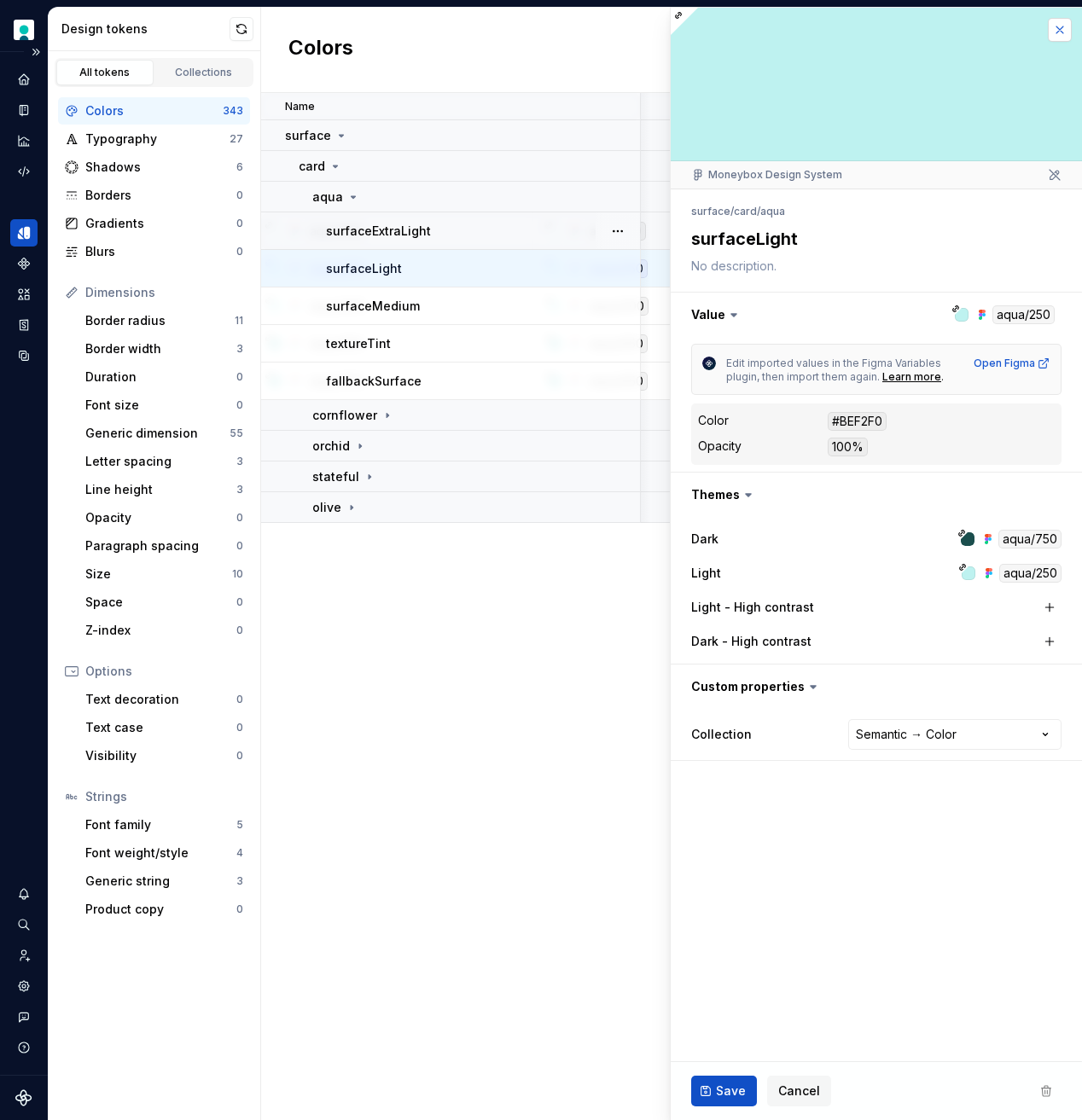 click at bounding box center [1060, 30] 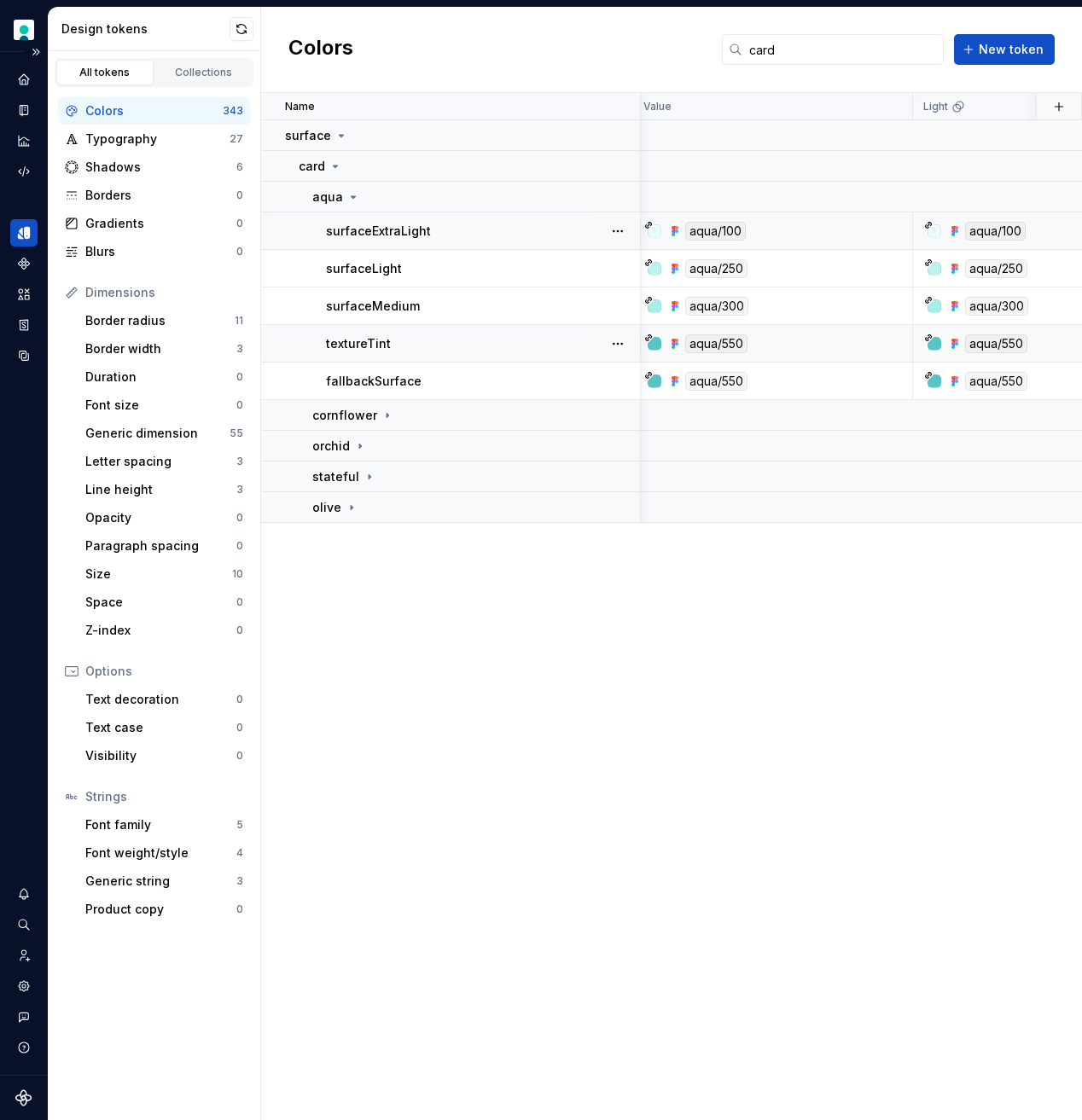 scroll, scrollTop: 0, scrollLeft: 0, axis: both 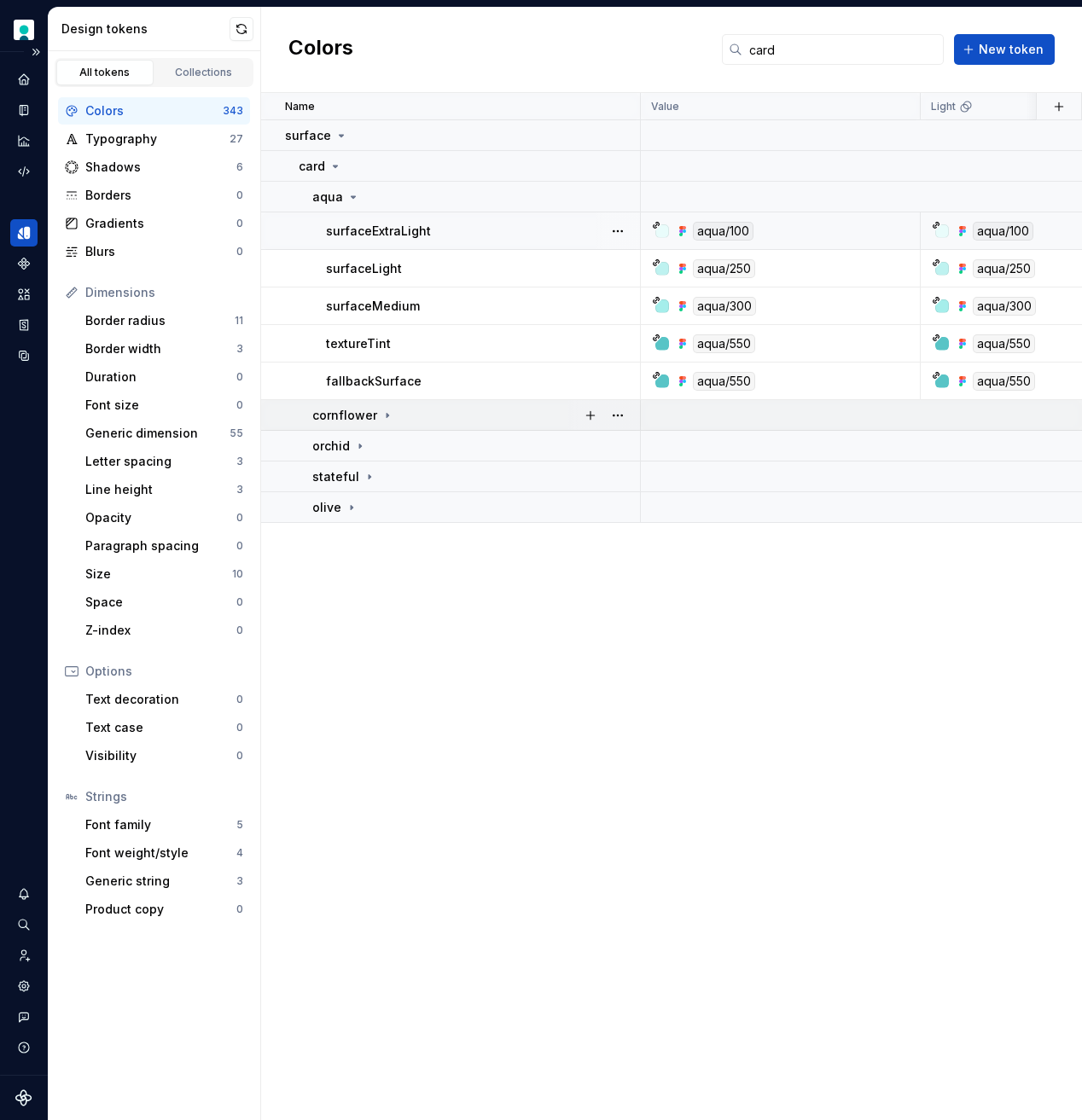 click 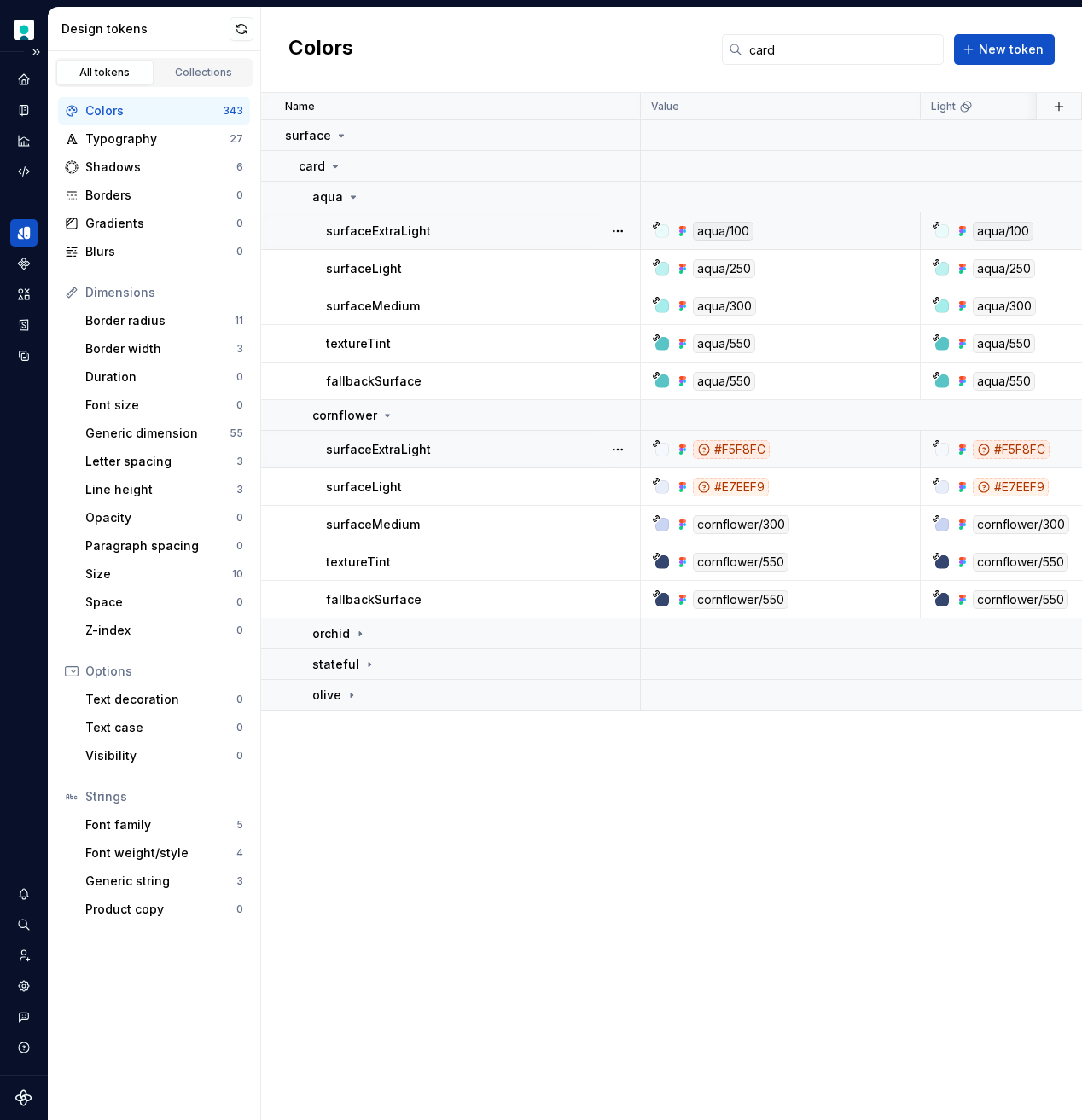 click on "#F5F8FC" at bounding box center (731, 450) 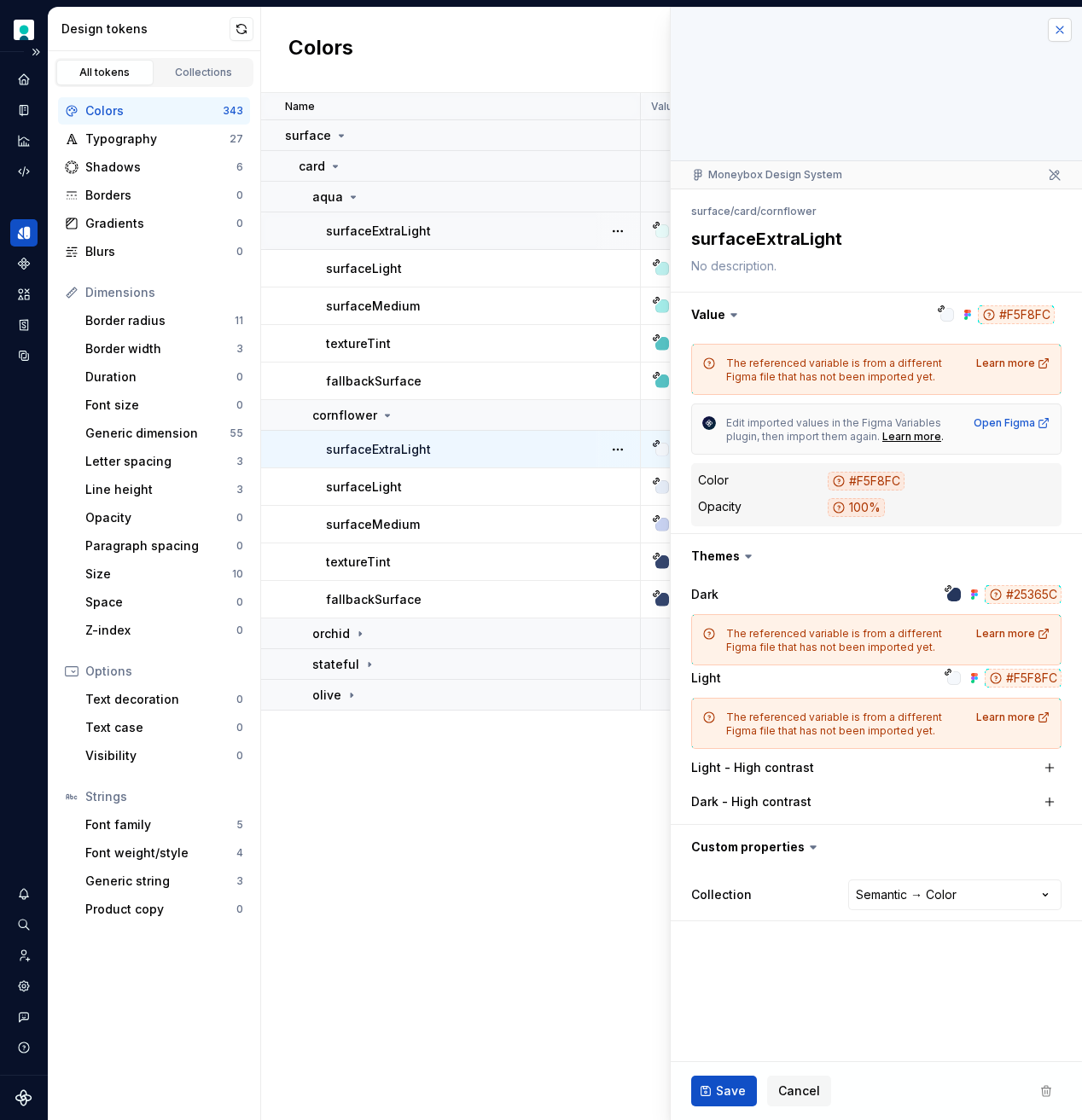 click at bounding box center (1060, 30) 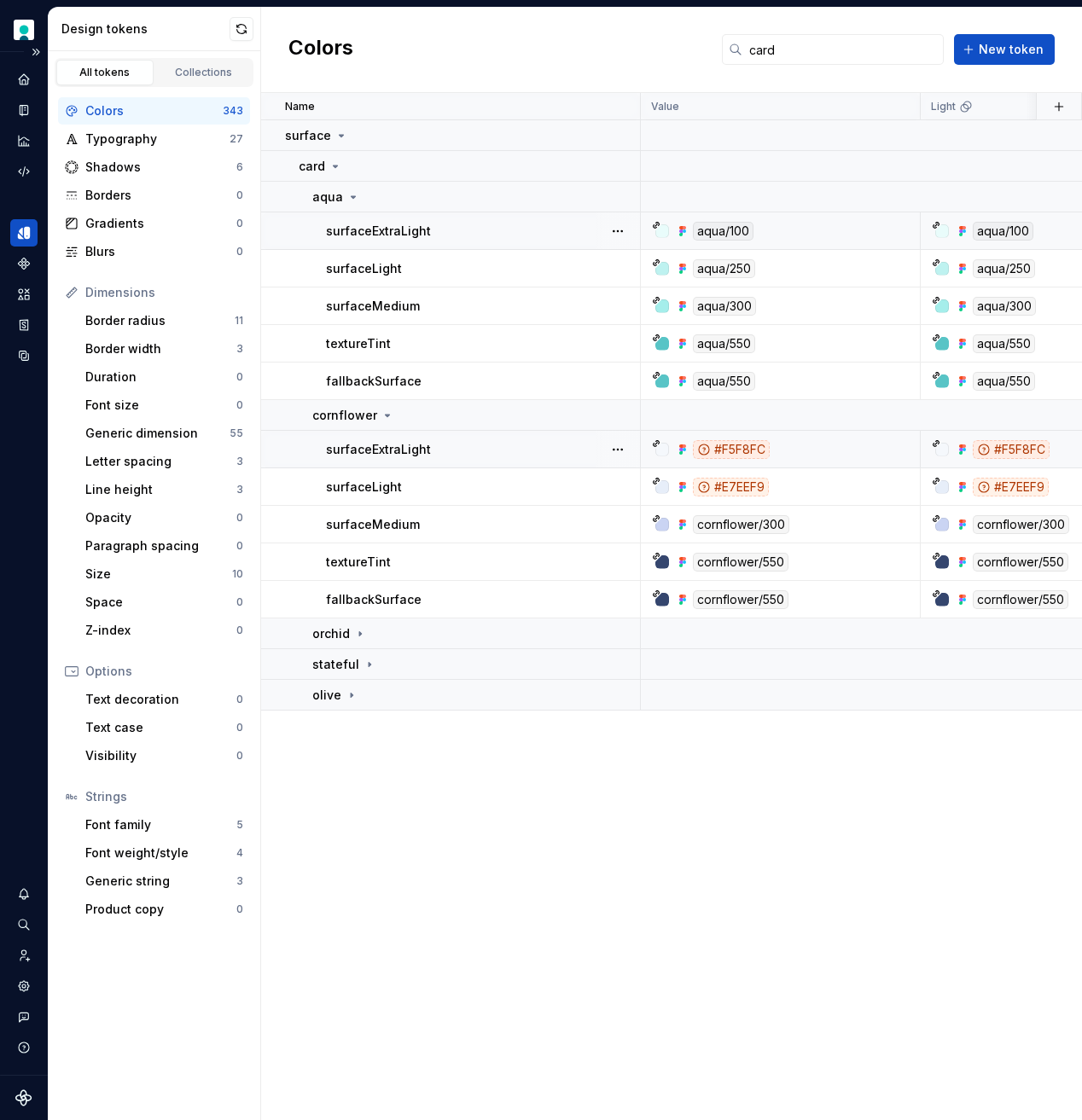 click on "#F5F8FC" at bounding box center (731, 450) 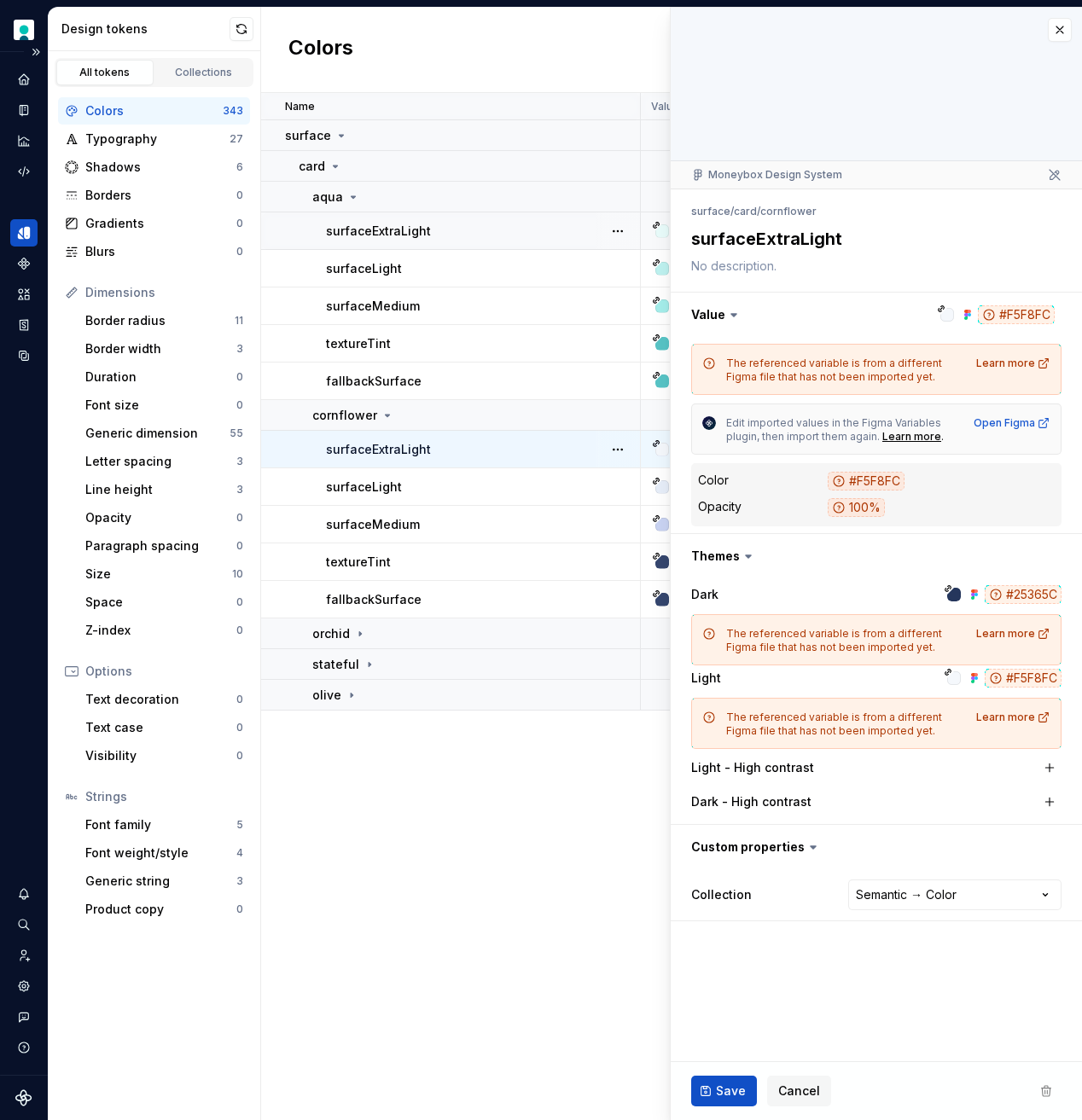click on "#F5F8FC" at bounding box center (866, 481) 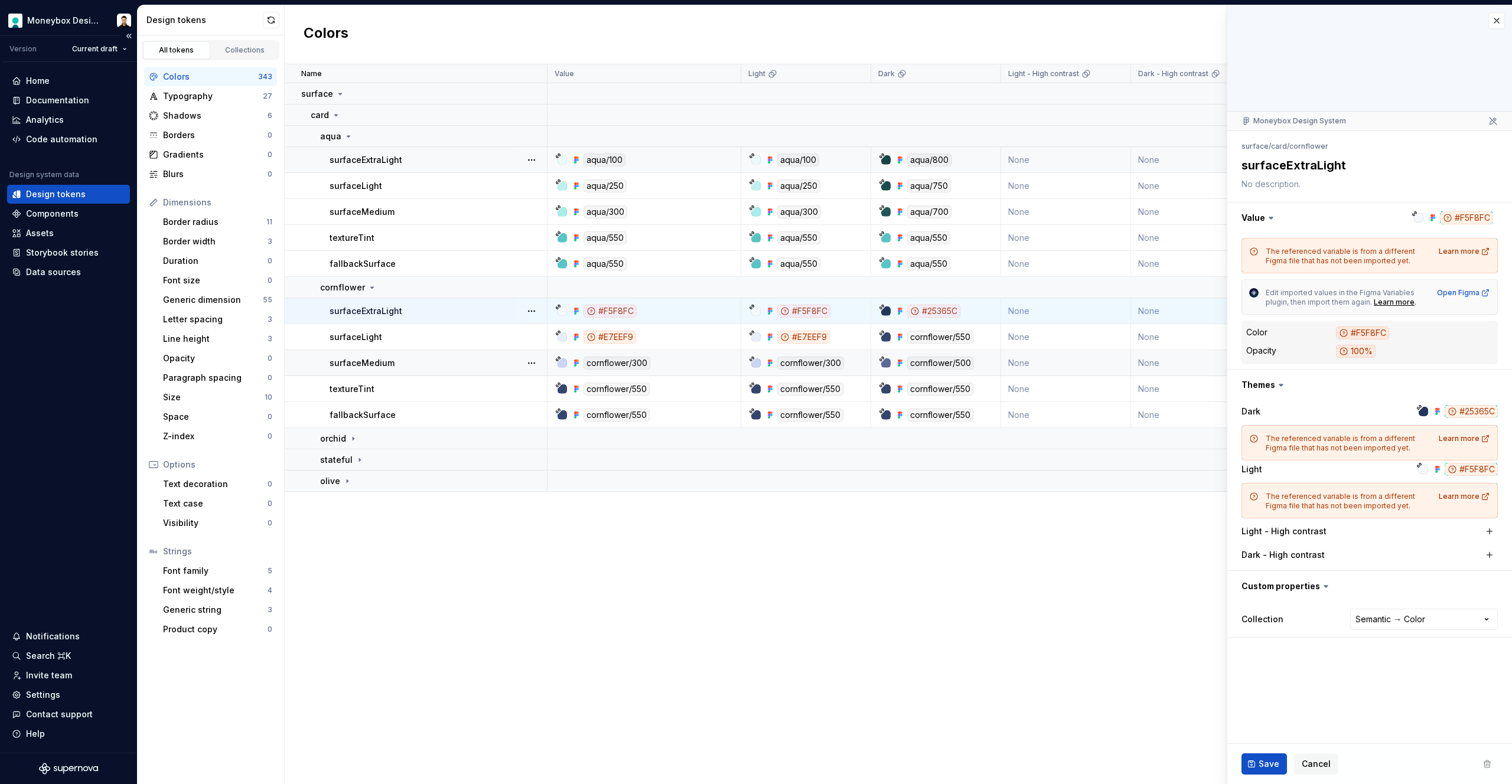 type on "*" 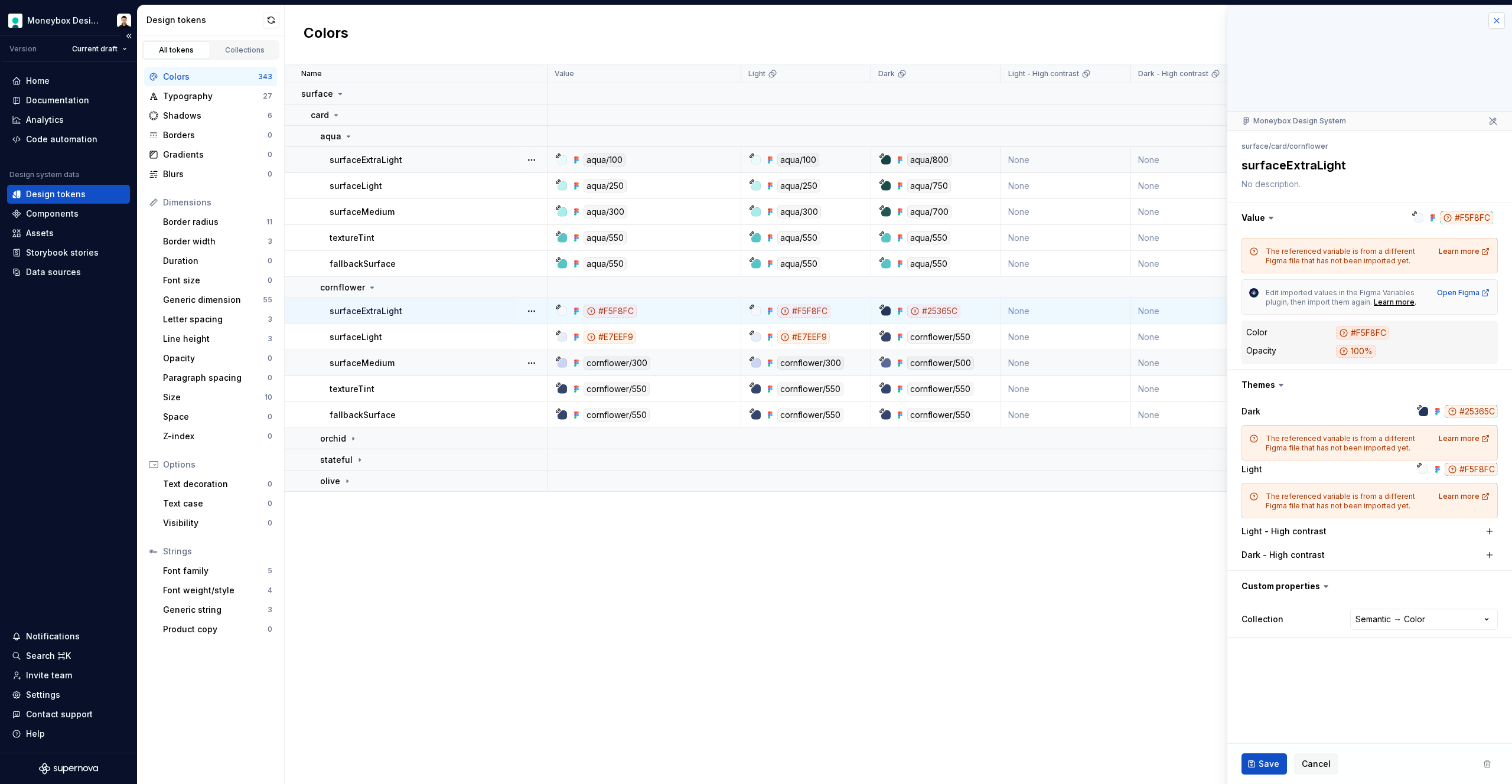 click at bounding box center [1497, 21] 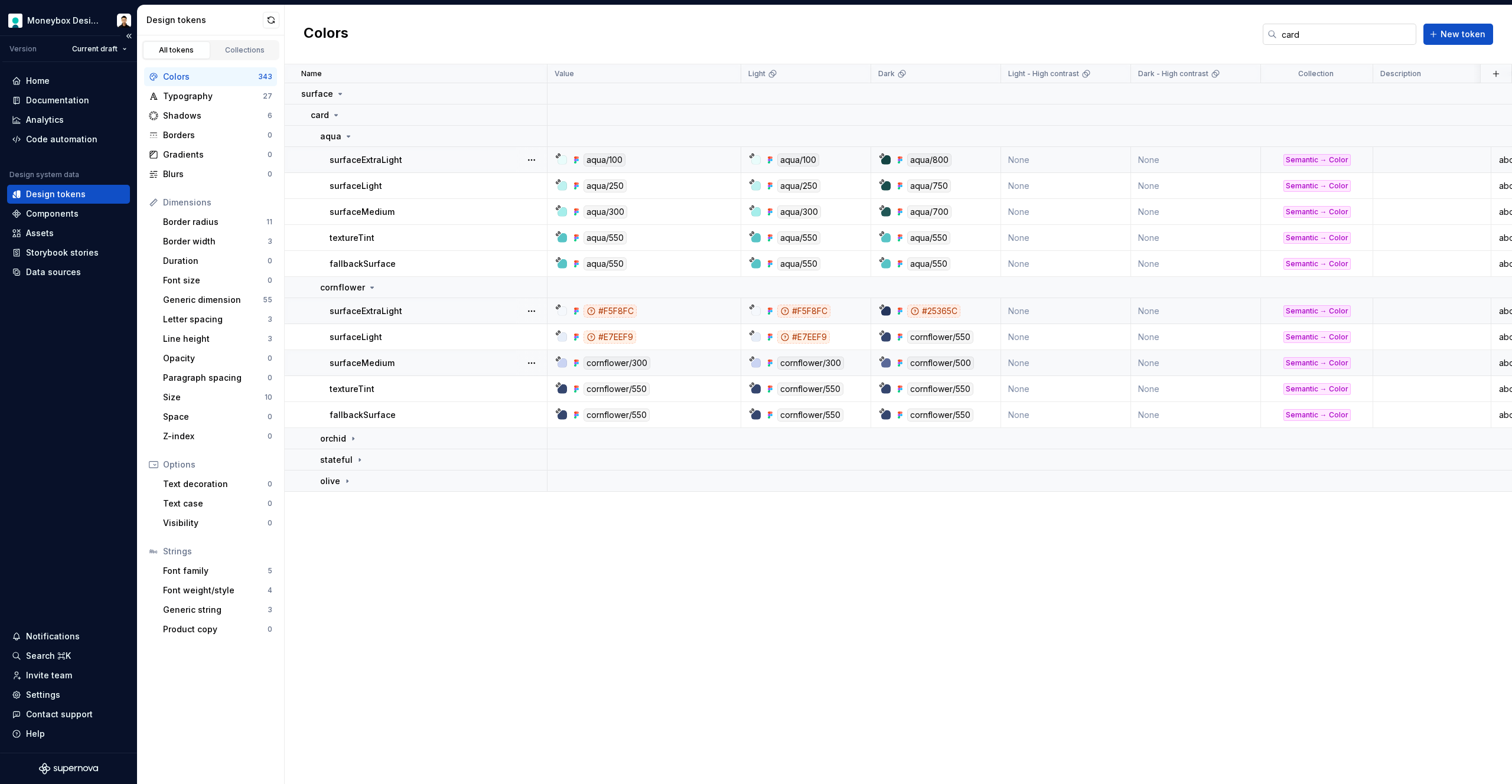 click on "card" at bounding box center (1347, 34) 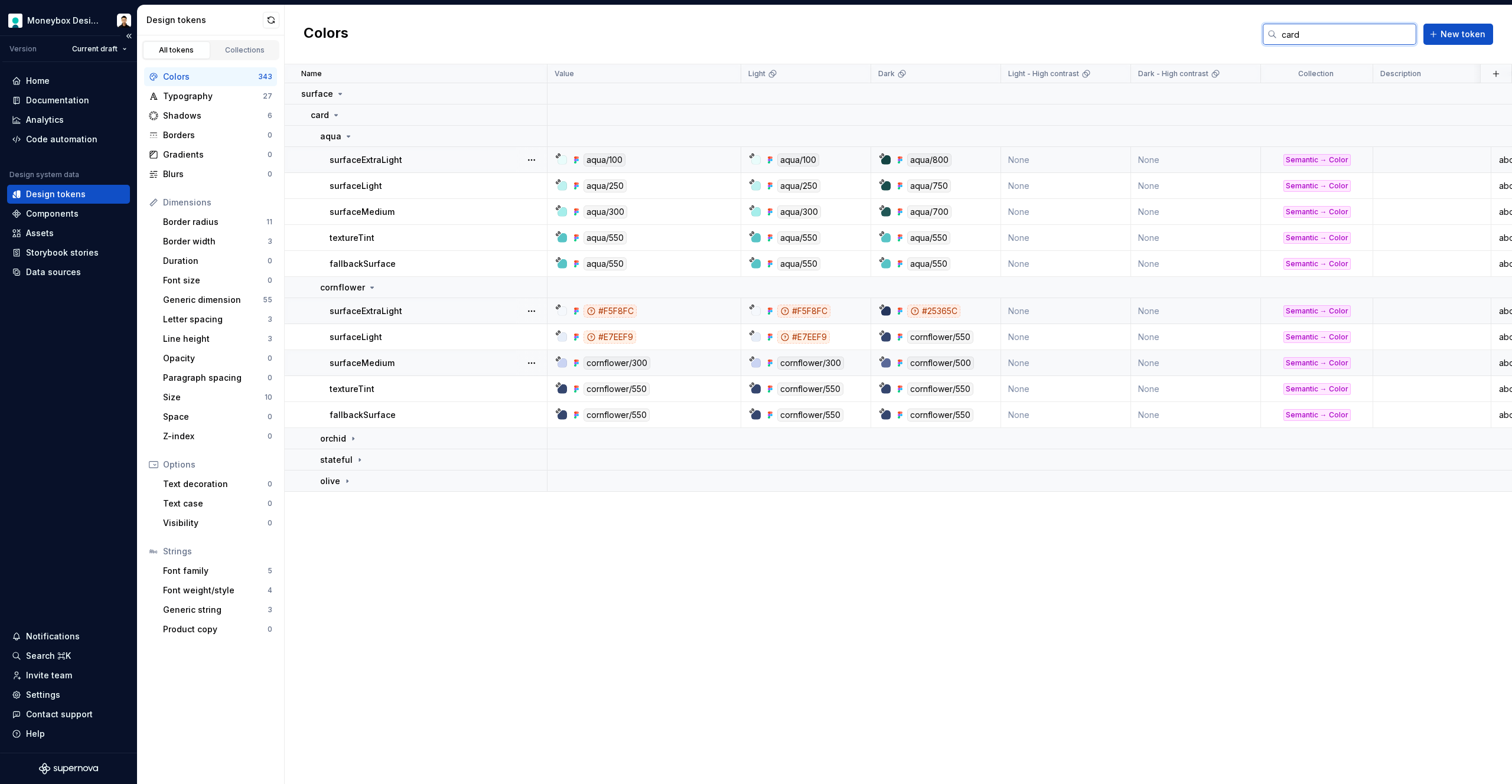 click on "card" at bounding box center [1347, 34] 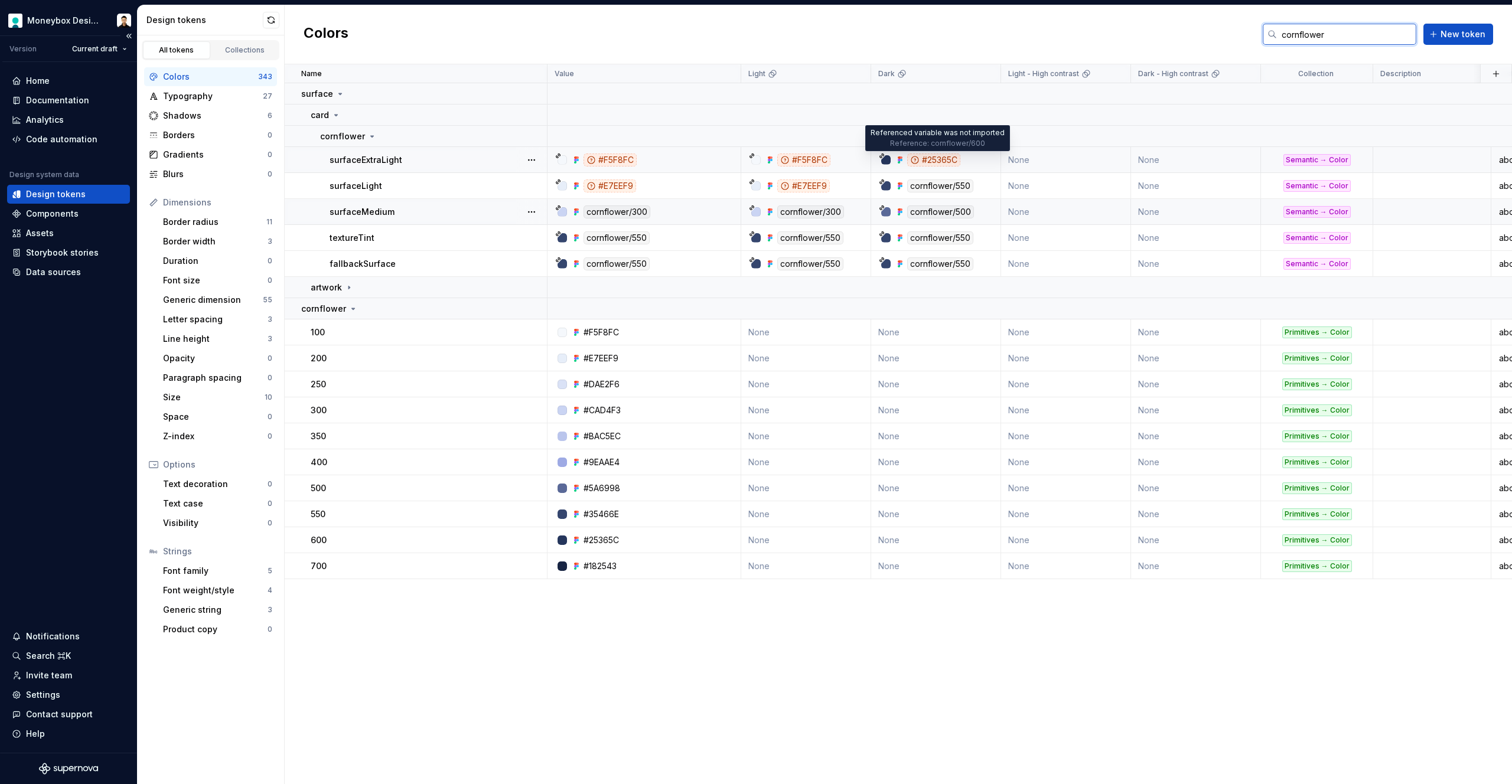 type on "cornflower" 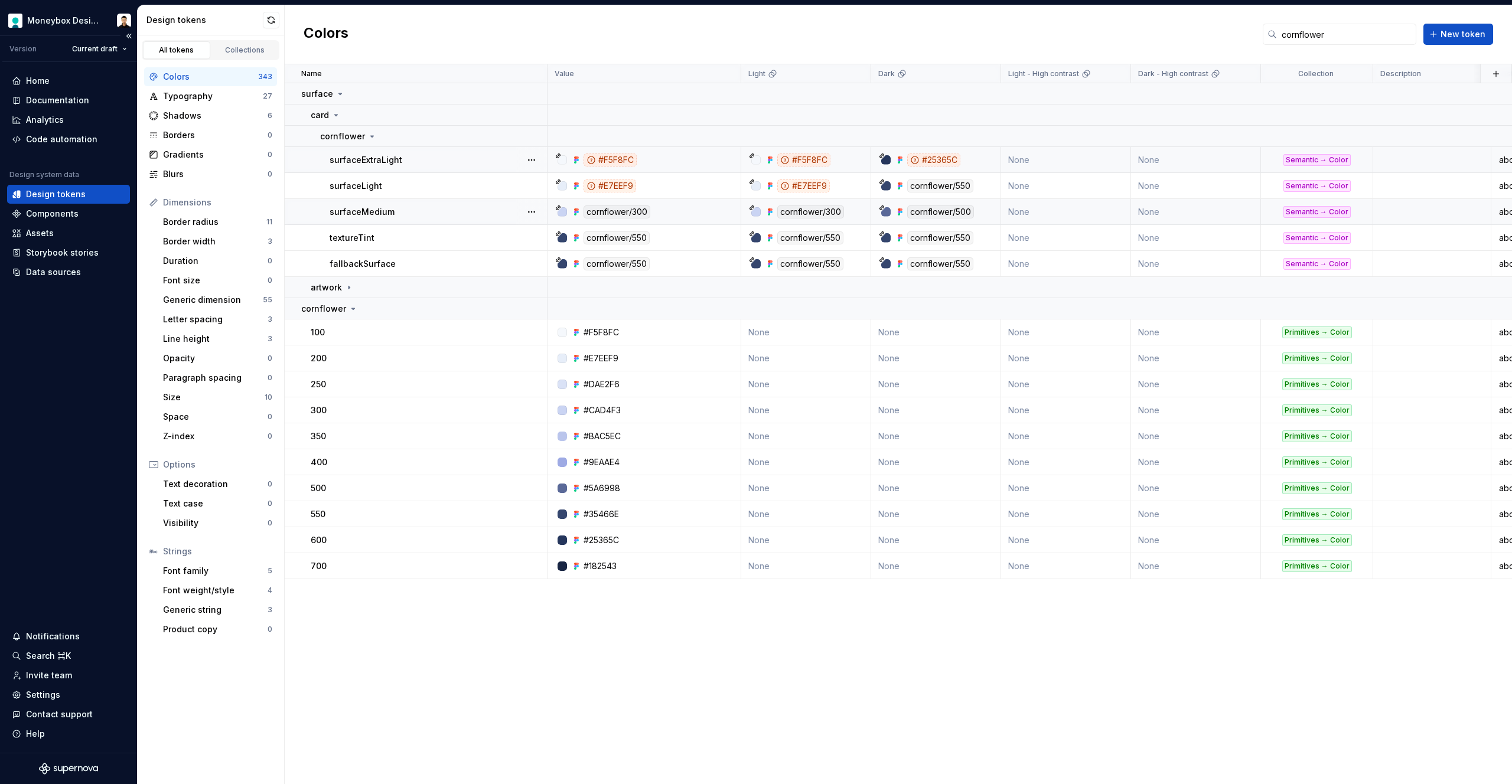 click on "#25365C" at bounding box center [934, 160] 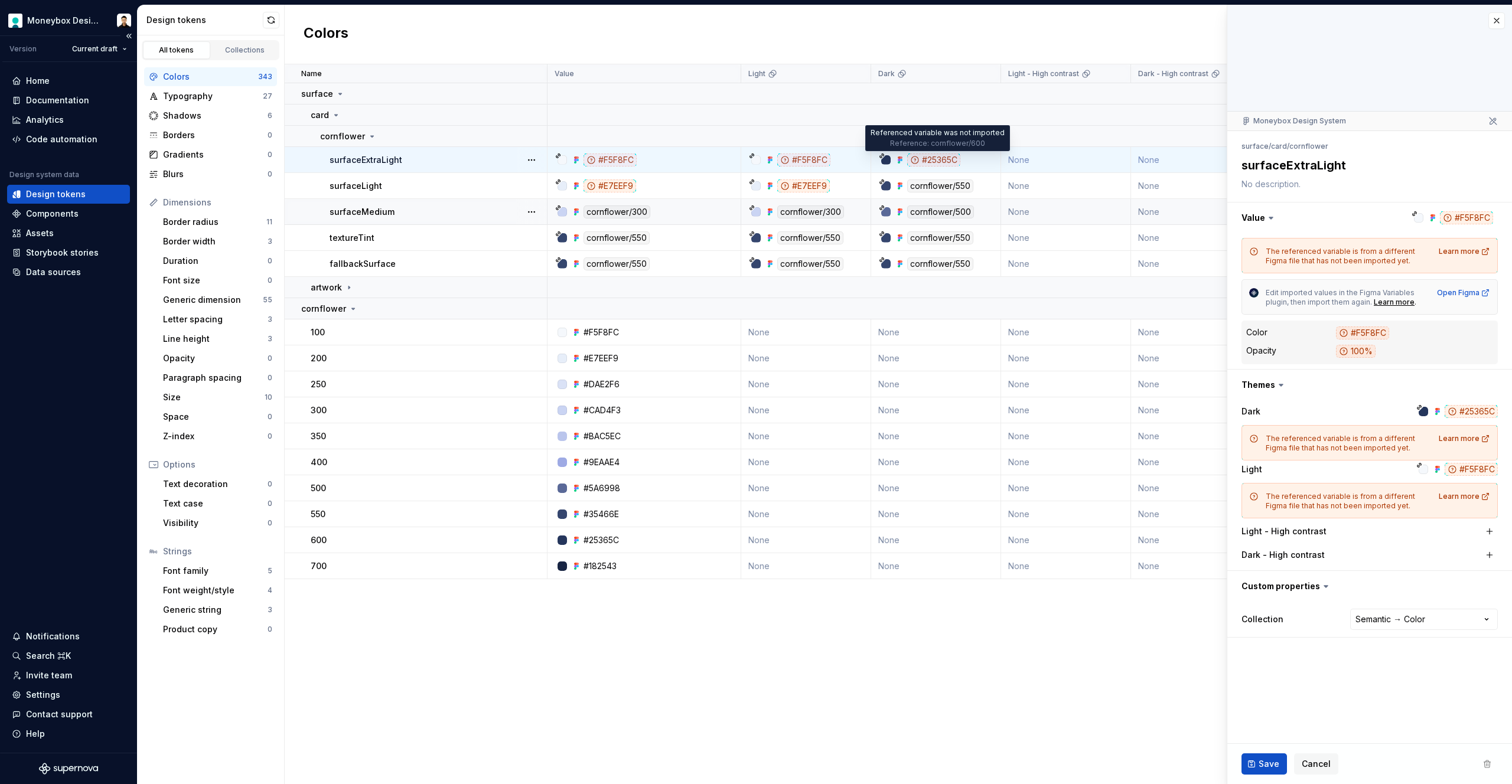click on "#25365C" at bounding box center (934, 160) 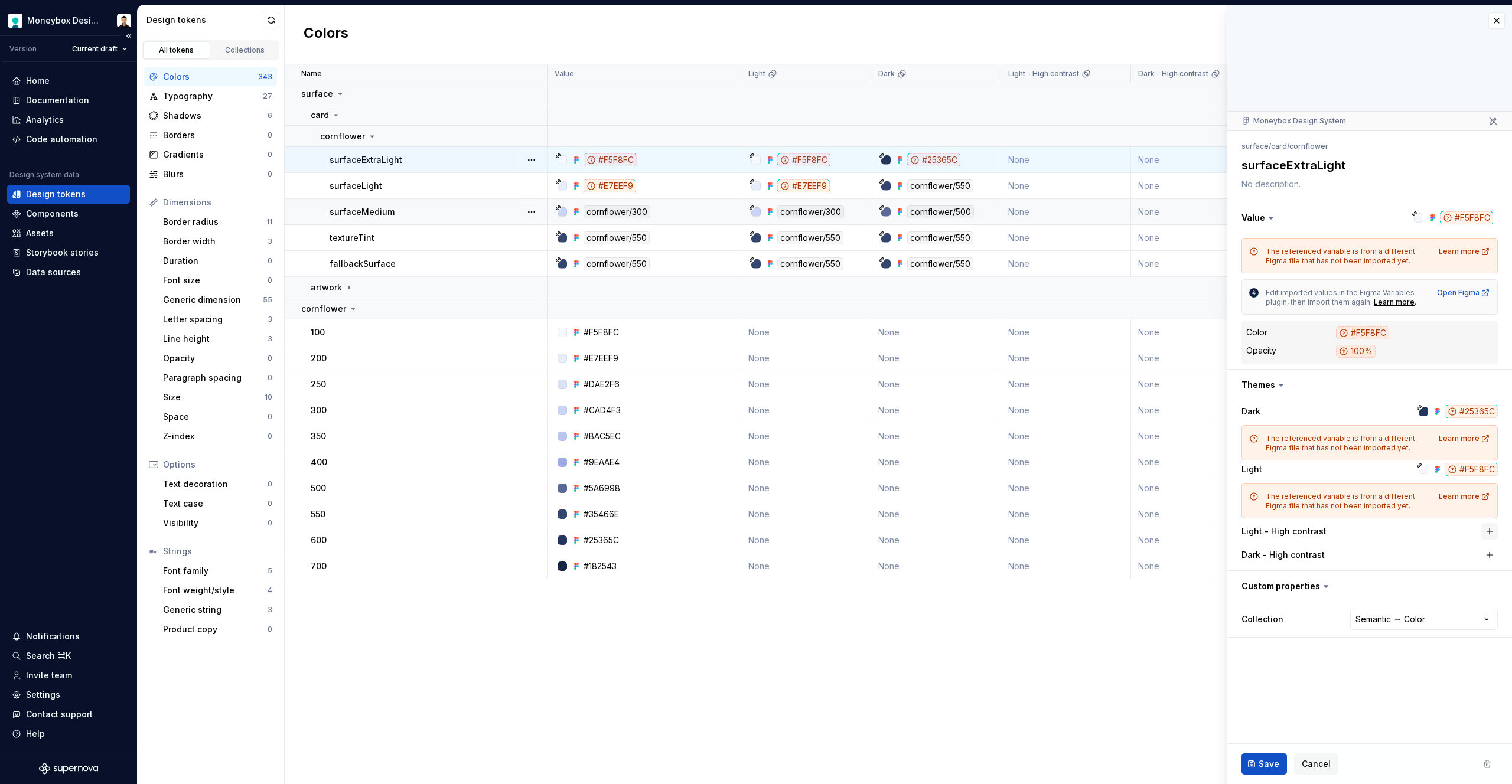 click at bounding box center (1490, 531) 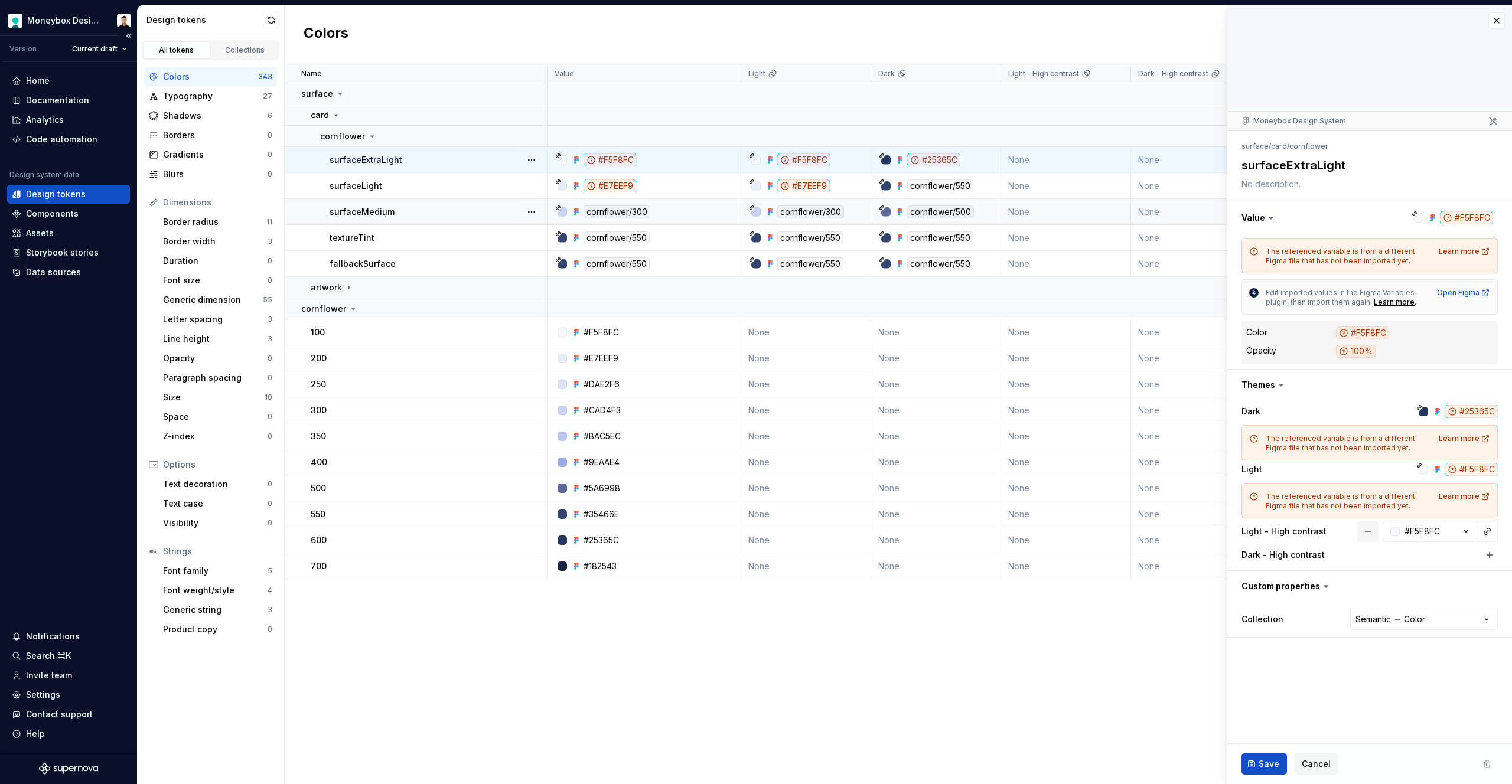 click at bounding box center (1368, 531) 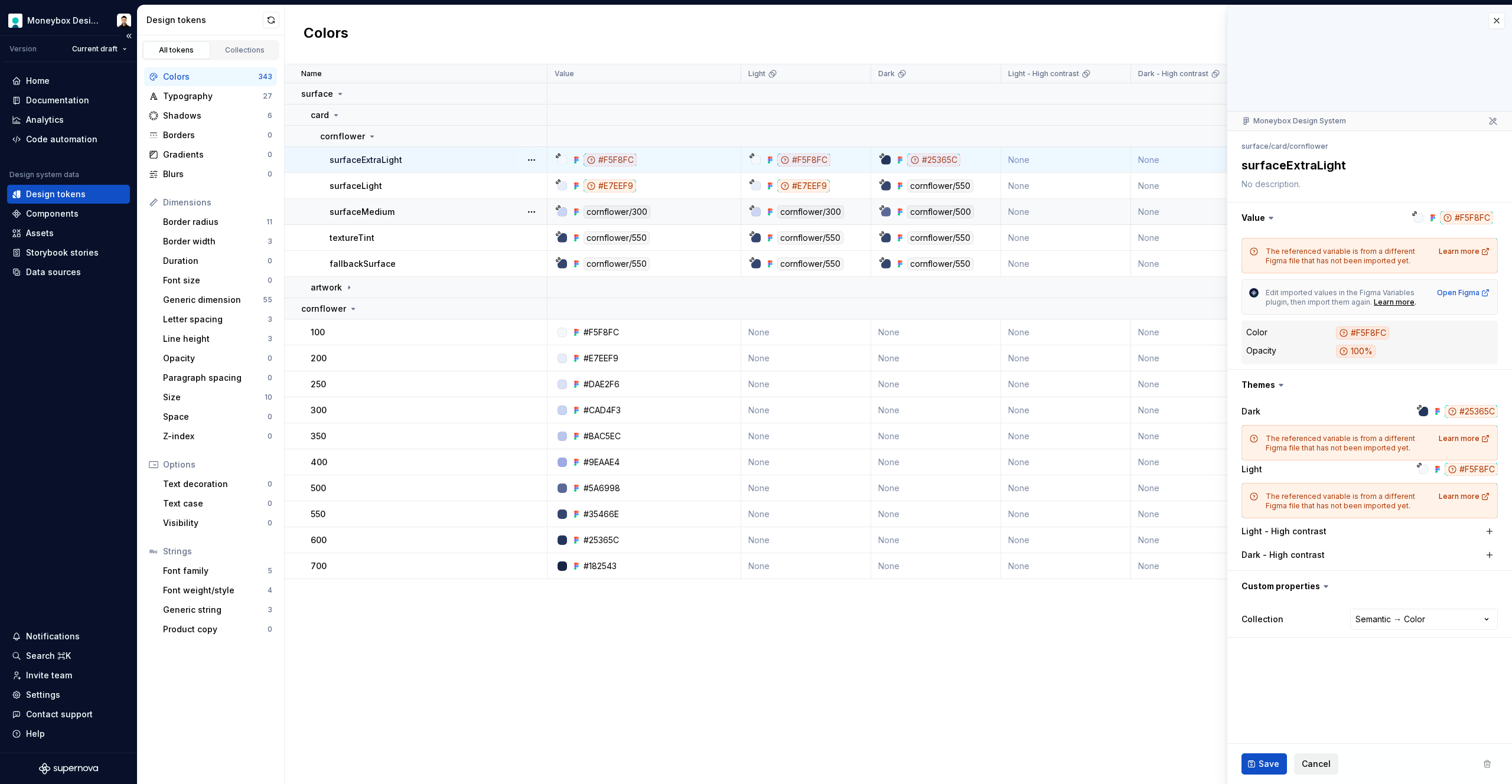 click on "Cancel" at bounding box center (1316, 764) 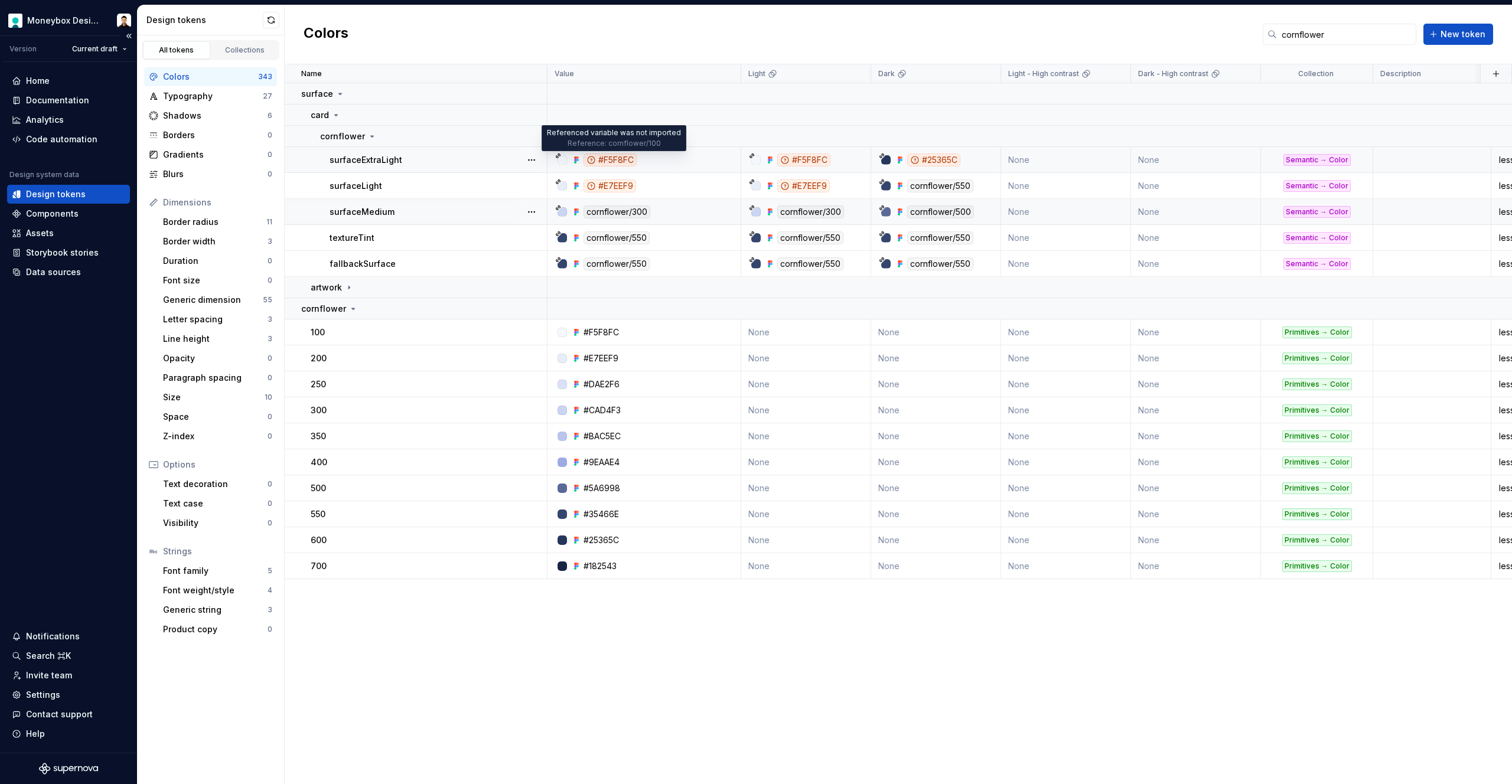 click on "#F5F8FC" at bounding box center (610, 160) 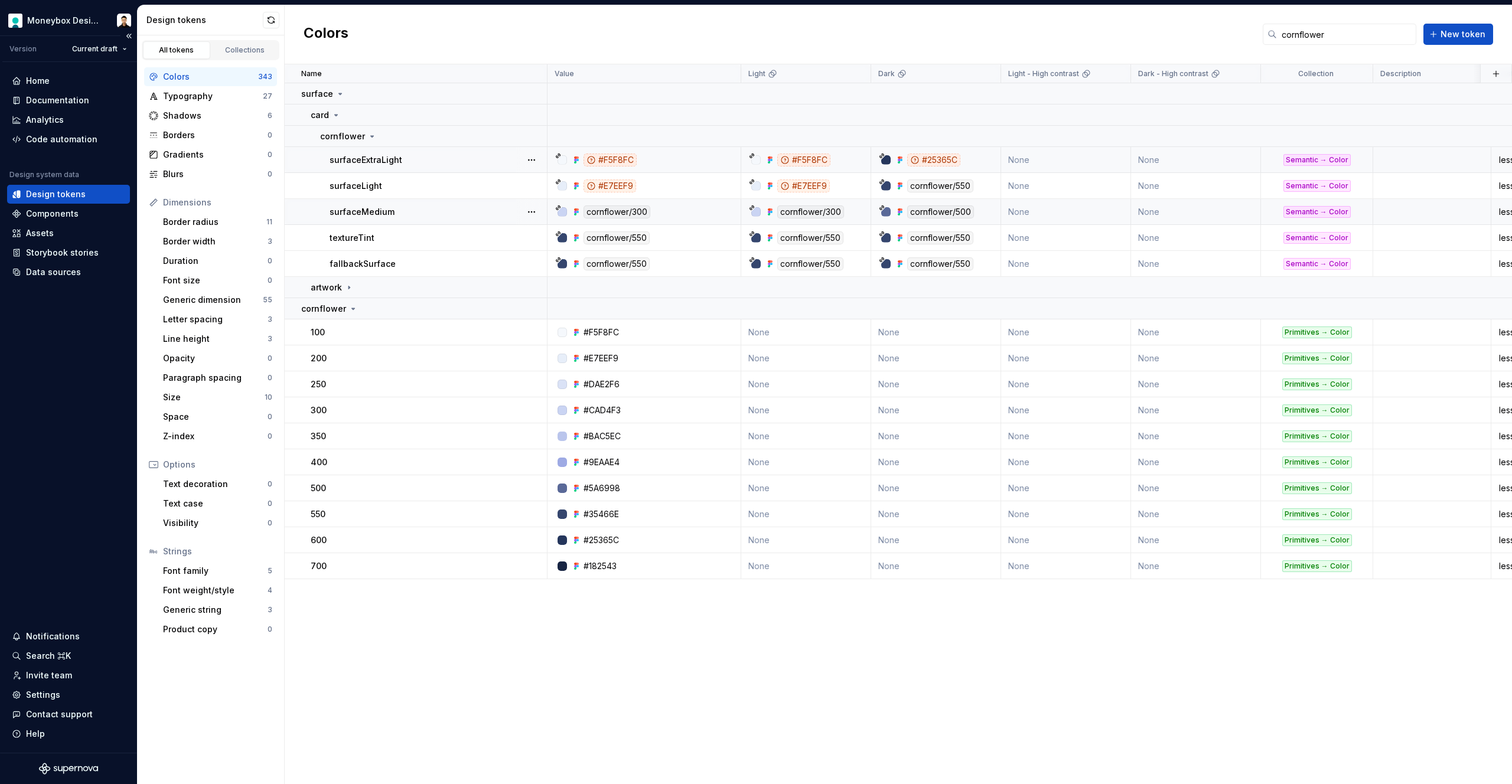 type on "*" 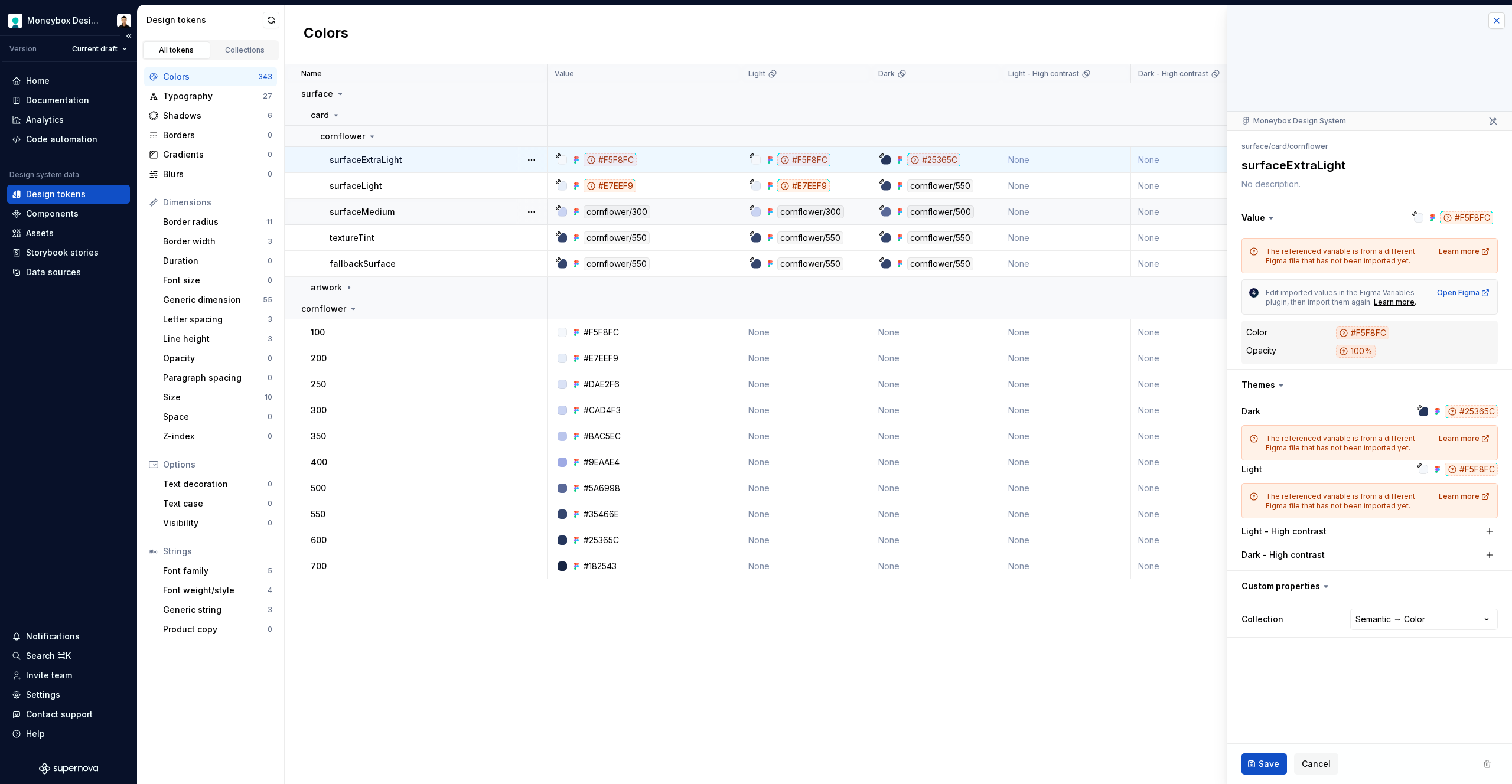 click at bounding box center (1497, 21) 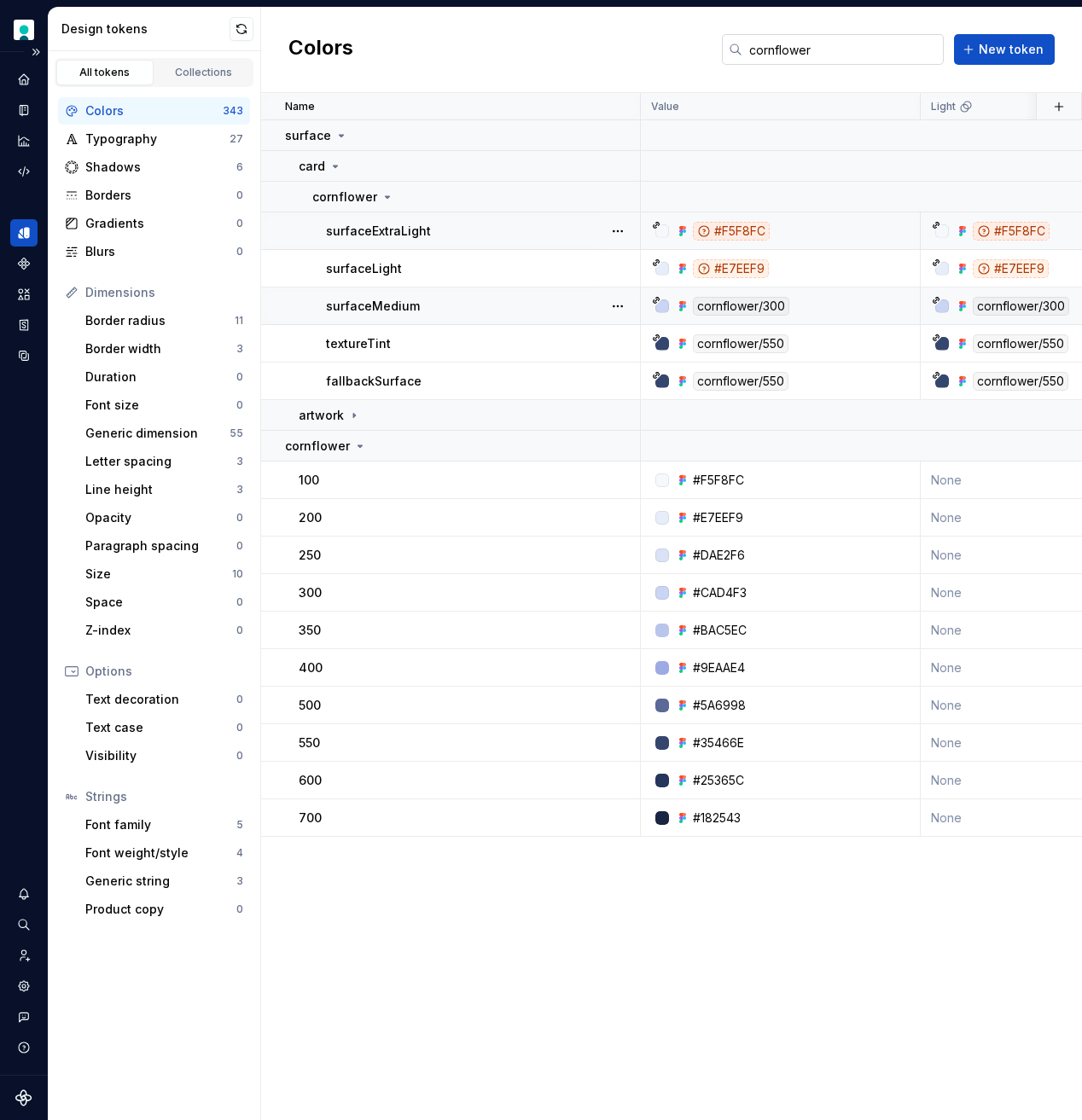 click on "cornflower" at bounding box center [843, 49] 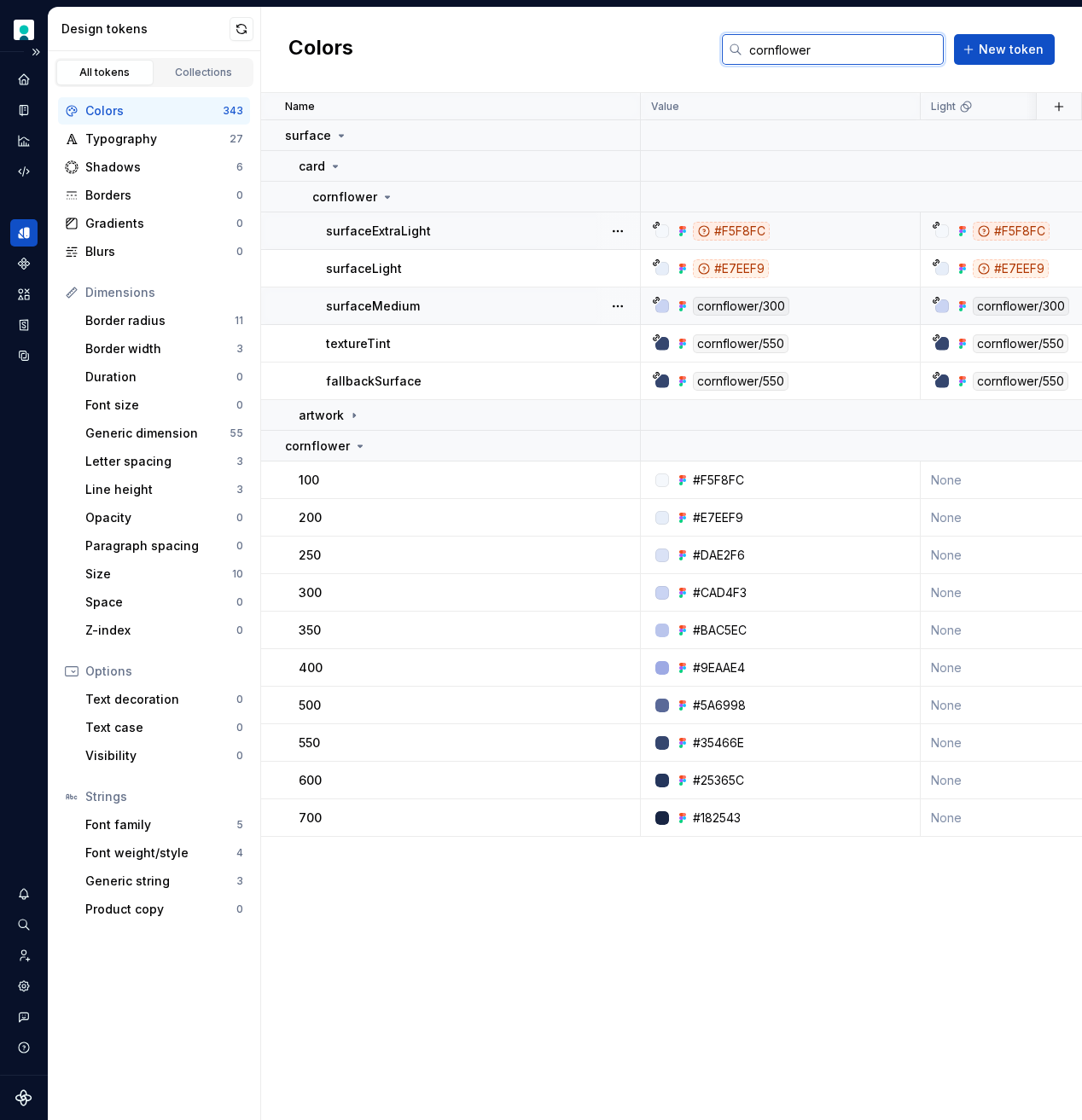 click on "cornflower" at bounding box center [843, 49] 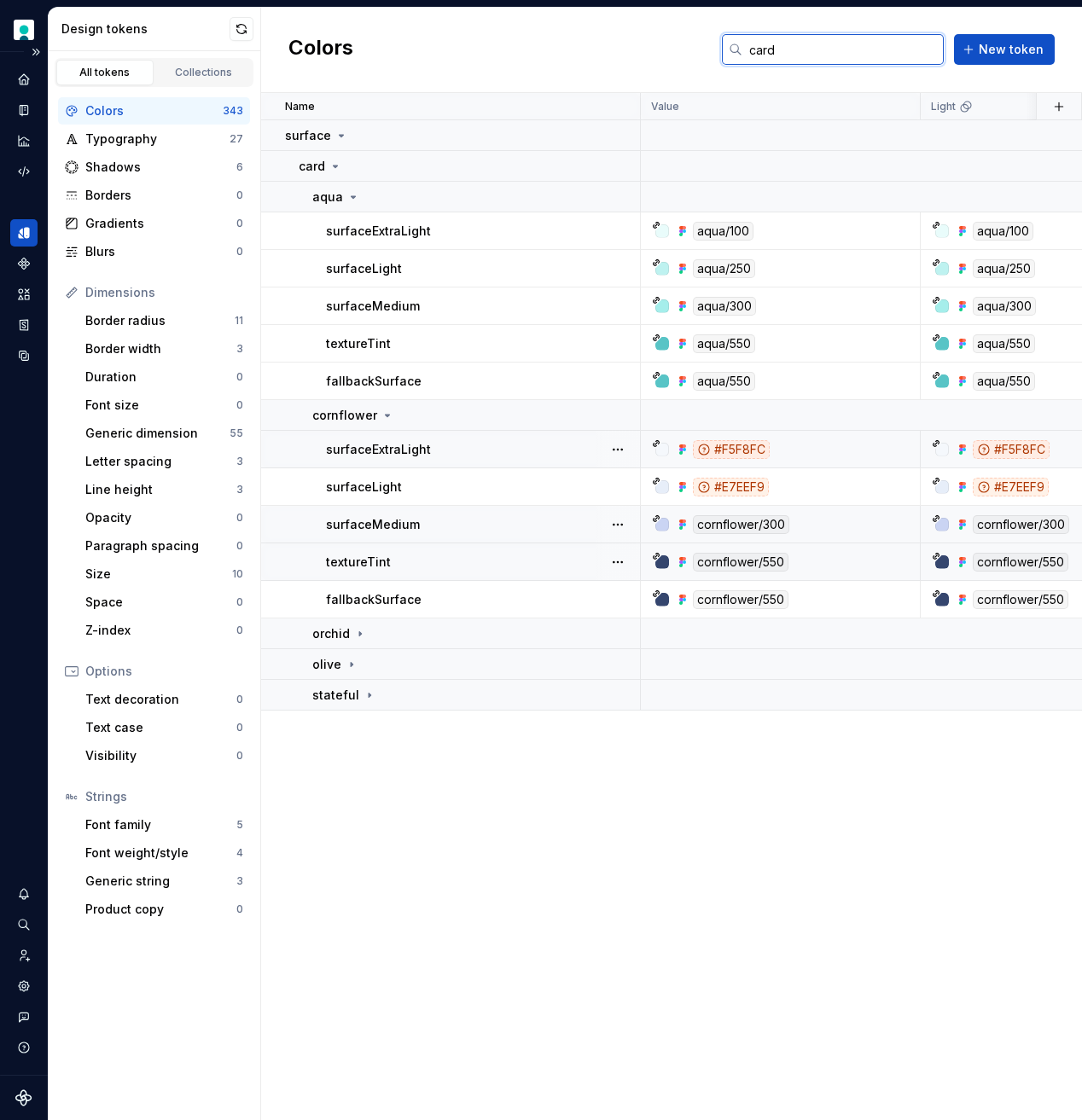 type on "card" 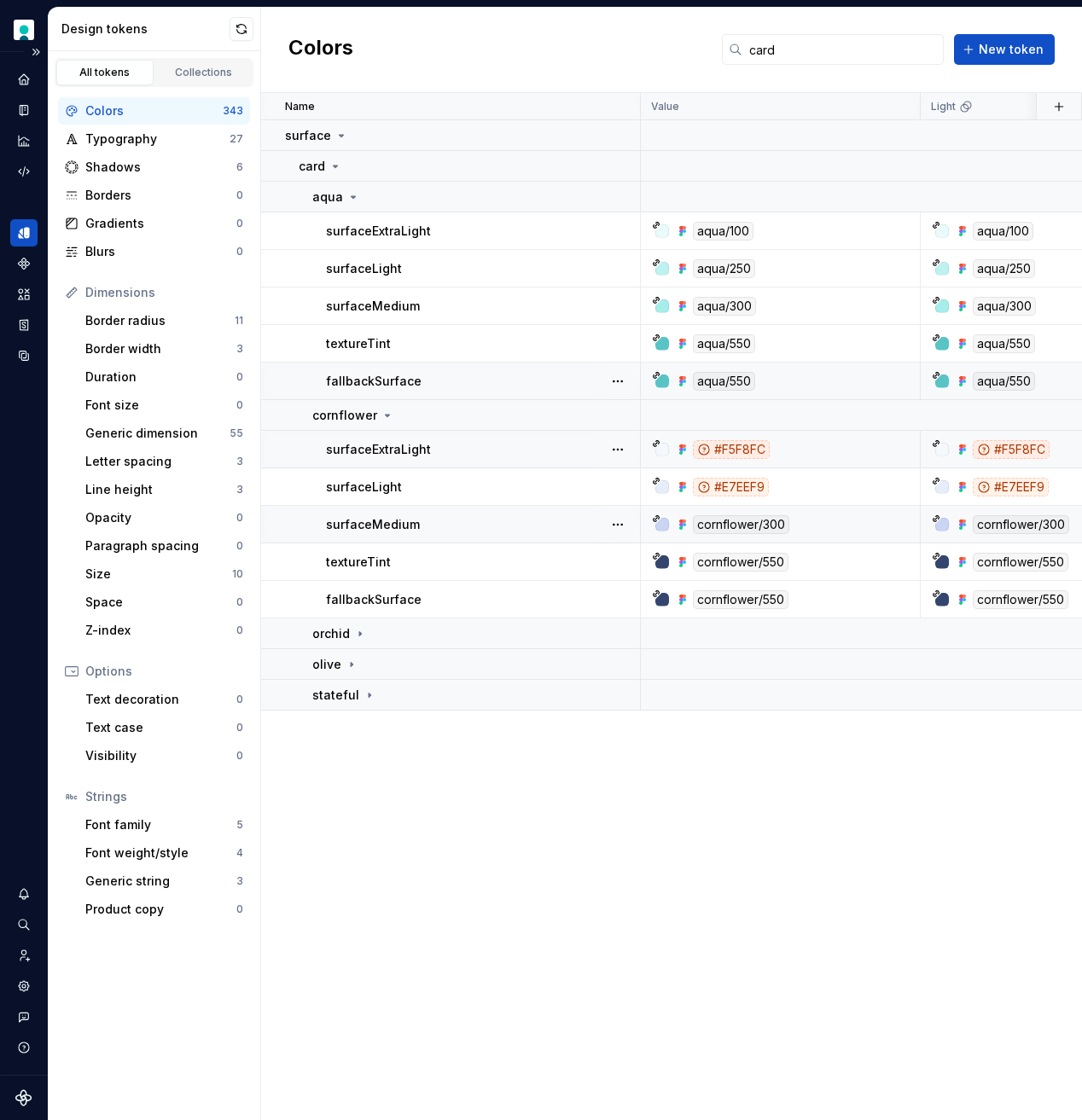 scroll, scrollTop: 0, scrollLeft: 12, axis: horizontal 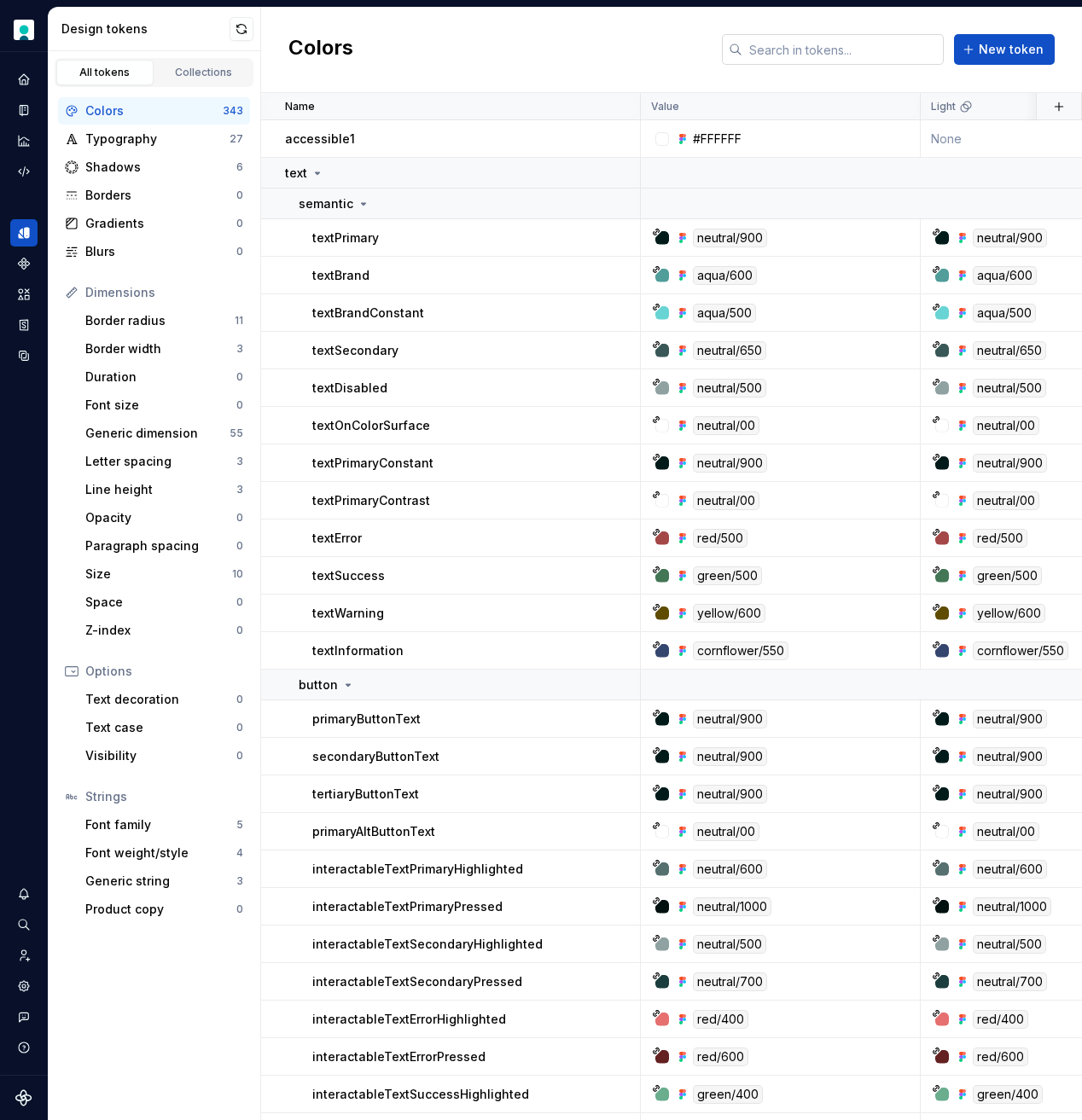 click at bounding box center [843, 49] 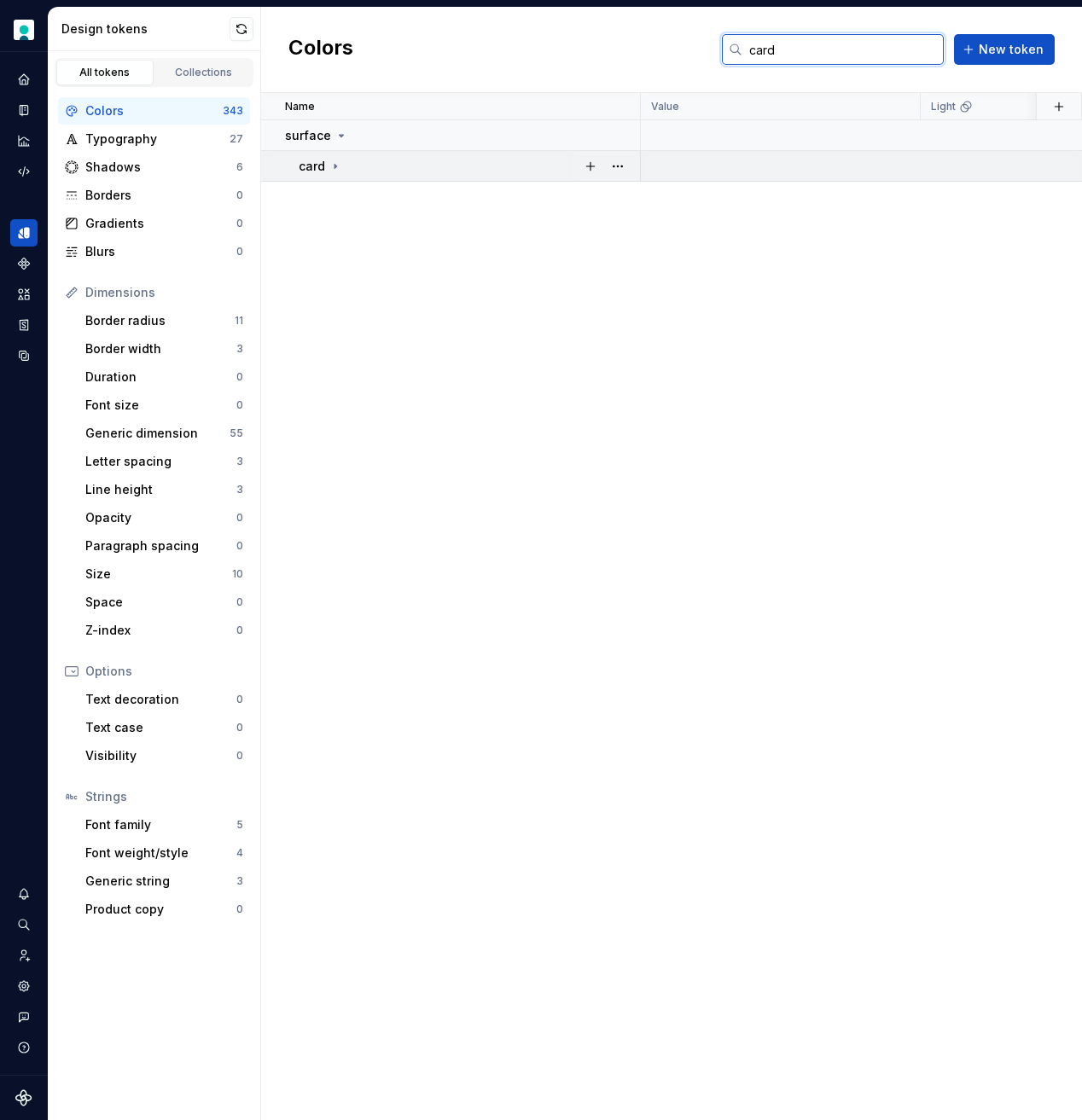 type on "card" 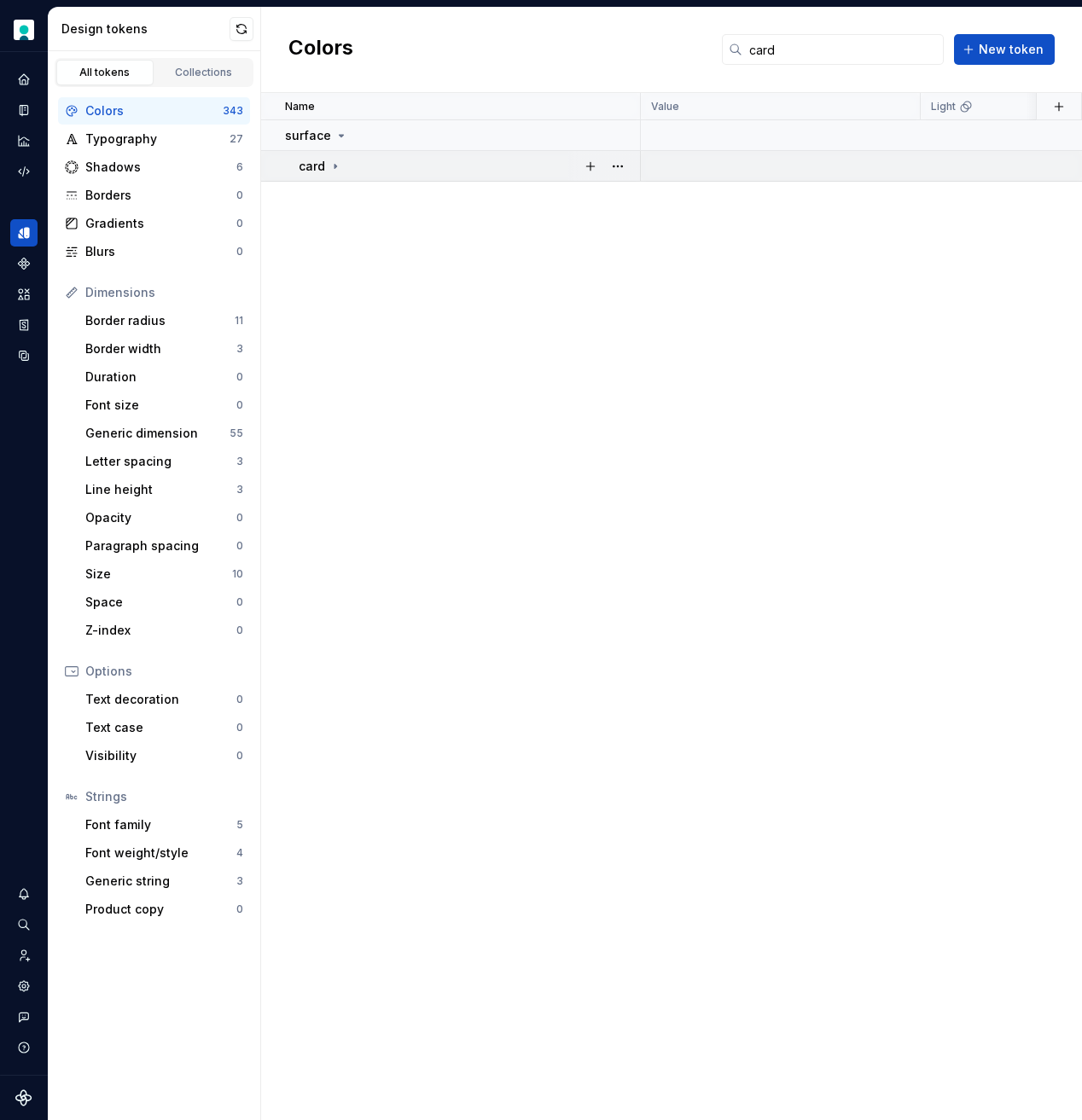 click 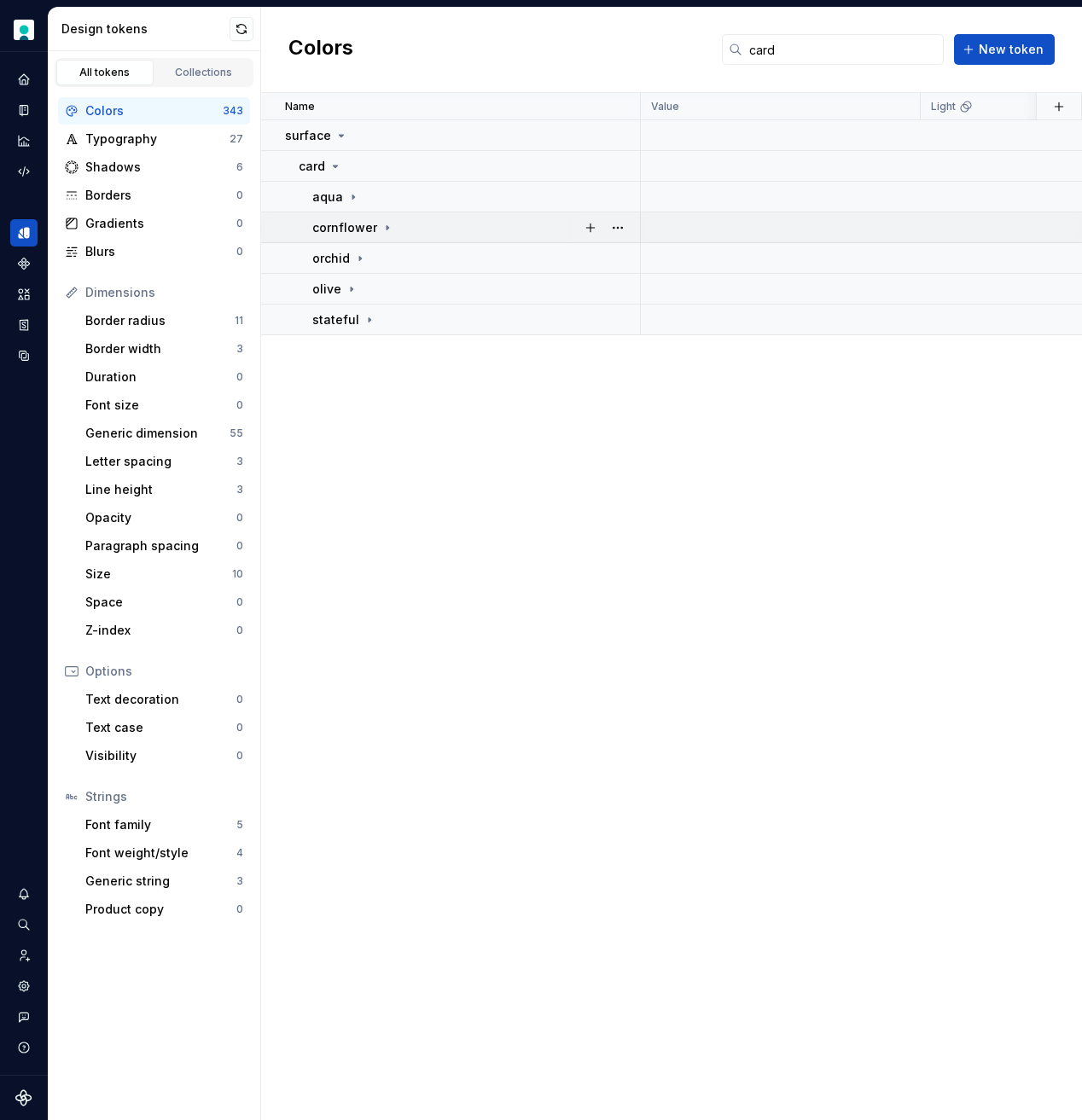 click on "cornflower" at bounding box center (475, 228) 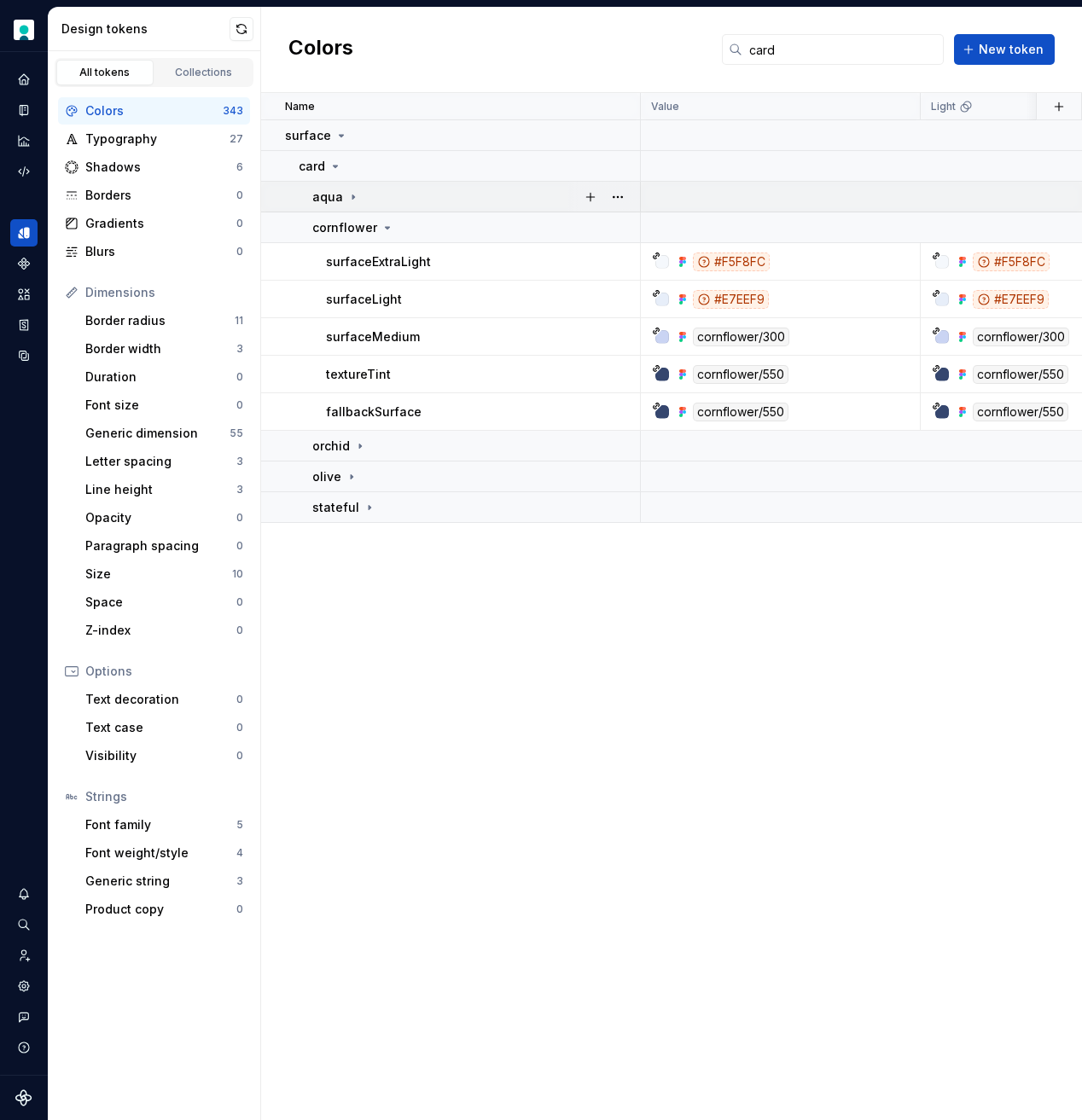 click on "aqua" at bounding box center (475, 197) 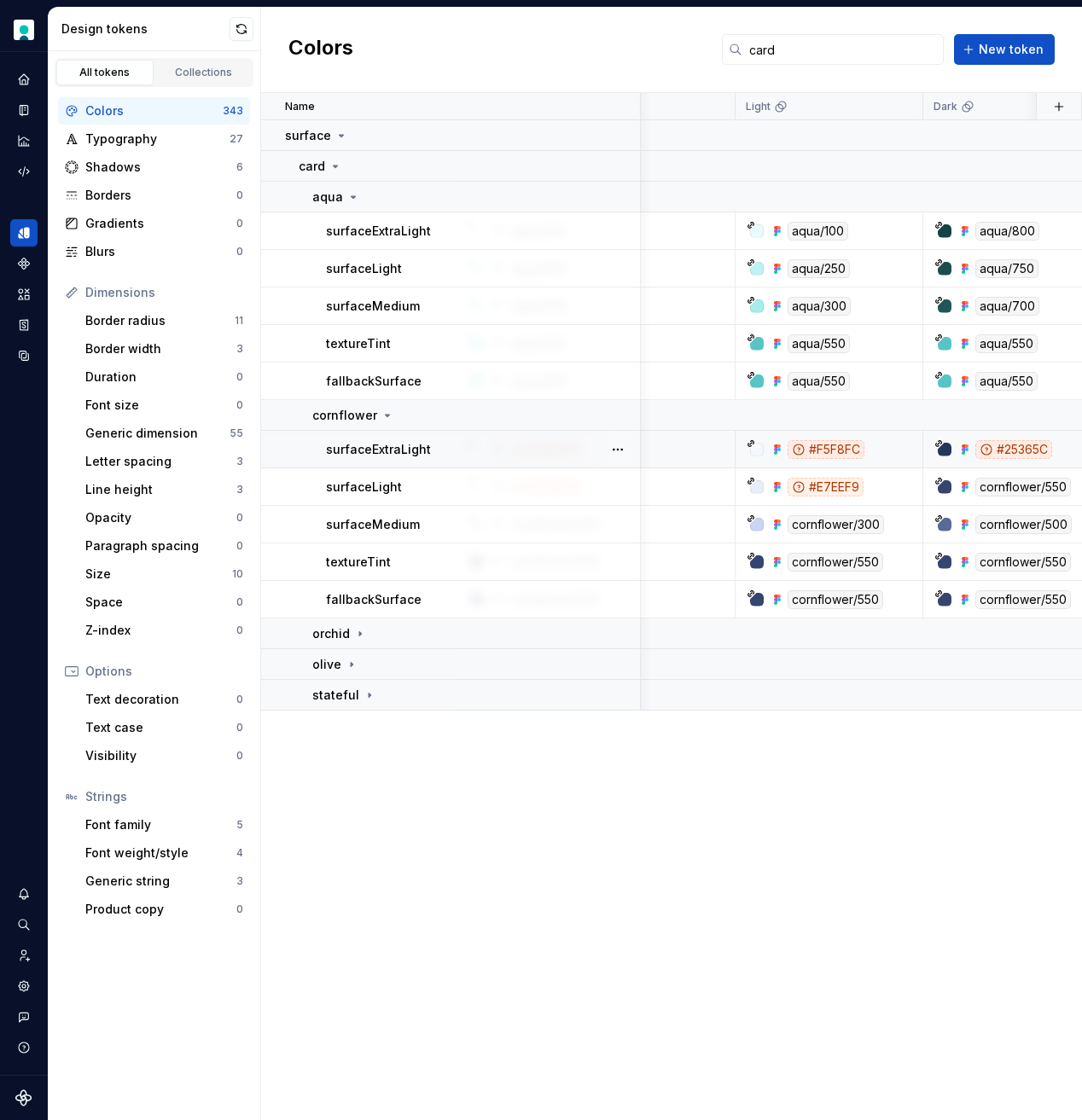 scroll, scrollTop: 0, scrollLeft: 226, axis: horizontal 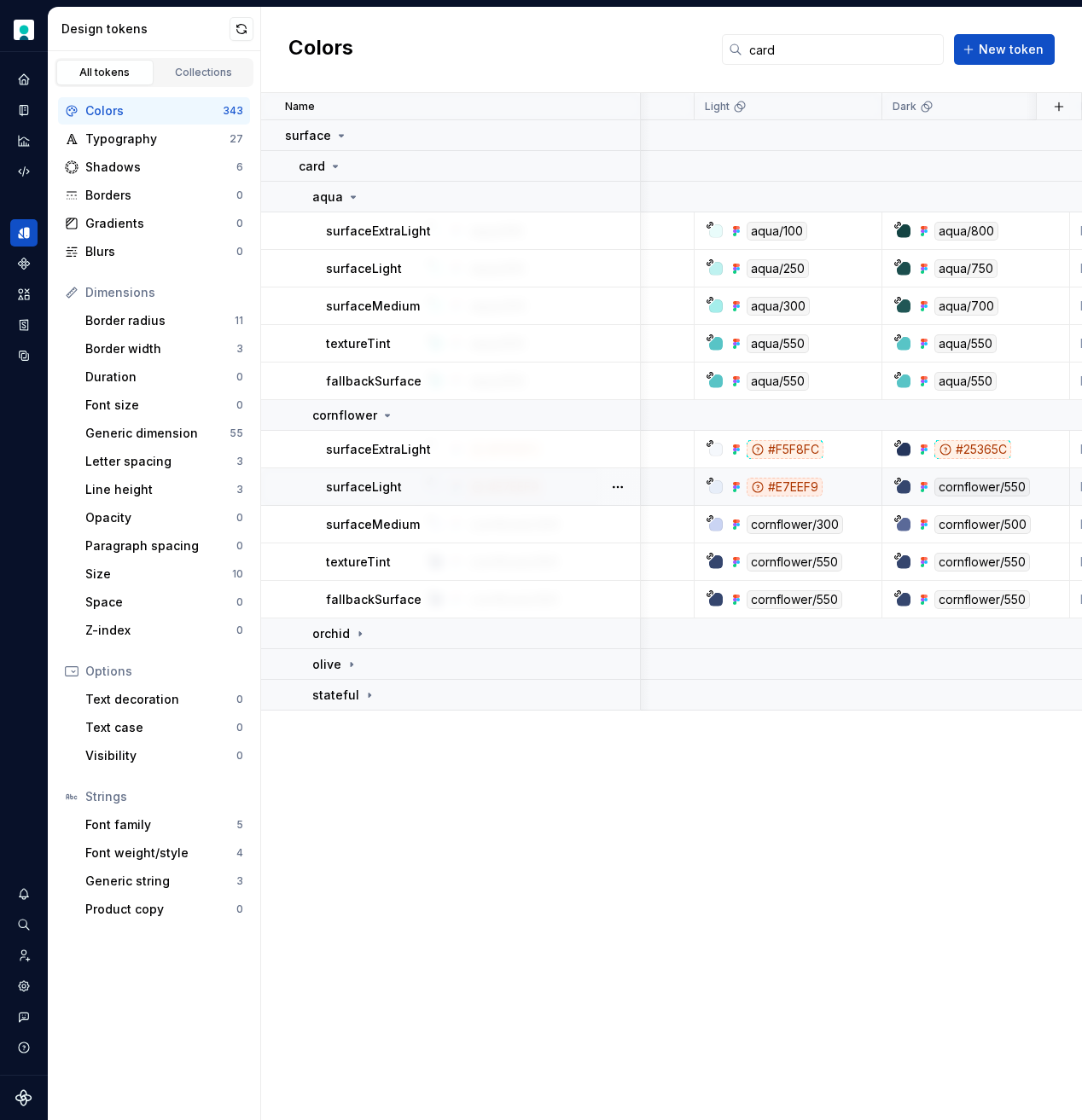 click on "surfaceLight" at bounding box center (364, 487) 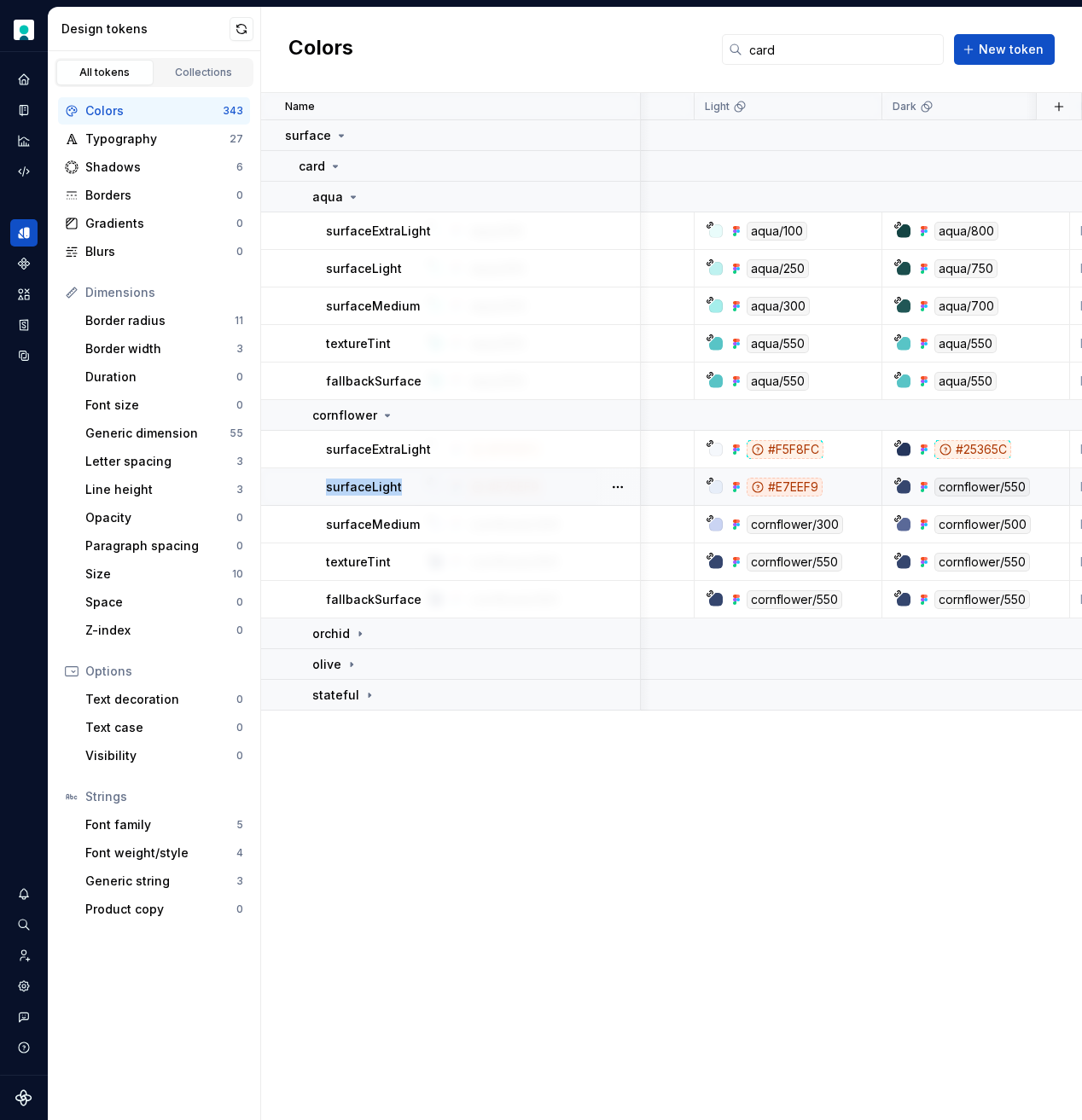click on "surfaceLight" at bounding box center [364, 487] 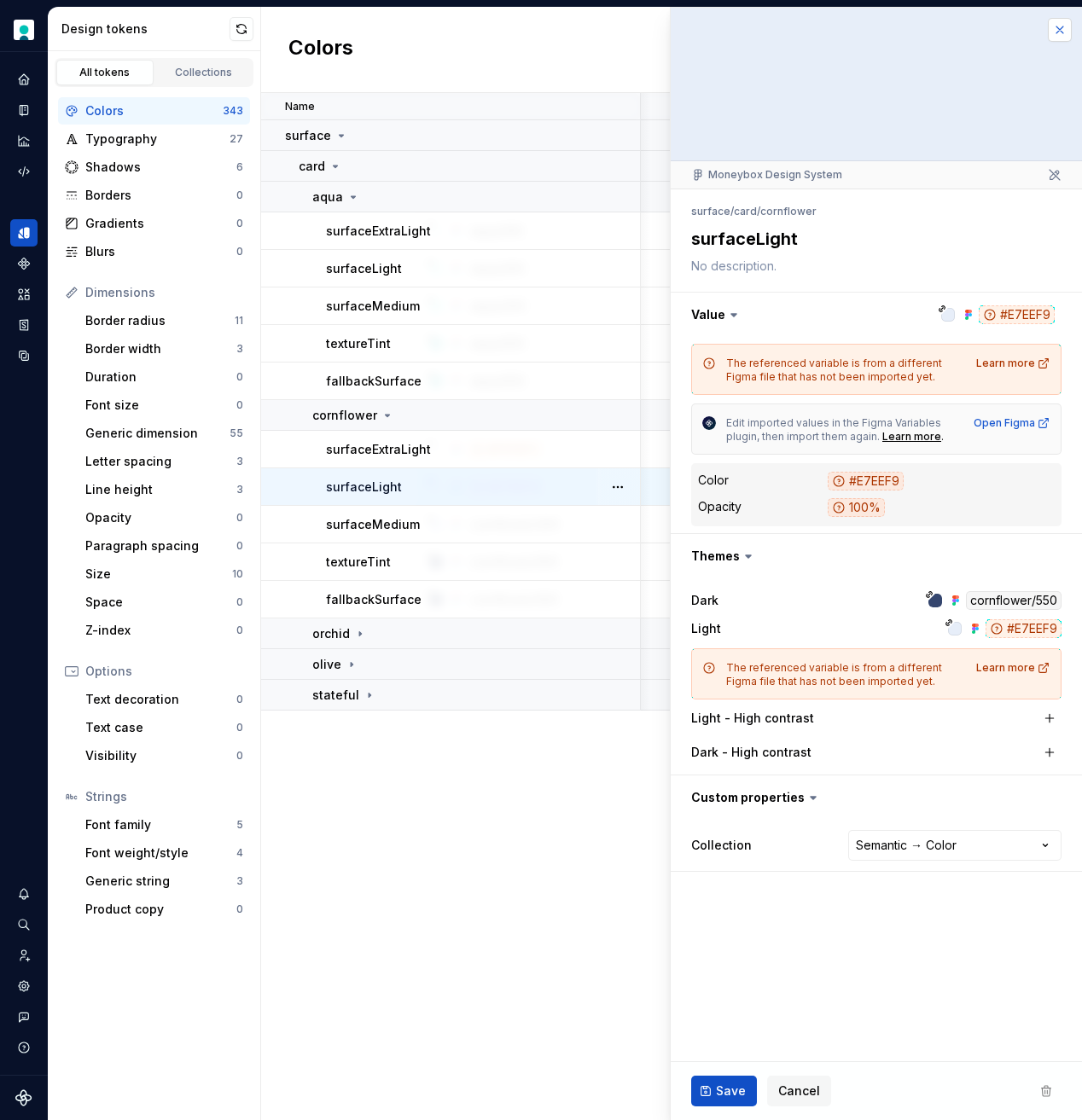 click at bounding box center (1060, 30) 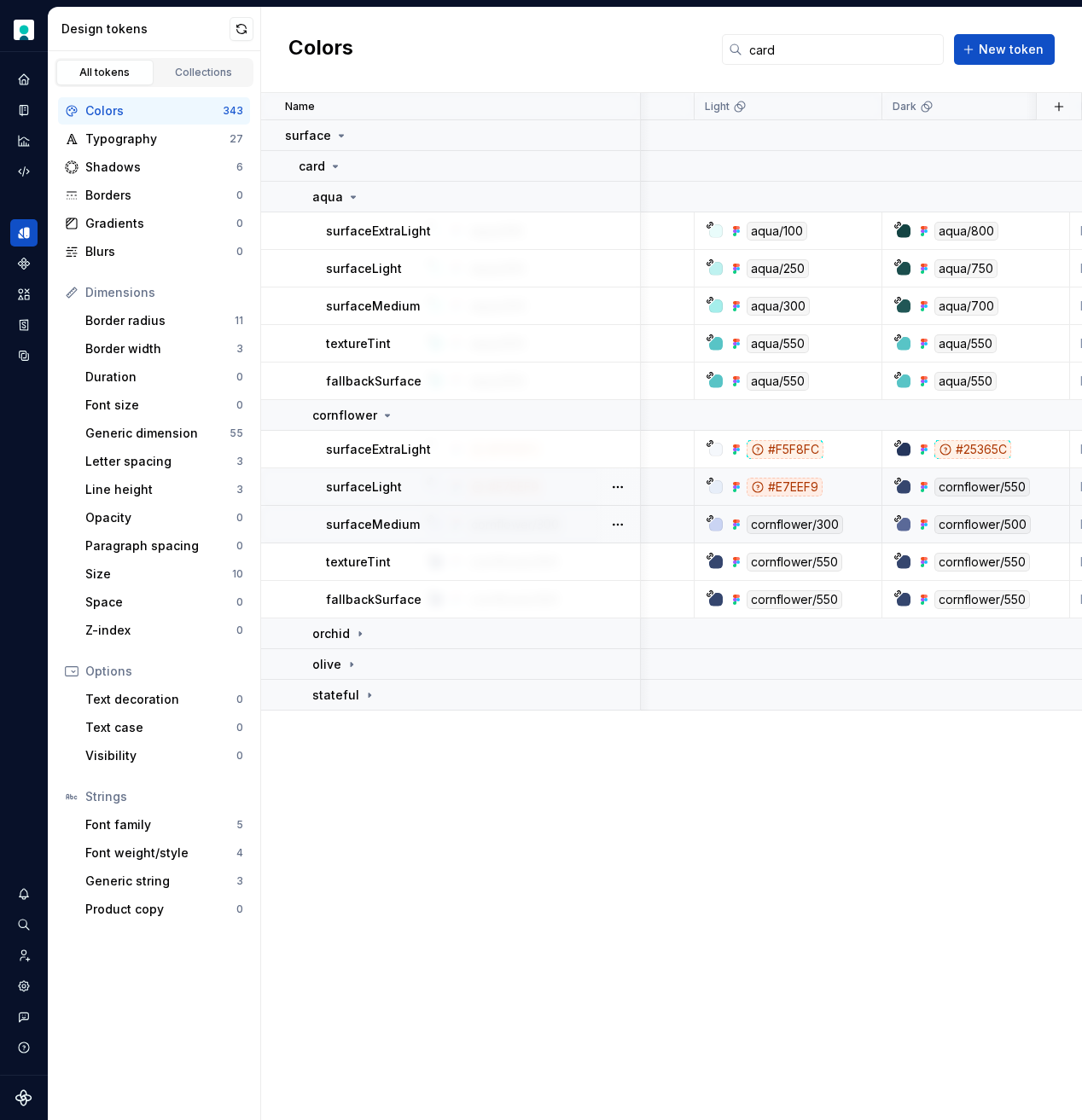 click on "surfaceMedium" at bounding box center (373, 525) 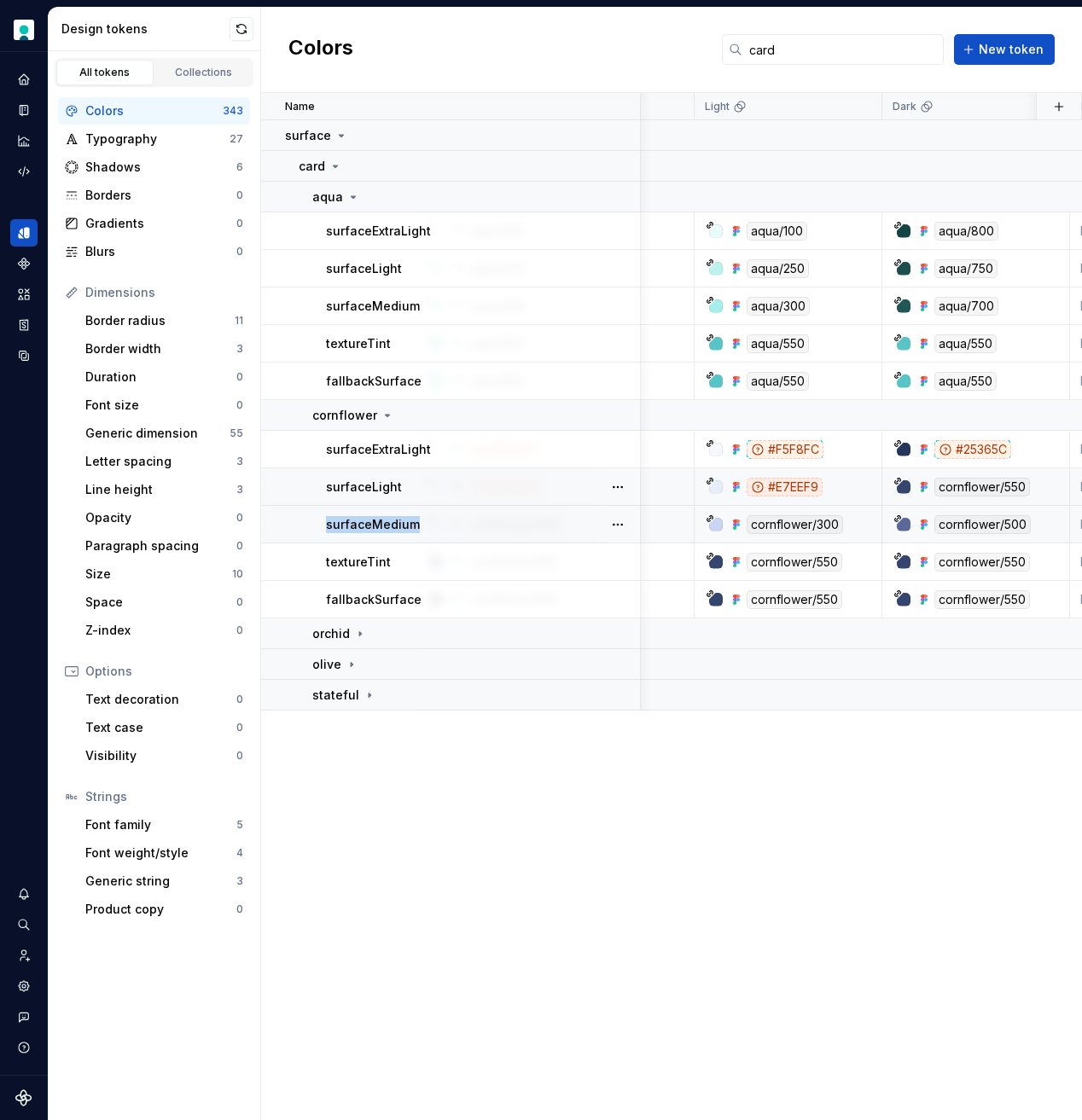 click on "surfaceMedium" at bounding box center [373, 525] 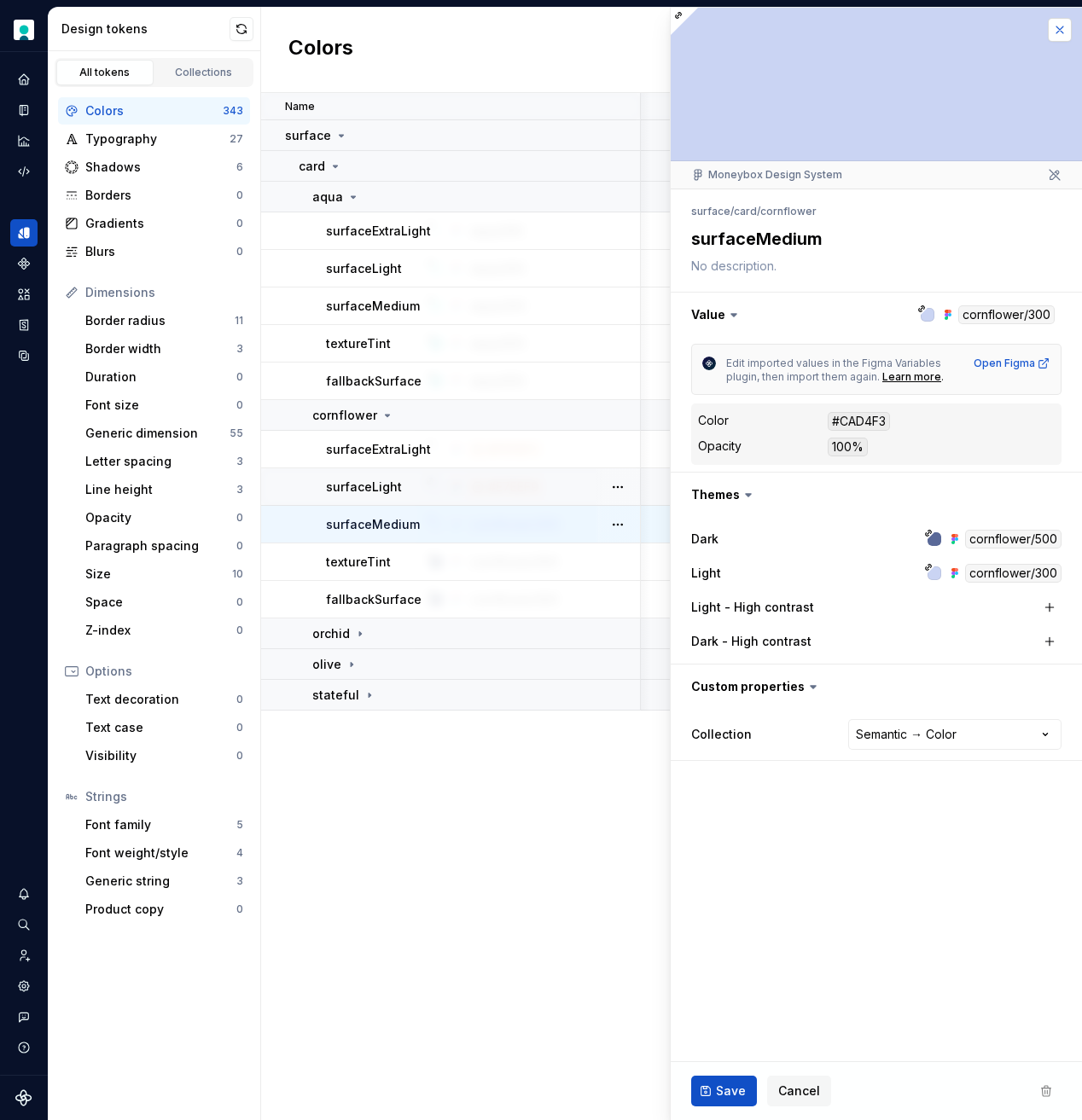click at bounding box center (1060, 30) 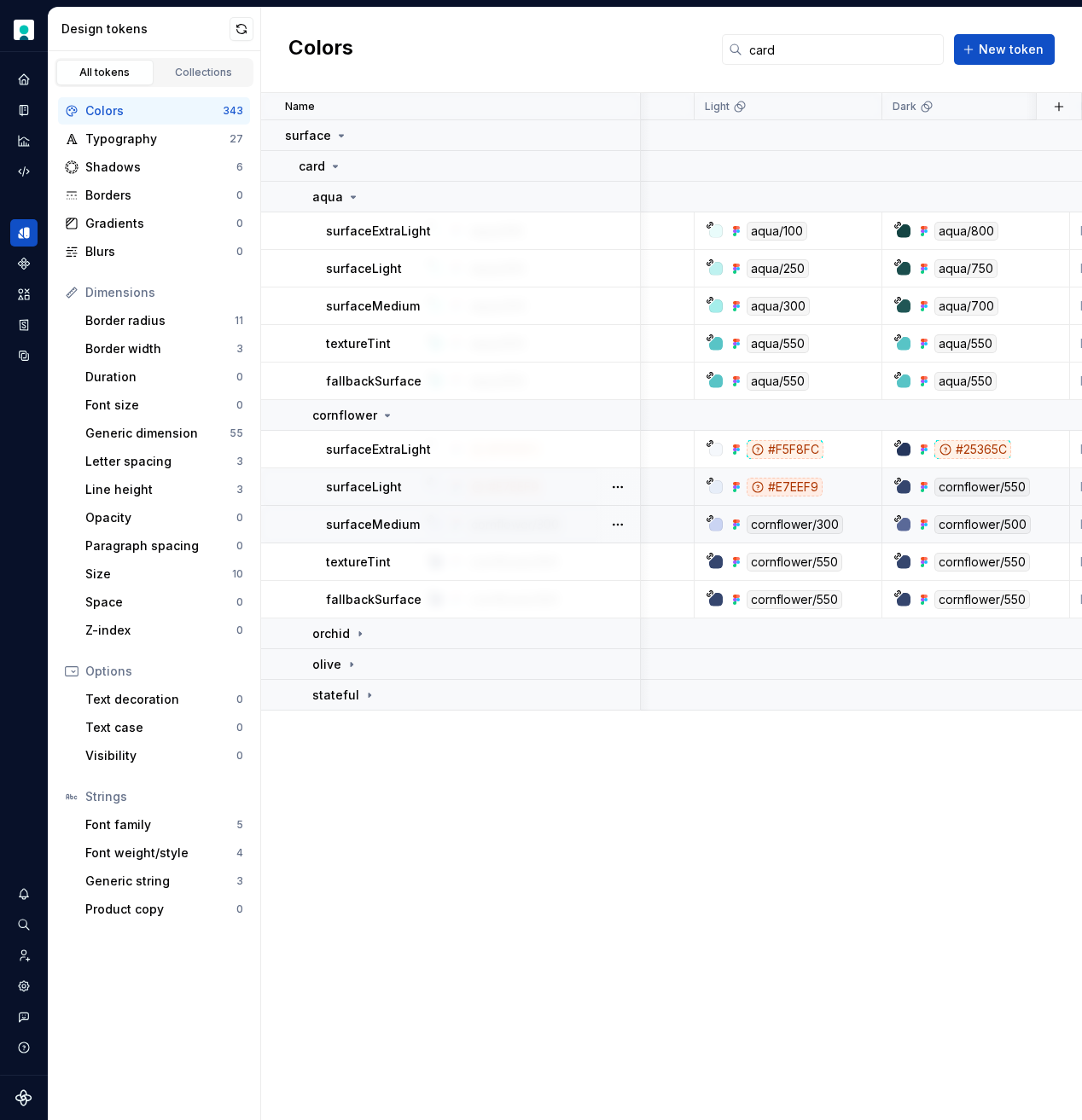 click on "surfaceLight" at bounding box center [364, 487] 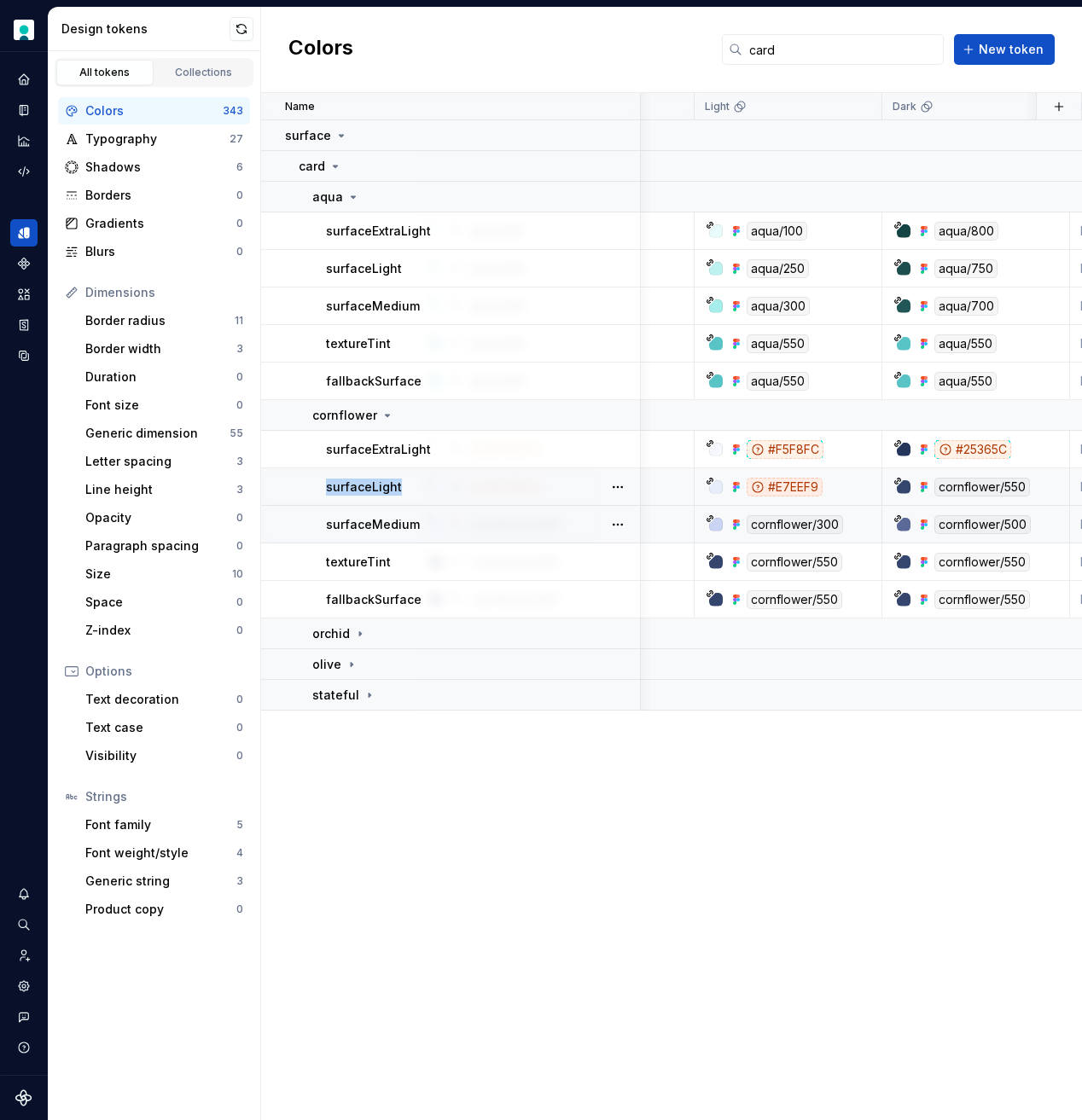 click on "surfaceLight" at bounding box center [364, 487] 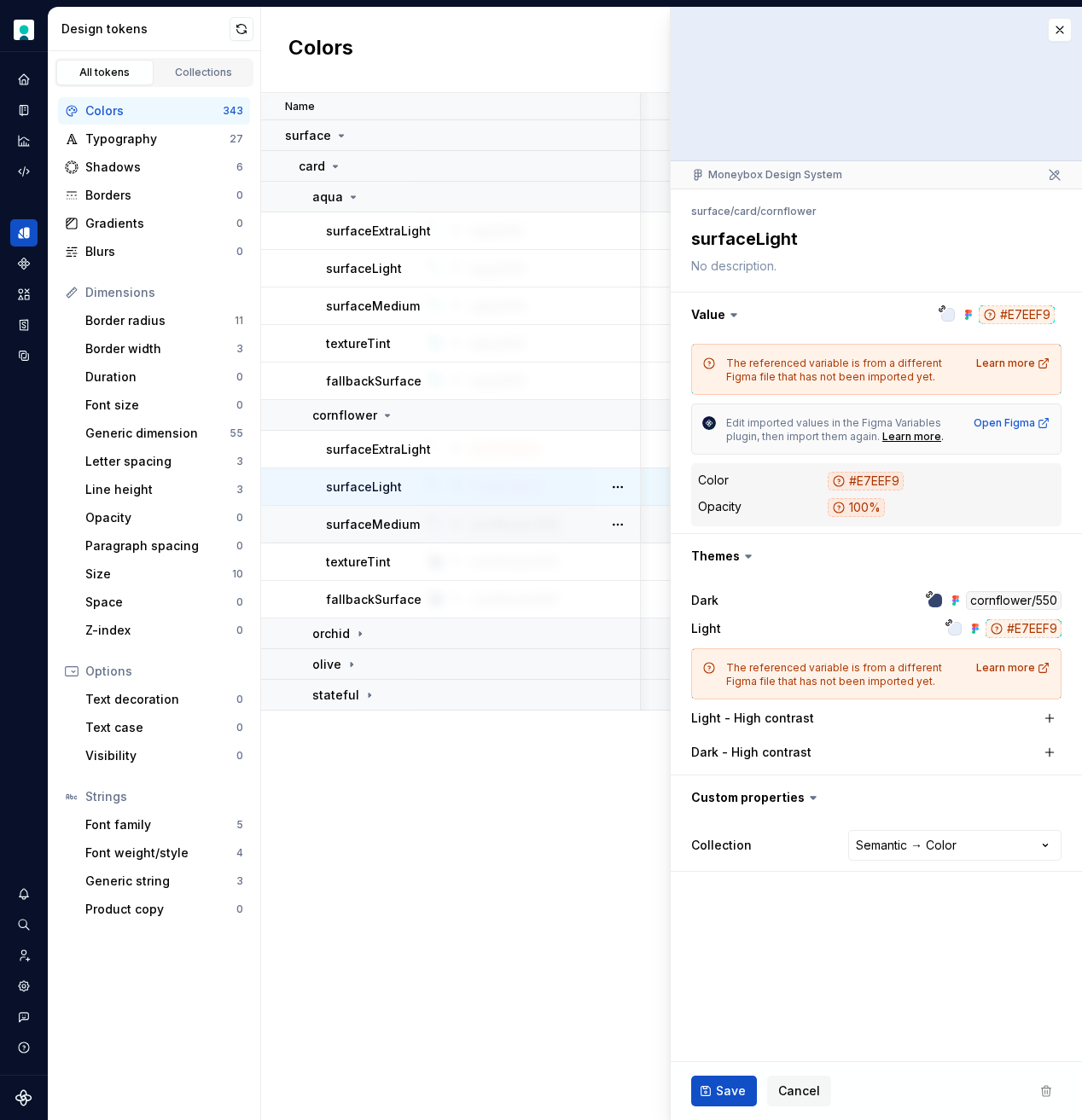 click on "surfaceLight" at bounding box center (364, 487) 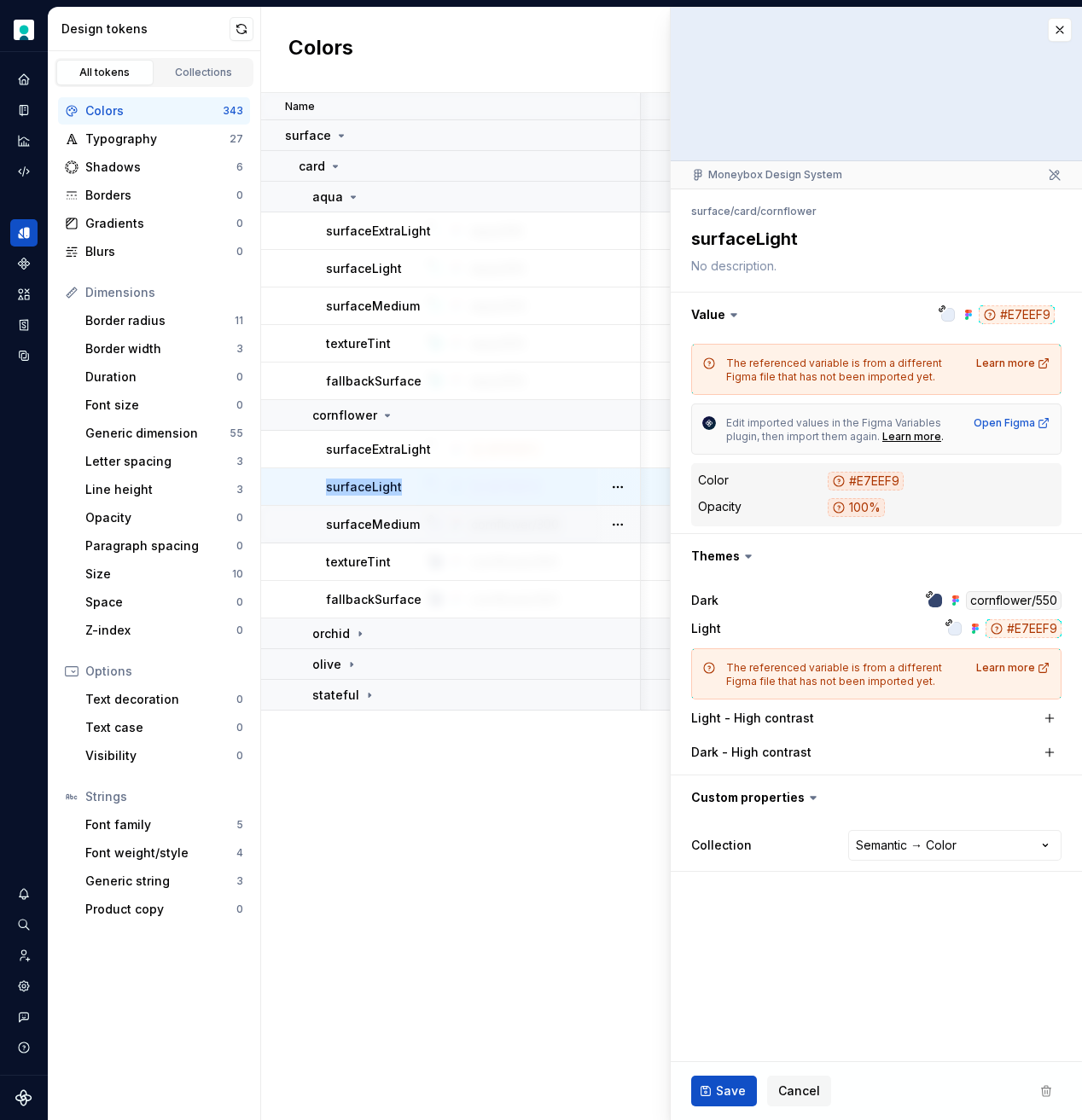 click on "surfaceLight" at bounding box center (364, 487) 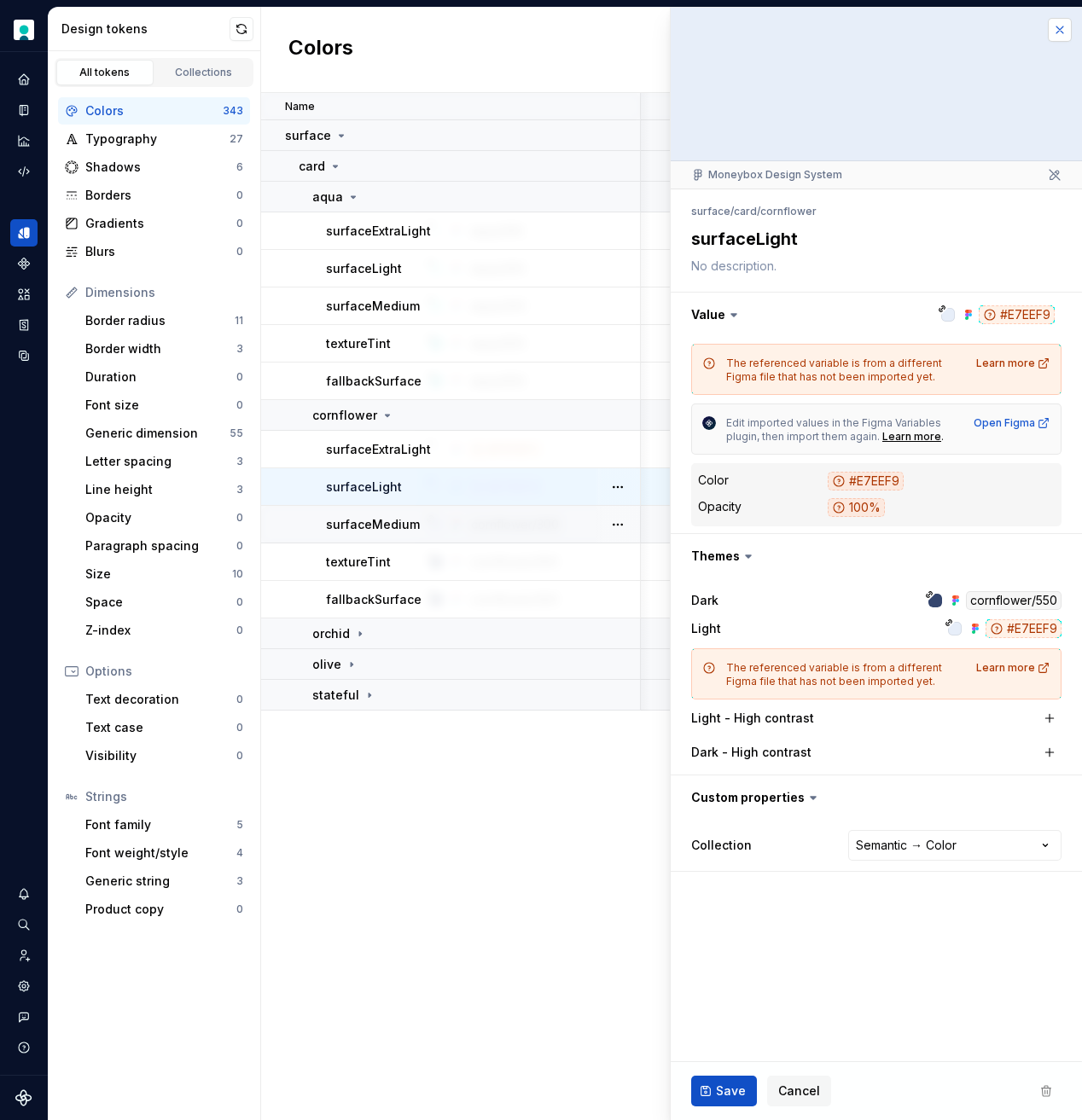 click at bounding box center (1060, 30) 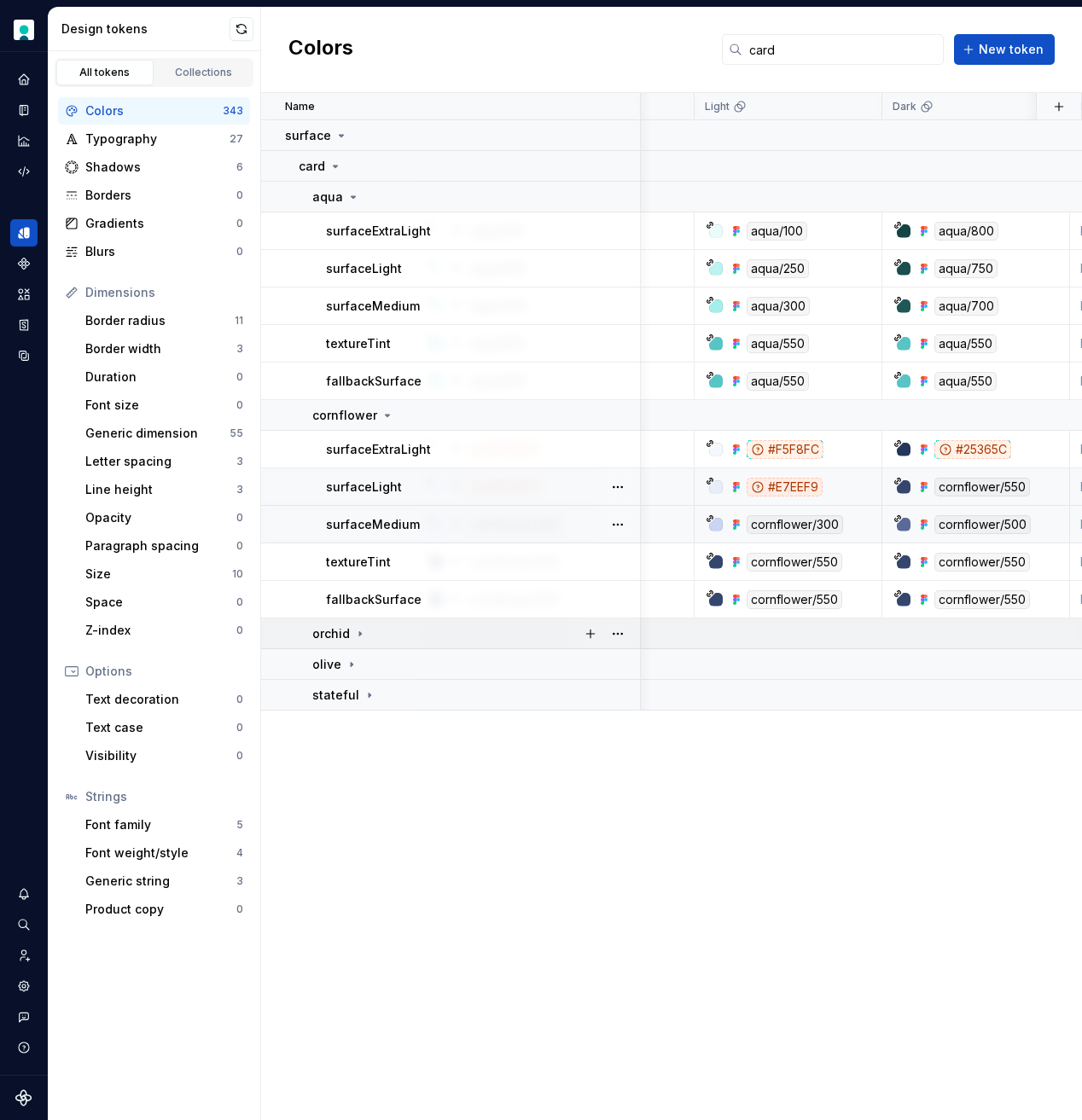 click on "orchid" at bounding box center [331, 634] 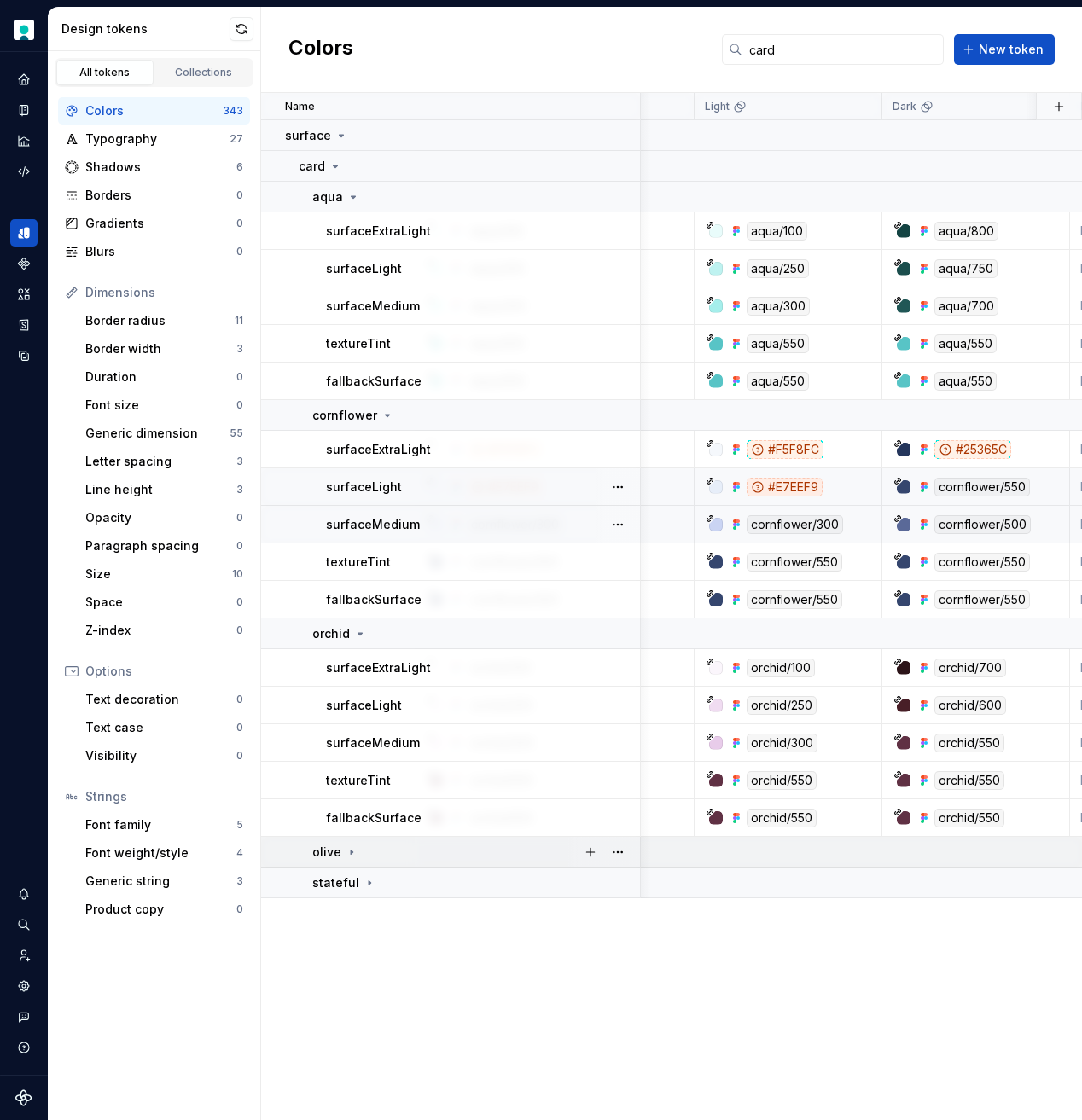 click 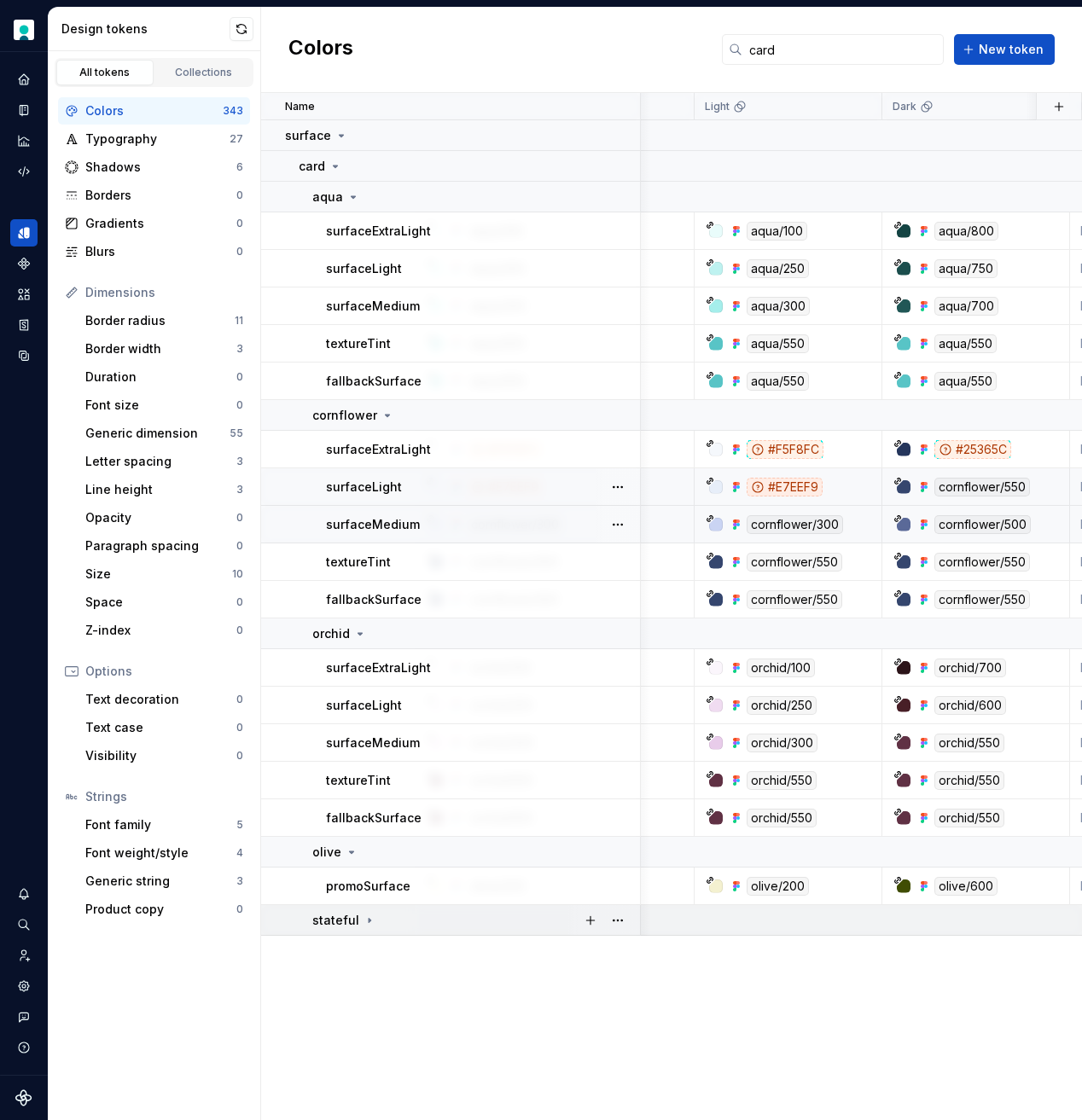 click on "stateful" at bounding box center (335, 920) 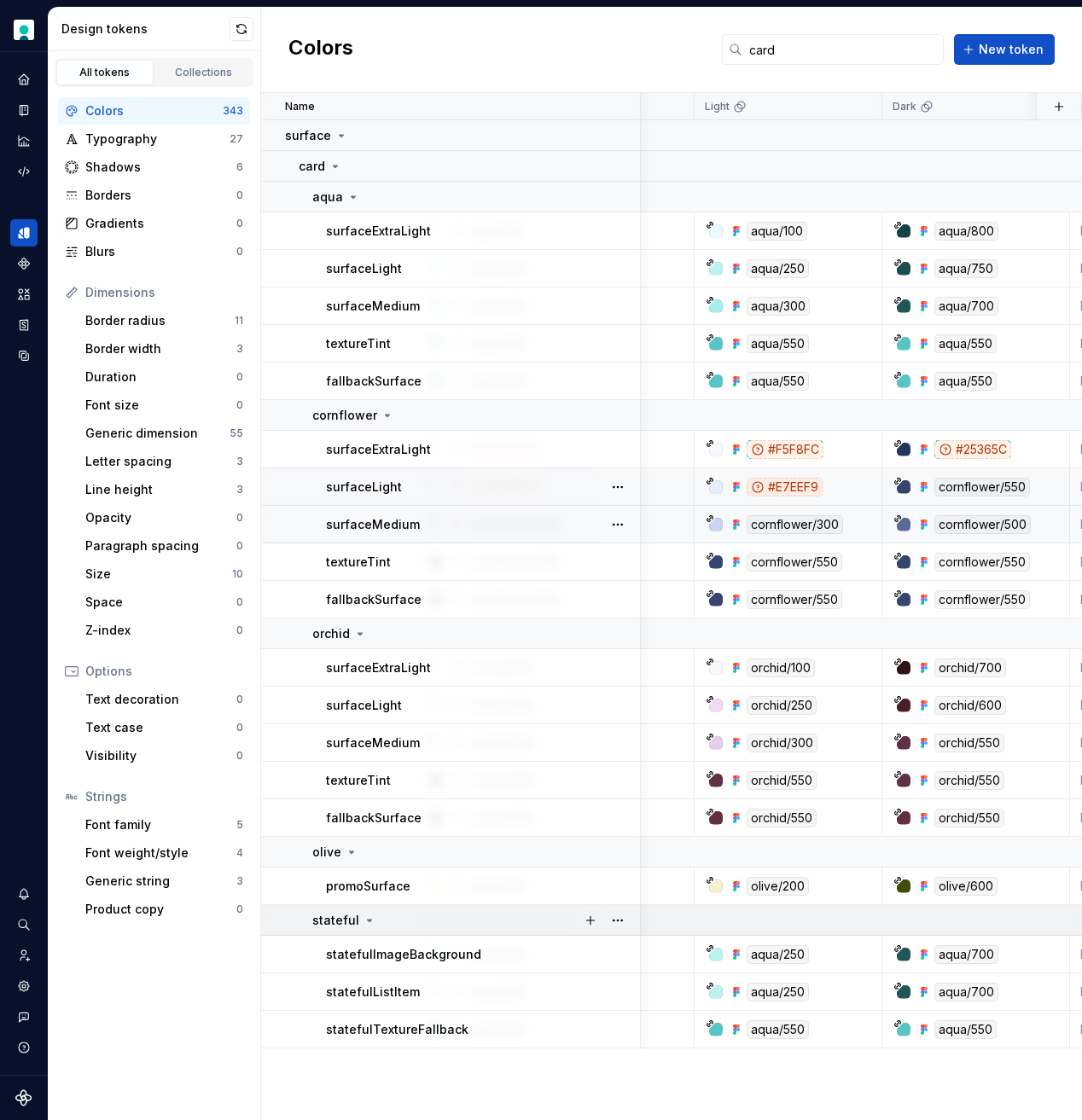click on "stateful" at bounding box center (335, 920) 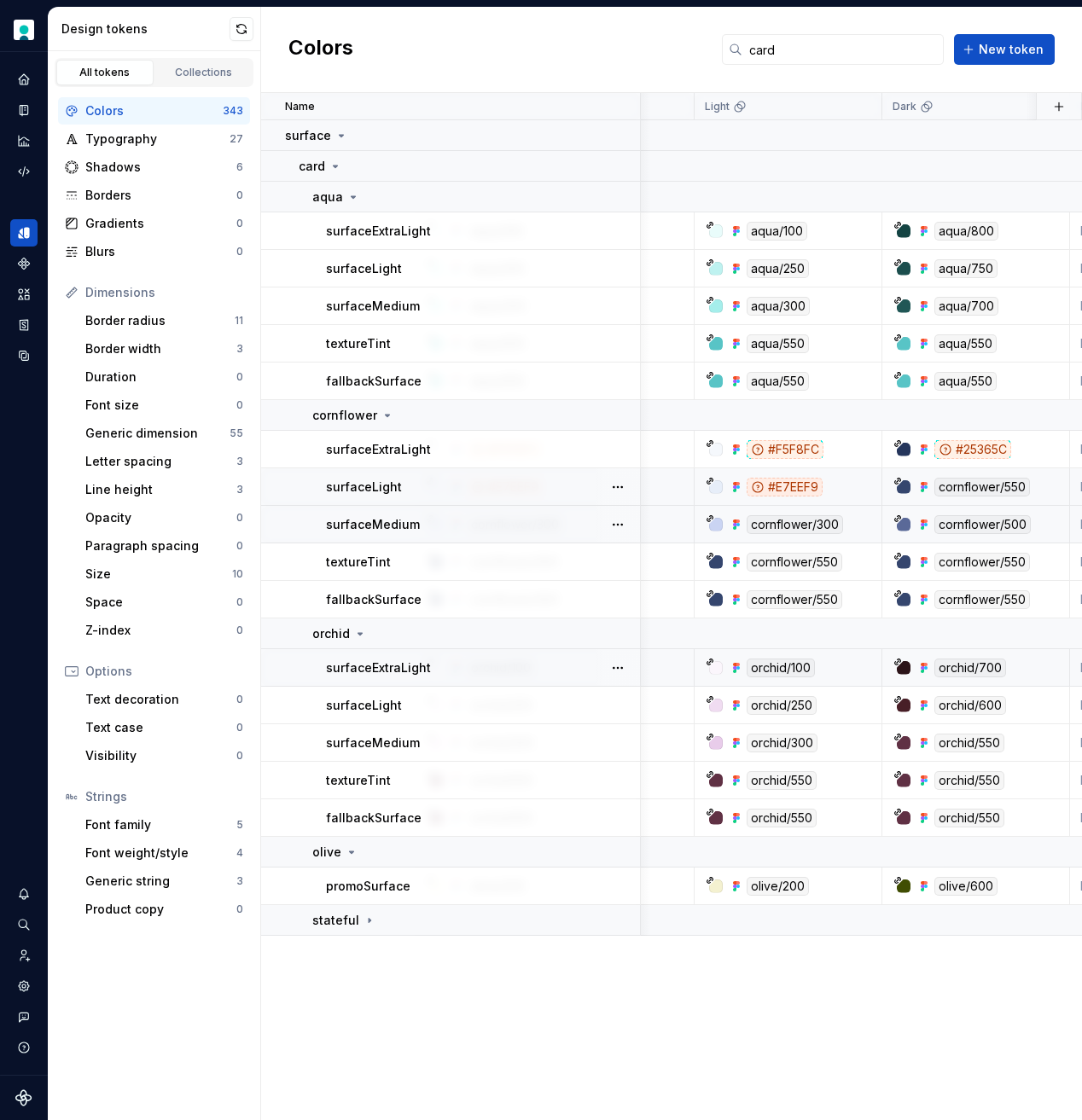 click on "surfaceExtraLight" at bounding box center [378, 668] 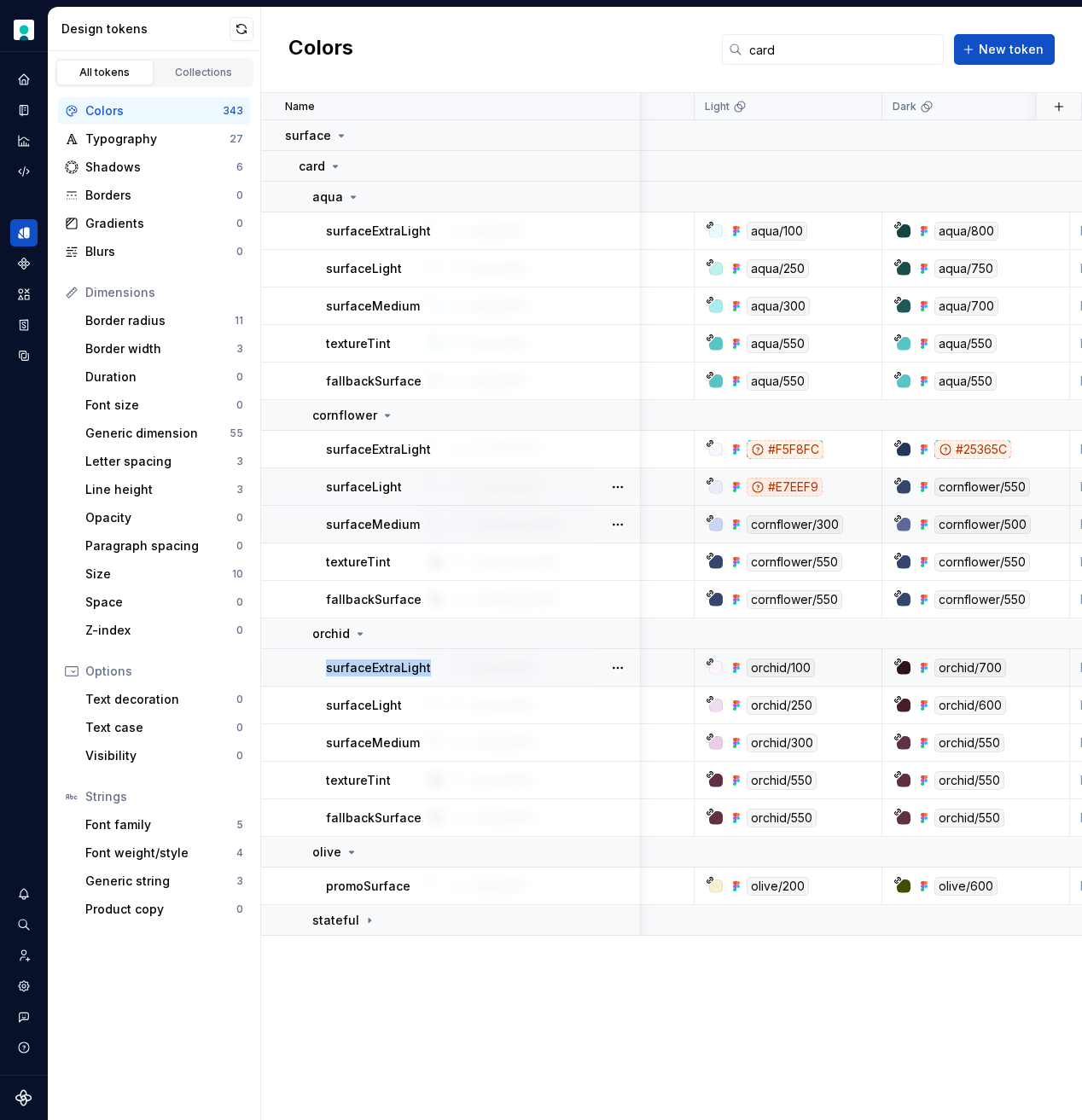 click on "surfaceExtraLight" at bounding box center (378, 668) 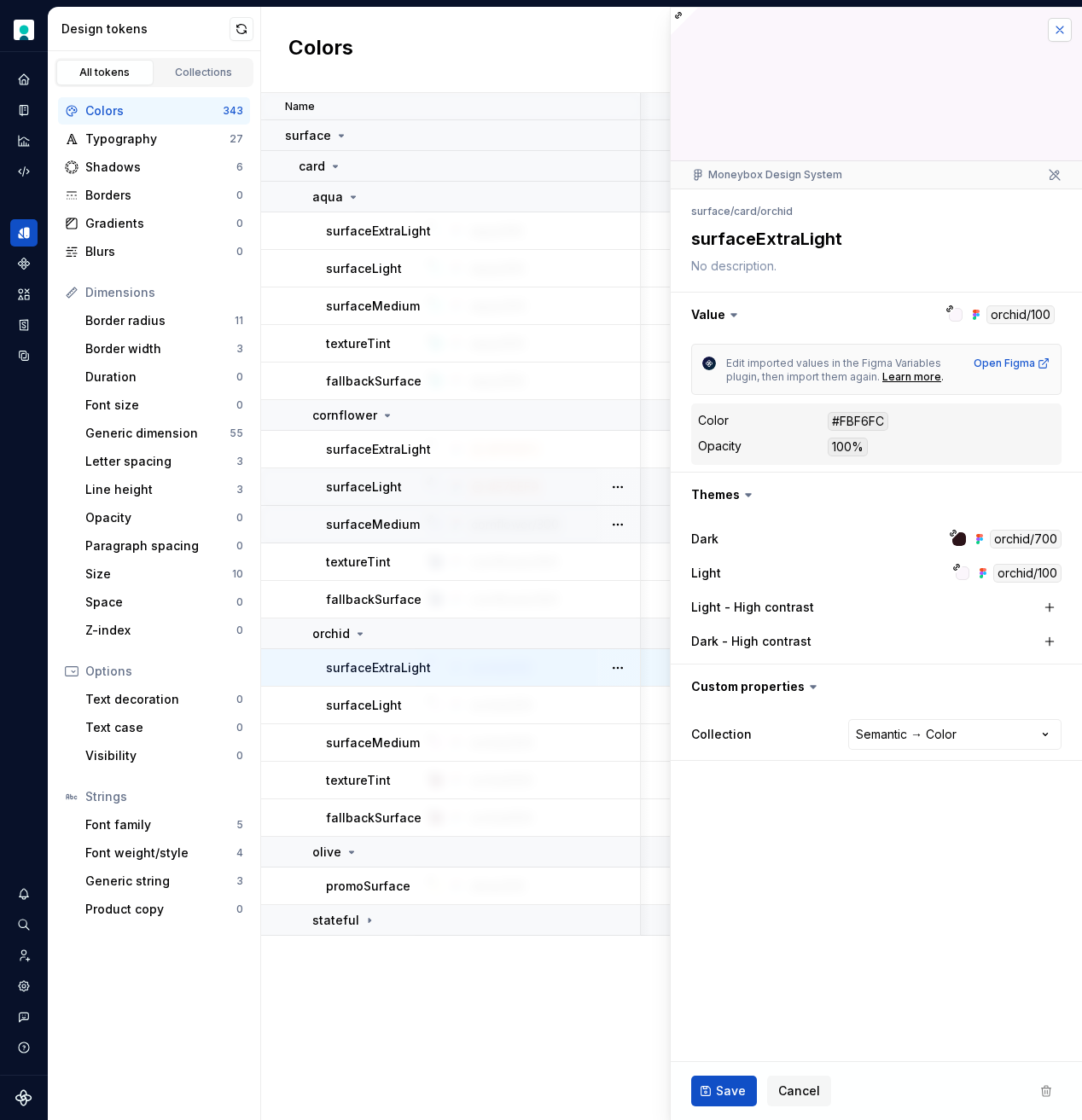 click at bounding box center [1060, 30] 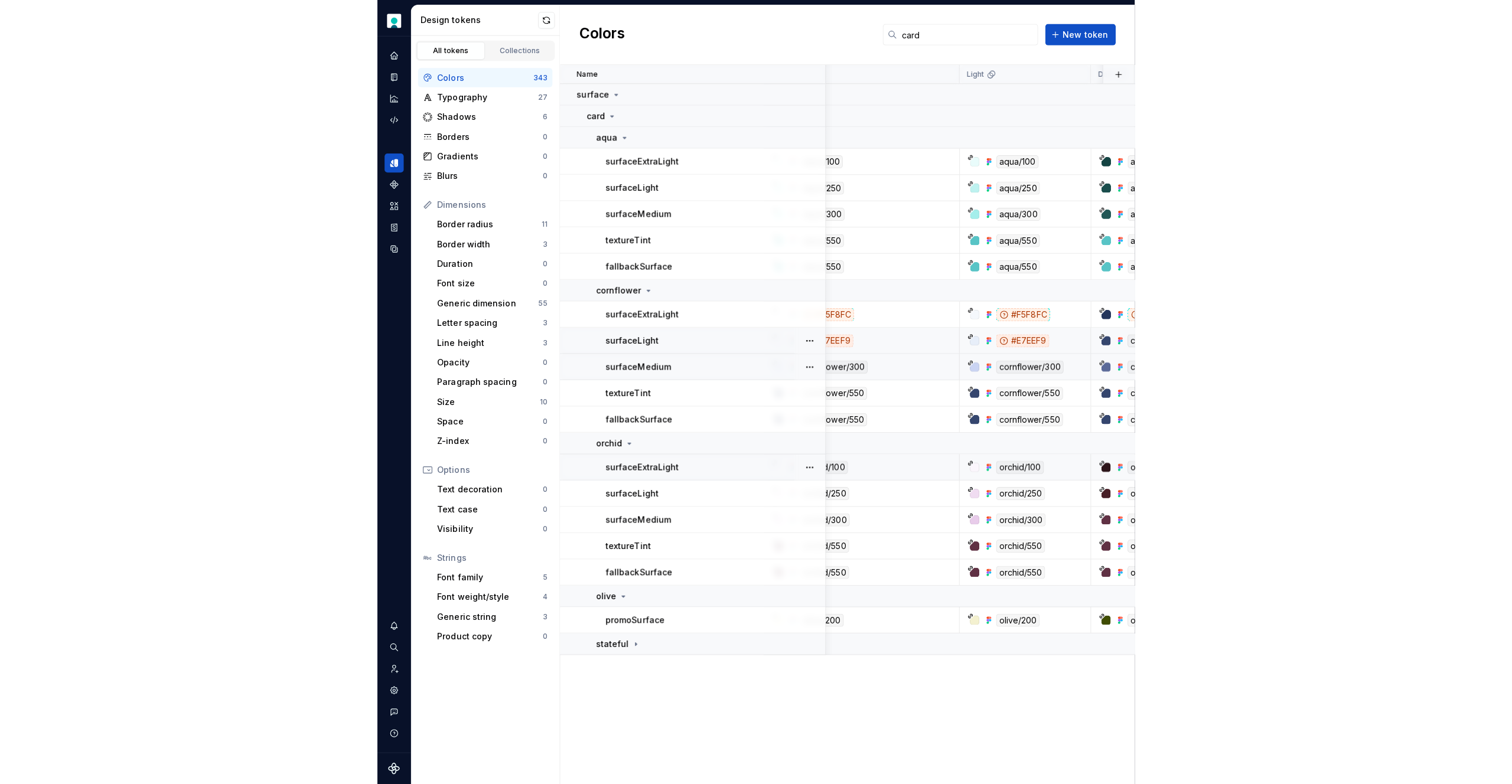 scroll, scrollTop: 0, scrollLeft: 0, axis: both 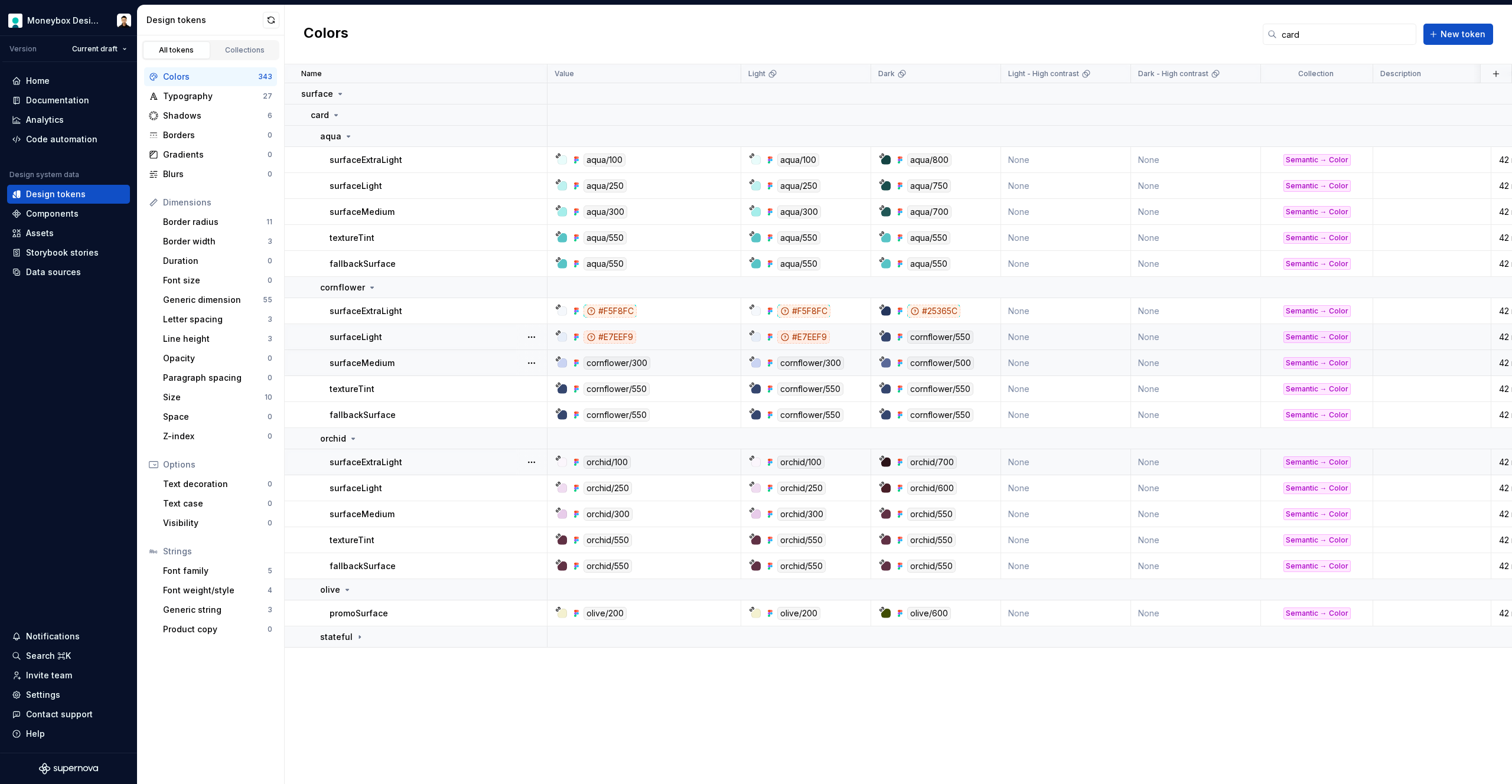 click on "Name Value Light Dark Light - High contrast Dark - High contrast Collection Description Last updated surface card aqua surfaceExtraLight aqua/100 aqua/100 aqua/800 None None Semantic → Color 42 minutes ago surfaceLight aqua/250 aqua/250 aqua/750 None None Semantic → Color 42 minutes ago surfaceMedium aqua/300 aqua/300 aqua/700 None None Semantic → Color 42 minutes ago textureTint aqua/550 aqua/550 aqua/550 None None Semantic → Color 42 minutes ago fallbackSurface aqua/550 aqua/550 aqua/550 None None Semantic → Color 42 minutes ago cornflower surfaceExtraLight #F5F8FC #F5F8FC #25365C None None Semantic → Color 42 minutes ago surfaceLight #E7EEF9 #E7EEF9 cornflower/550 None None Semantic → Color 42 minutes ago surfaceMedium cornflower/300 cornflower/300 cornflower/500 None None Semantic → Color 42 minutes ago textureTint cornflower/550 cornflower/550 cornflower/550 None None Semantic → Color 42 minutes ago fallbackSurface cornflower/550 cornflower/550 cornflower/550 None None 42 minutes ago" at bounding box center (898, 424) 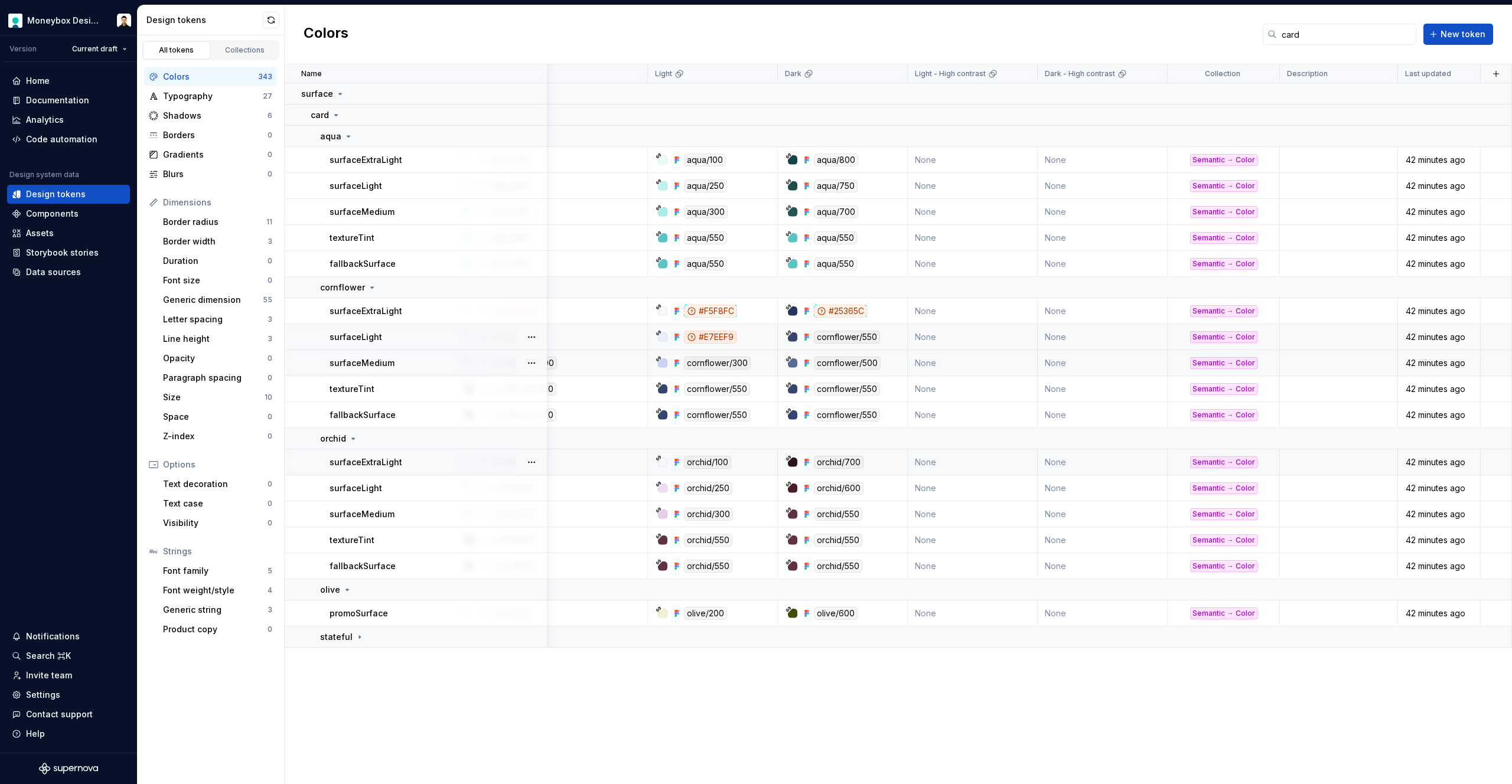 scroll, scrollTop: 0, scrollLeft: 93, axis: horizontal 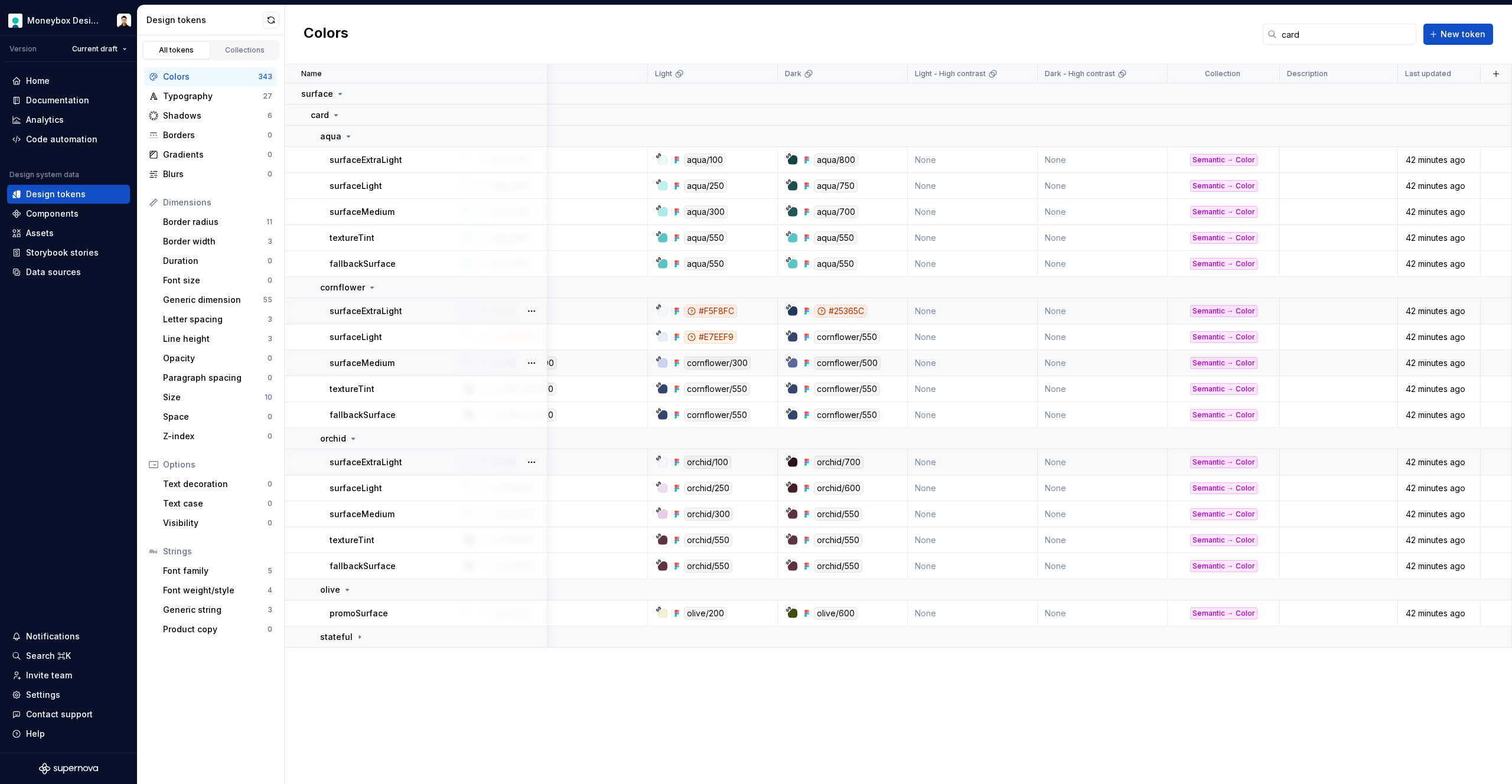 click on "None" at bounding box center [973, 311] 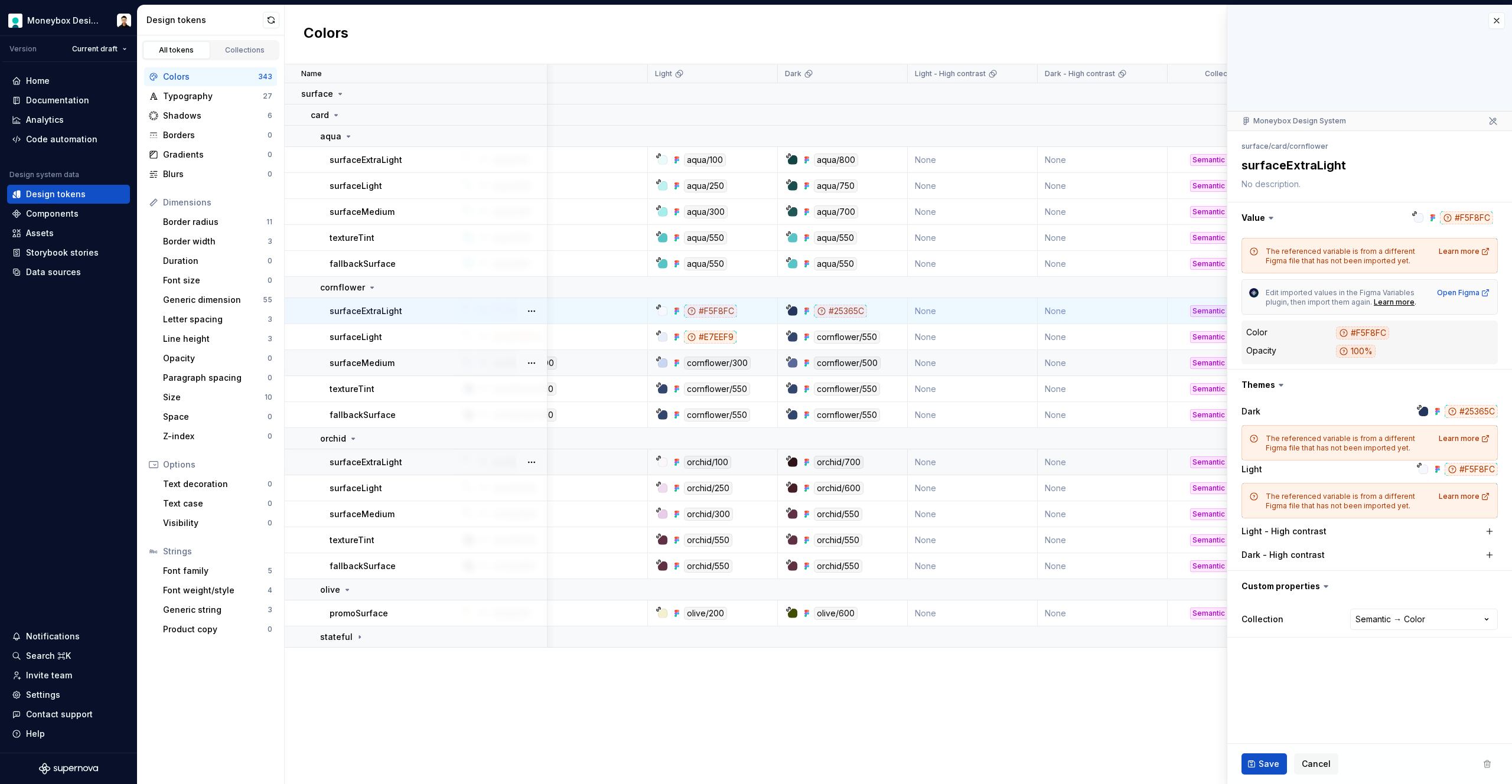 type on "*" 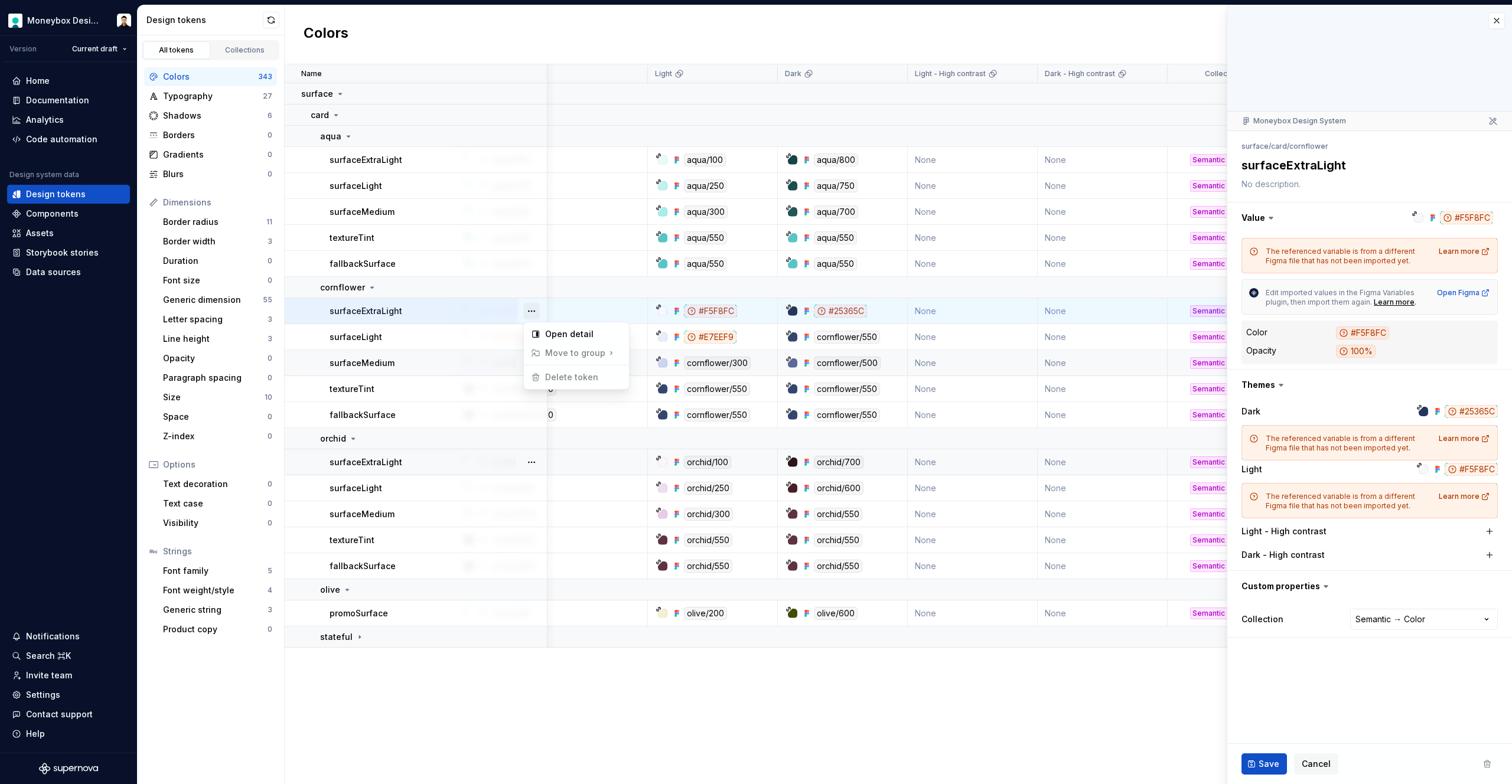 click at bounding box center (532, 311) 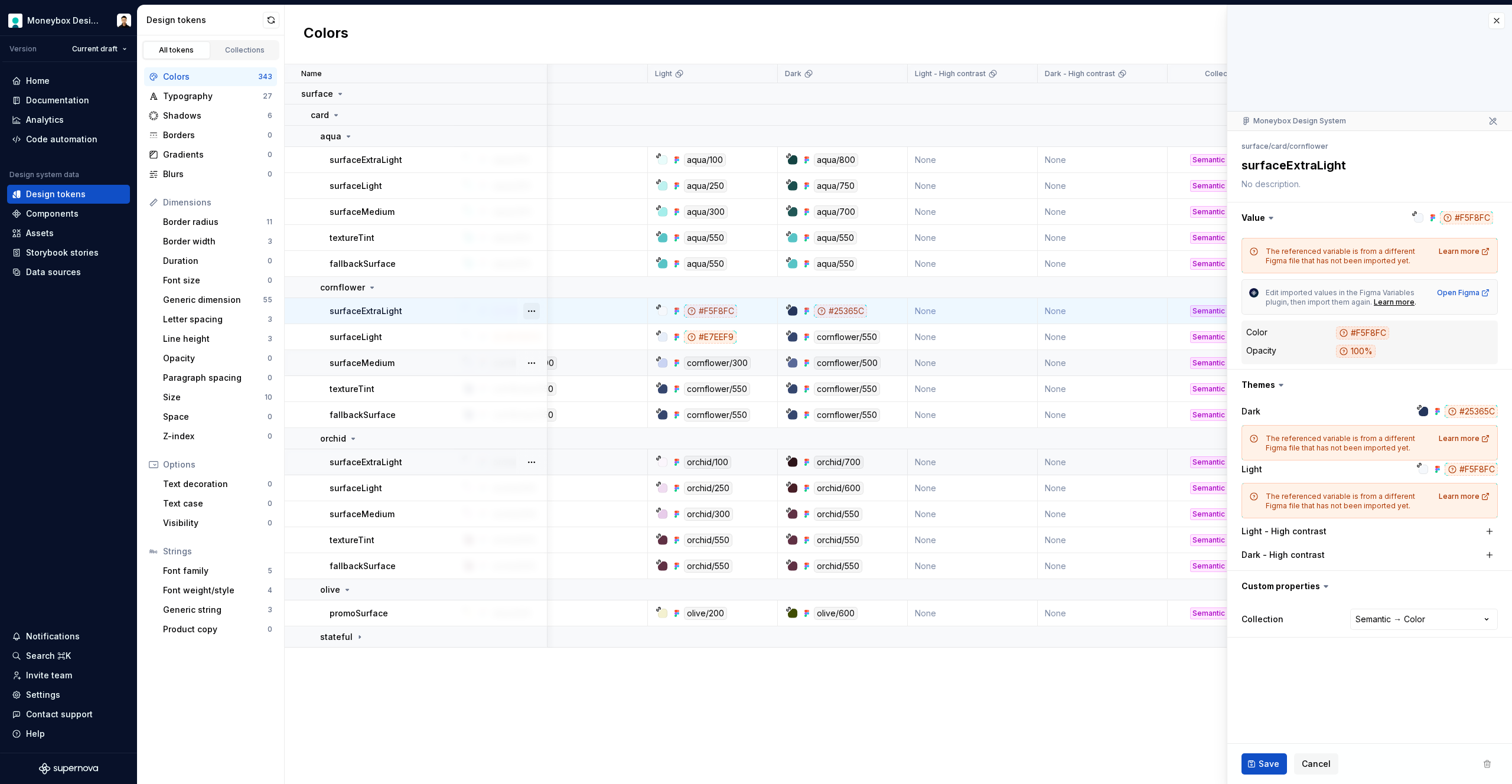 click at bounding box center (532, 311) 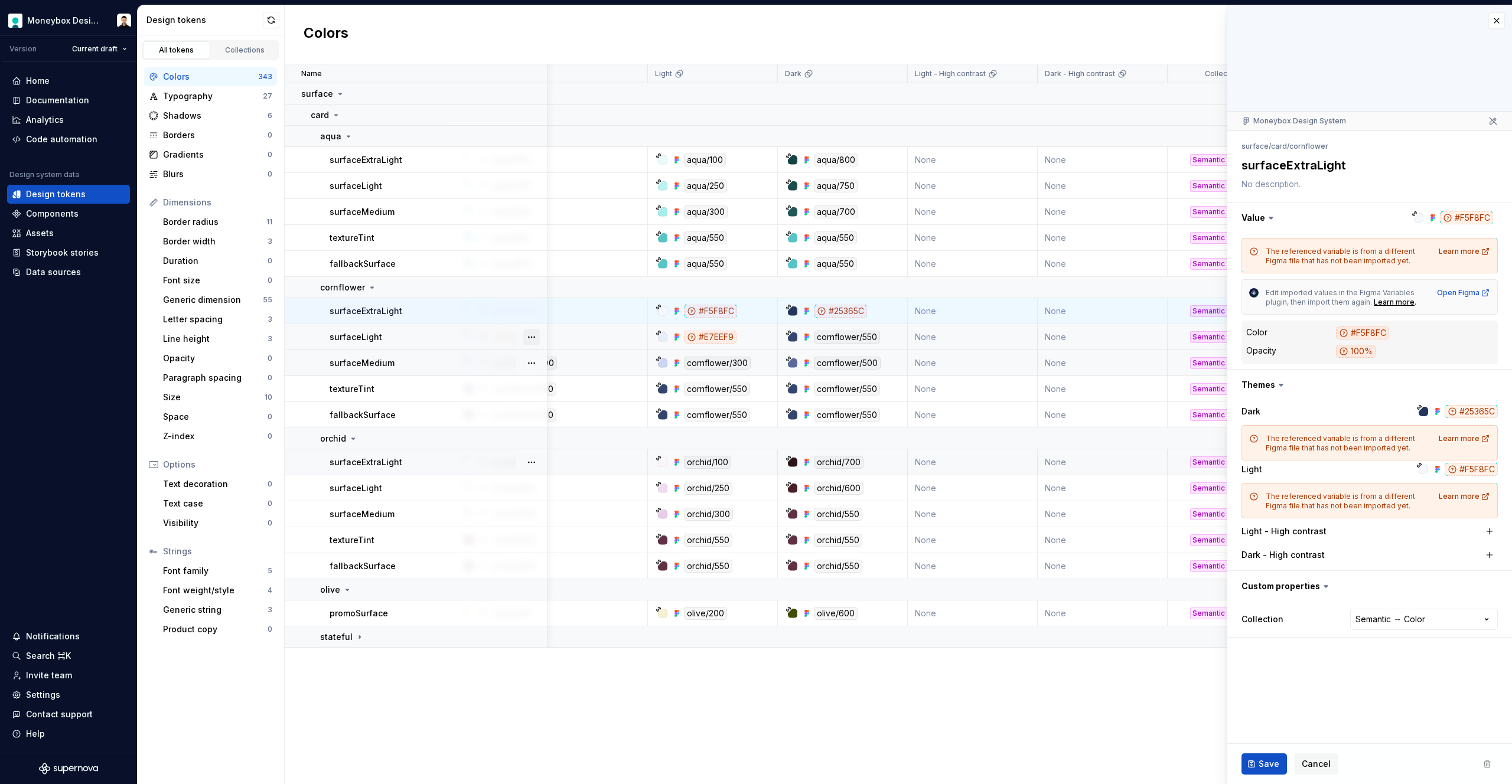 click at bounding box center (532, 337) 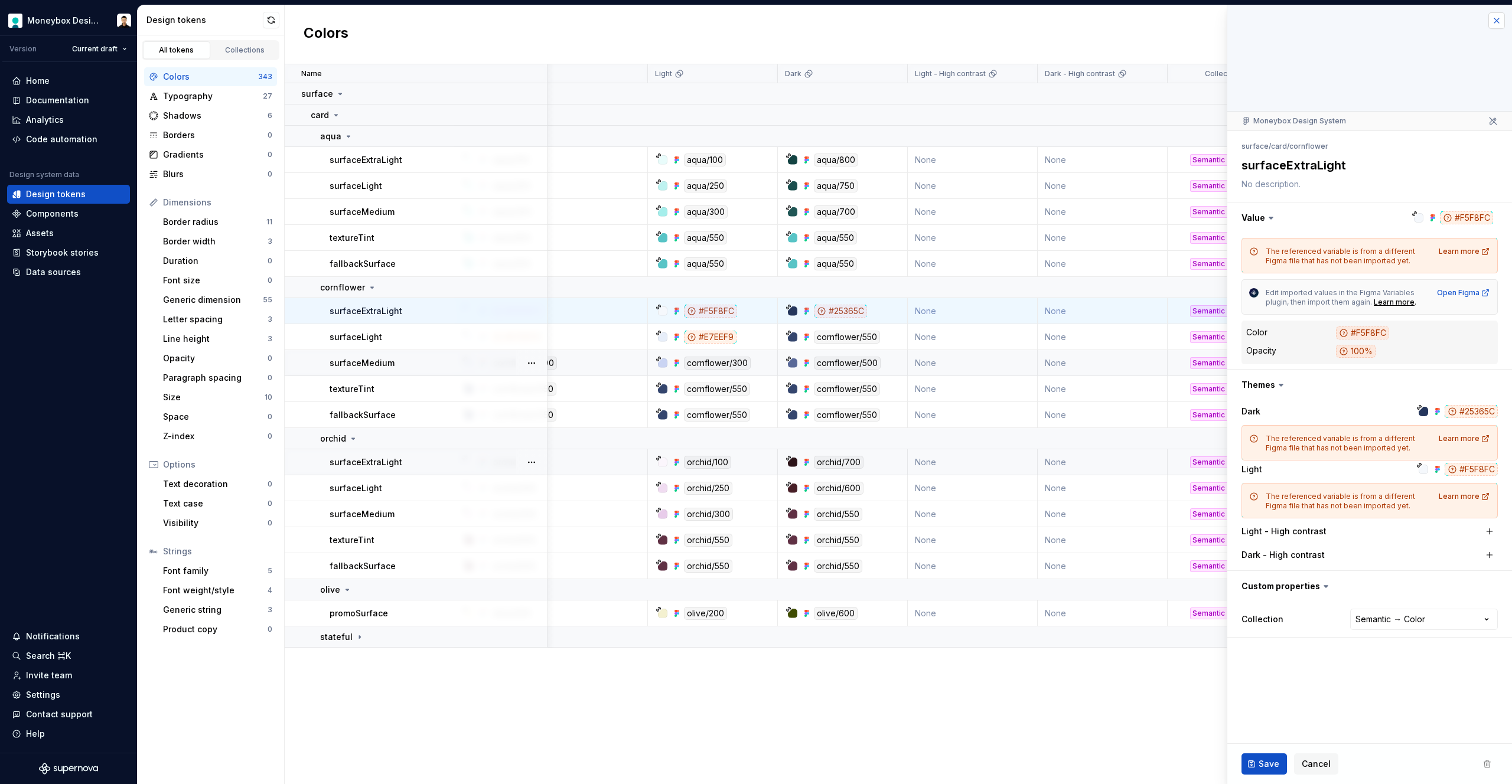 click at bounding box center [1497, 21] 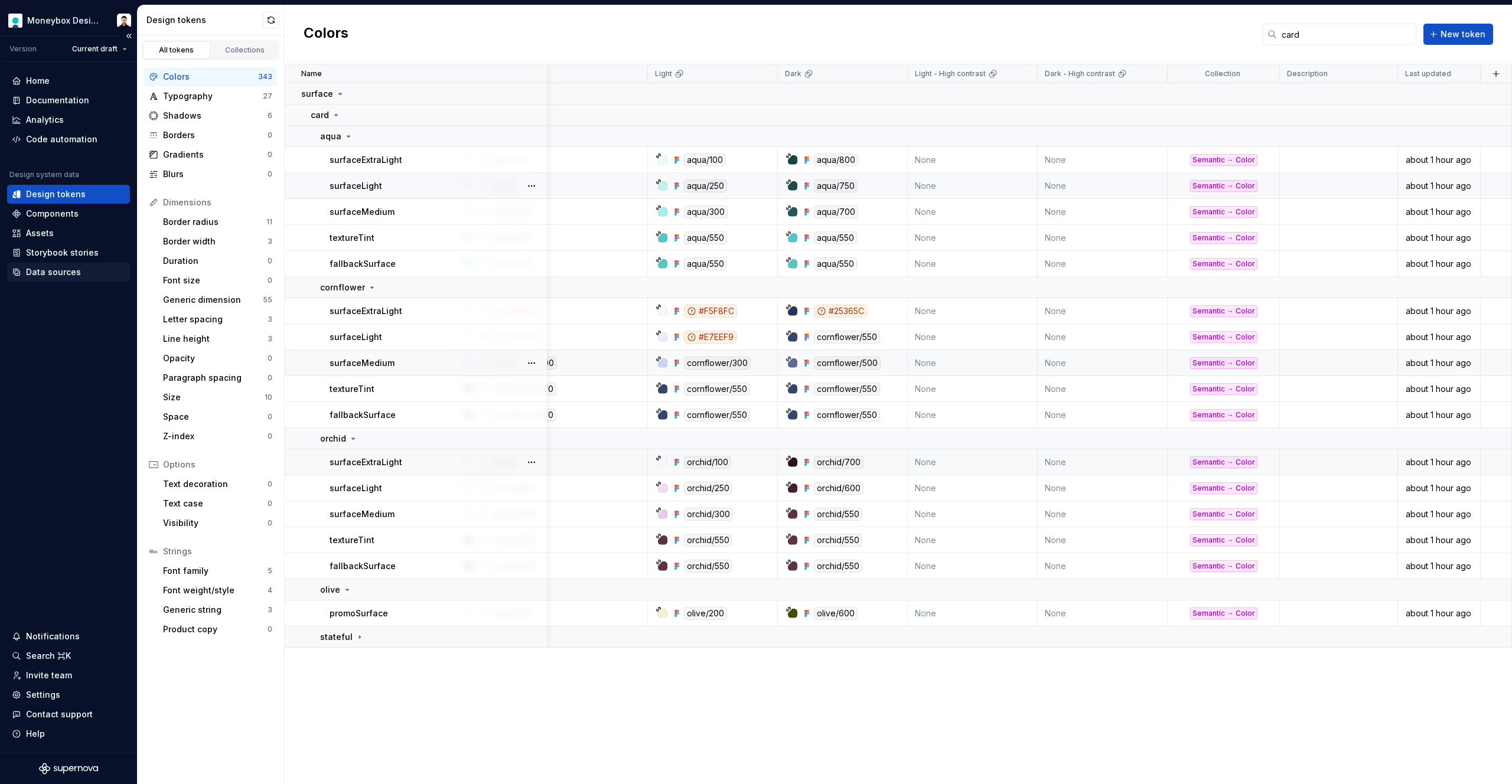 click on "Data sources" at bounding box center (53, 272) 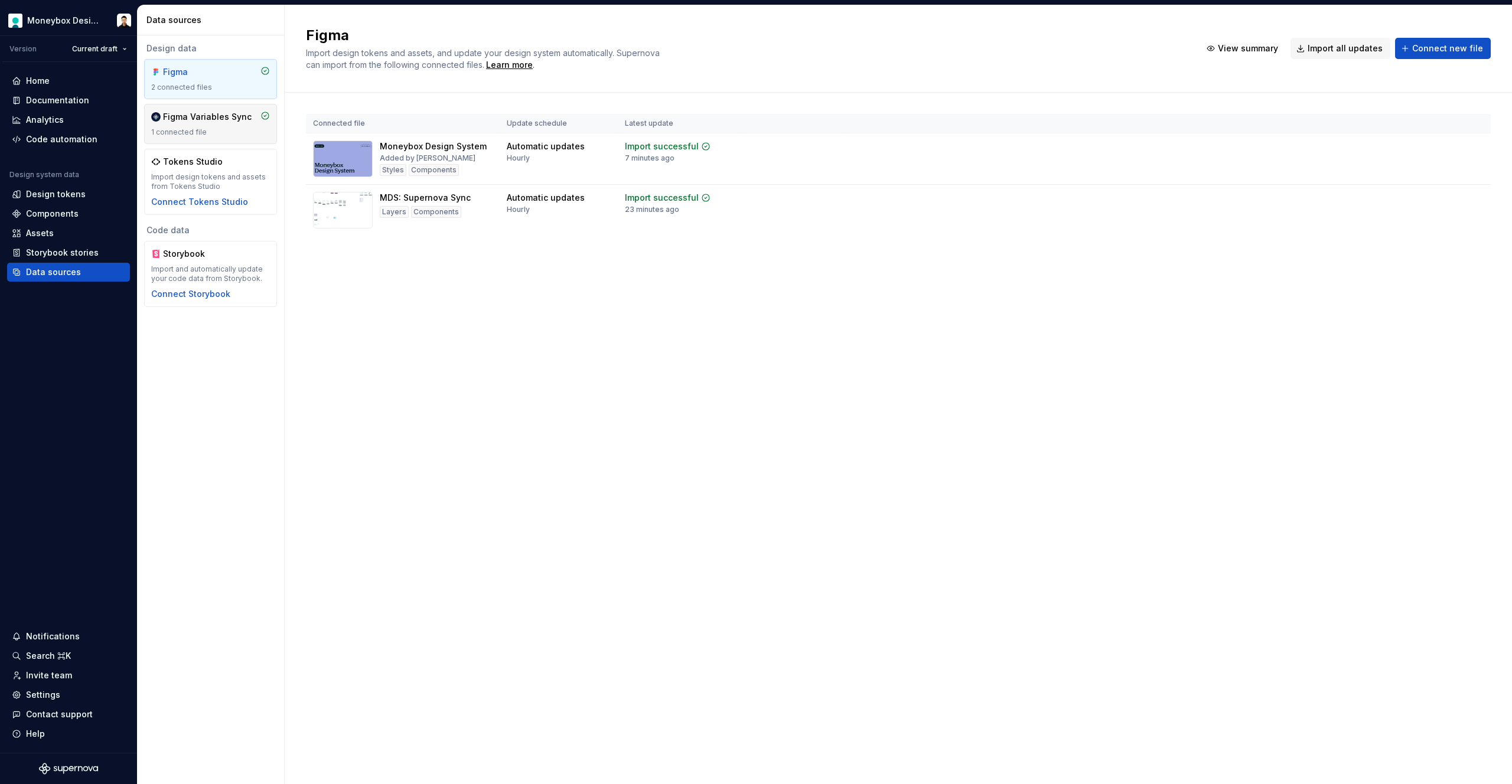 click on "Figma Variables Sync" at bounding box center [207, 117] 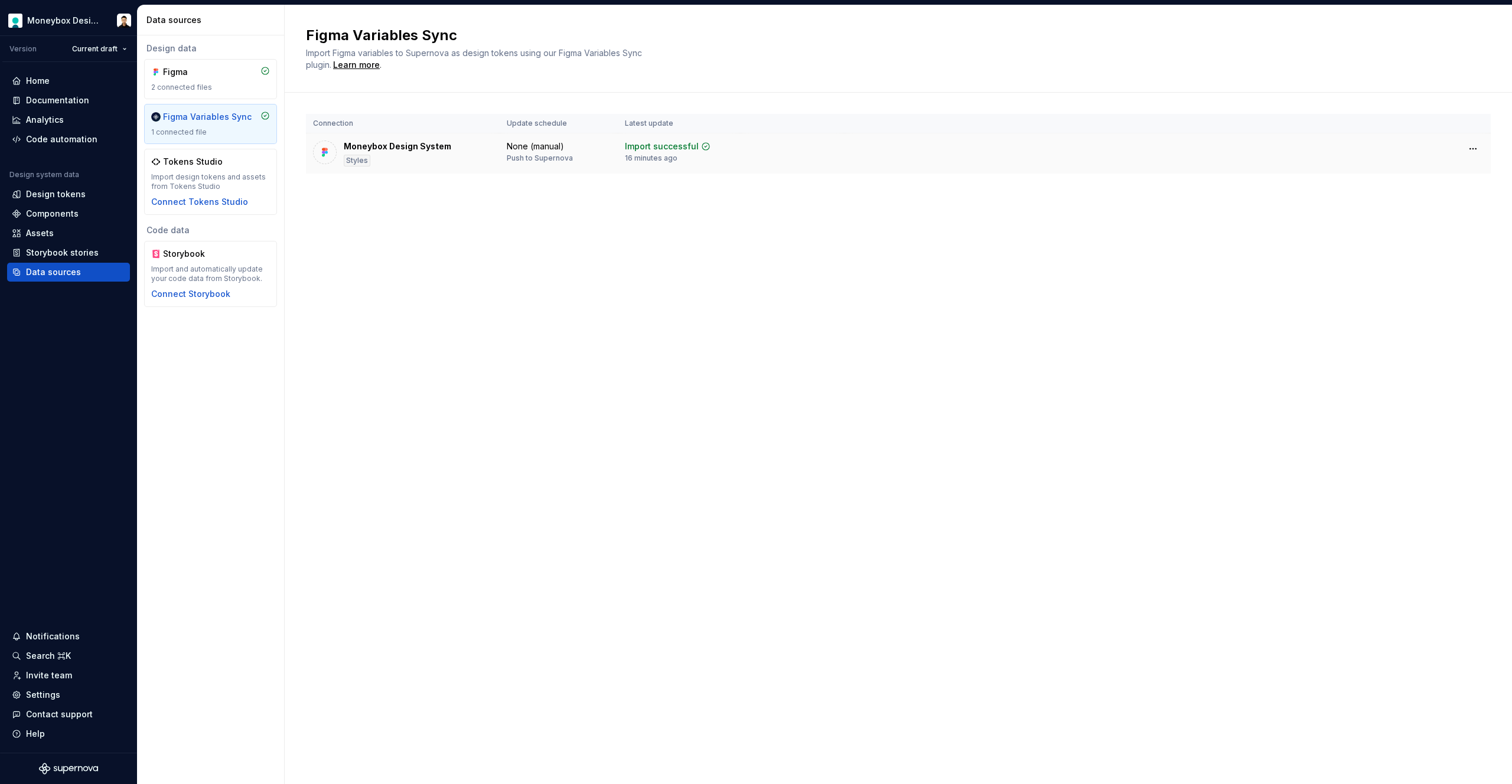 click on "Styles" at bounding box center [357, 161] 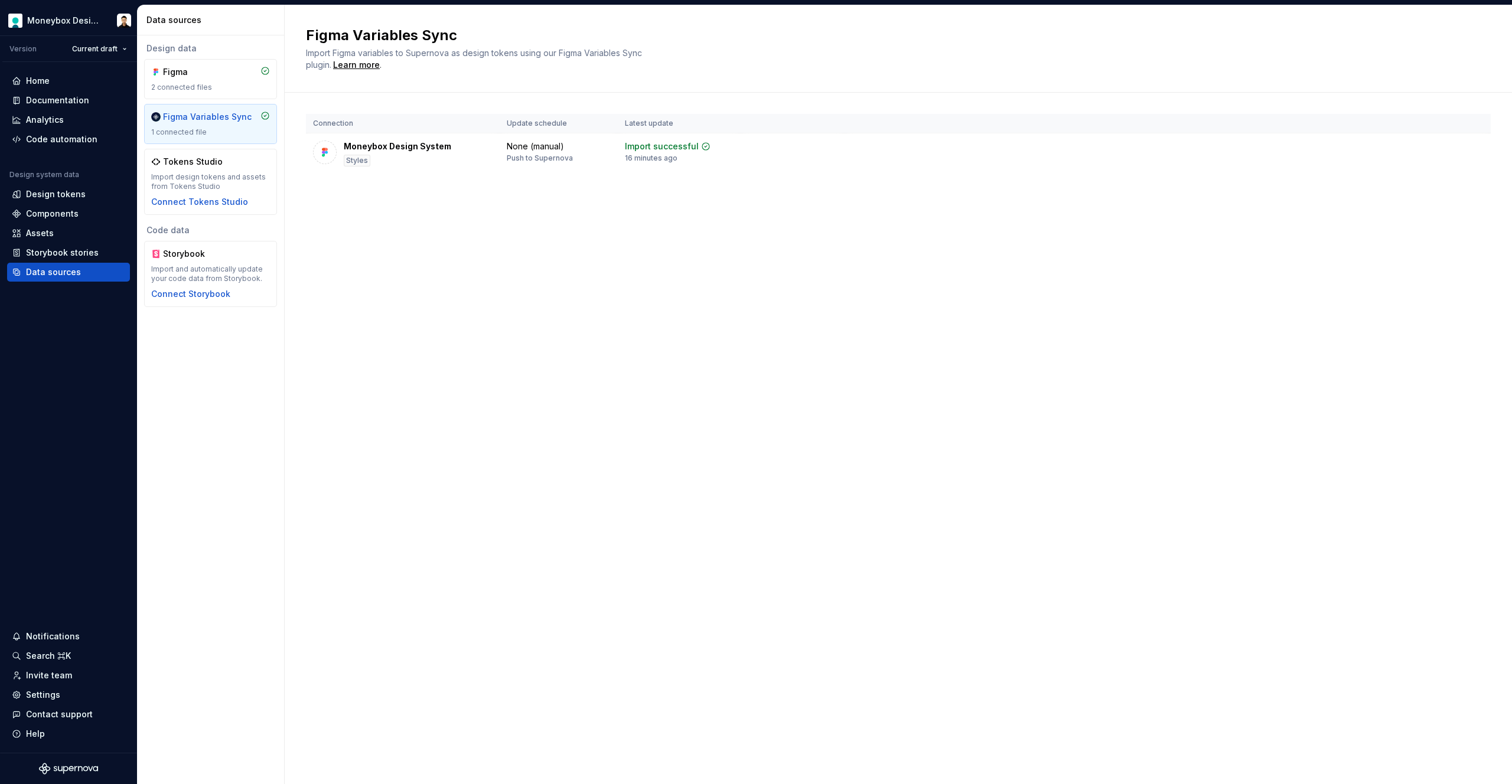 click on "Figma Variables Sync Import Figma variables to Supernova as design tokens using our Figma Variables Sync plugin.   Learn more . Connection Update schedule Latest update Moneybox Design System Styles None (manual) Push to Supernova Import successful 16 minutes ago" at bounding box center [898, 394] 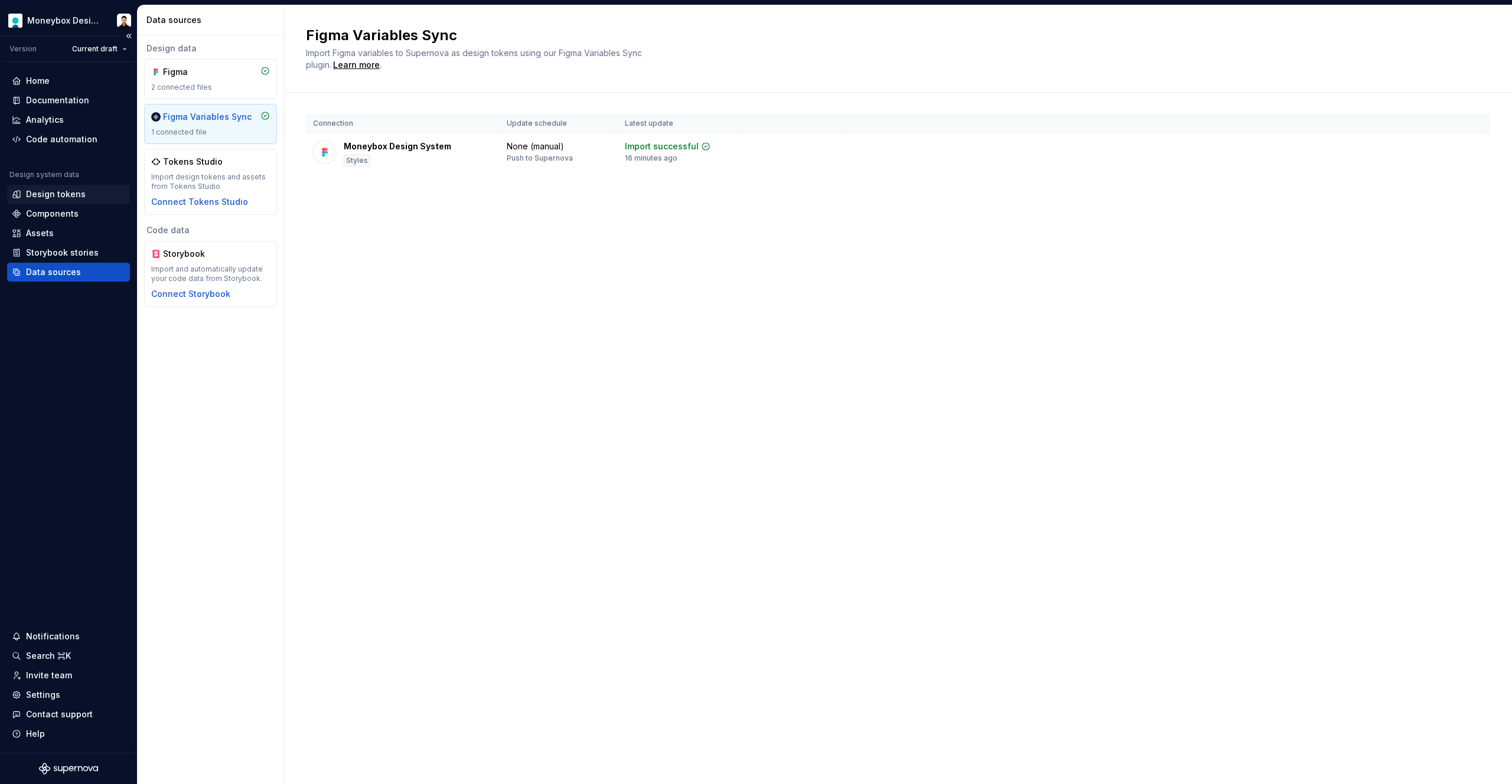 click on "Design tokens" at bounding box center [56, 194] 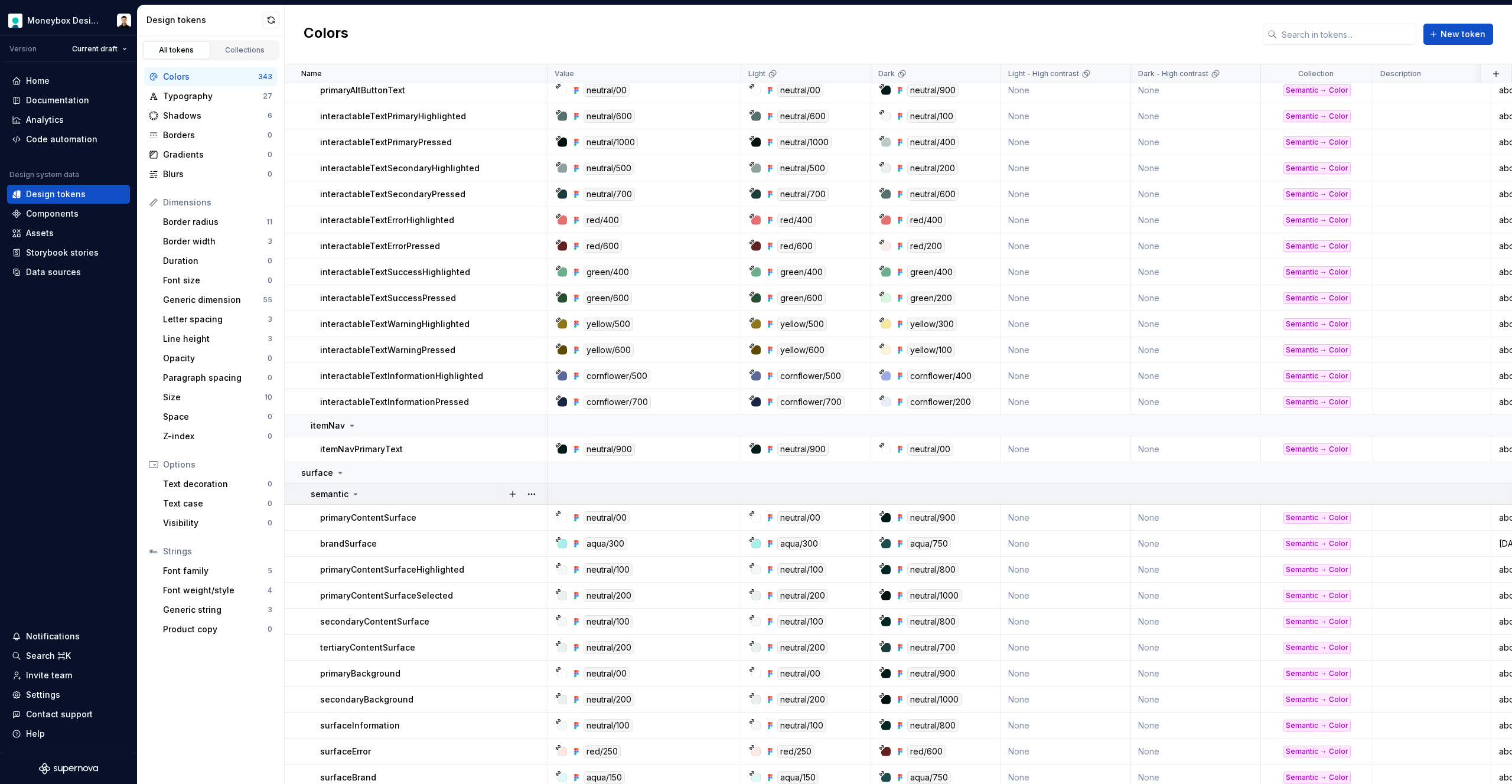 scroll, scrollTop: 484, scrollLeft: 0, axis: vertical 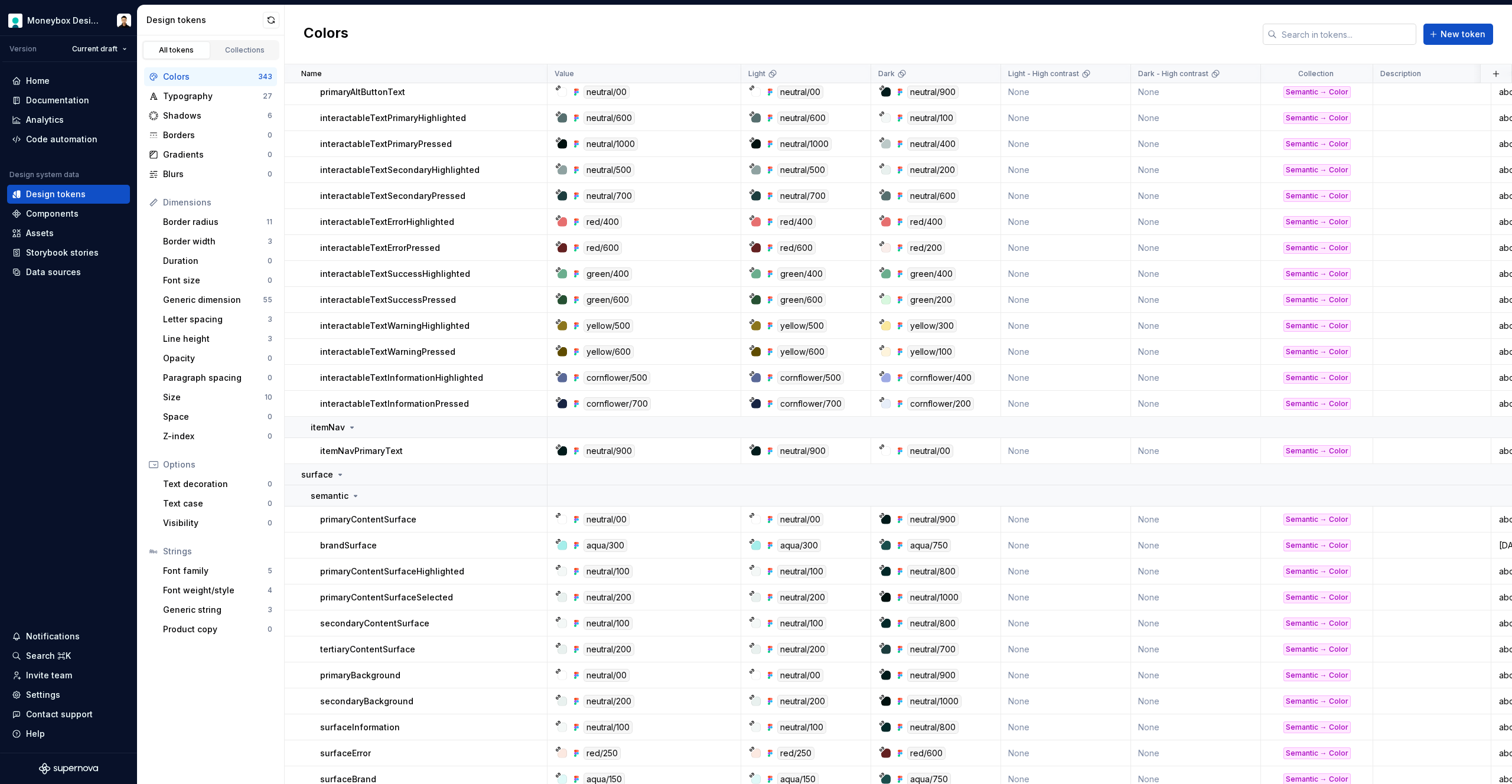 click at bounding box center (1347, 34) 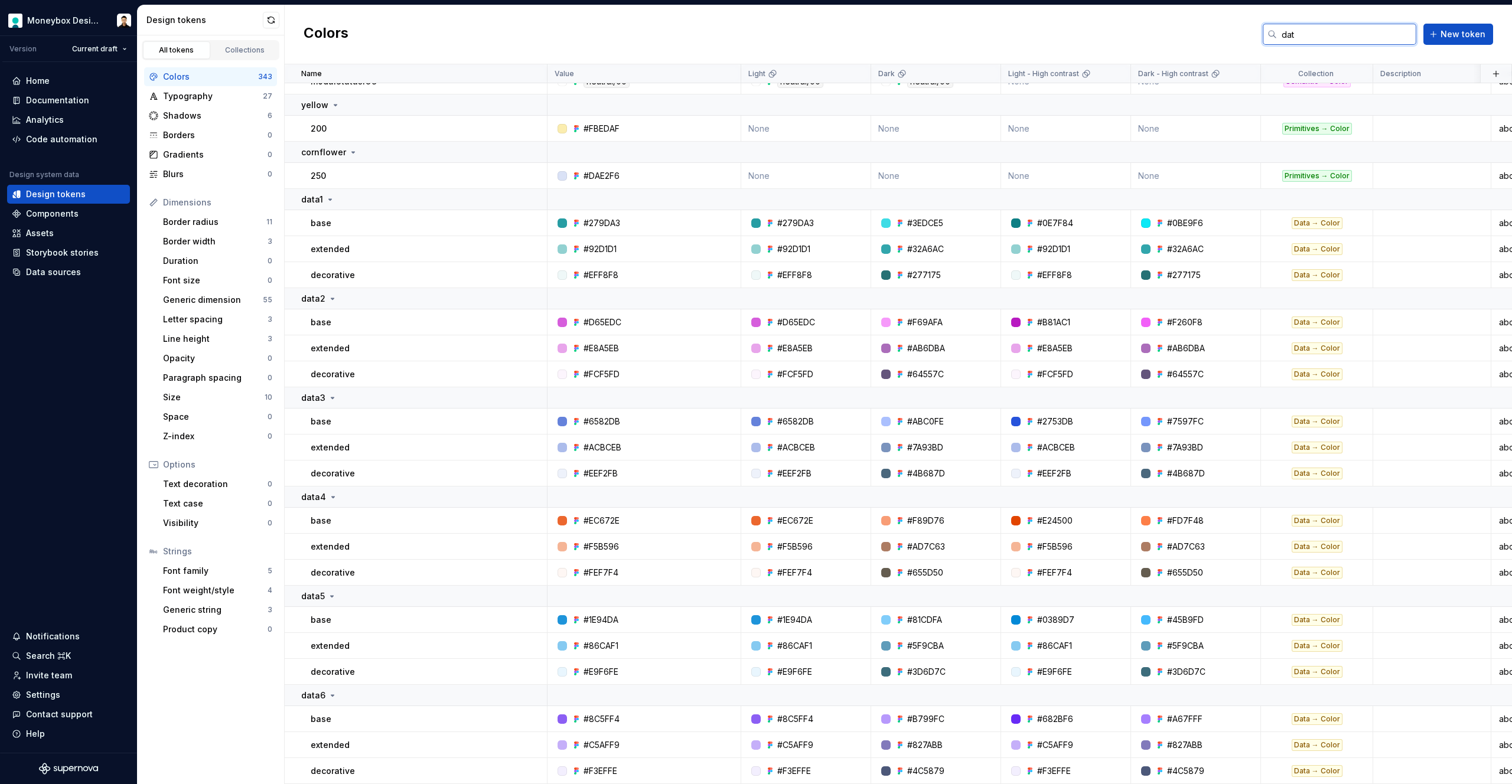 type on "data" 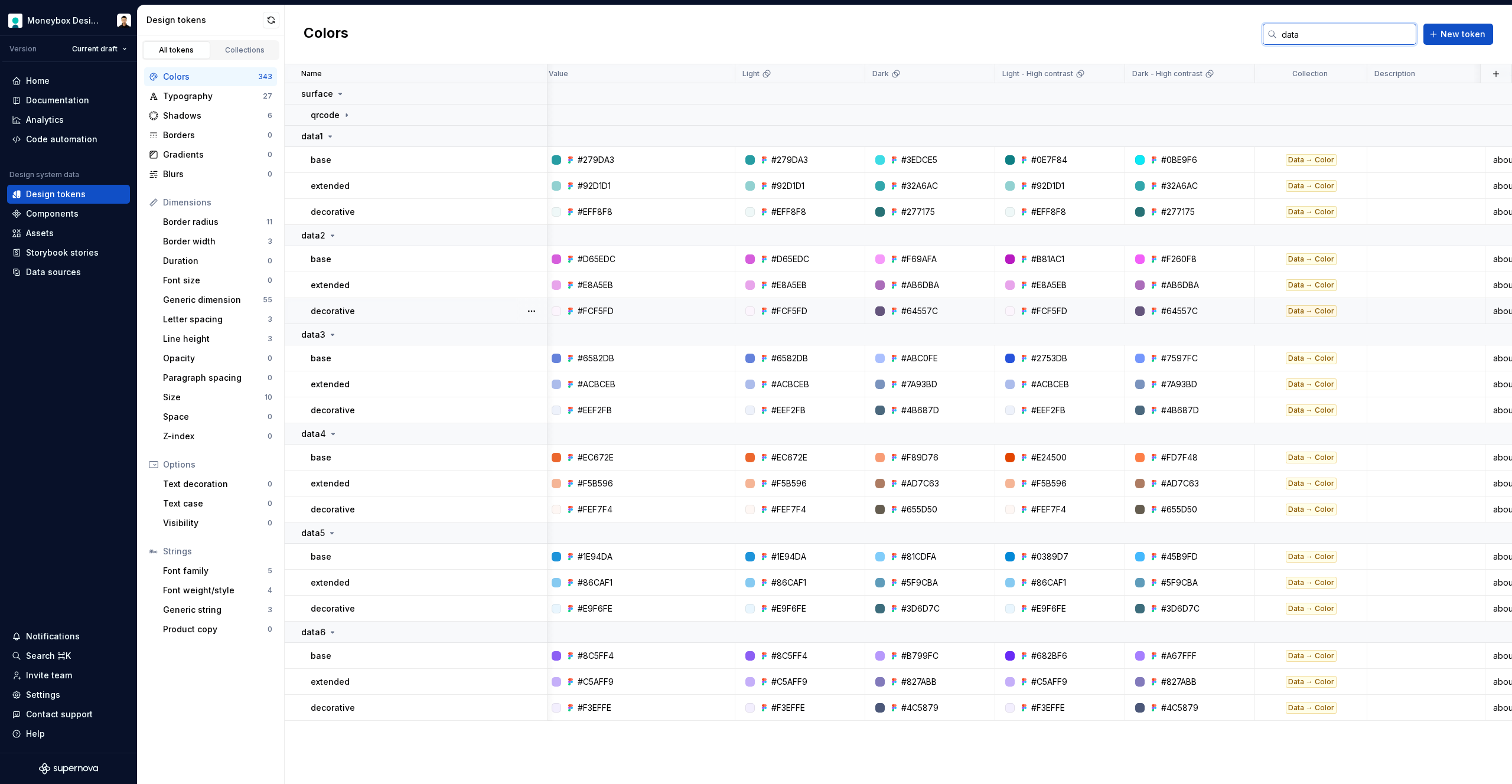 scroll, scrollTop: 0, scrollLeft: 0, axis: both 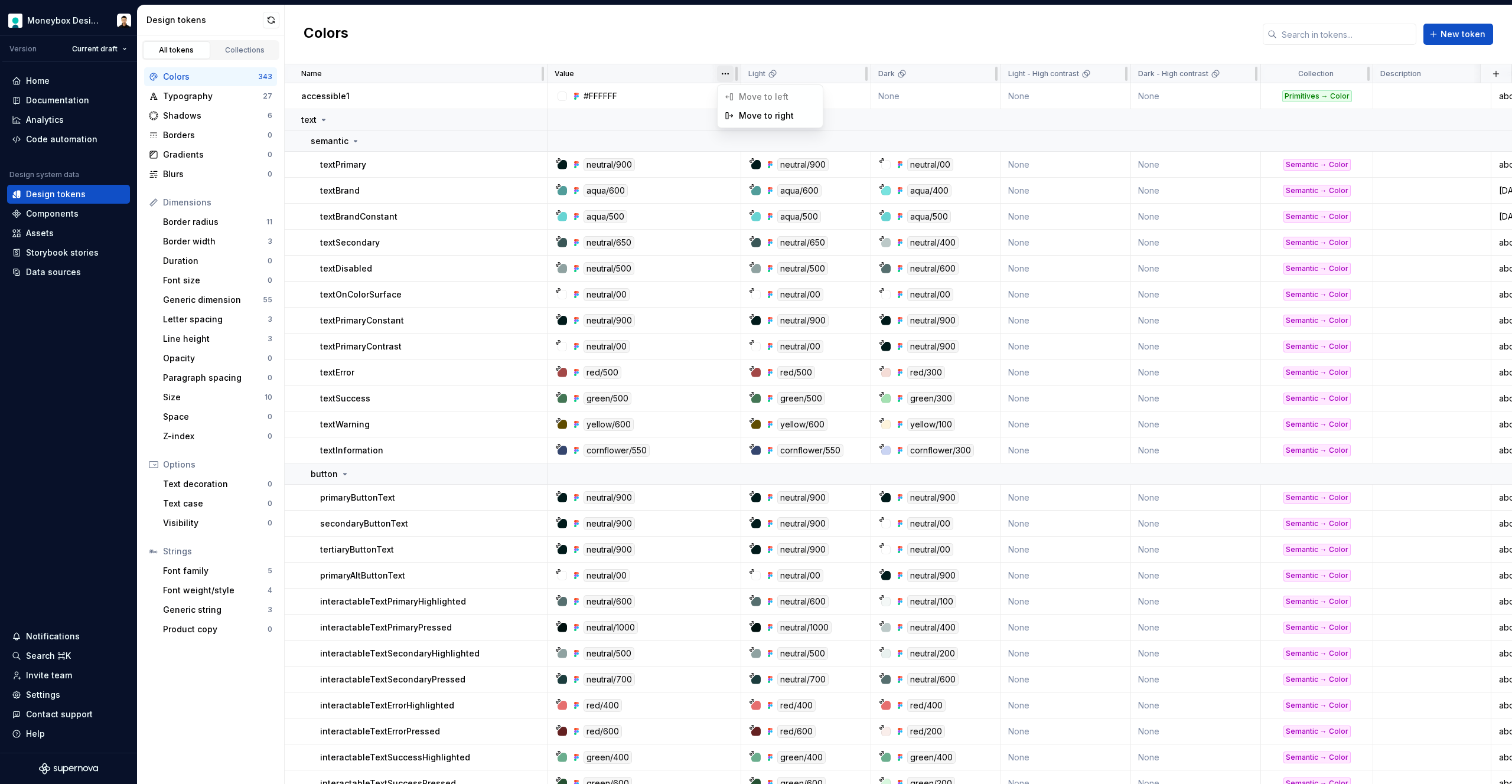 click on "Moneybox Design System Version Current draft Home Documentation Analytics Code automation Design system data Design tokens Components Assets Storybook stories Data sources Notifications Search ⌘K Invite team Settings Contact support Help Design tokens All tokens Collections Colors 343 Typography 27 Shadows 6 Borders 0 Gradients 0 Blurs 0 Dimensions Border radius 11 Border width 3 Duration 0 Font size 0 Generic dimension 55 Letter spacing 3 Line height 3 Opacity 0 Paragraph spacing 0 Size 10 Space 0 Z-index 0 Options Text decoration 0 Text case 0 Visibility 0 Strings Font family 5 Font weight/style 4 Generic string 3 Product copy 0 Colors New token Name Value Light Dark Light - High contrast Dark - High contrast Collection Description Last updated accessible1 #FFFFFF None None None None Primitives → Color about 1 hour ago text semantic textPrimary neutral/900 neutral/900 neutral/00 None None Semantic → Color about 1 hour ago textBrand aqua/600 aqua/600 aqua/400 None None Semantic → Color 6 days ago   *" at bounding box center [756, 392] 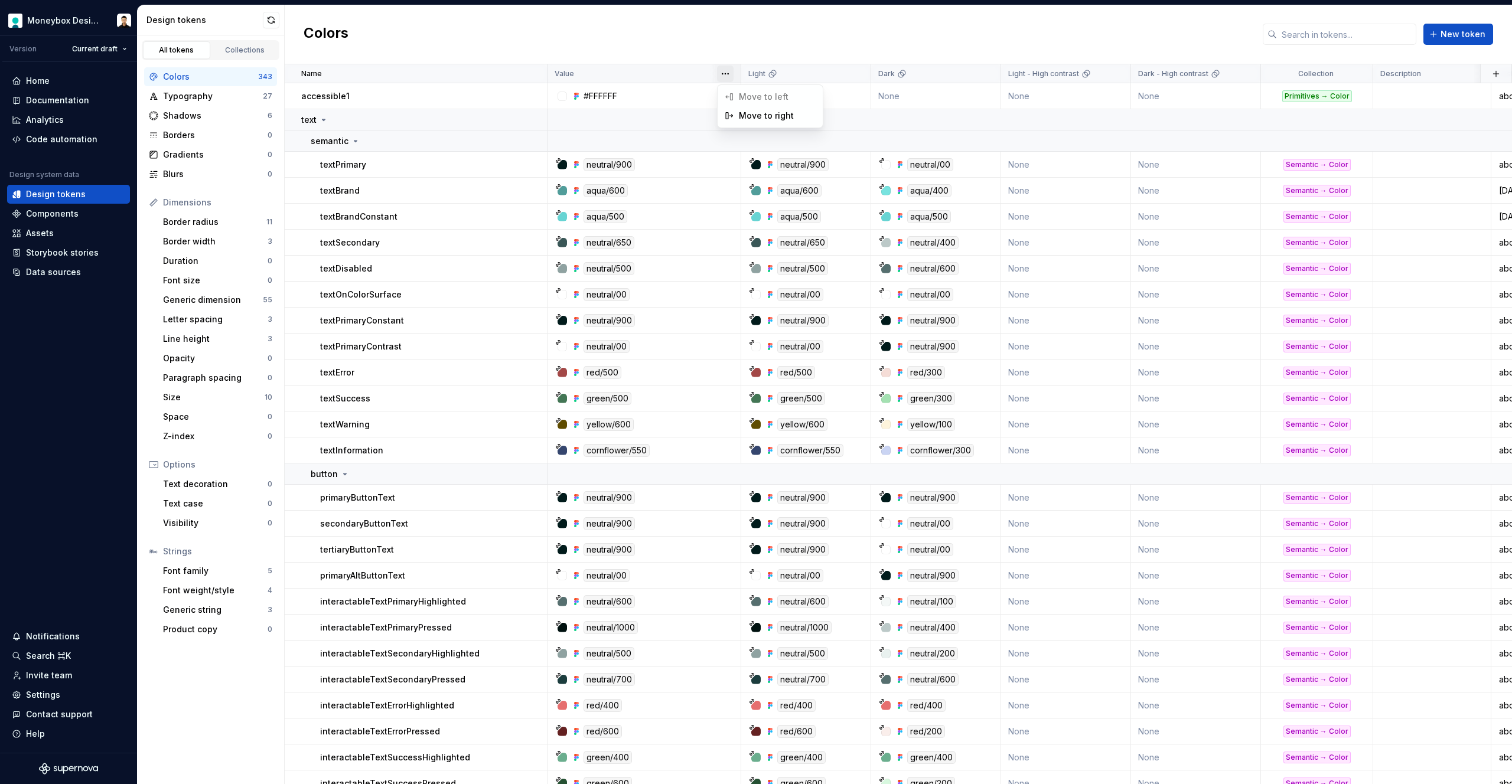 click on "Moneybox Design System Version Current draft Home Documentation Analytics Code automation Design system data Design tokens Components Assets Storybook stories Data sources Notifications Search ⌘K Invite team Settings Contact support Help Design tokens All tokens Collections Colors 343 Typography 27 Shadows 6 Borders 0 Gradients 0 Blurs 0 Dimensions Border radius 11 Border width 3 Duration 0 Font size 0 Generic dimension 55 Letter spacing 3 Line height 3 Opacity 0 Paragraph spacing 0 Size 10 Space 0 Z-index 0 Options Text decoration 0 Text case 0 Visibility 0 Strings Font family 5 Font weight/style 4 Generic string 3 Product copy 0 Colors New token Name Value Light Dark Light - High contrast Dark - High contrast Collection Description Last updated accessible1 #FFFFFF None None None None Primitives → Color about 1 hour ago text semantic textPrimary neutral/900 neutral/900 neutral/00 None None Semantic → Color about 1 hour ago textBrand aqua/600 aqua/600 aqua/400 None None Semantic → Color 6 days ago   *" at bounding box center (756, 392) 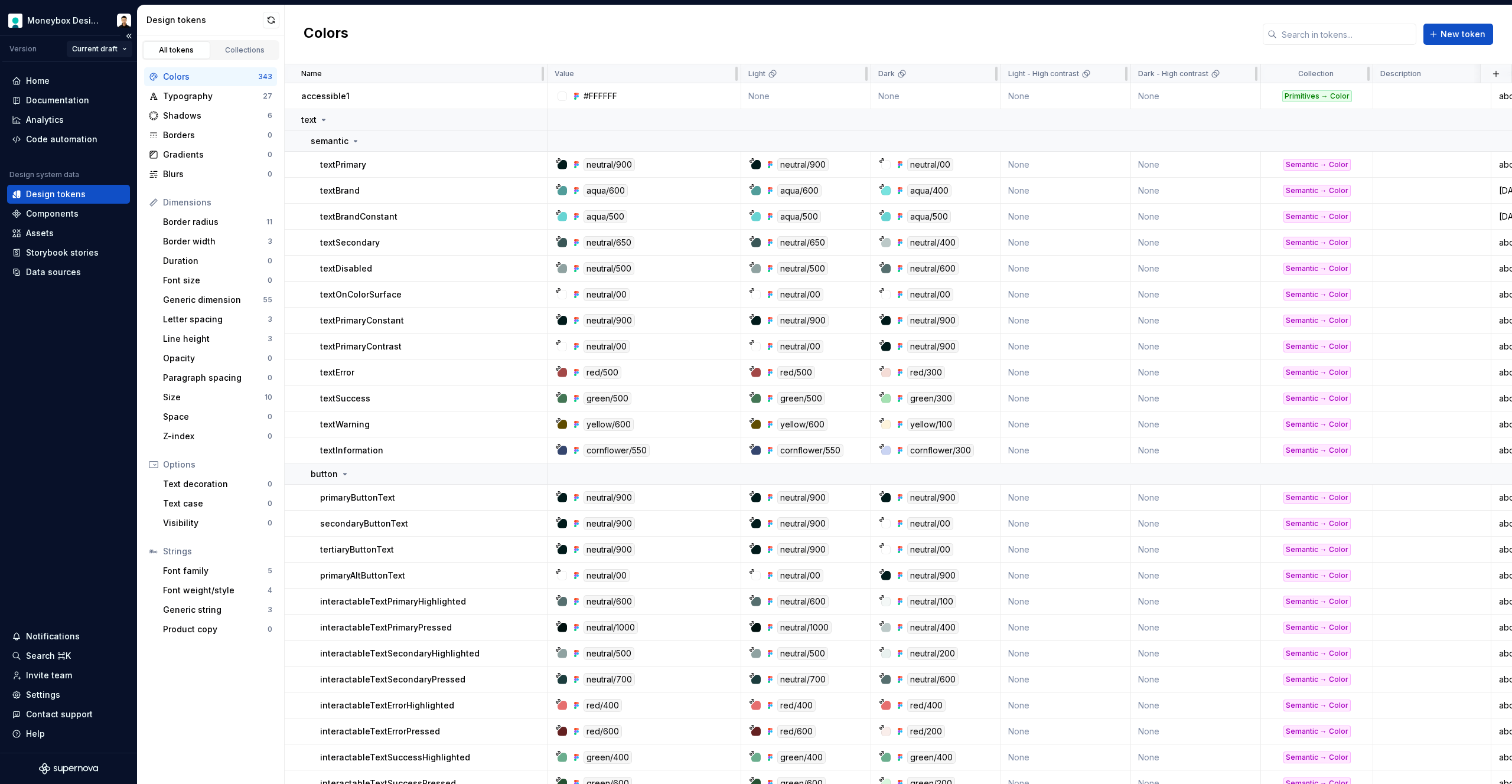 click on "Moneybox Design System Version Current draft Home Documentation Analytics Code automation Design system data Design tokens Components Assets Storybook stories Data sources Notifications Search ⌘K Invite team Settings Contact support Help Design tokens All tokens Collections Colors 343 Typography 27 Shadows 6 Borders 0 Gradients 0 Blurs 0 Dimensions Border radius 11 Border width 3 Duration 0 Font size 0 Generic dimension 55 Letter spacing 3 Line height 3 Opacity 0 Paragraph spacing 0 Size 10 Space 0 Z-index 0 Options Text decoration 0 Text case 0 Visibility 0 Strings Font family 5 Font weight/style 4 Generic string 3 Product copy 0 Colors New token Name Value Light Dark Light - High contrast Dark - High contrast Collection Description Last updated accessible1 #FFFFFF None None None None Primitives → Color about 1 hour ago text semantic textPrimary neutral/900 neutral/900 neutral/00 None None Semantic → Color about 1 hour ago textBrand aqua/600 aqua/600 aqua/400 None None Semantic → Color 6 days ago   *" at bounding box center [756, 392] 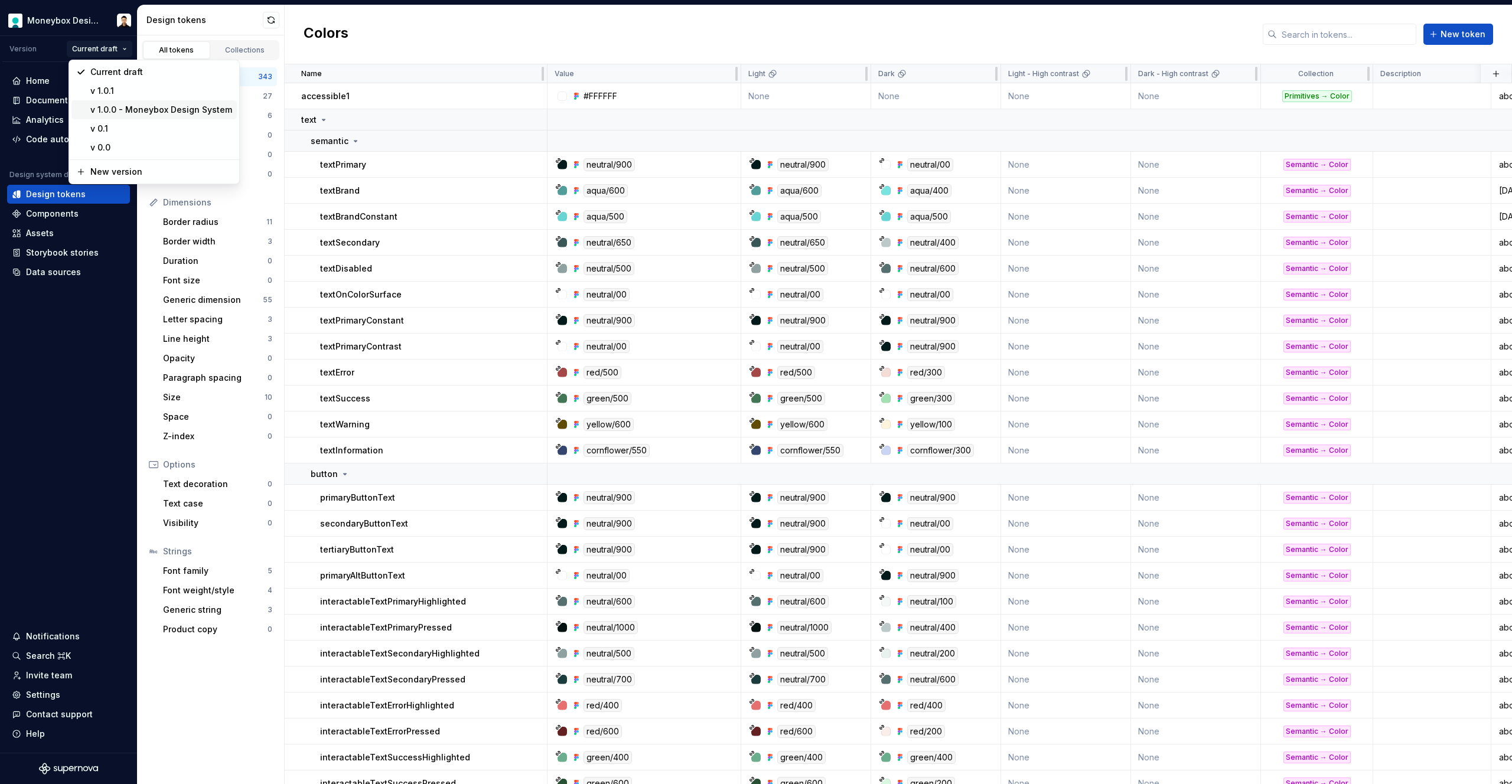 click on "v 1.0.0 - Moneybox Design System" at bounding box center [161, 110] 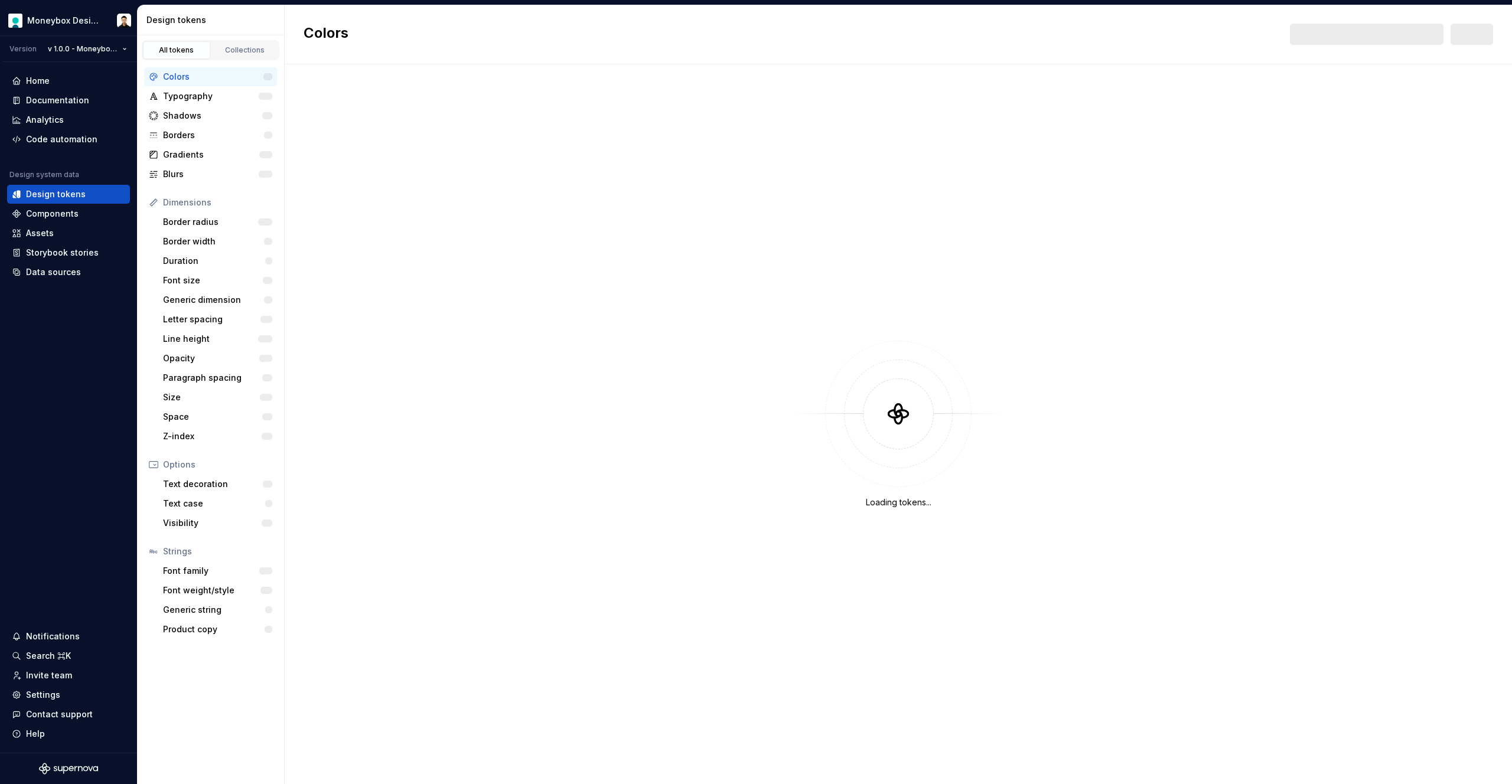 click at bounding box center [1367, 34] 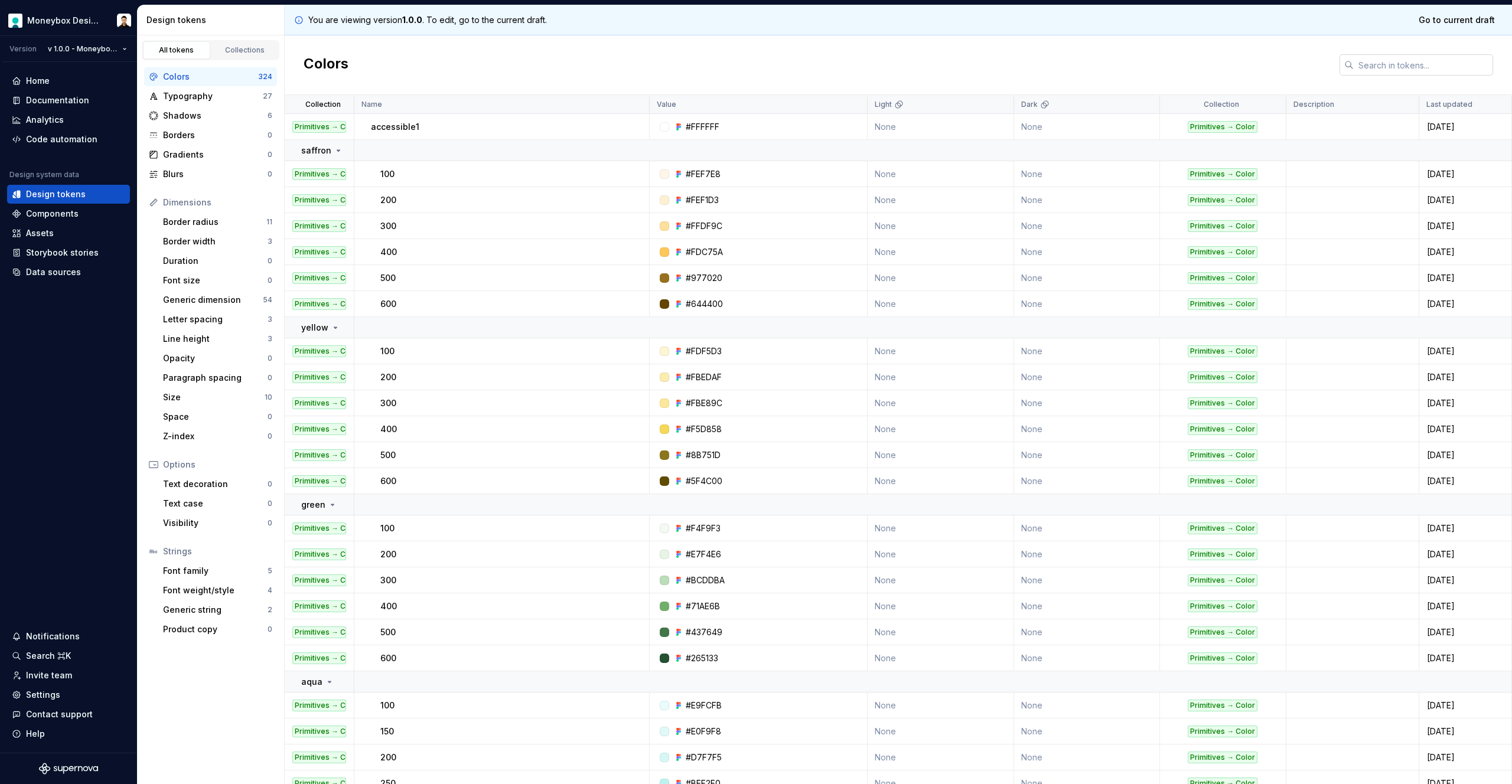 click at bounding box center (1423, 65) 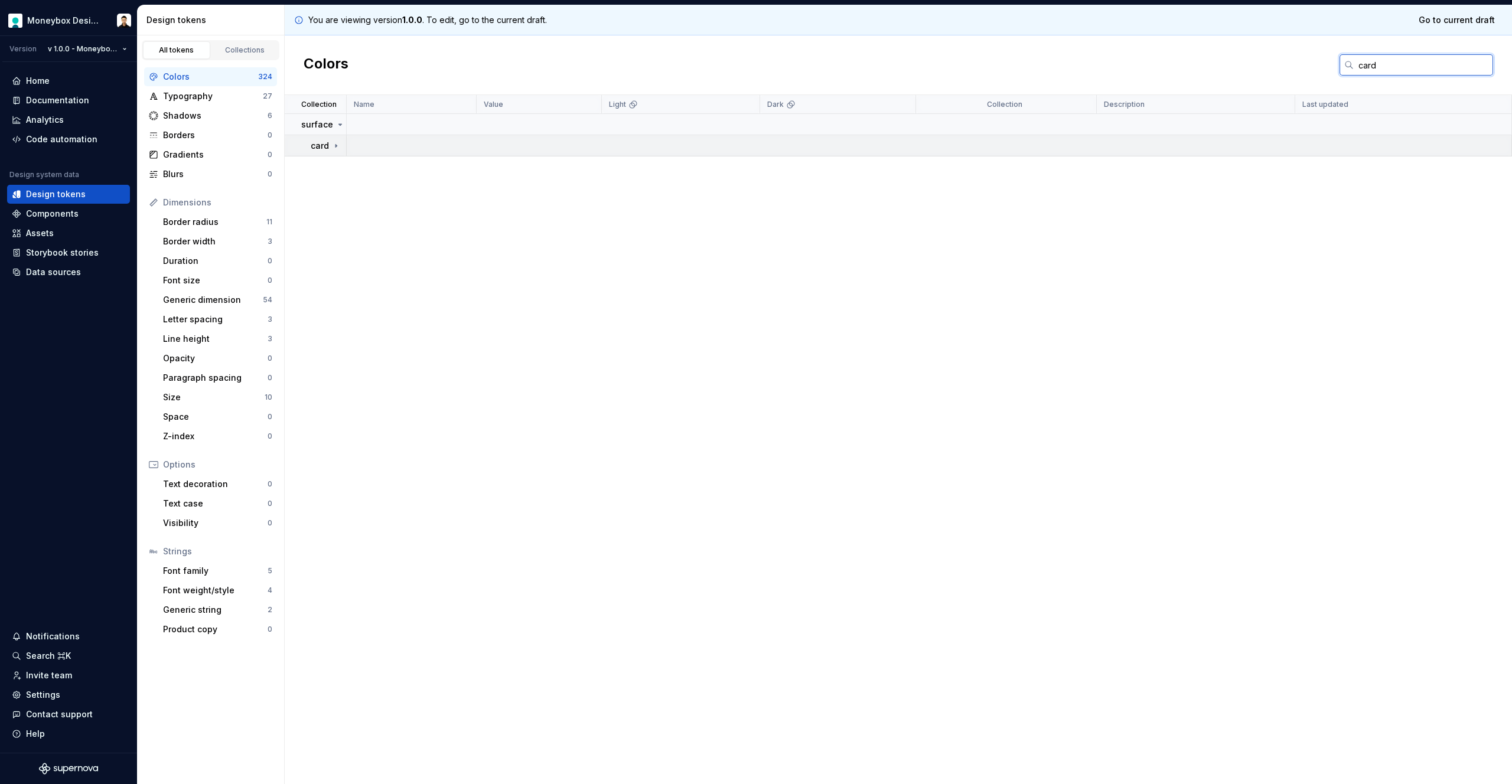type on "card" 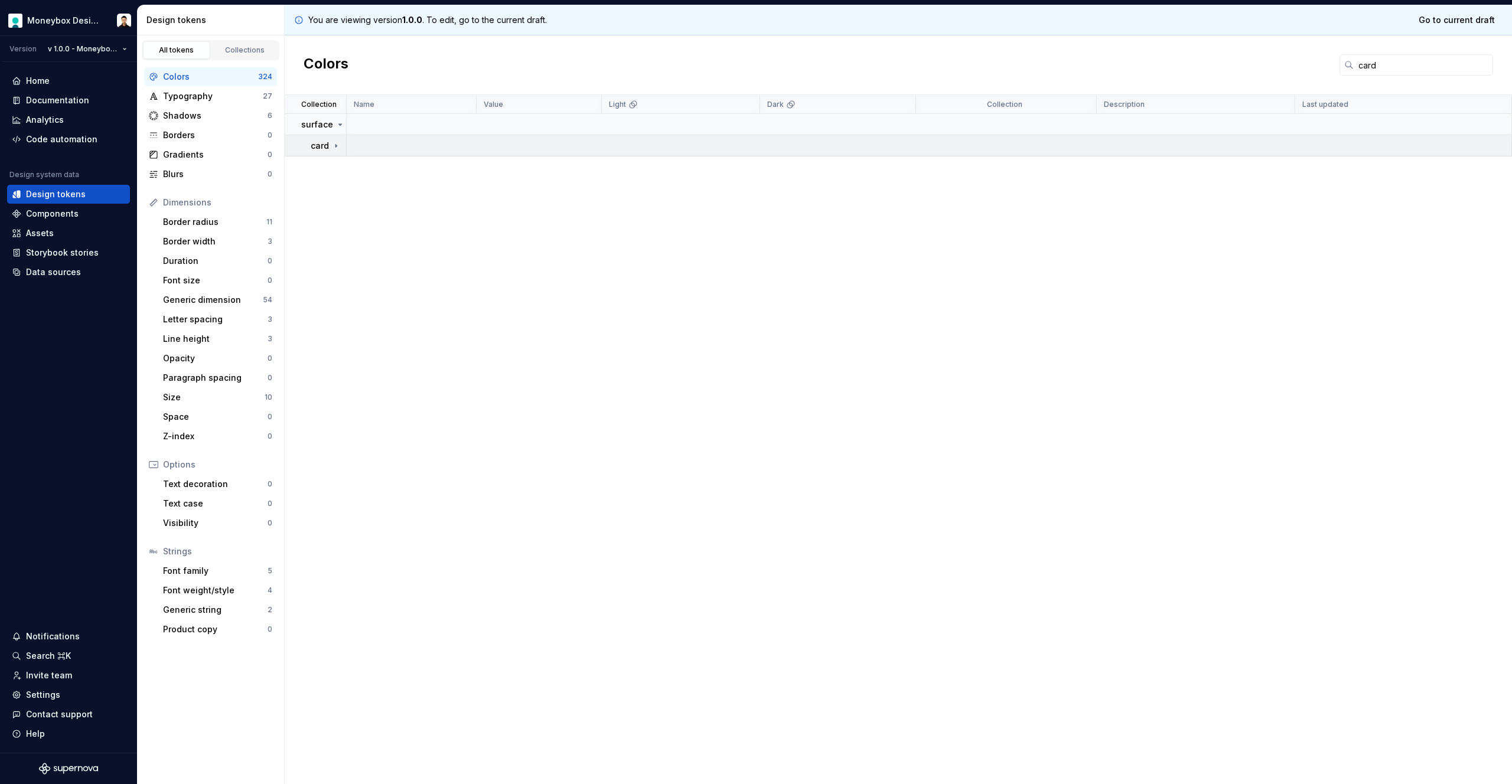 click 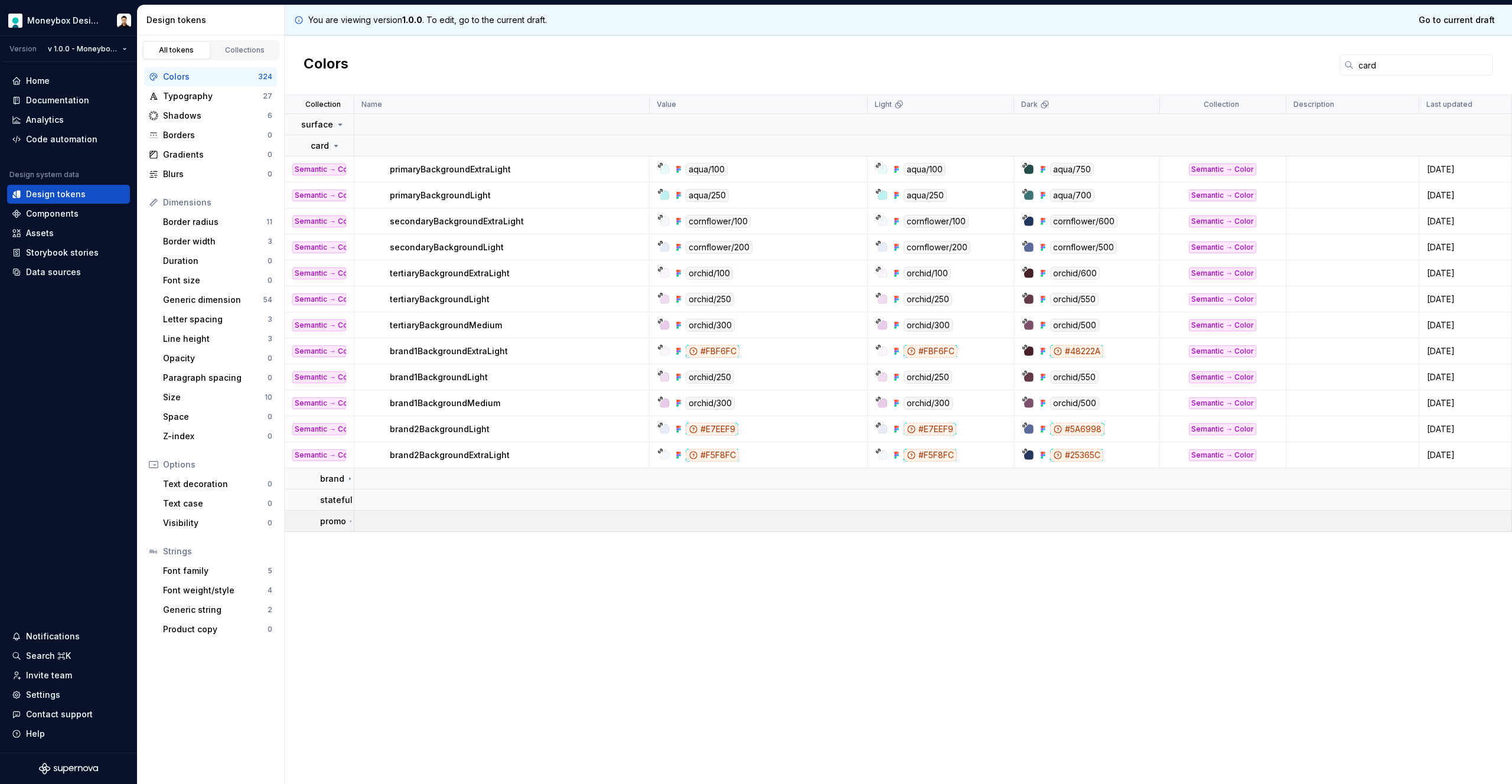 click on "promo" at bounding box center (333, 521) 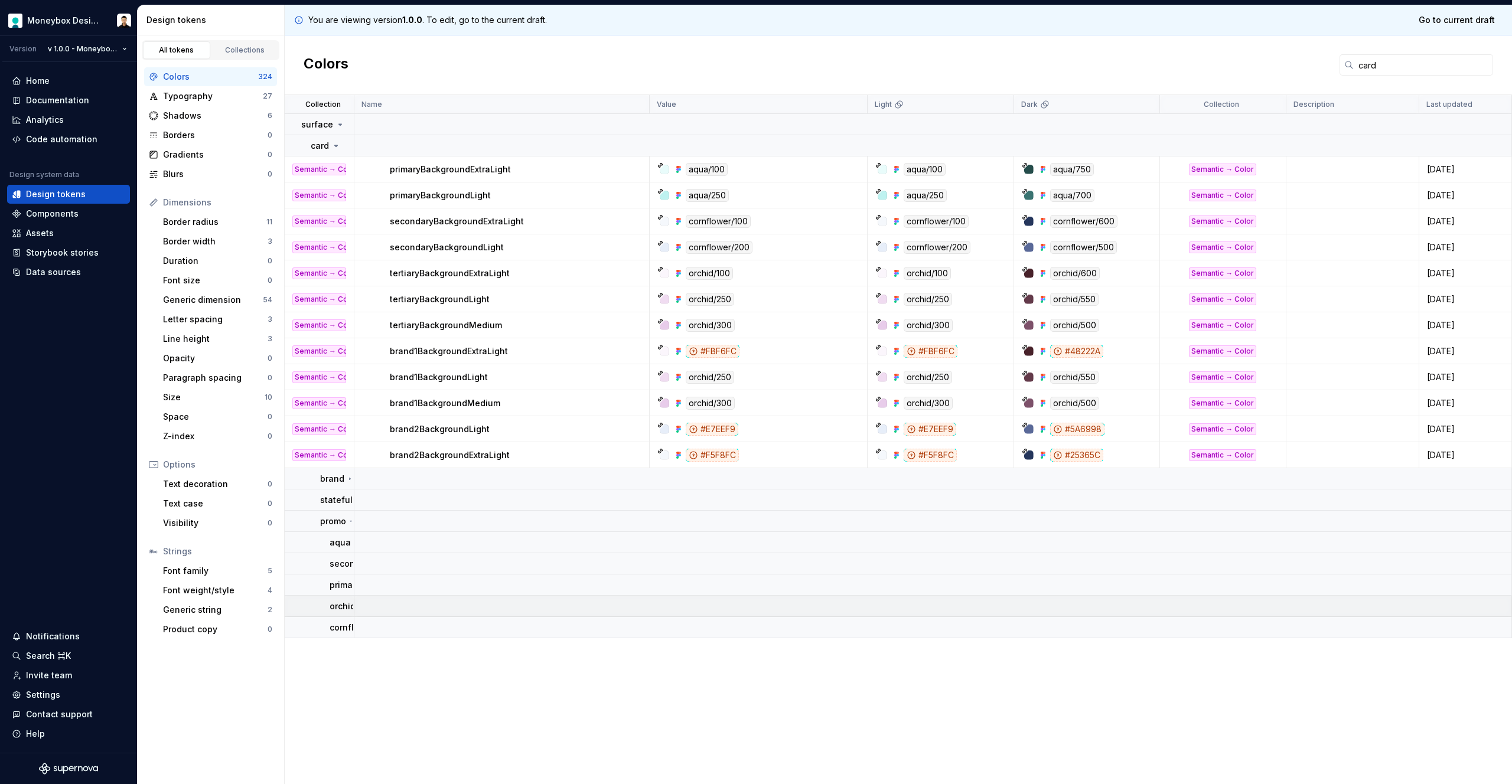 click on "orchid" at bounding box center [343, 606] 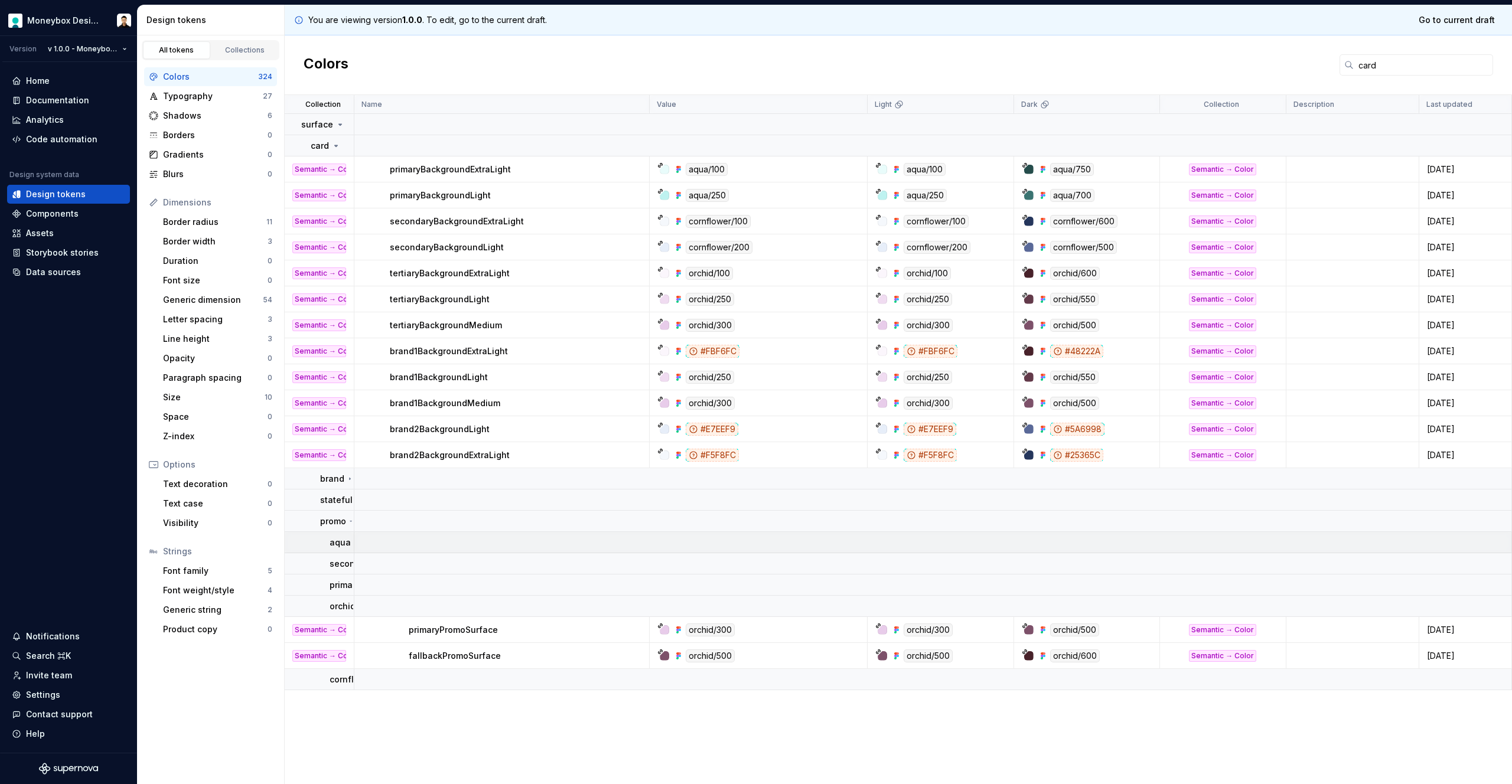 click on "aqua" at bounding box center [340, 543] 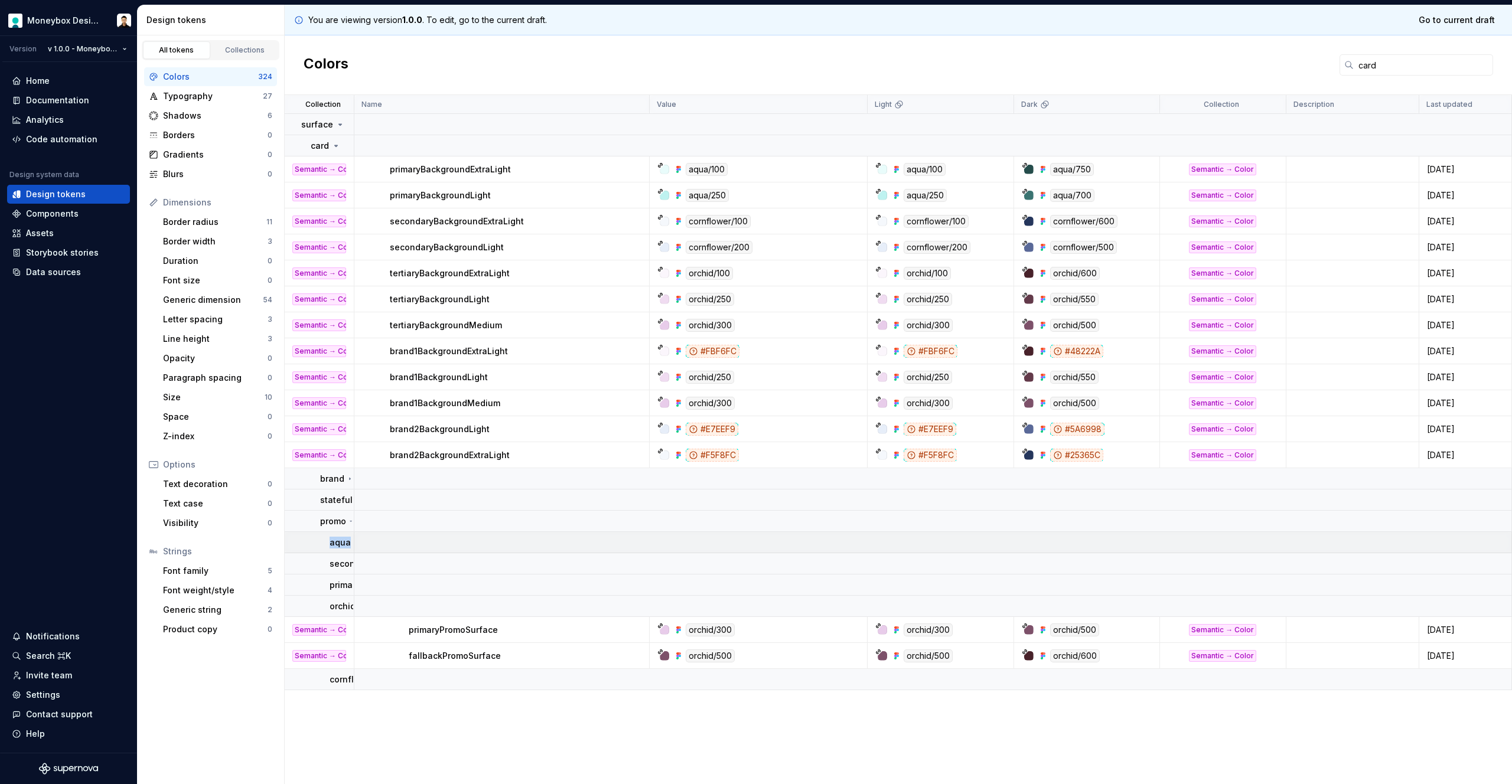 click on "aqua" at bounding box center (340, 543) 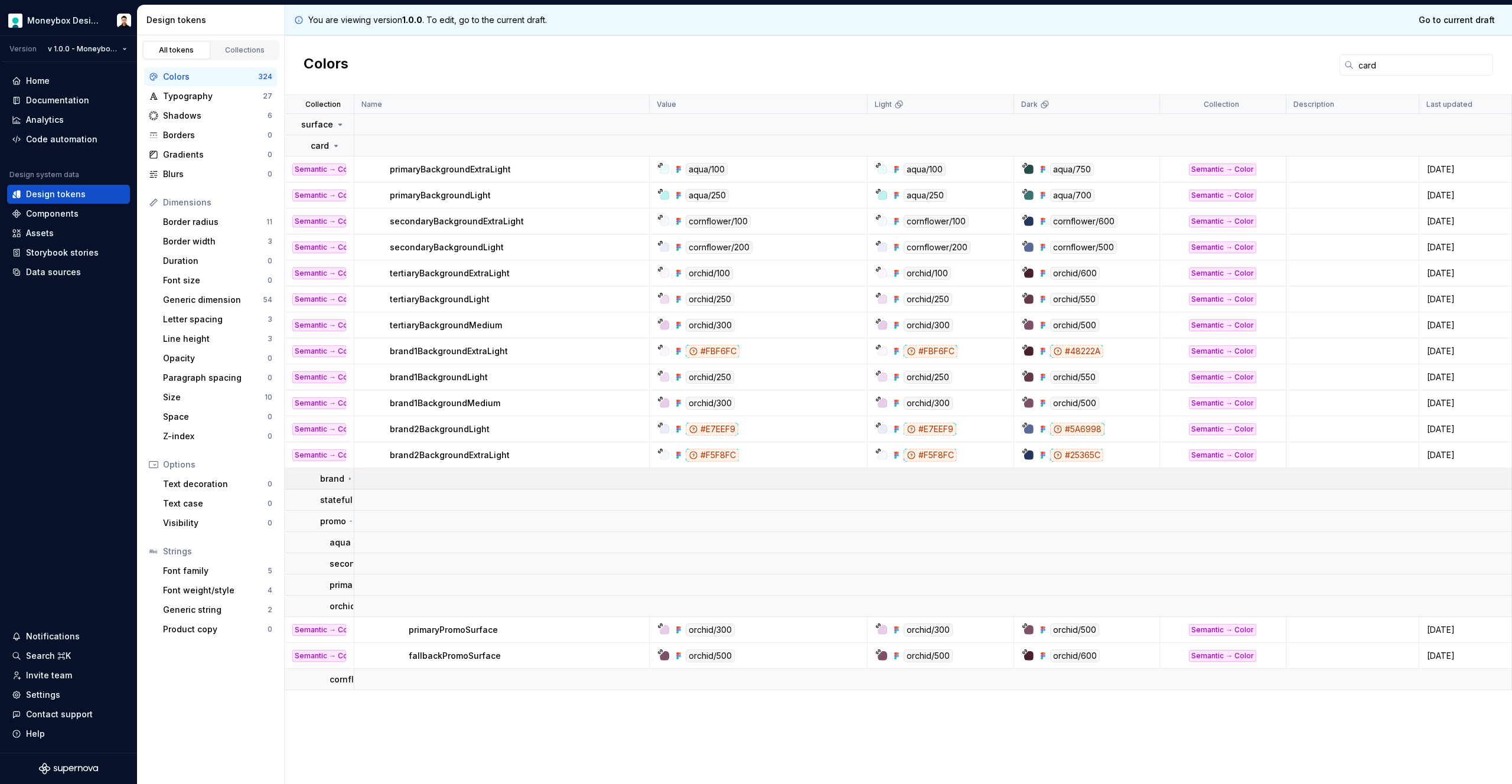 click on "brand" at bounding box center (332, 479) 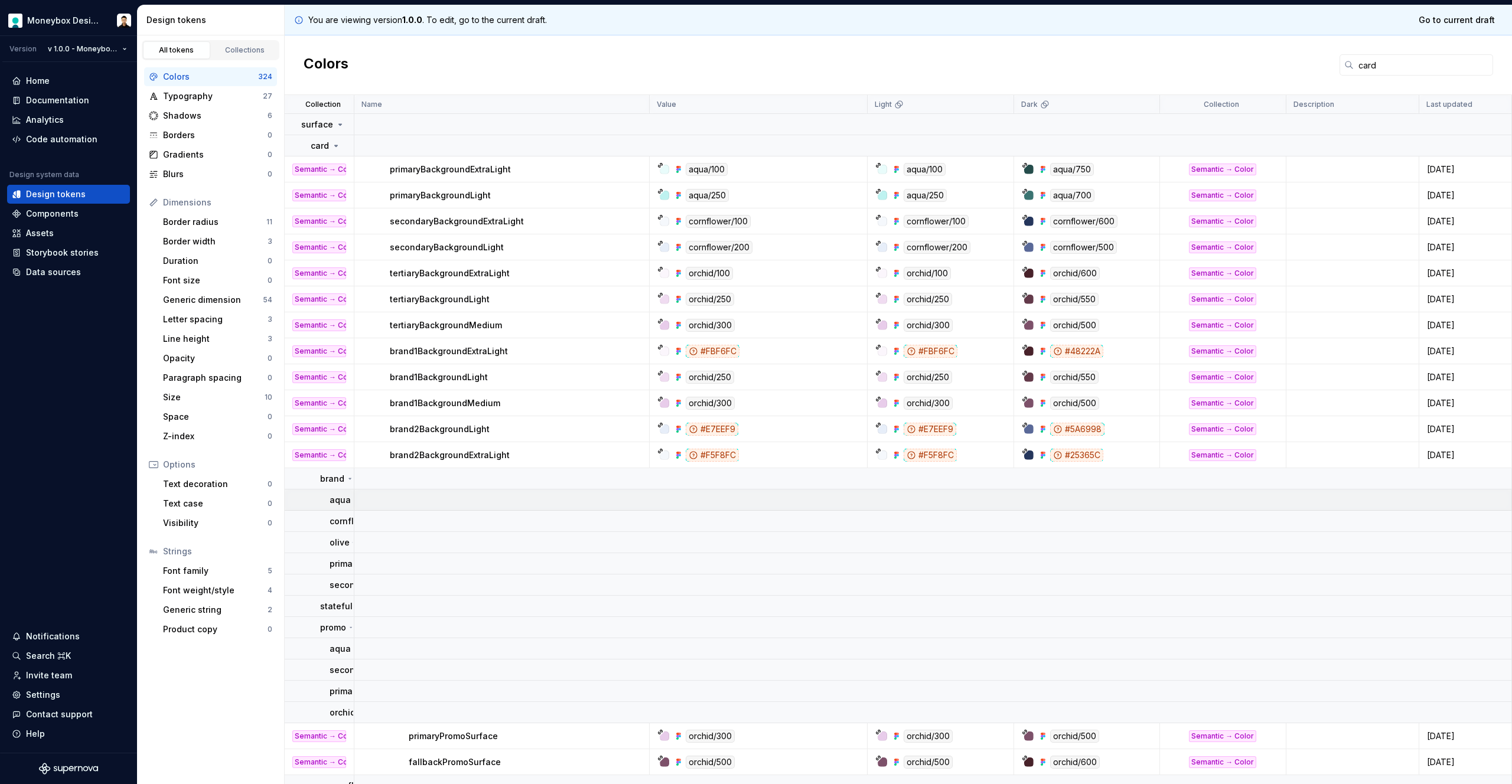 click on "aqua" at bounding box center (340, 500) 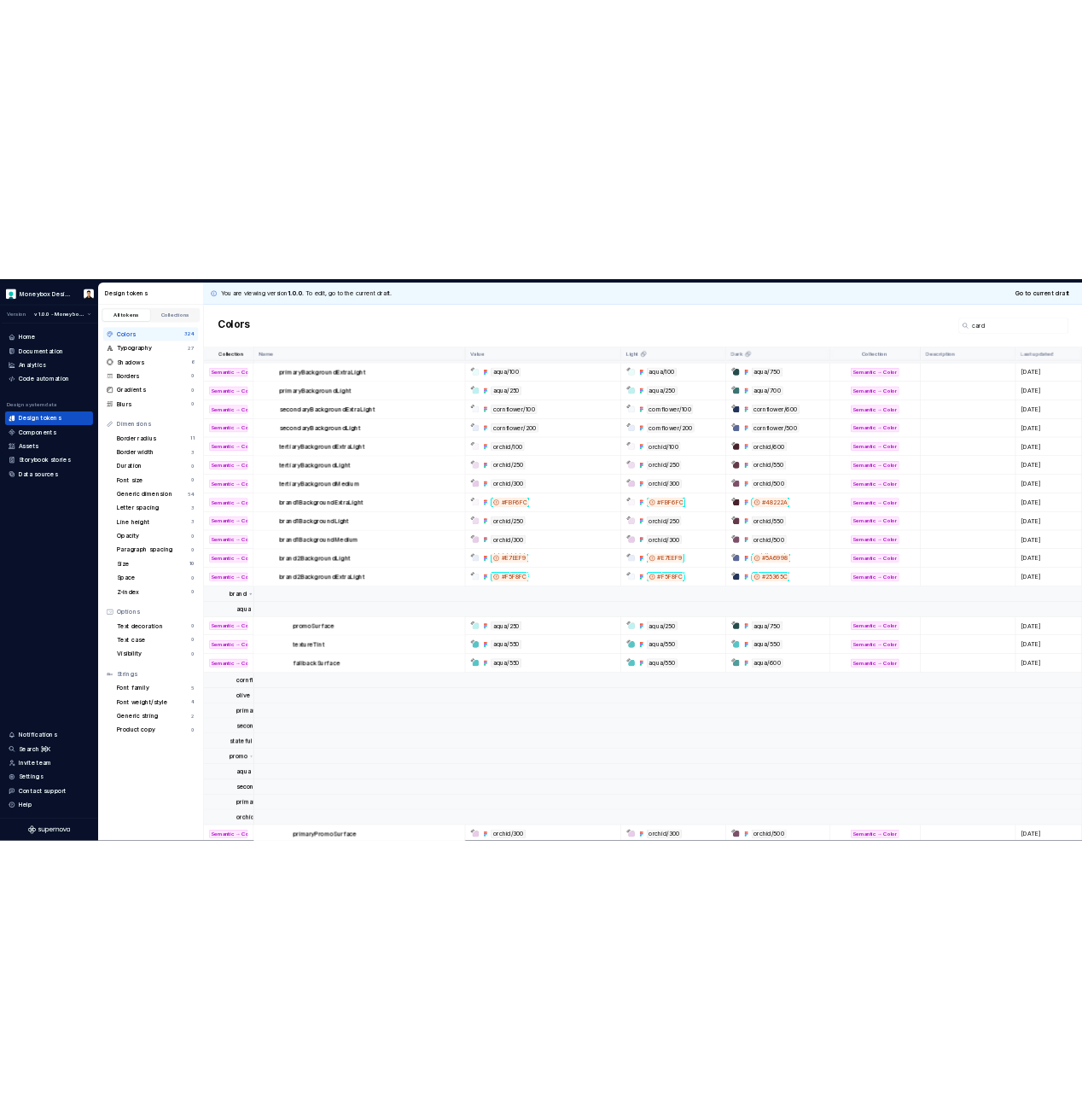 scroll, scrollTop: 131, scrollLeft: 0, axis: vertical 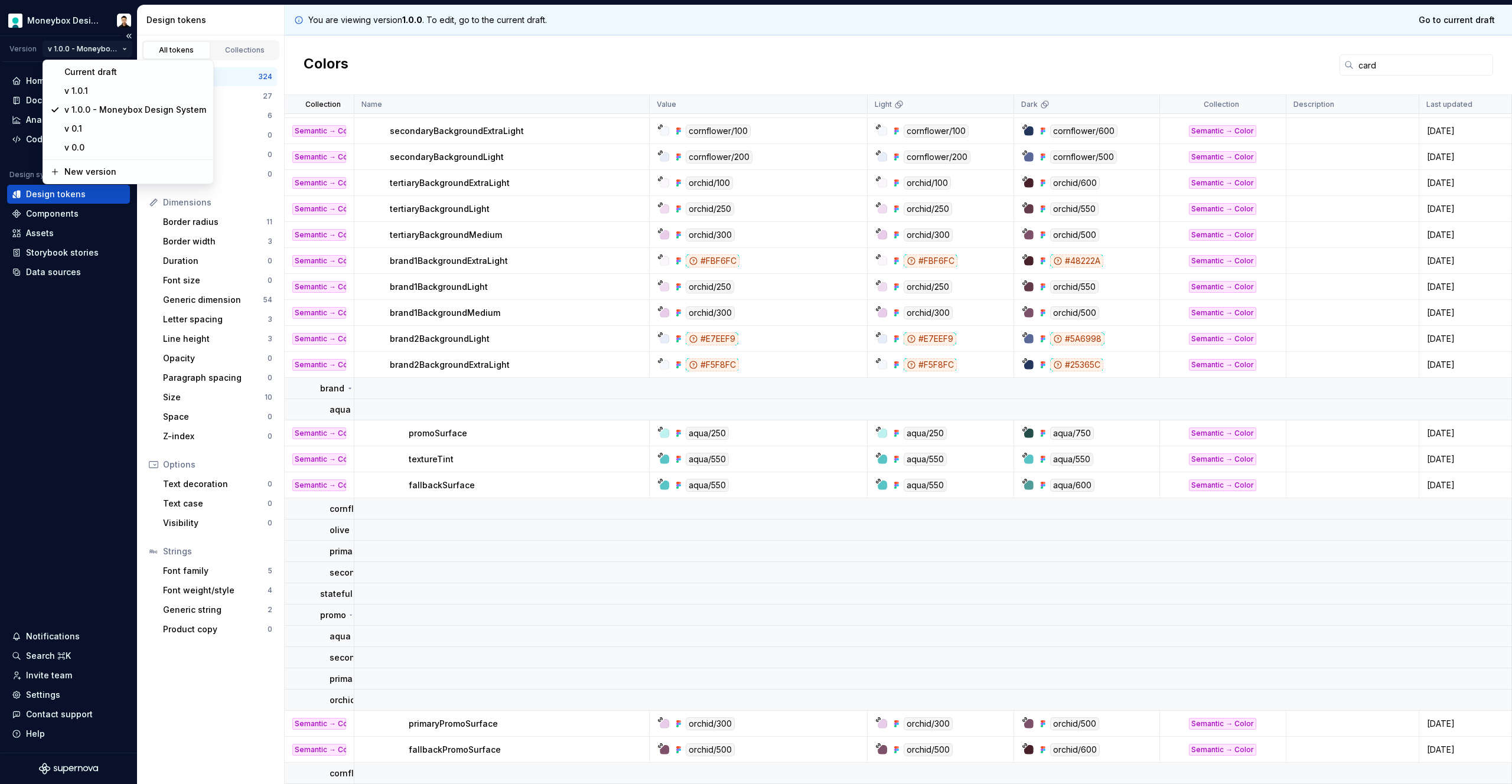 click on "Moneybox Design System Version v 1.0.0 - Moneybox Design System Home Documentation Analytics Code automation Design system data Design tokens Components Assets Storybook stories Data sources Notifications Search ⌘K Invite team Settings Contact support Help Design tokens All tokens Collections Colors 324 Typography 27 Shadows 6 Borders 0 Gradients 0 Blurs 0 Dimensions Border radius 11 Border width 3 Duration 0 Font size 0 Generic dimension 54 Letter spacing 3 Line height 3 Opacity 0 Paragraph spacing 0 Size 10 Space 0 Z-index 0 Options Text decoration 0 Text case 0 Visibility 0 Strings Font family 5 Font weight/style 4 Generic string 2 Product copy 0 You are viewing version  1.0.0 . To edit, go to the current draft. Go to current draft Colors card Collection Name Value Light Dark Collection Description Last updated surface card Semantic → Color primaryBackgroundExtraLight aqua/100 aqua/100 aqua/750 Semantic → Color 22 days ago Semantic → Color primaryBackgroundLight aqua/250 aqua/250 aqua/700 brand" at bounding box center (756, 392) 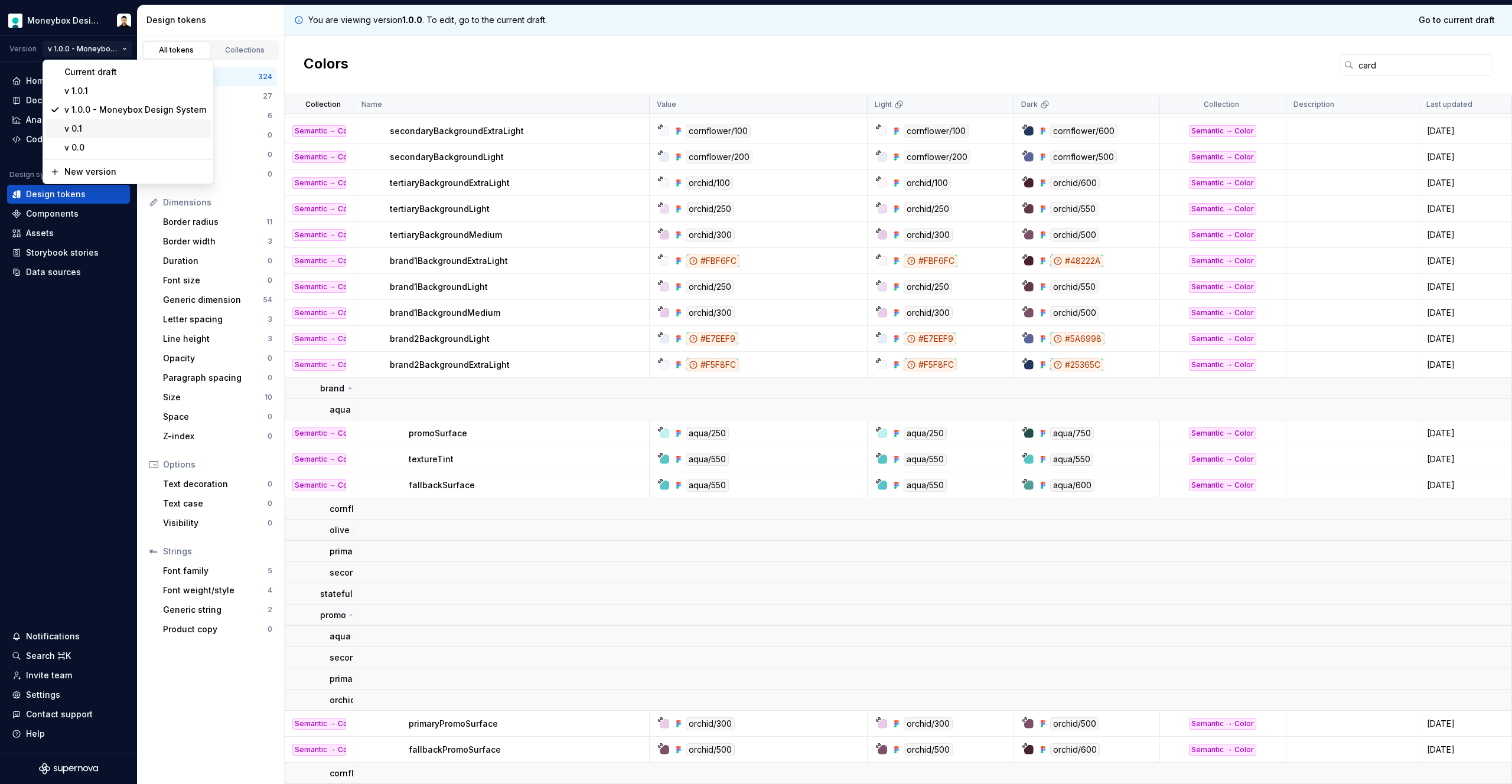 click on "v 0.1" at bounding box center [135, 129] 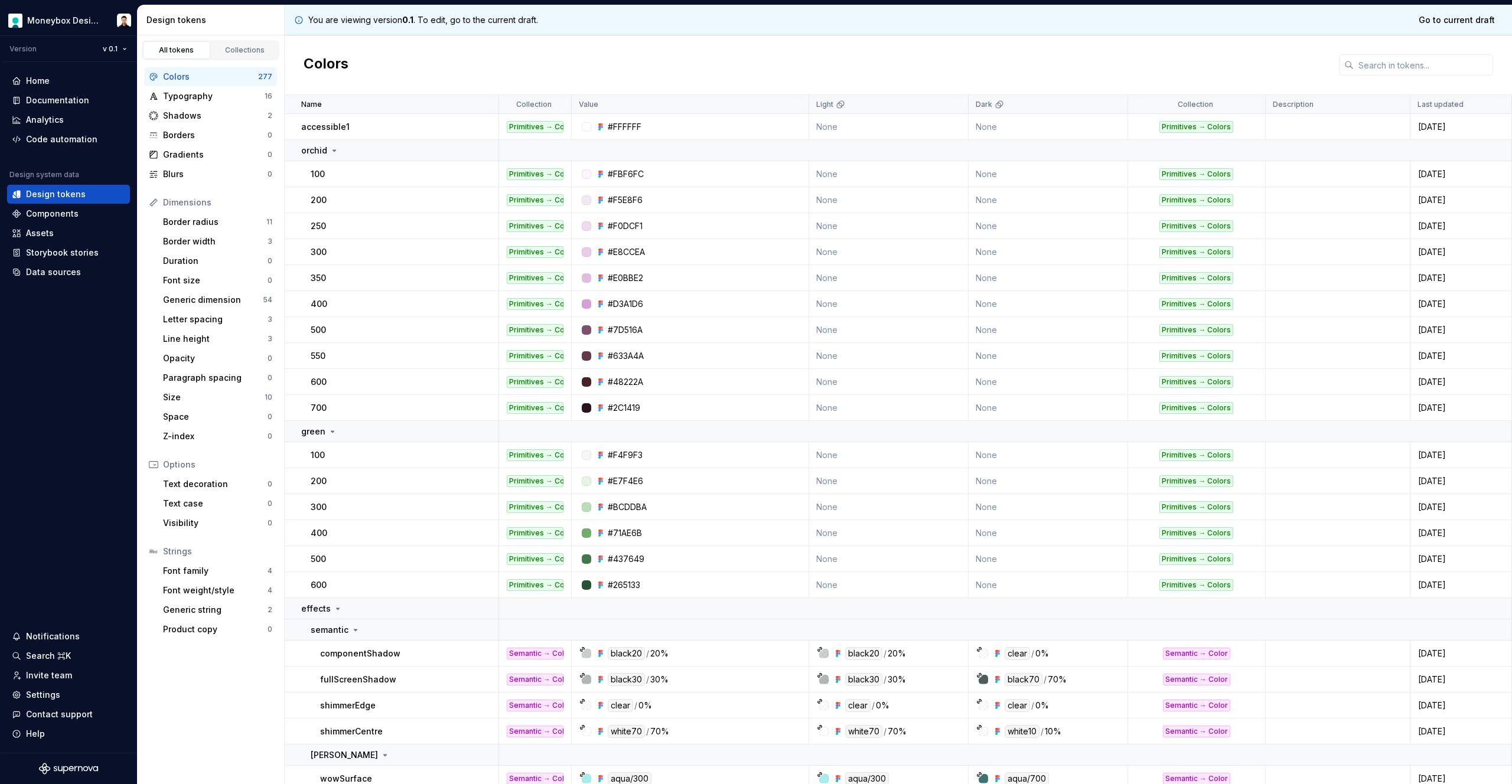 click on "Colors" at bounding box center (898, 65) 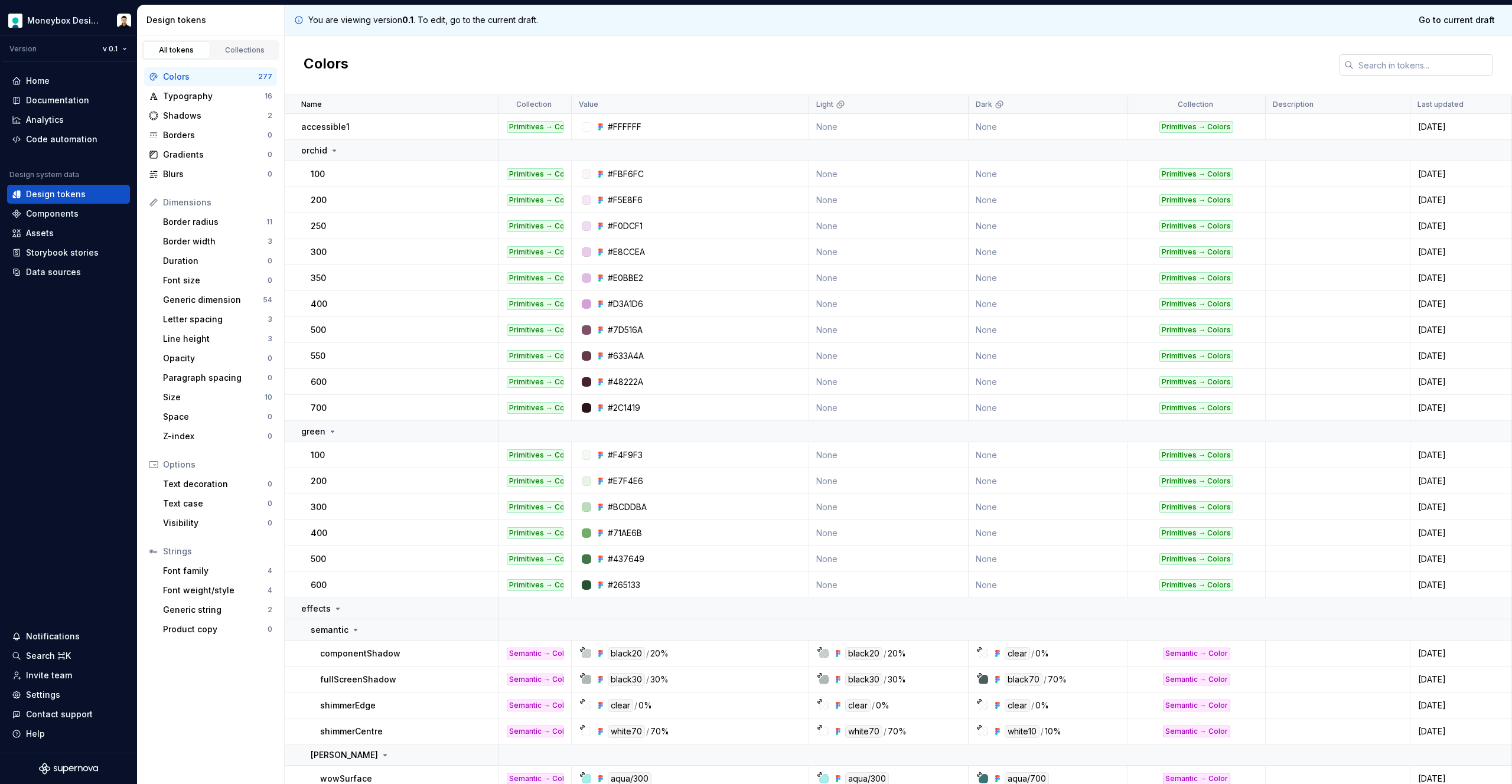 click at bounding box center [1423, 65] 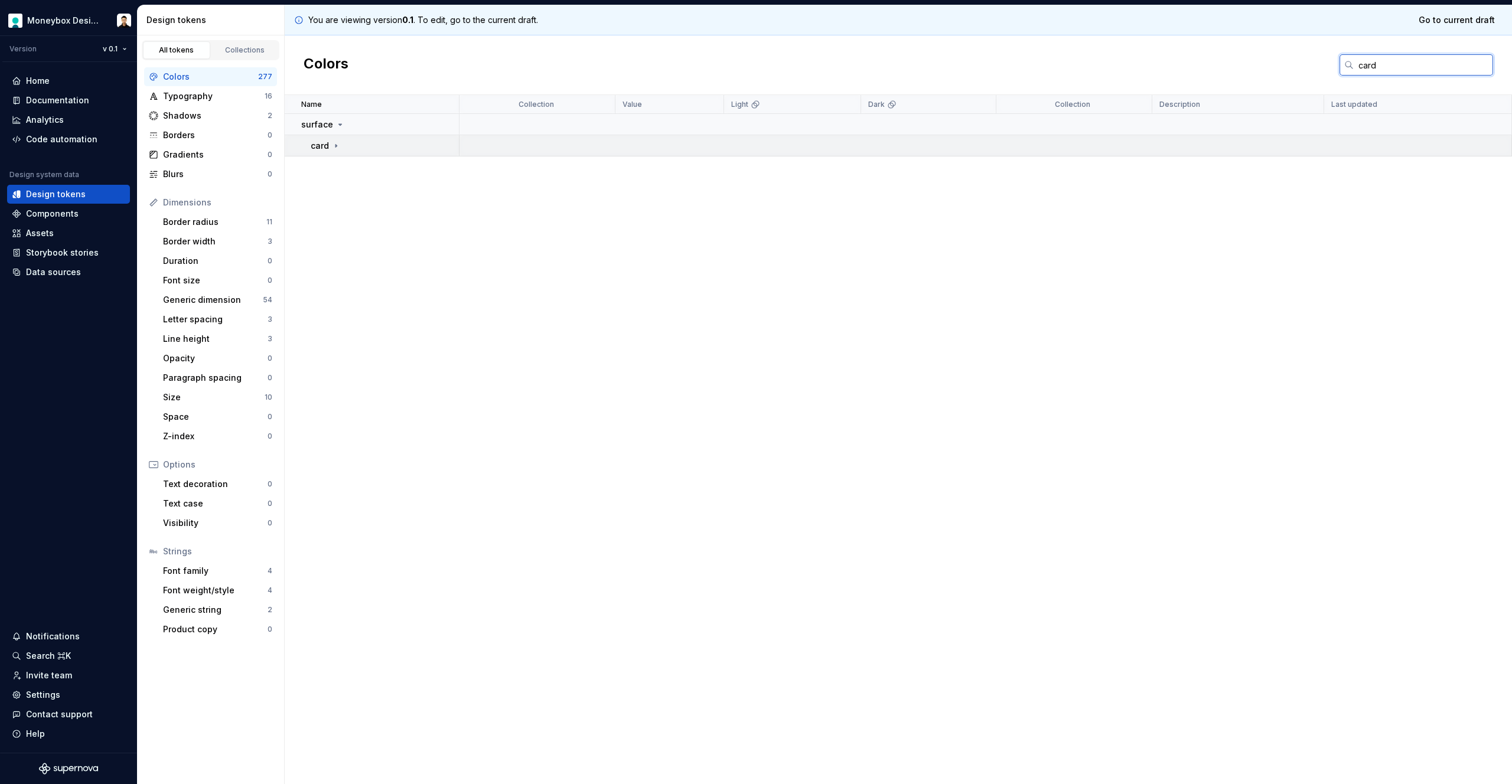 type on "card" 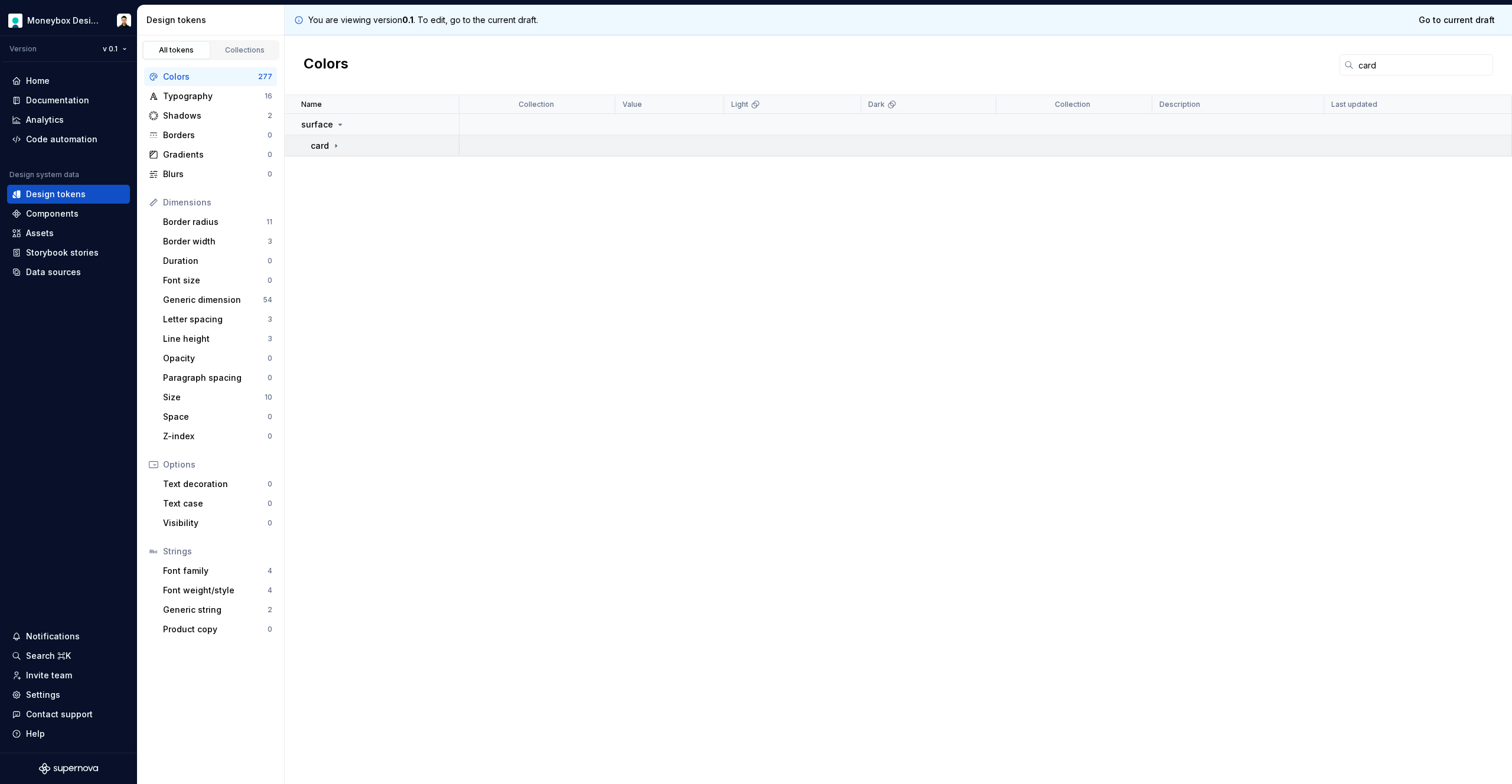 click on "card" at bounding box center [325, 146] 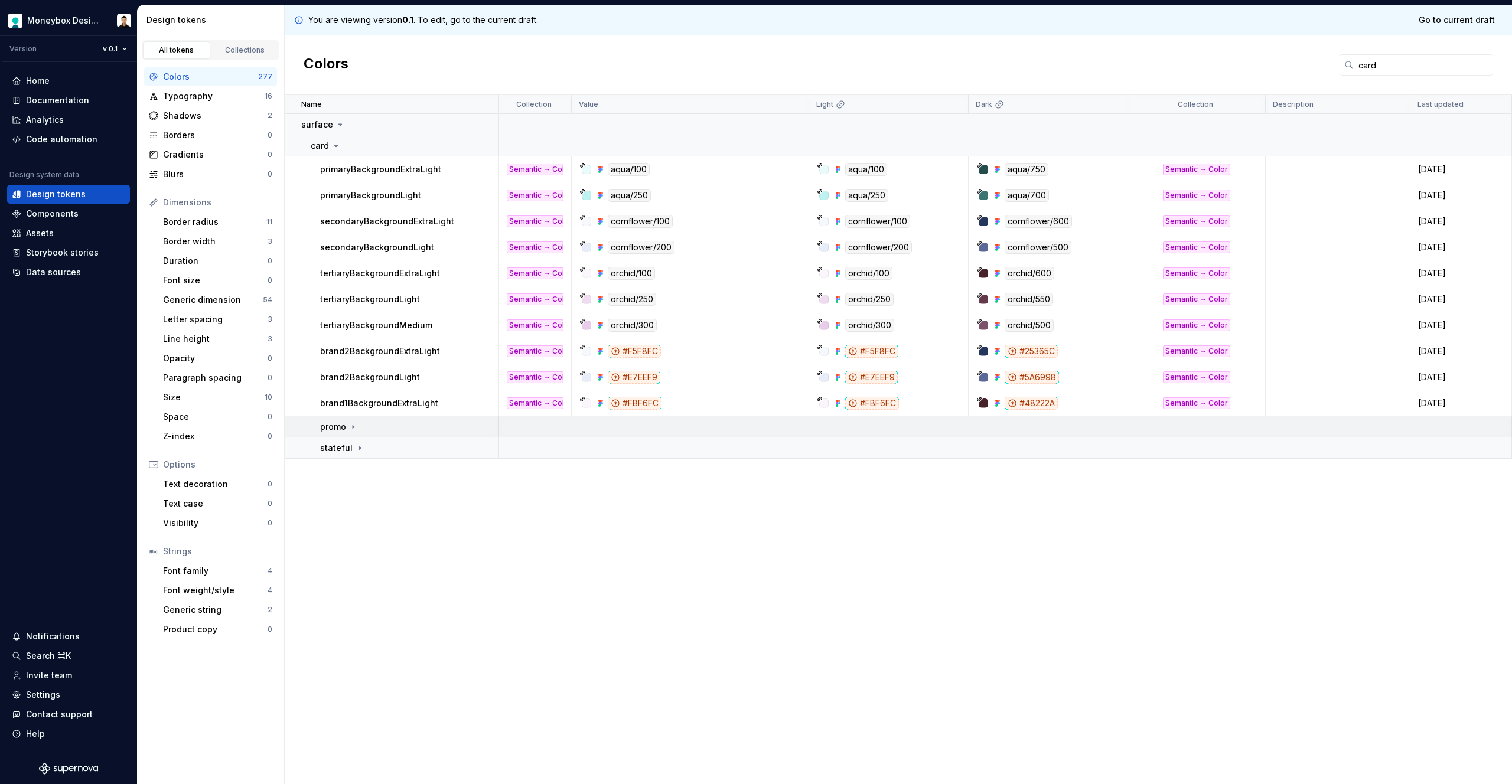 click on "promo" at bounding box center [333, 427] 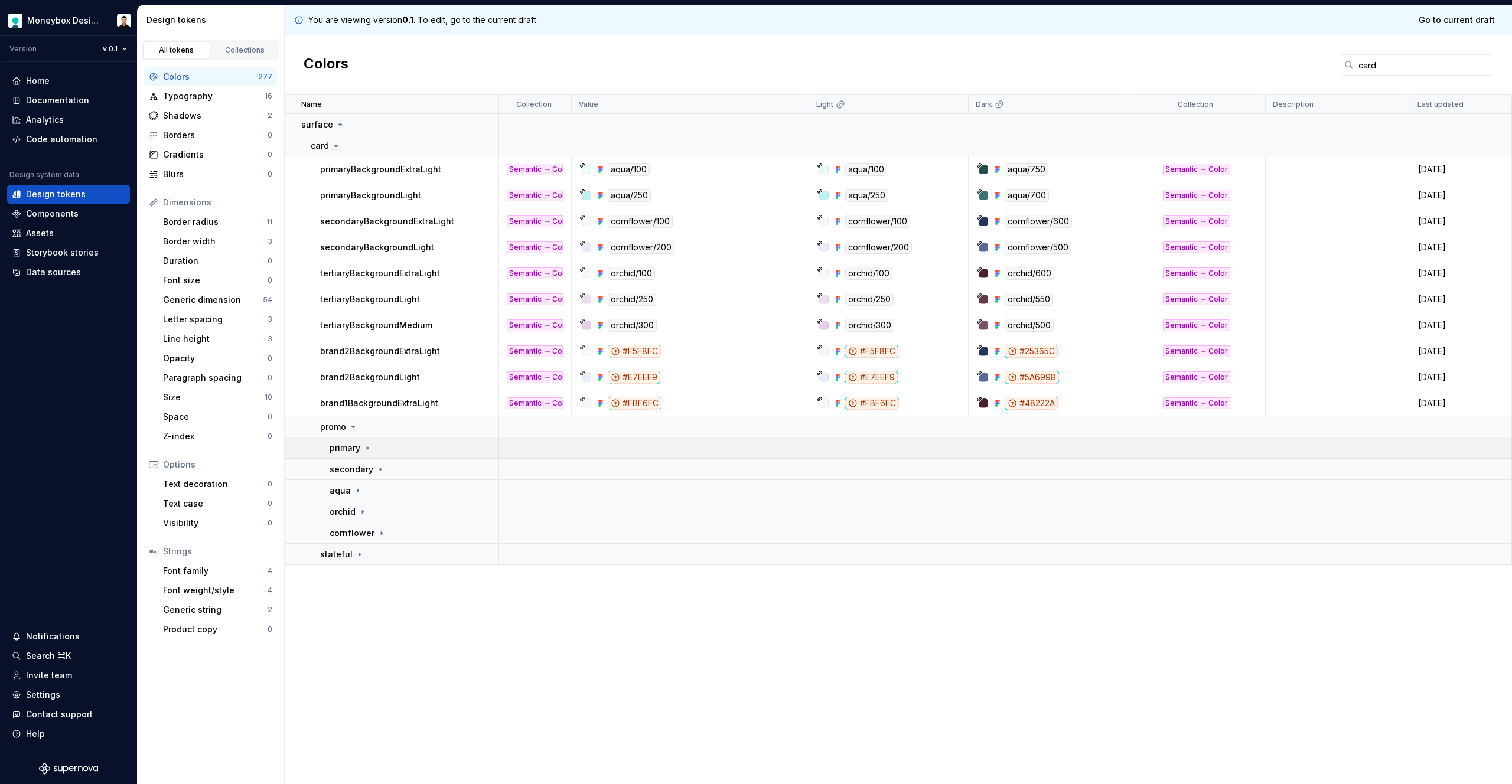 click on "primary" at bounding box center [413, 448] 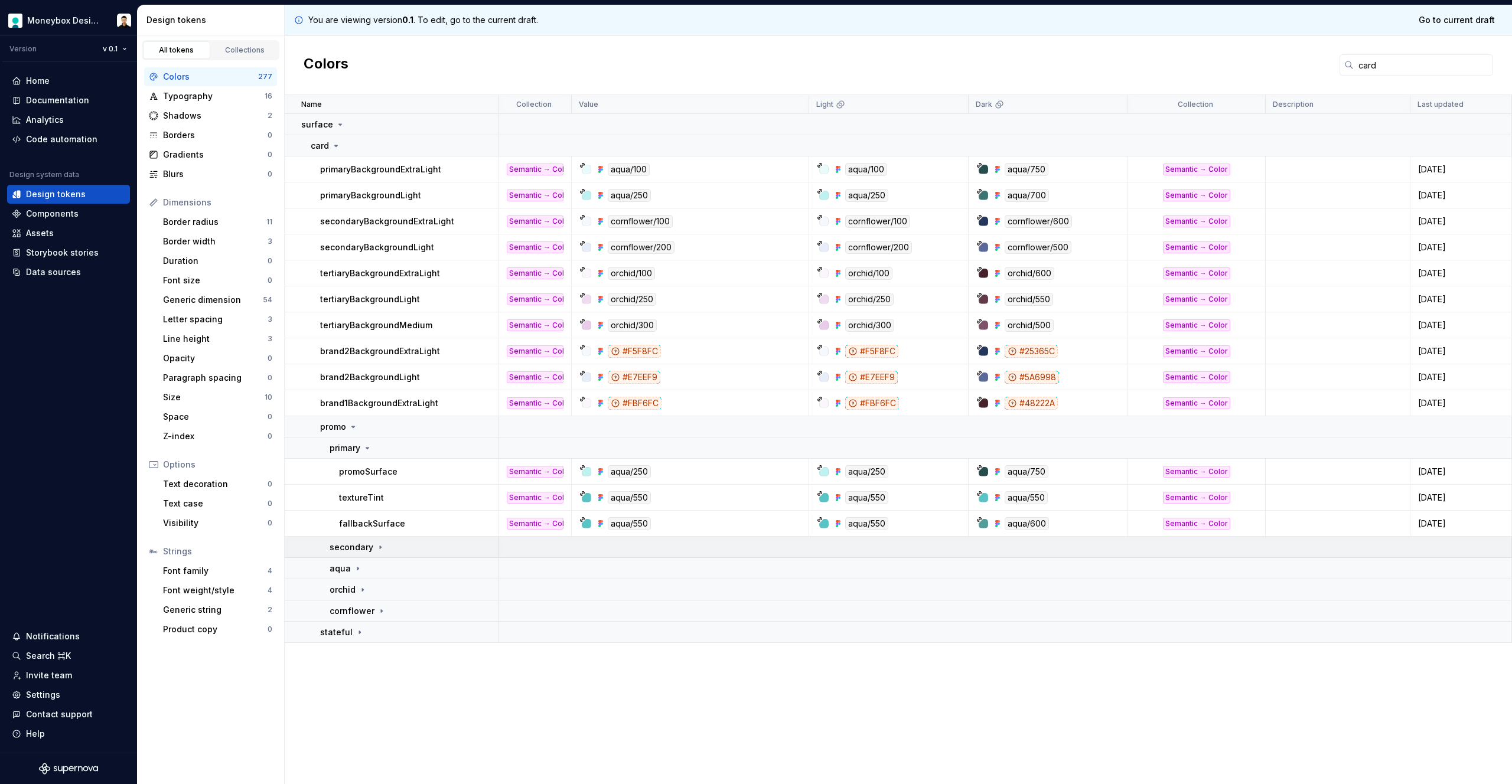 click on "secondary" at bounding box center (357, 547) 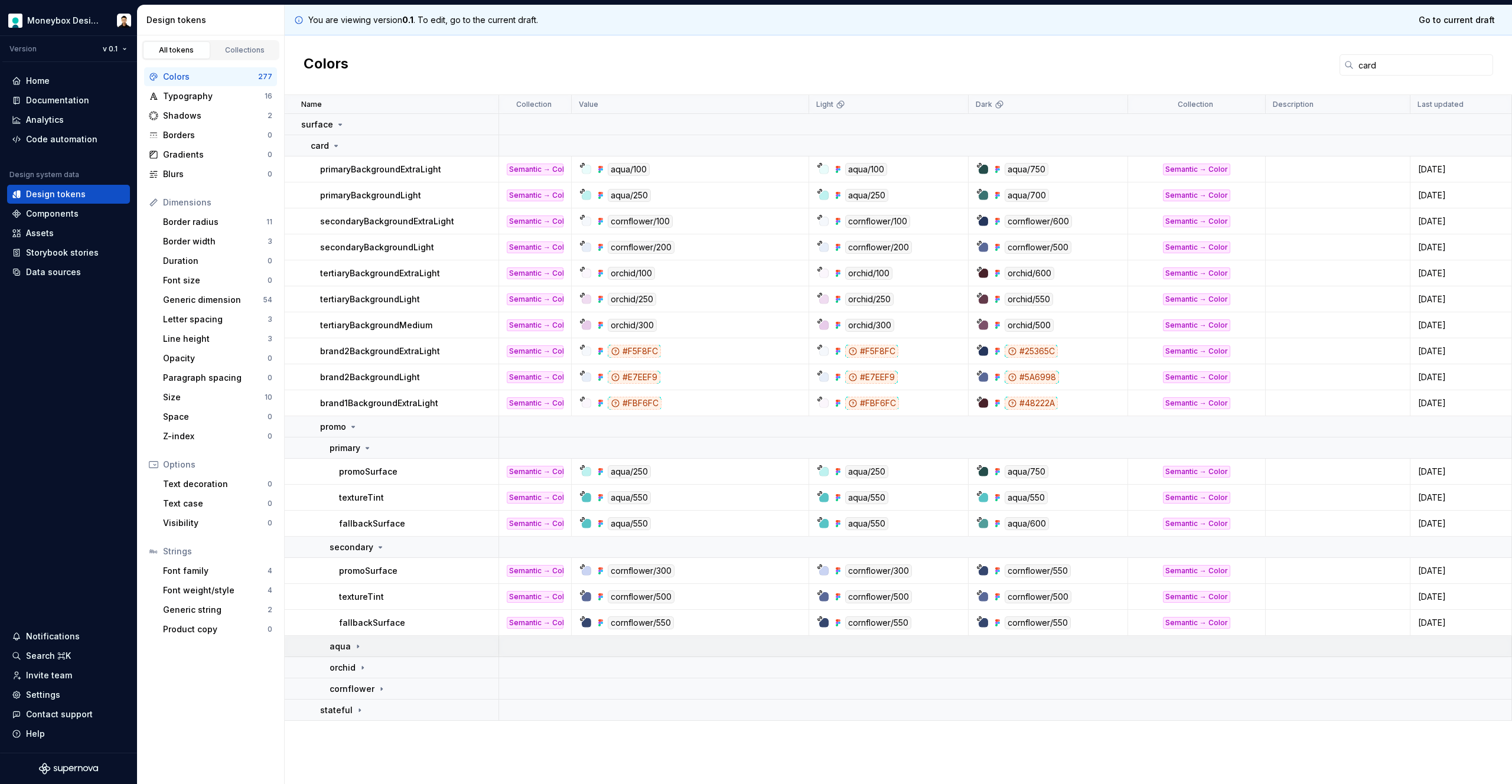 click on "aqua" at bounding box center (413, 646) 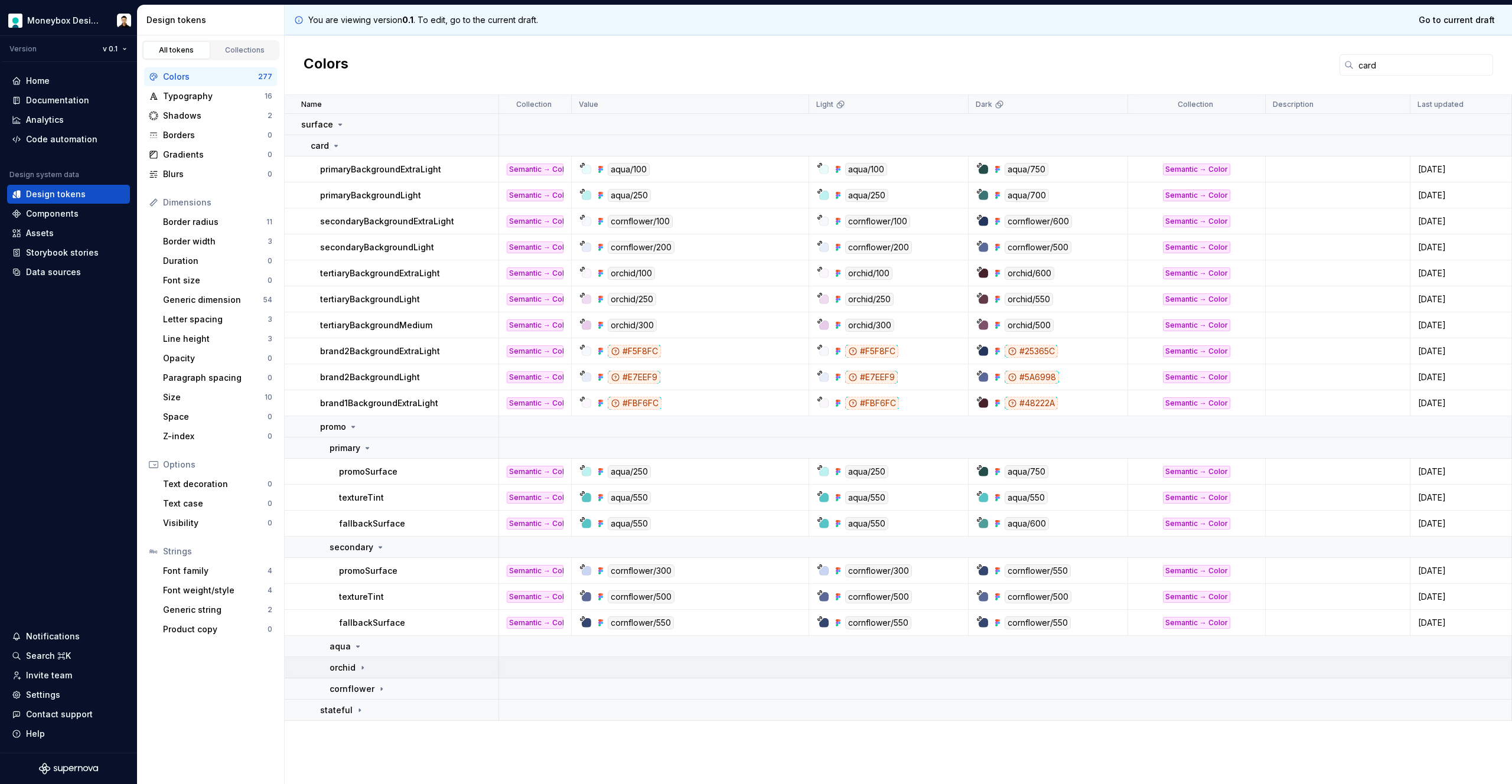 click 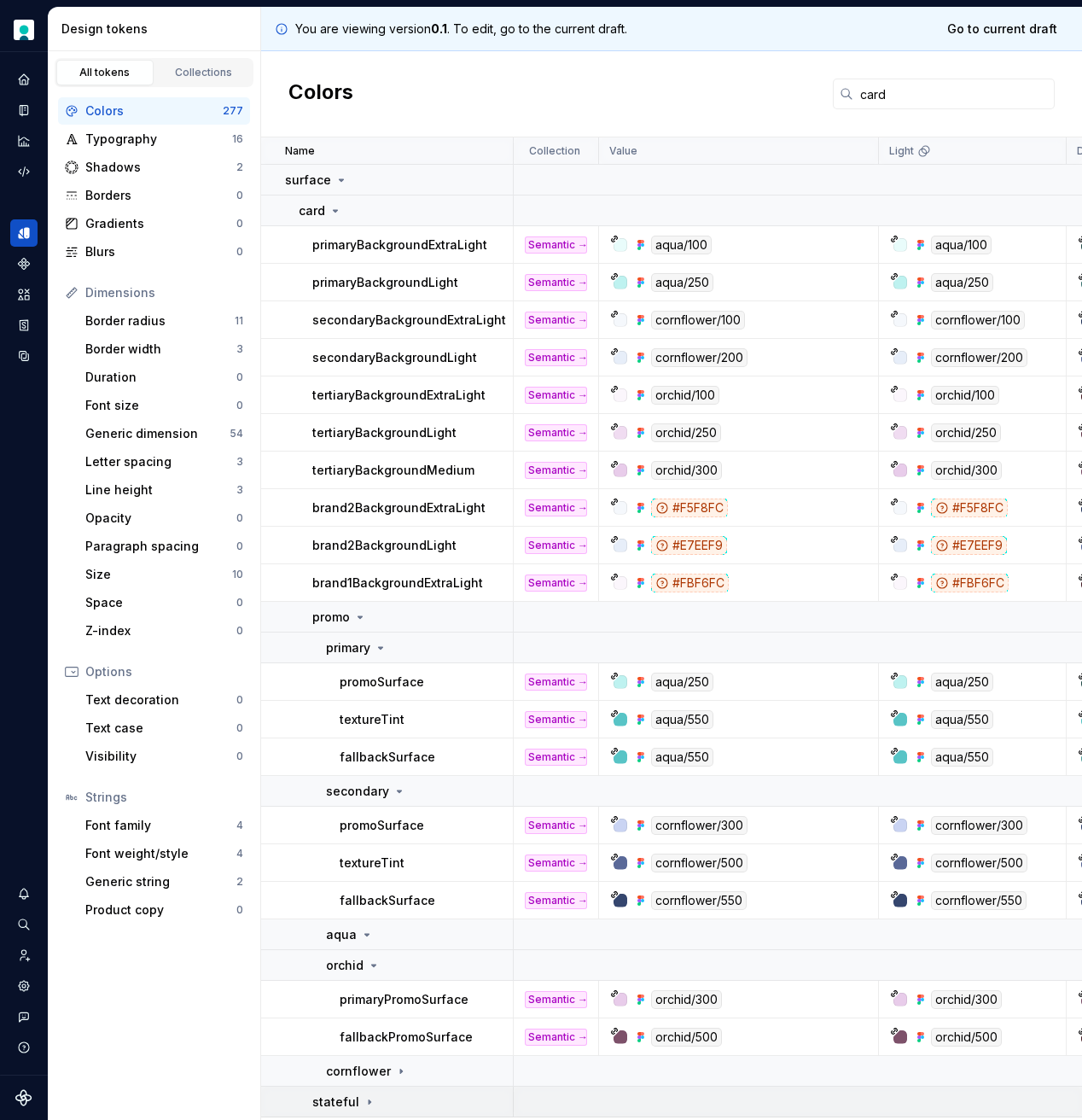 scroll, scrollTop: 7, scrollLeft: 0, axis: vertical 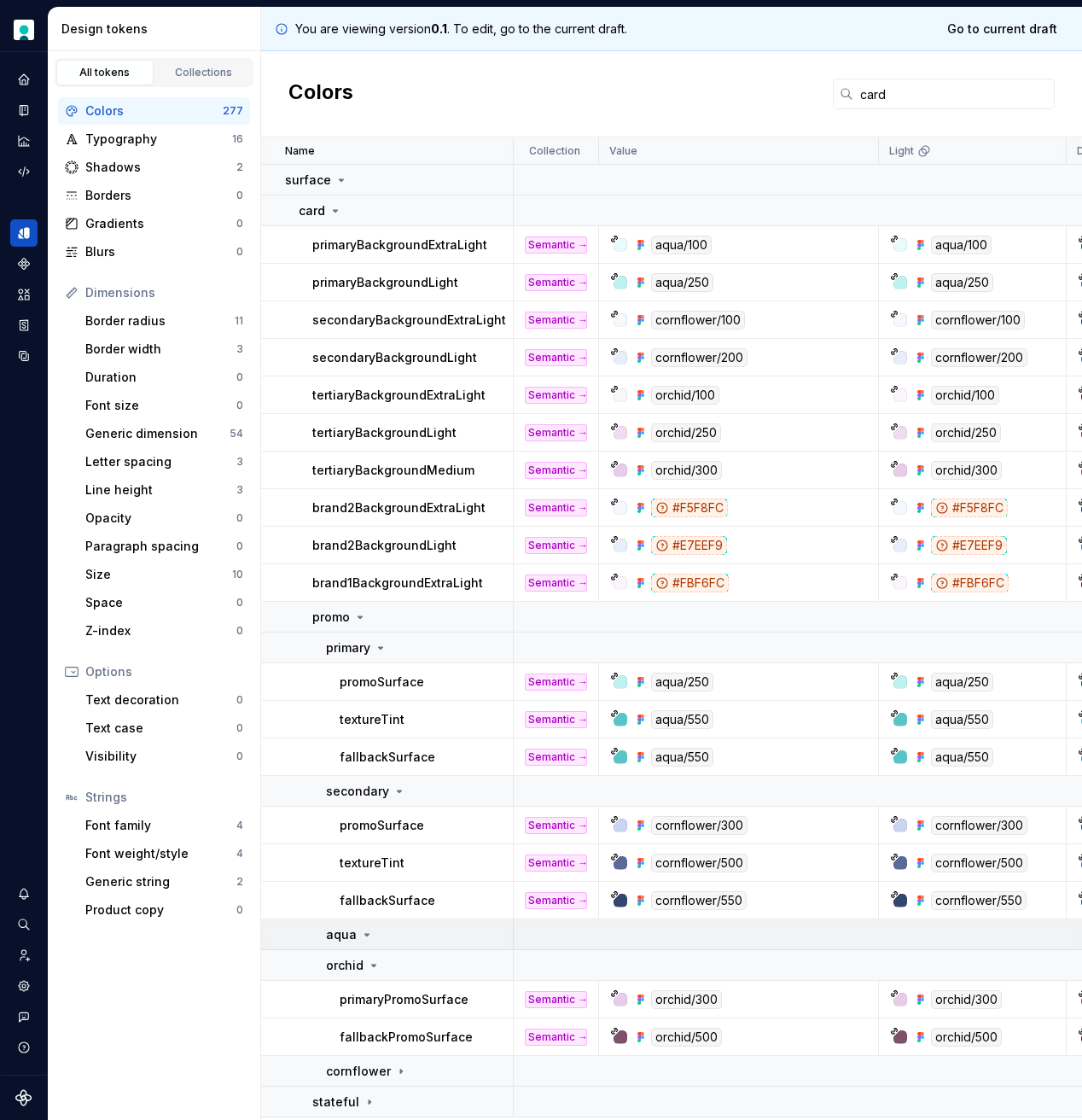 click 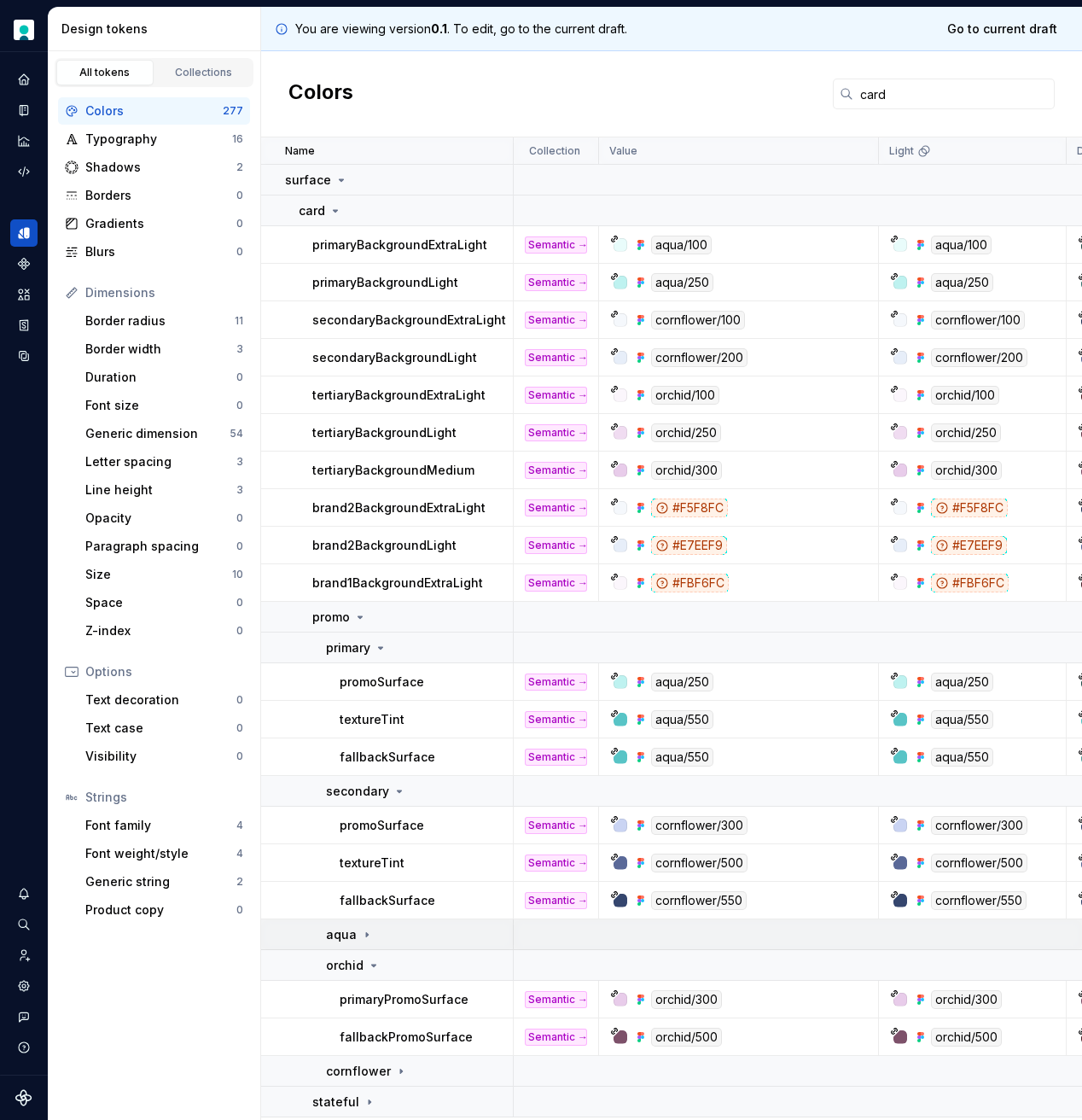 click 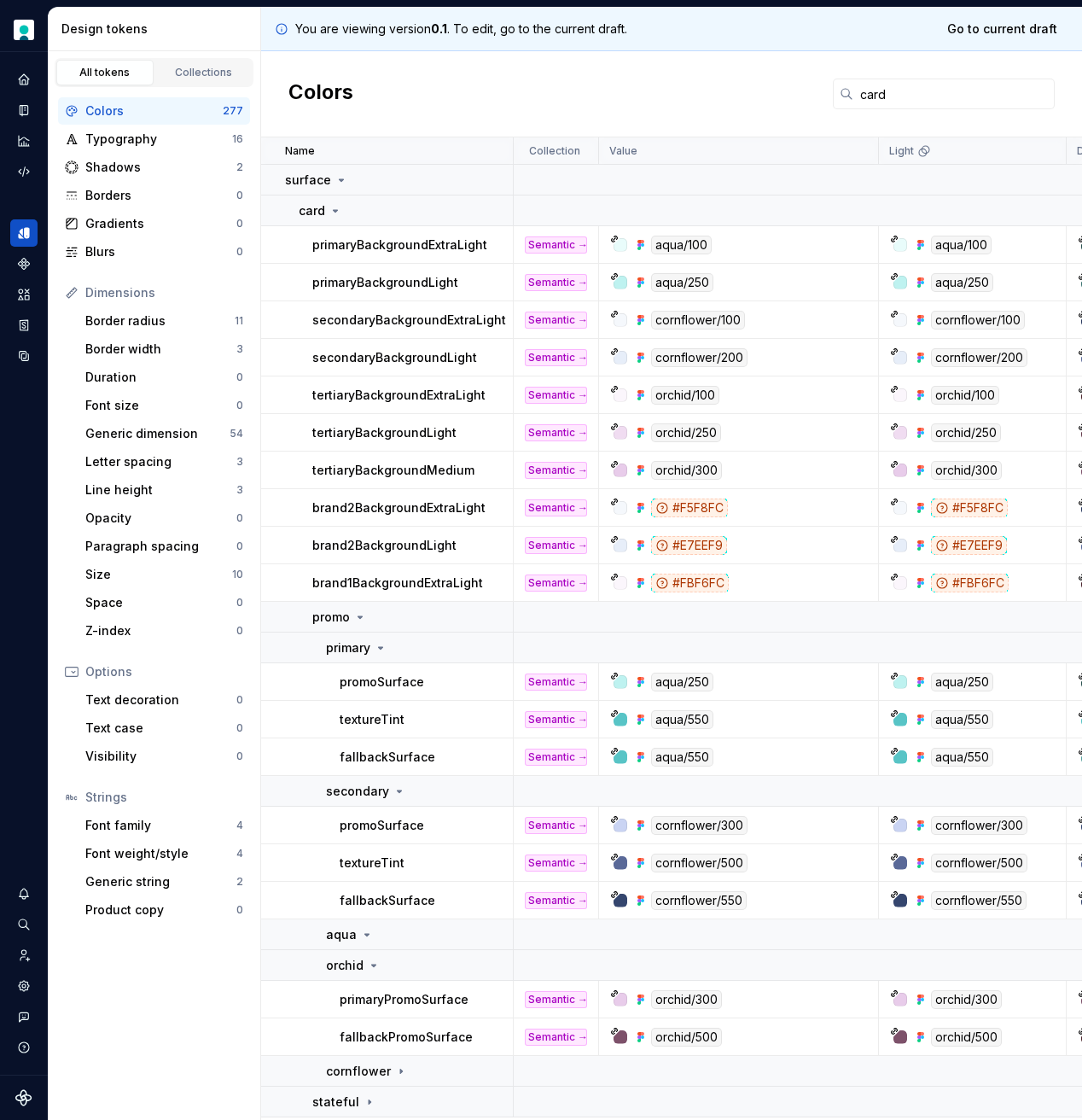 click on "Colors card" at bounding box center (672, 94) 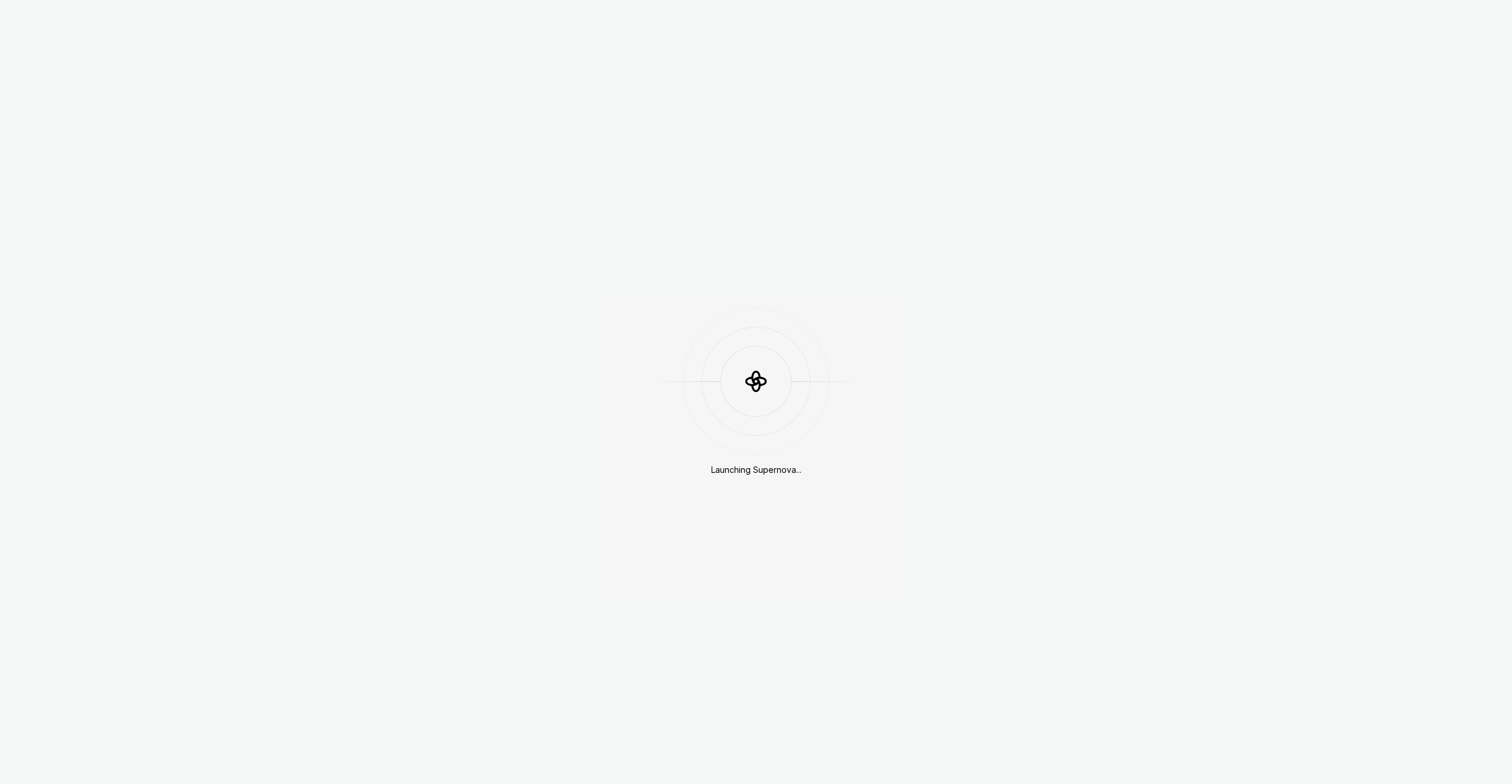 scroll, scrollTop: 0, scrollLeft: 0, axis: both 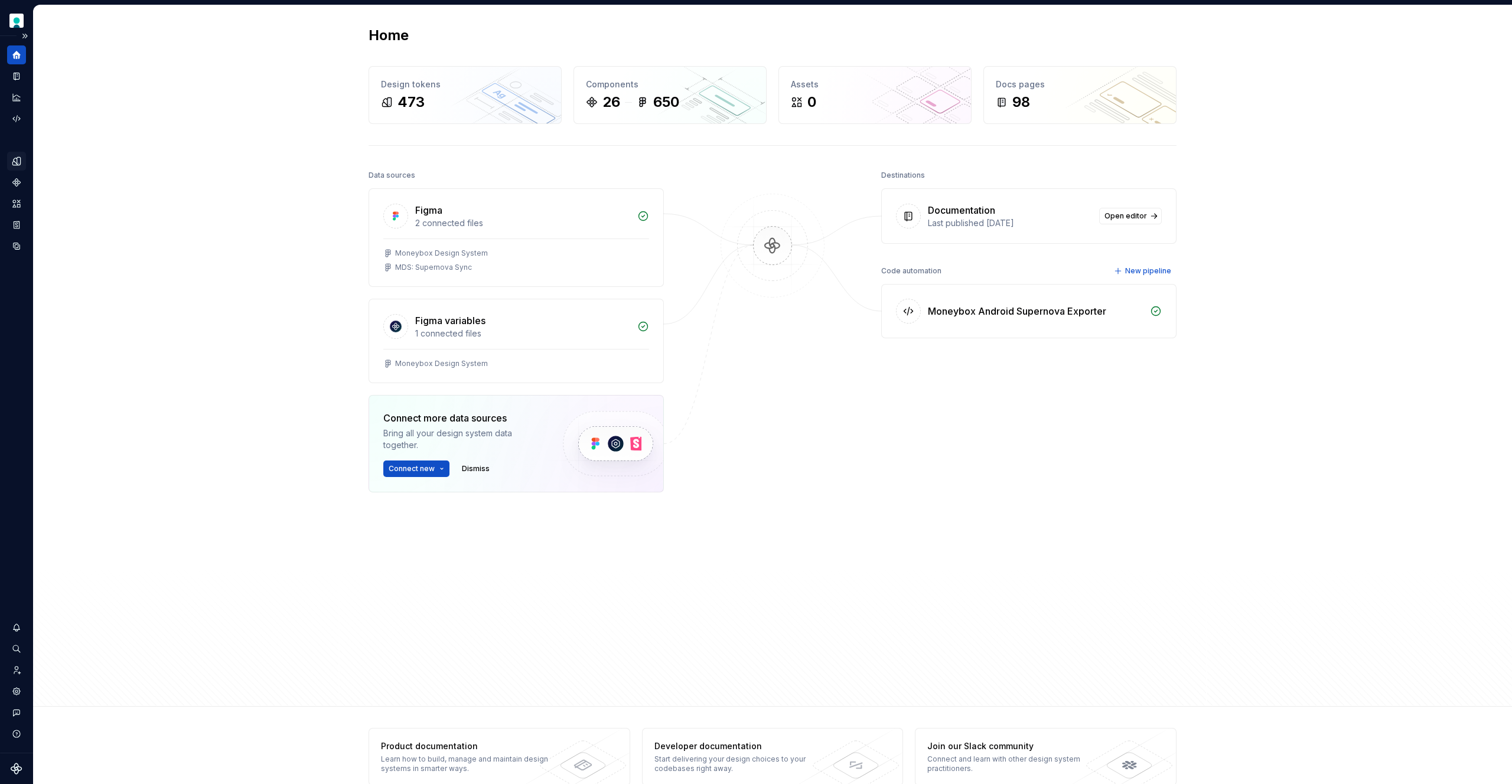 click 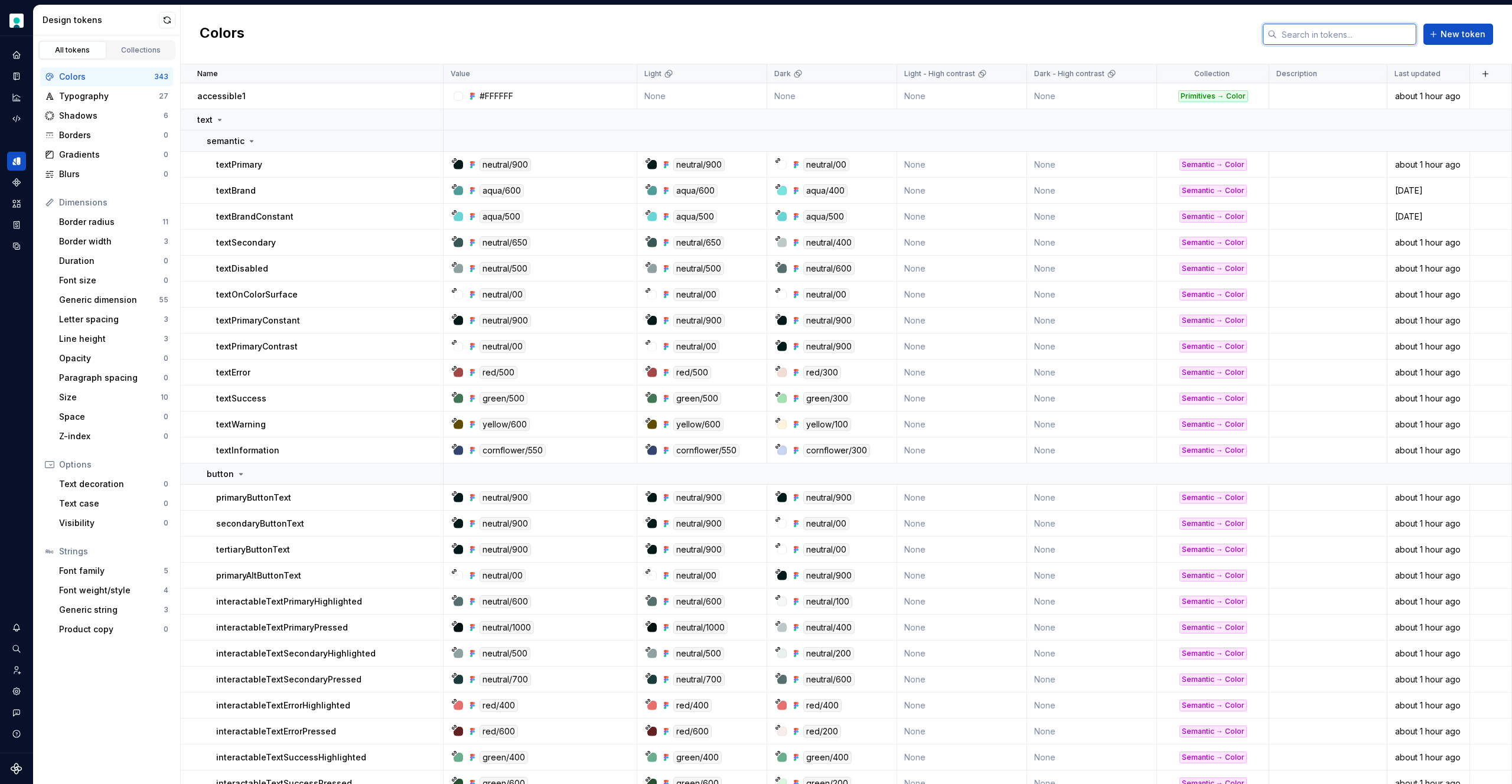 click at bounding box center (1347, 34) 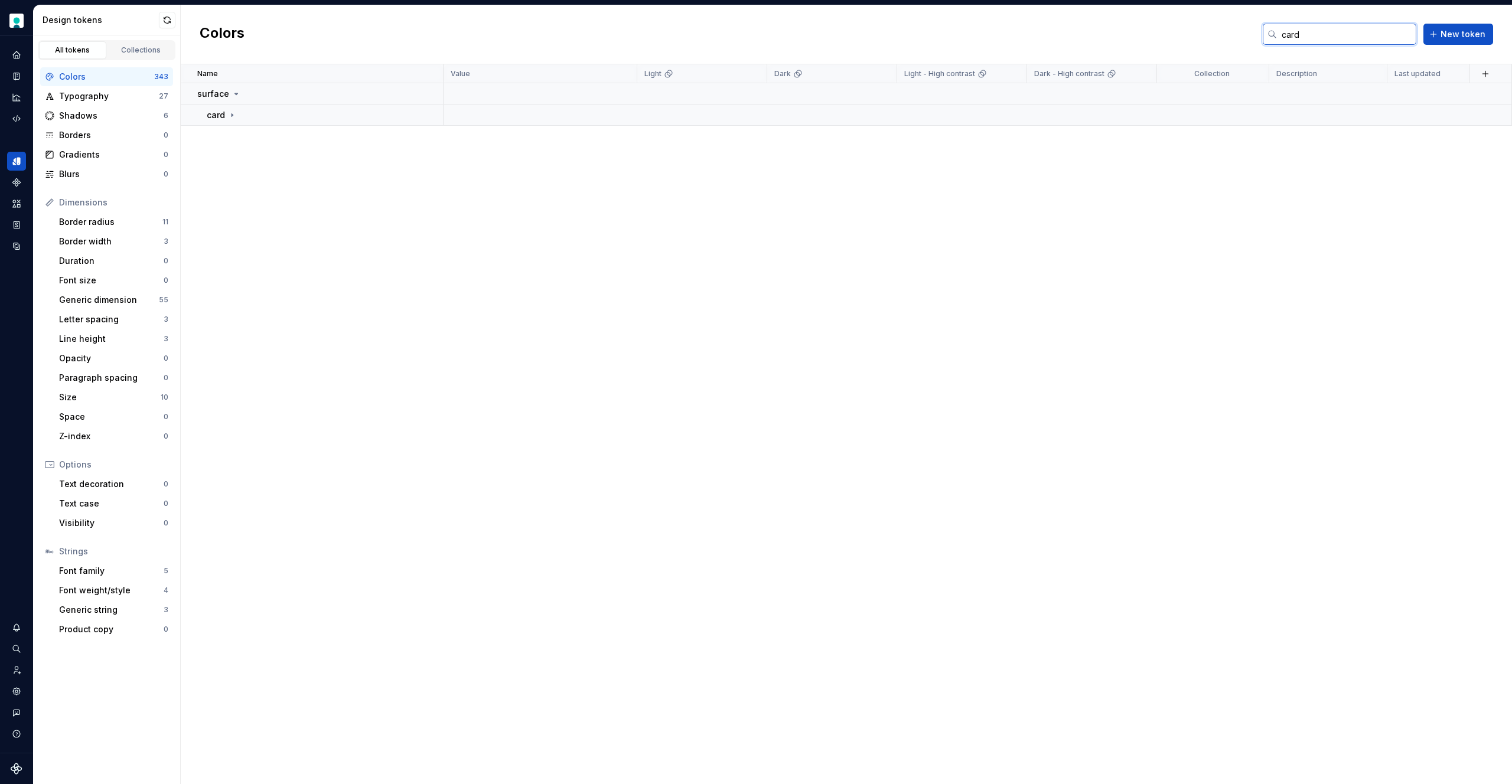 type on "card" 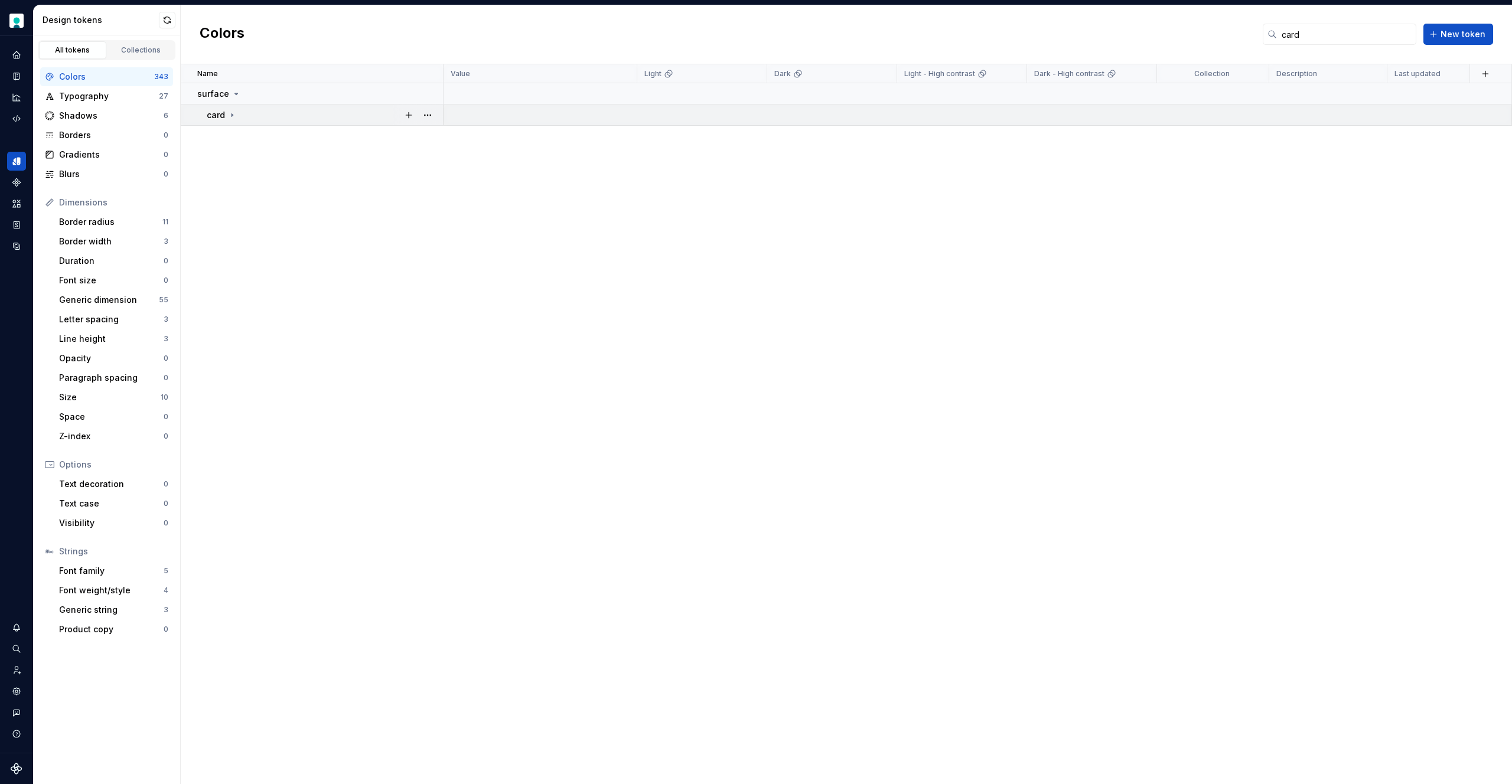 click on "card" at bounding box center [312, 115] 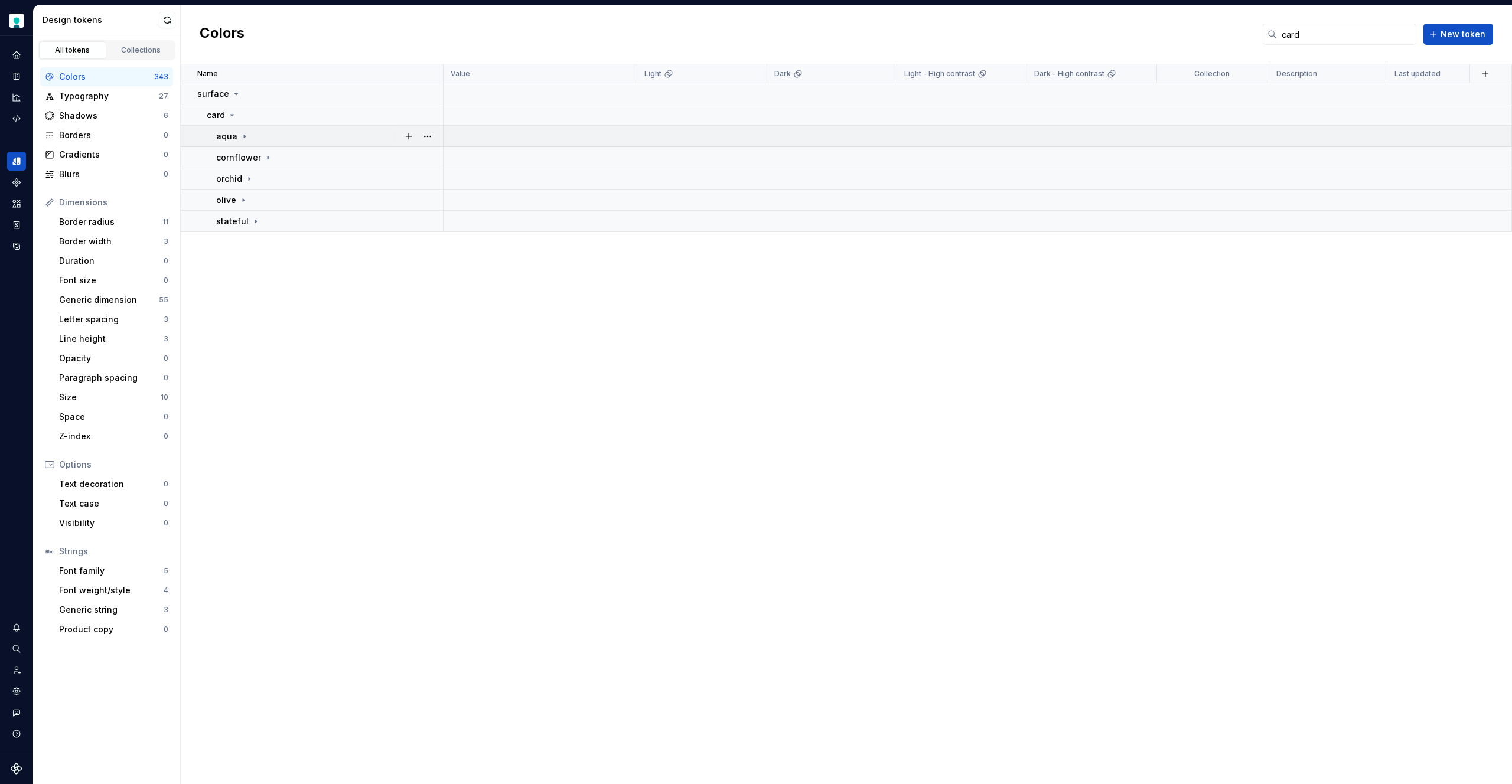 click 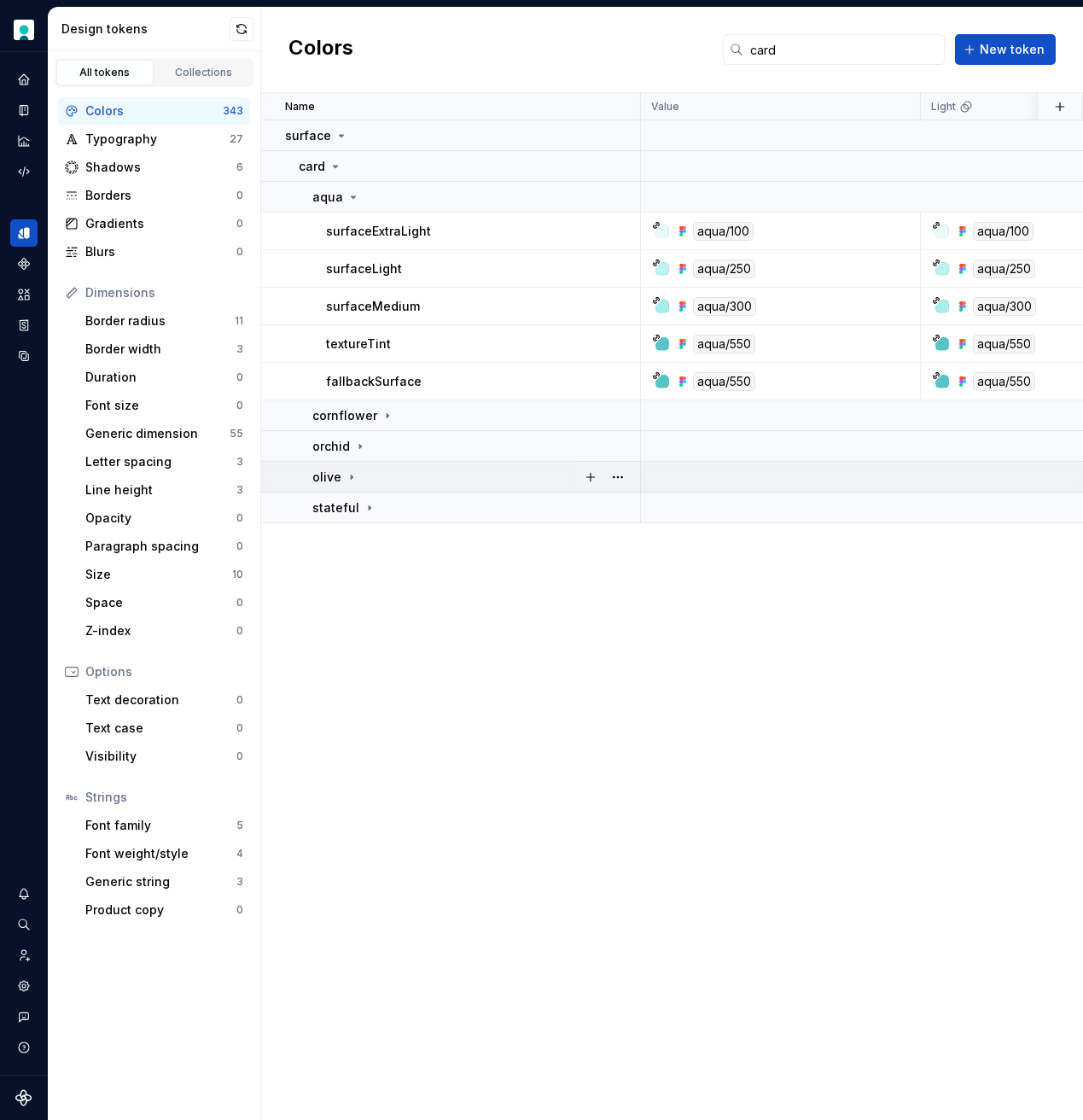 click on "olive" at bounding box center (327, 477) 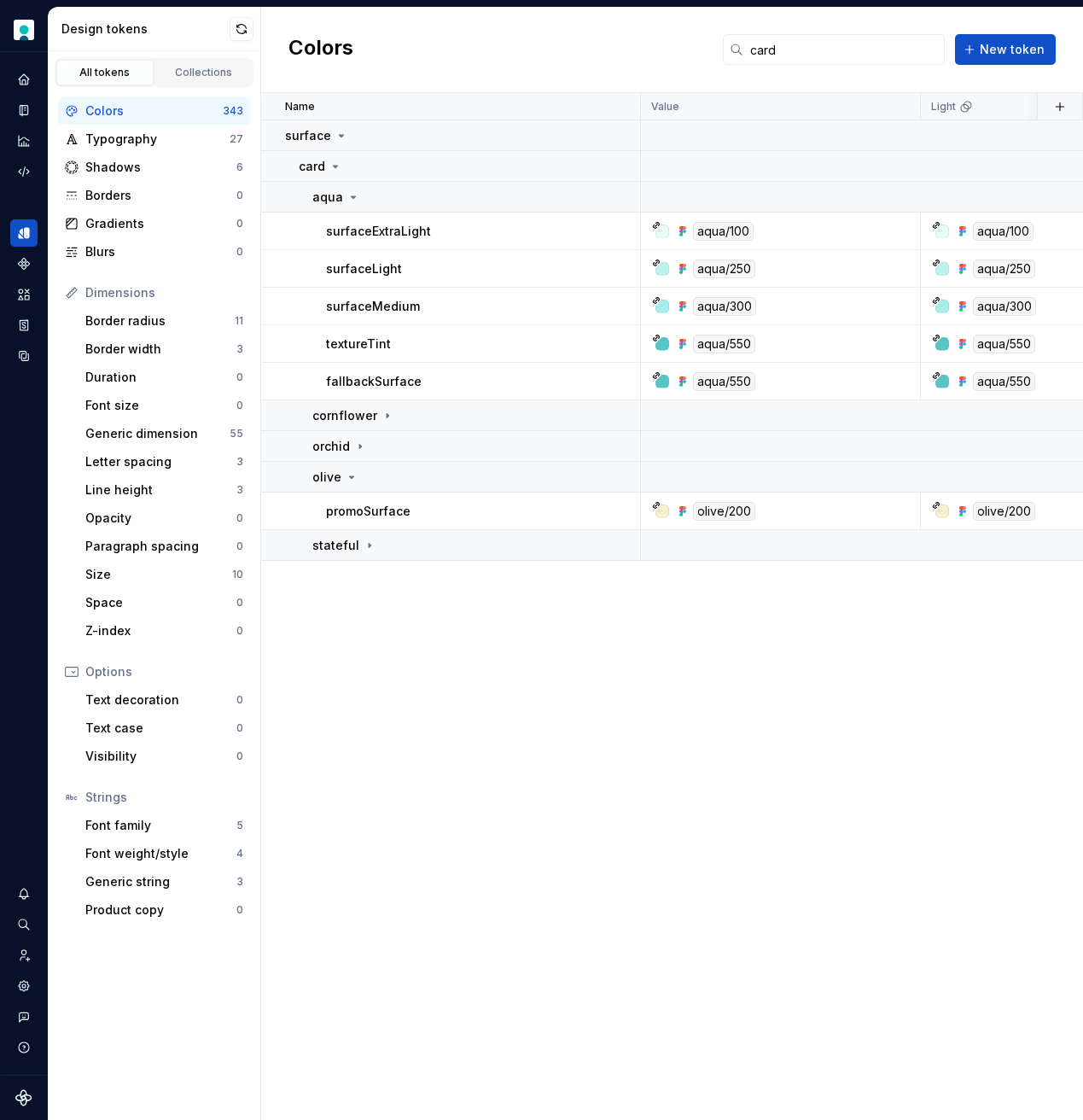 click on "Name Value Light Dark Light - High contrast Dark - High contrast Collection Description Last updated surface card aqua surfaceExtraLight aqua/100 aqua/100 aqua/800 None None Semantic → Color about 1 hour ago surfaceLight aqua/250 aqua/250 aqua/750 None None Semantic → Color about 1 hour ago surfaceMedium aqua/300 aqua/300 aqua/700 None None Semantic → Color about 1 hour ago textureTint aqua/550 aqua/550 aqua/550 None None Semantic → Color about 1 hour ago fallbackSurface aqua/550 aqua/550 aqua/550 None None Semantic → Color about 1 hour ago cornflower orchid olive promoSurface olive/200 olive/200 olive/600 None None Semantic → Color about 1 hour ago stateful" at bounding box center [672, 606] 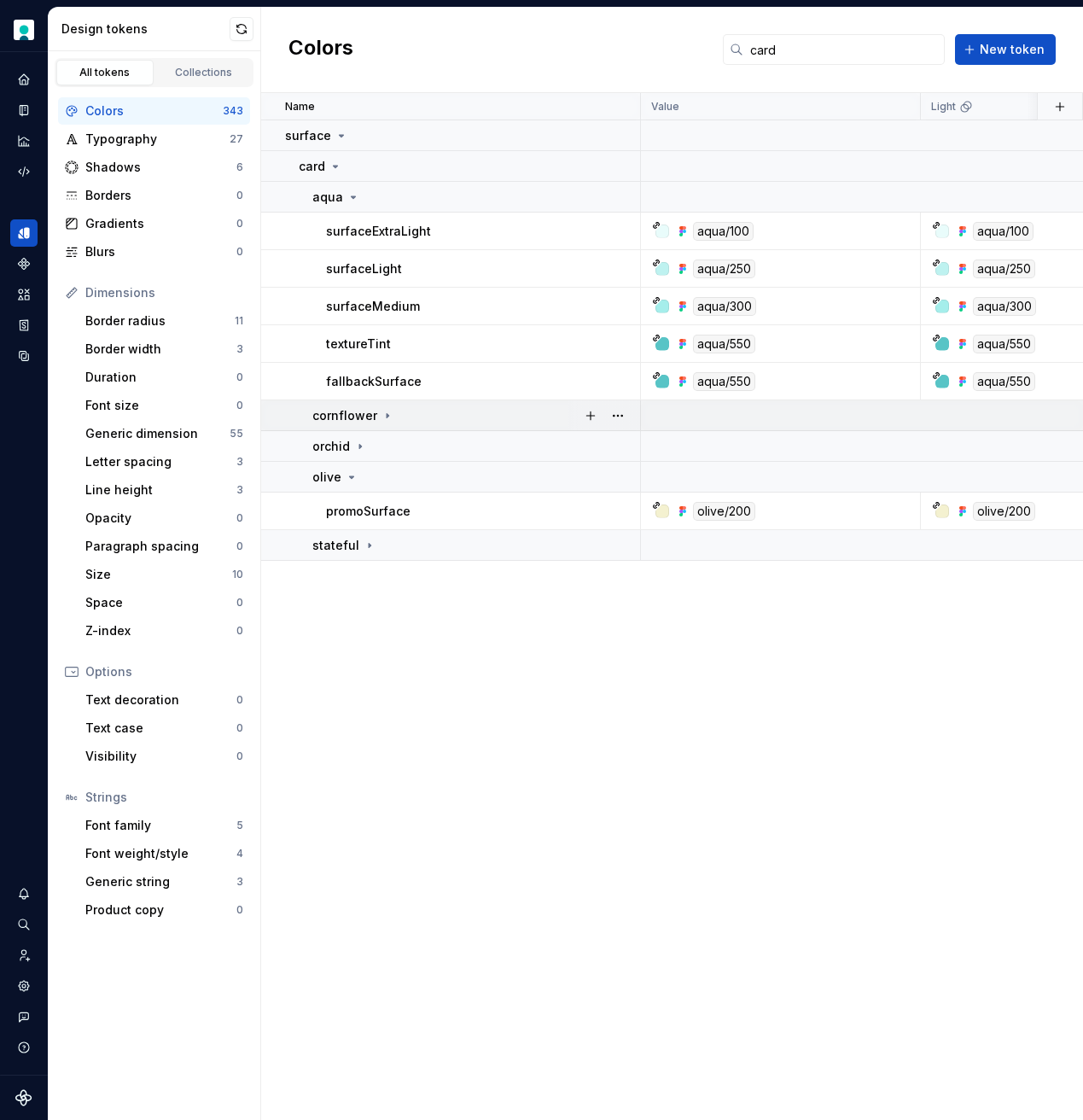 click 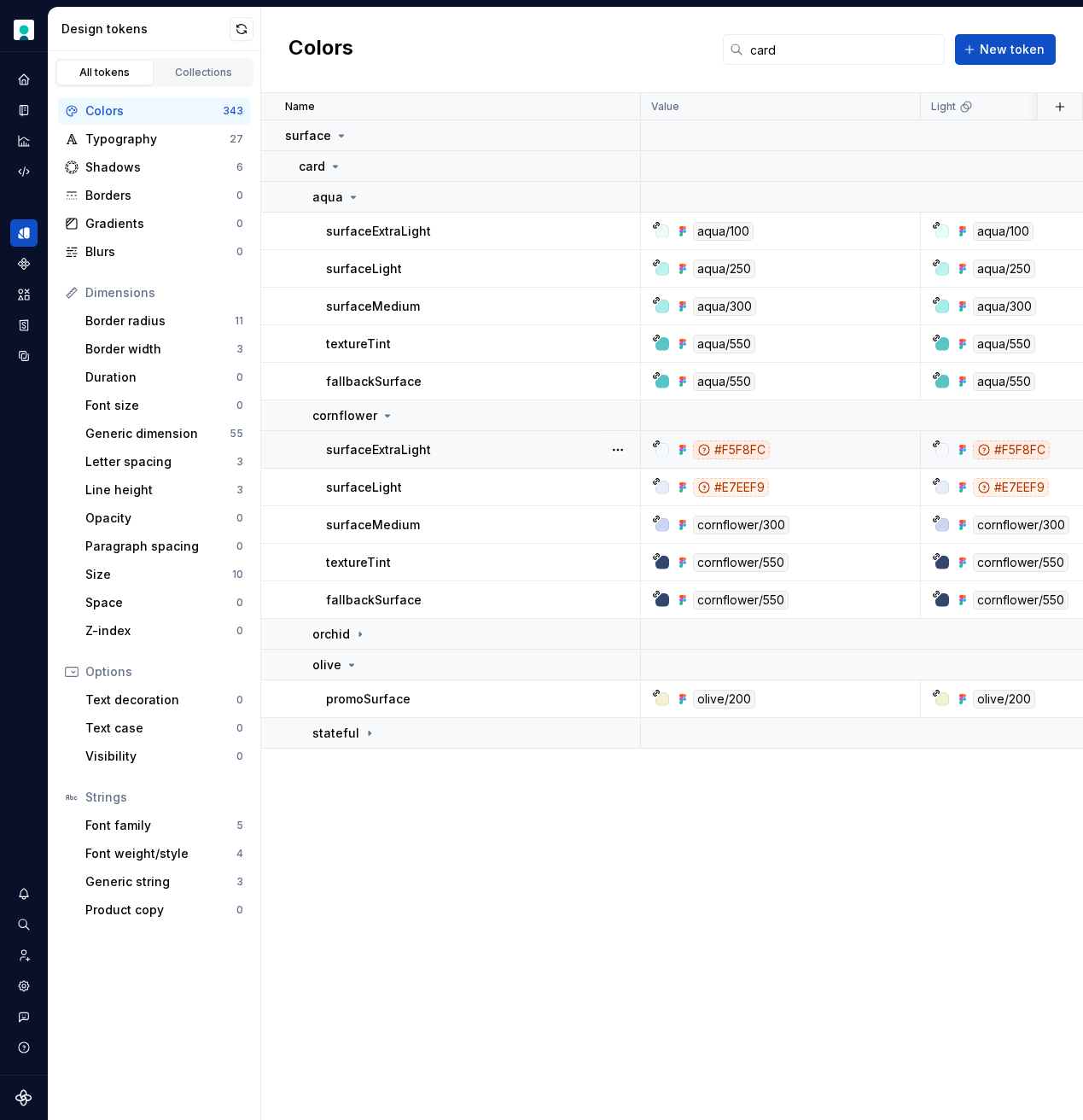 click on "#F5F8FC" at bounding box center (731, 450) 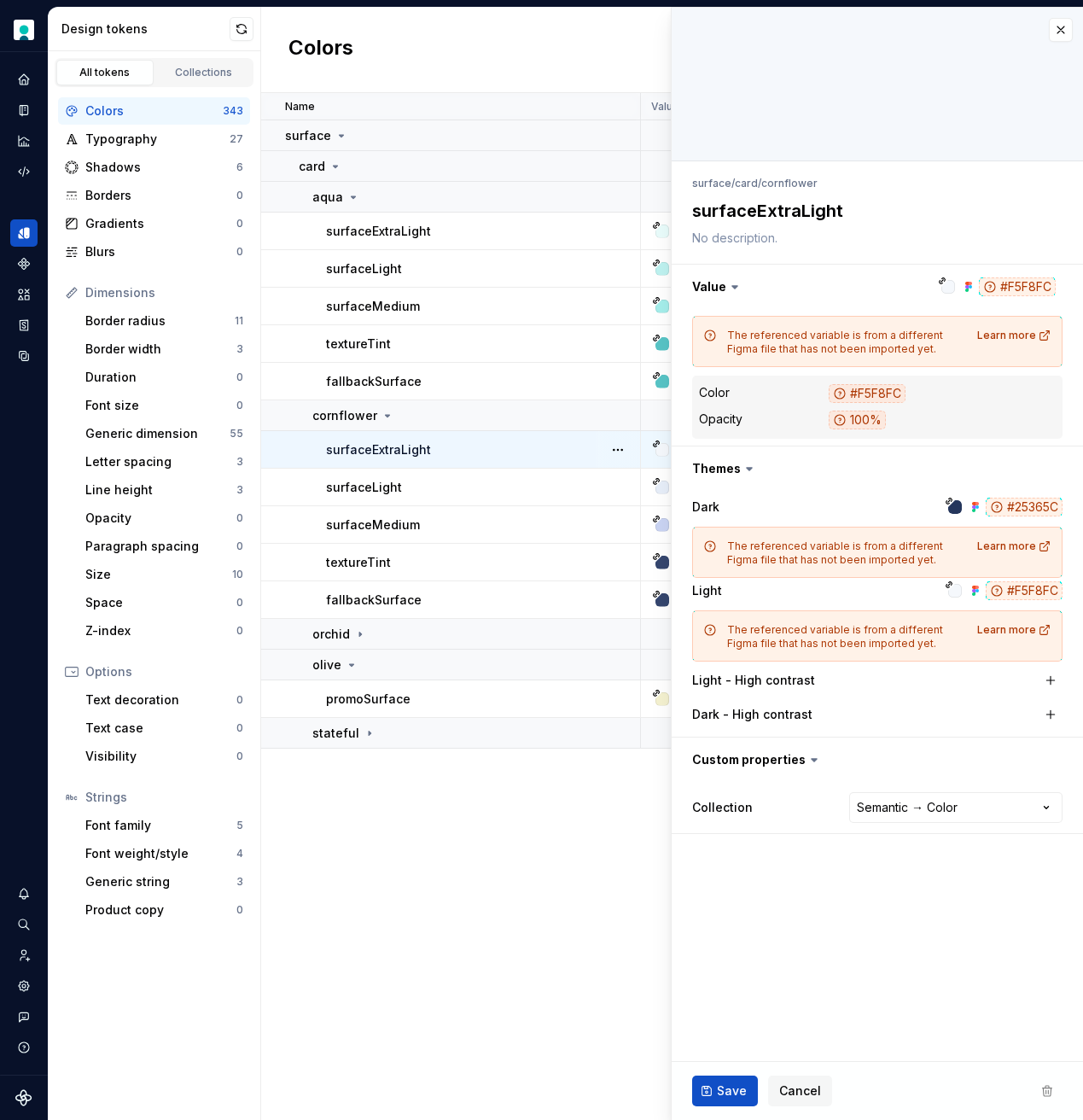 click on "**********" at bounding box center (877, 549) 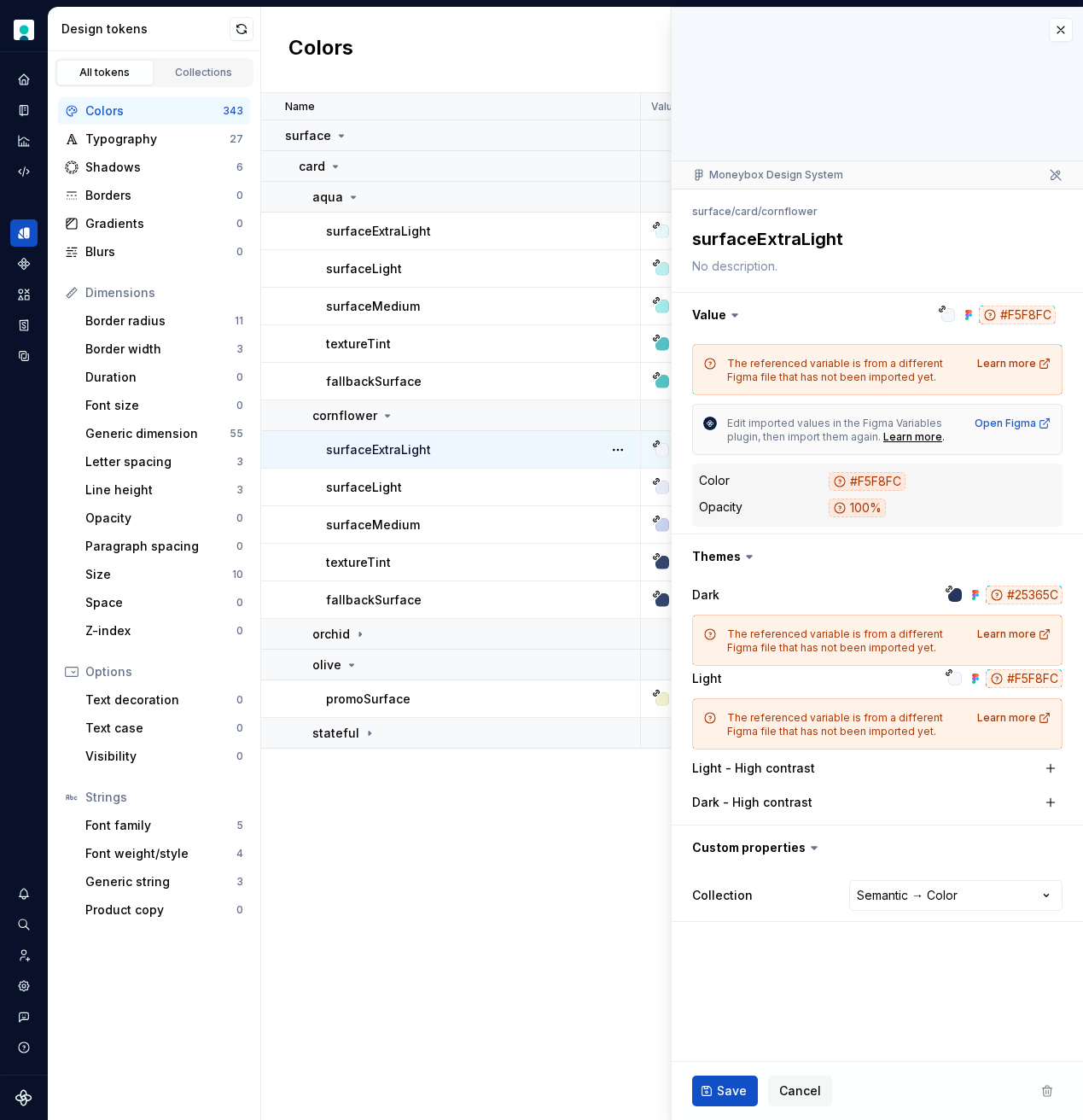 type on "*" 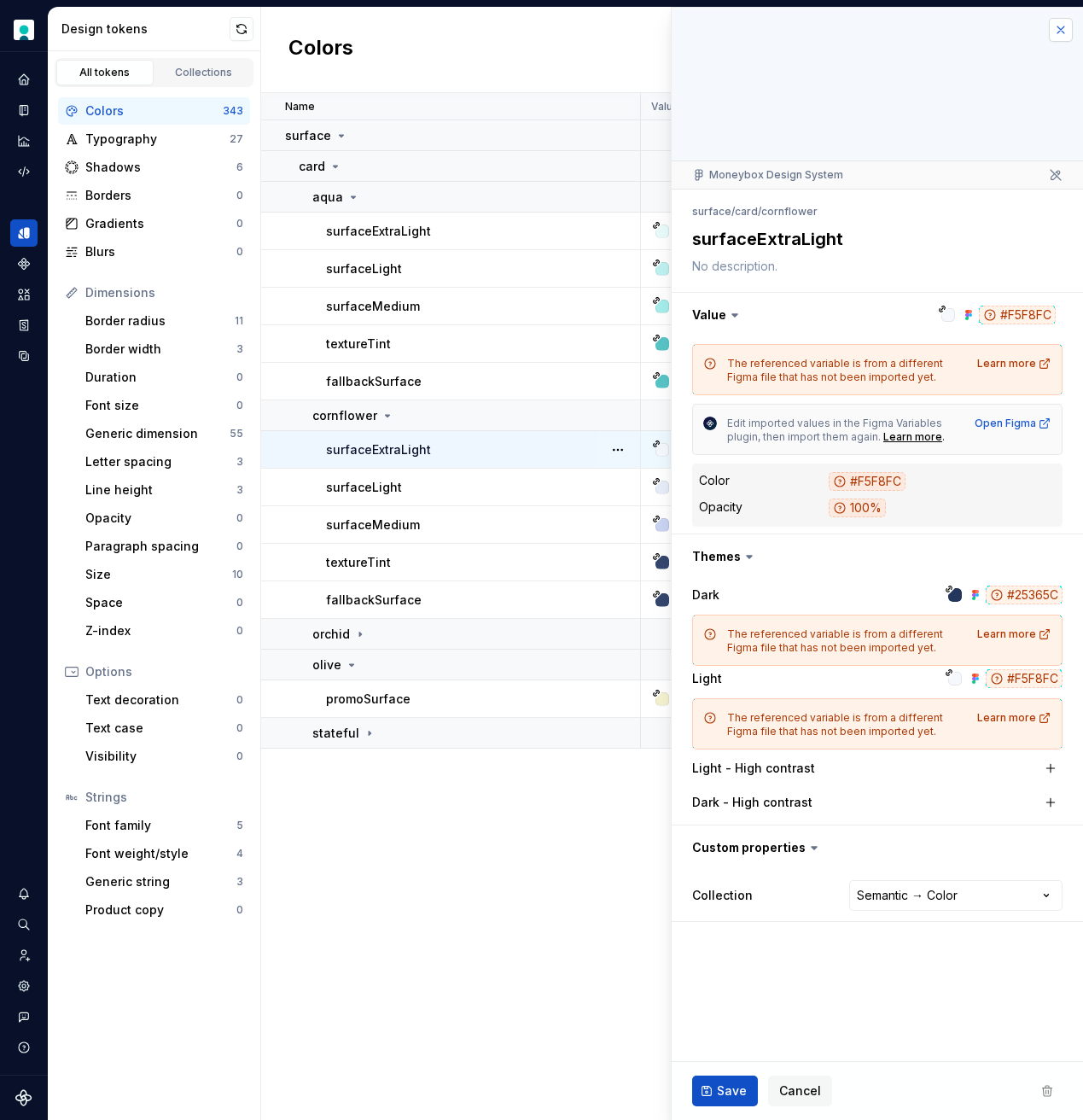click at bounding box center [1061, 30] 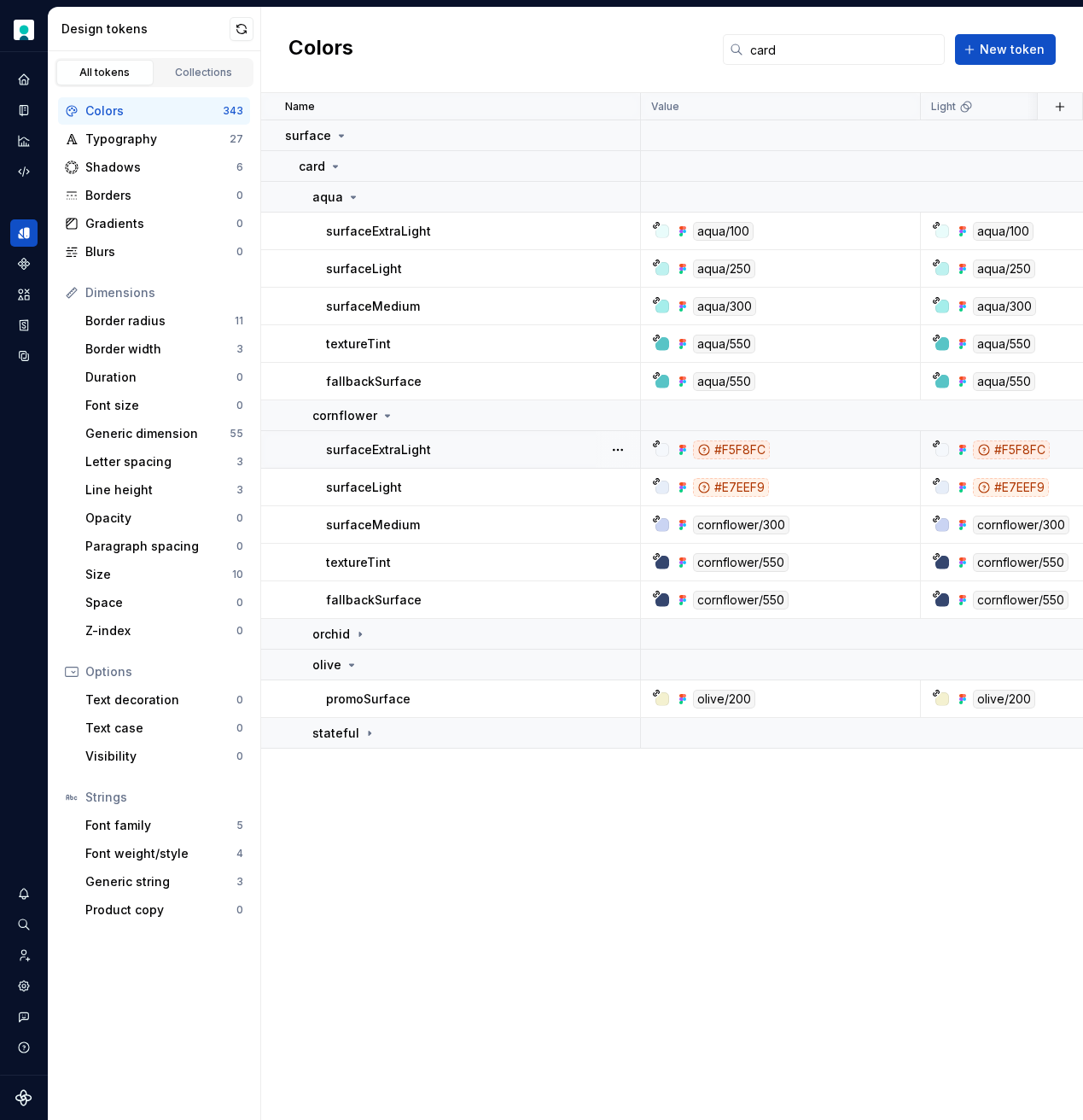 click on "Name Value Light Dark Light - High contrast Dark - High contrast Collection Description Last updated surface card aqua surfaceExtraLight aqua/100 aqua/100 aqua/800 None None Semantic → Color about 1 hour ago surfaceLight aqua/250 aqua/250 aqua/750 None None Semantic → Color about 1 hour ago surfaceMedium aqua/300 aqua/300 aqua/700 None None Semantic → Color about 1 hour ago textureTint aqua/550 aqua/550 aqua/550 None None Semantic → Color about 1 hour ago fallbackSurface aqua/550 aqua/550 aqua/550 None None Semantic → Color about 1 hour ago cornflower surfaceExtraLight #F5F8FC #F5F8FC #25365C None None Semantic → Color about 1 hour ago surfaceLight #E7EEF9 #E7EEF9 cornflower/550 None None Semantic → Color about 1 hour ago surfaceMedium cornflower/300 cornflower/300 cornflower/500 None None Semantic → Color about 1 hour ago textureTint cornflower/550 cornflower/550 cornflower/550 None None Semantic → Color about 1 hour ago fallbackSurface cornflower/550 cornflower/550 cornflower/550 None None" at bounding box center [672, 606] 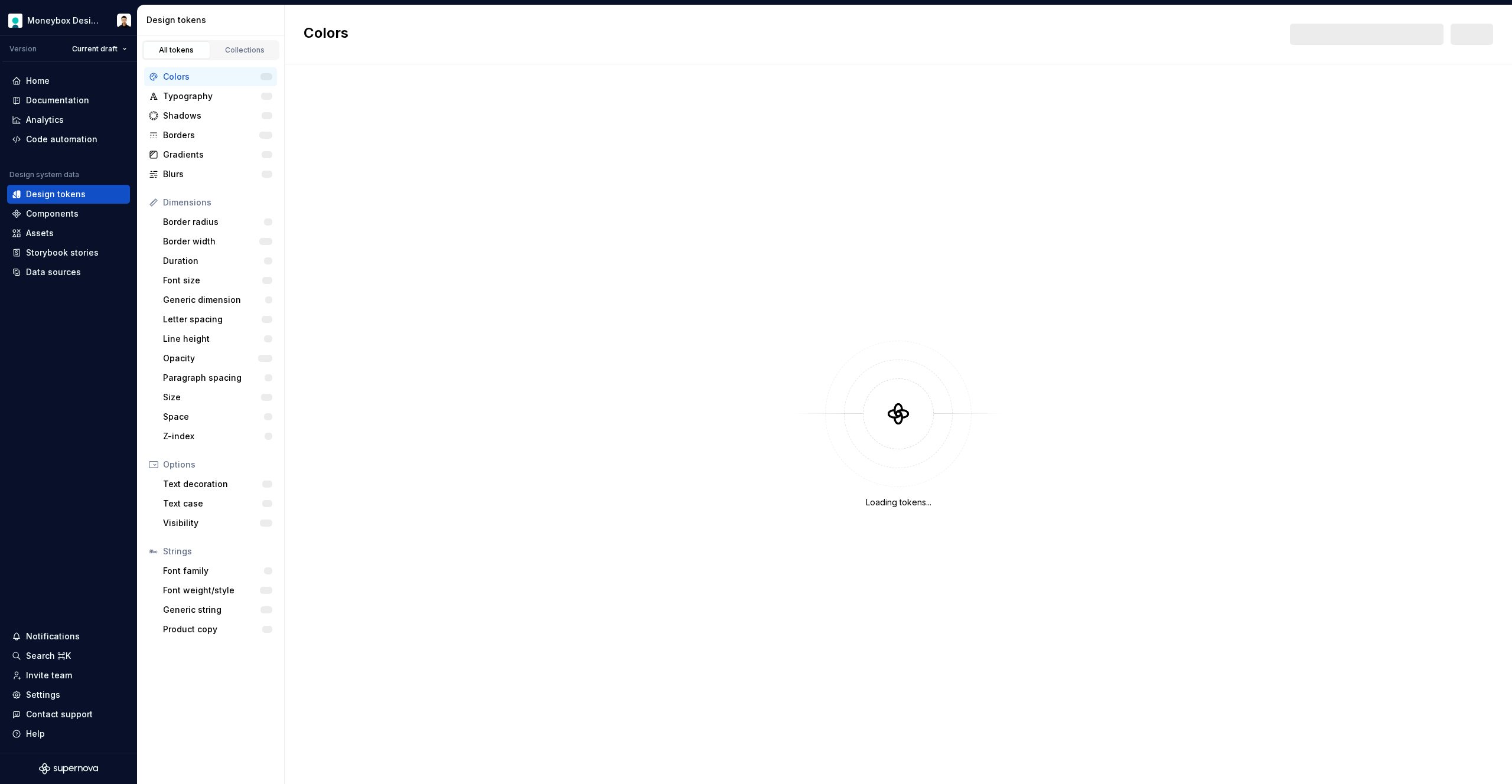 scroll, scrollTop: 0, scrollLeft: 0, axis: both 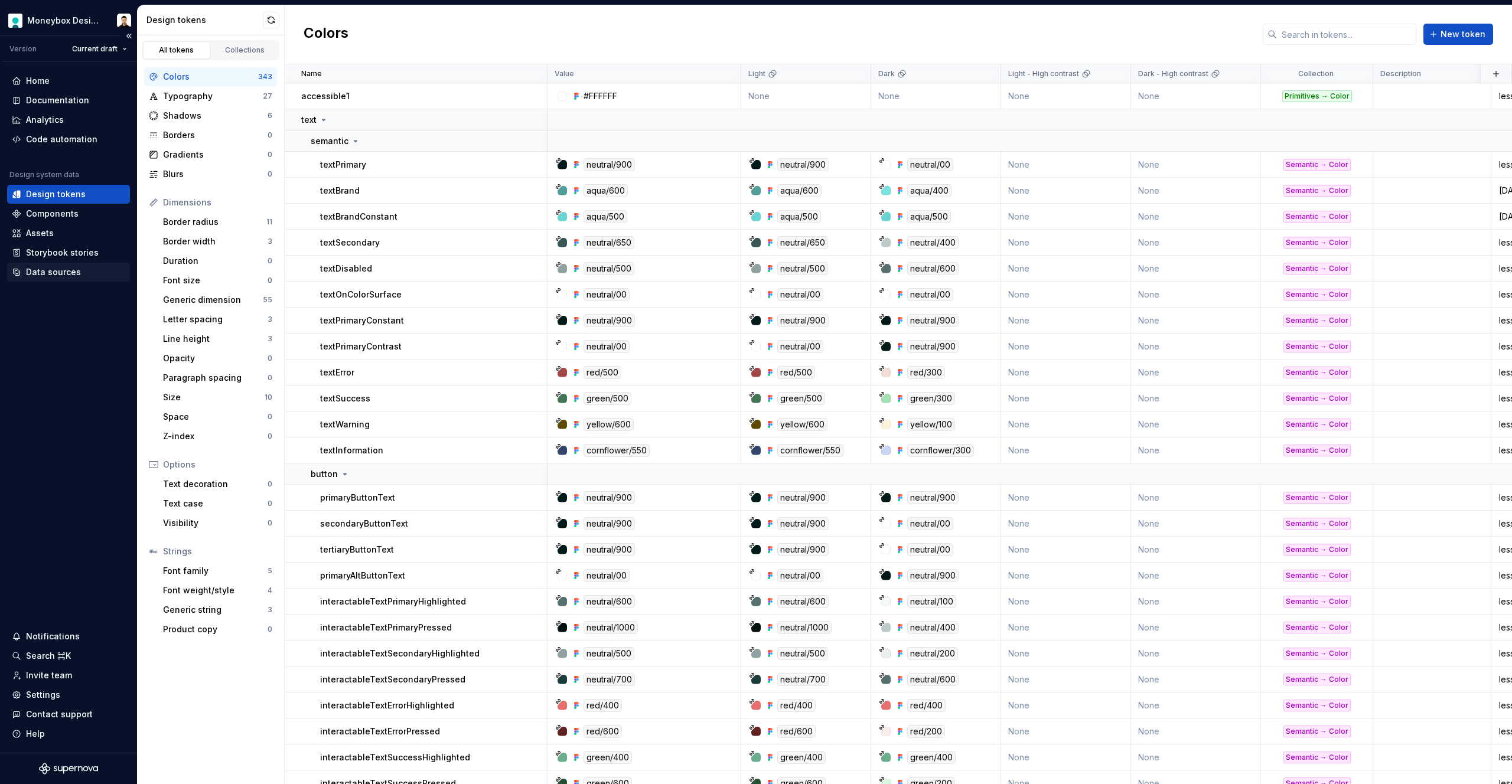 click on "Data sources" at bounding box center (53, 272) 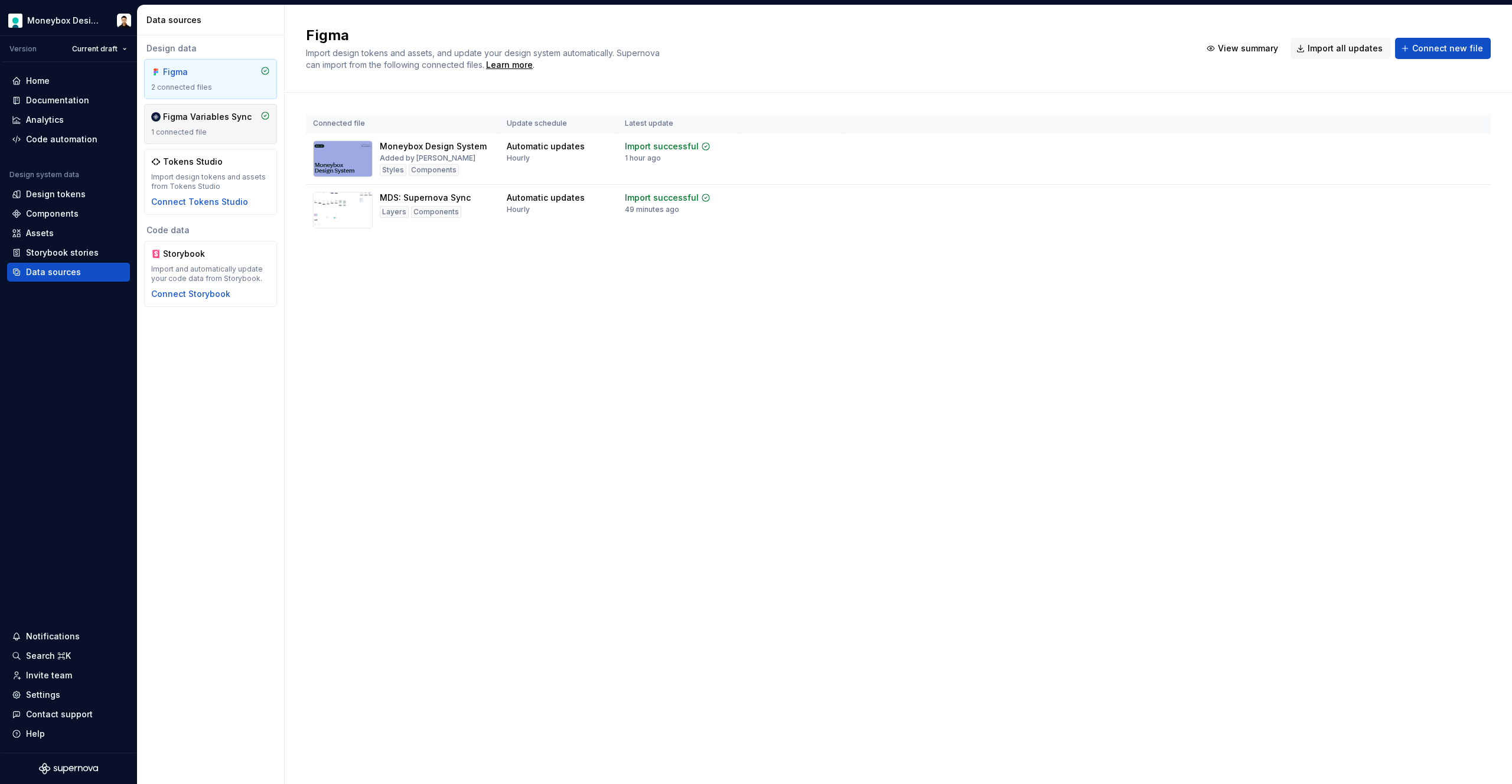 click on "1 connected file" at bounding box center [210, 132] 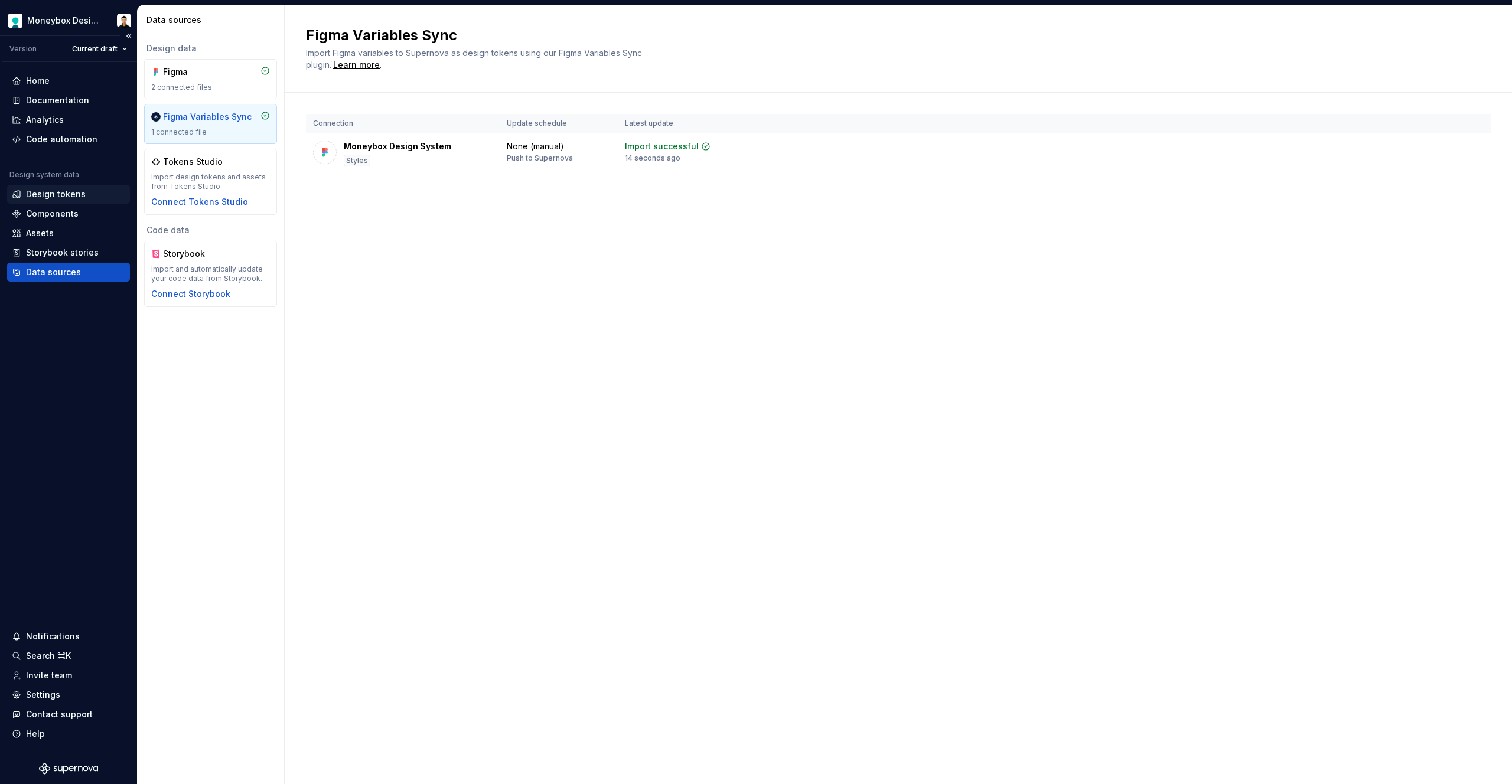 click on "Design tokens" at bounding box center [56, 194] 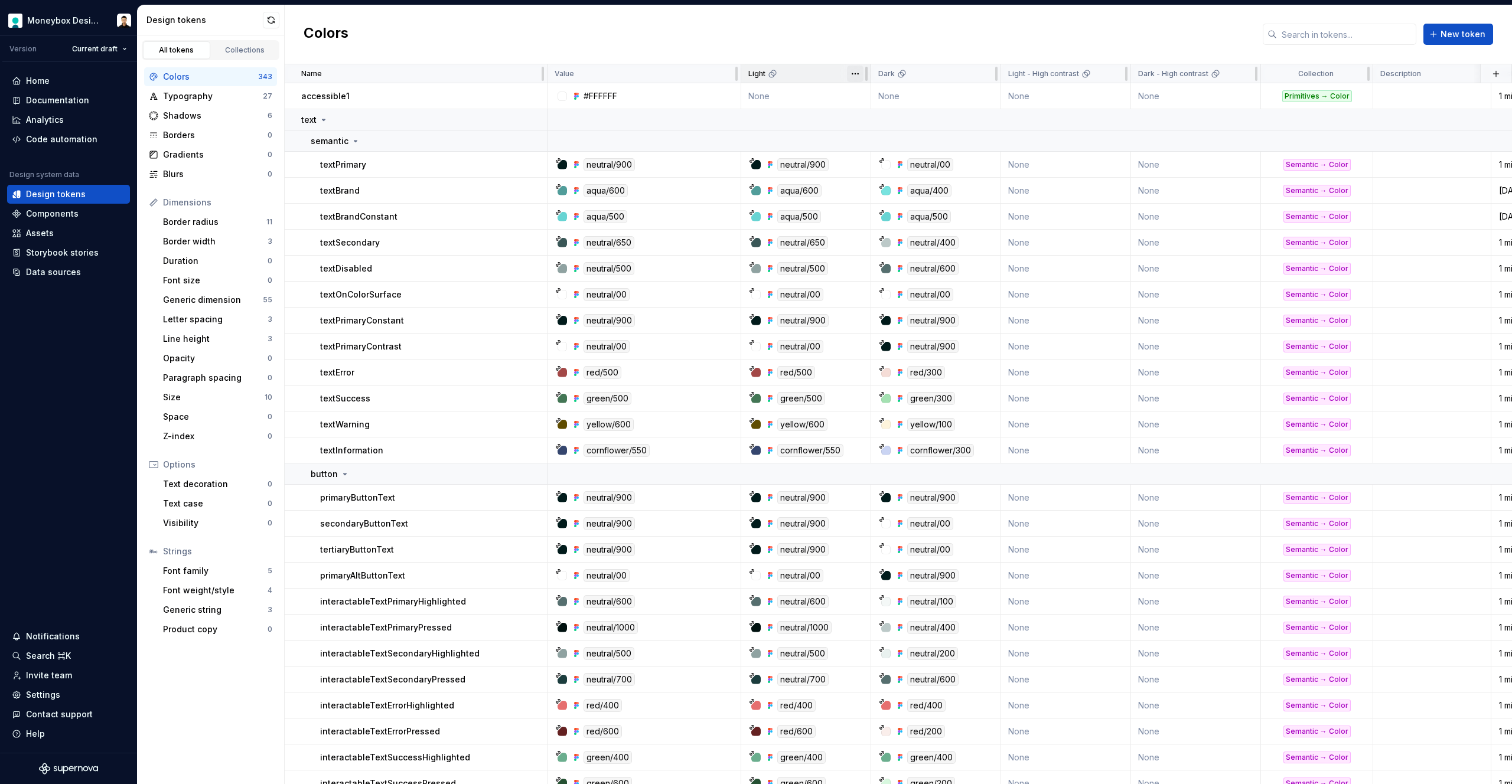 click on "Moneybox Design System Version Current draft Home Documentation Analytics Code automation Design system data Design tokens Components Assets Storybook stories Data sources Notifications Search ⌘K Invite team Settings Contact support Help Design tokens All tokens Collections Colors 343 Typography 27 Shadows 6 Borders 0 Gradients 0 Blurs 0 Dimensions Border radius 11 Border width 3 Duration 0 Font size 0 Generic dimension 55 Letter spacing 3 Line height 3 Opacity 0 Paragraph spacing 0 Size 10 Space 0 Z-index 0 Options Text decoration 0 Text case 0 Visibility 0 Strings Font family 5 Font weight/style 4 Generic string 3 Product copy 0 Colors New token Name Value Light Dark Light - High contrast Dark - High contrast Collection Description Last updated accessible1 #FFFFFF None None None None Primitives → Color 1 minute ago text semantic textPrimary neutral/900 neutral/900 neutral/00 None None Semantic → Color 1 minute ago textBrand aqua/600 aqua/600 aqua/400 None None Semantic → Color [DATE] aqua/500" at bounding box center (756, 392) 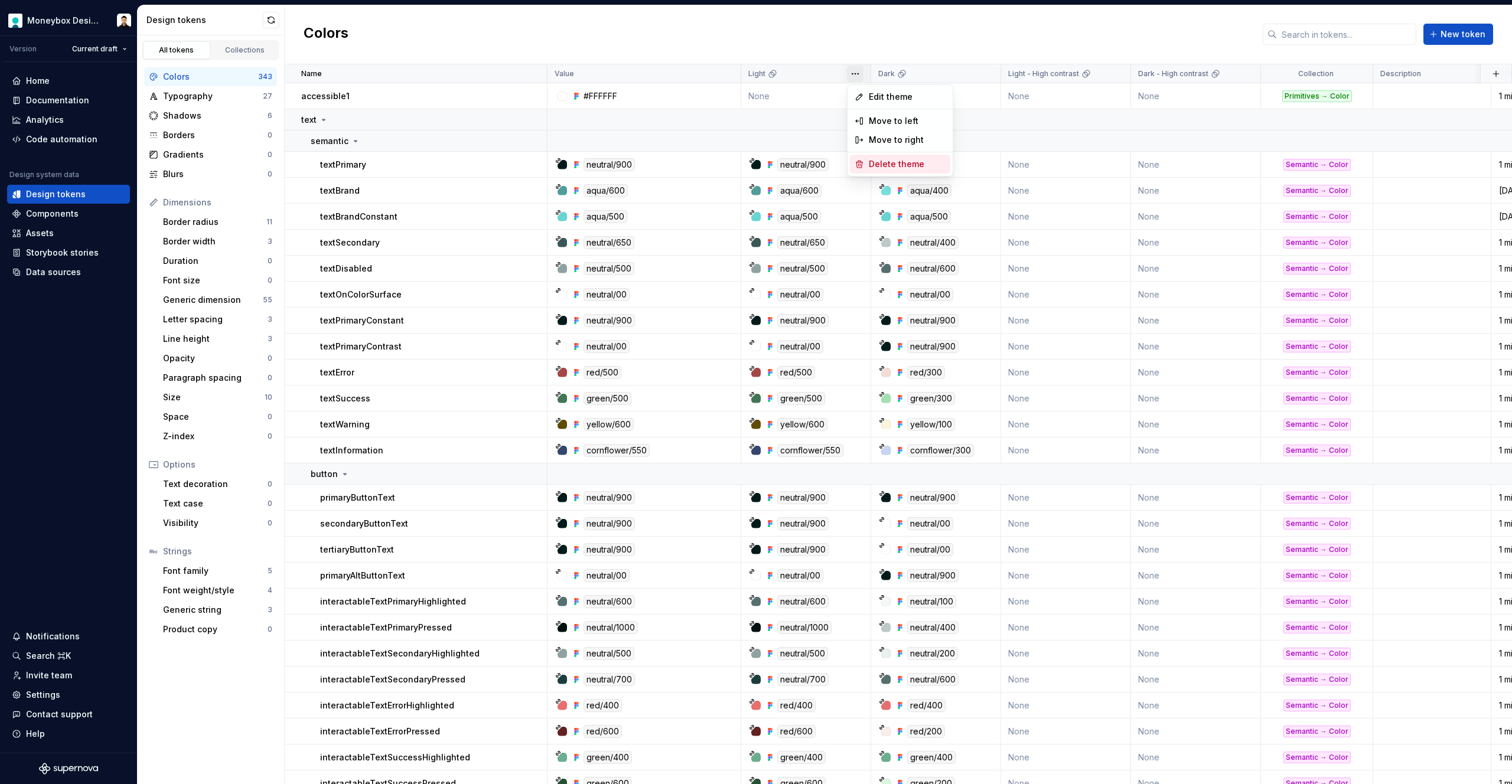 click on "Delete theme" at bounding box center [907, 164] 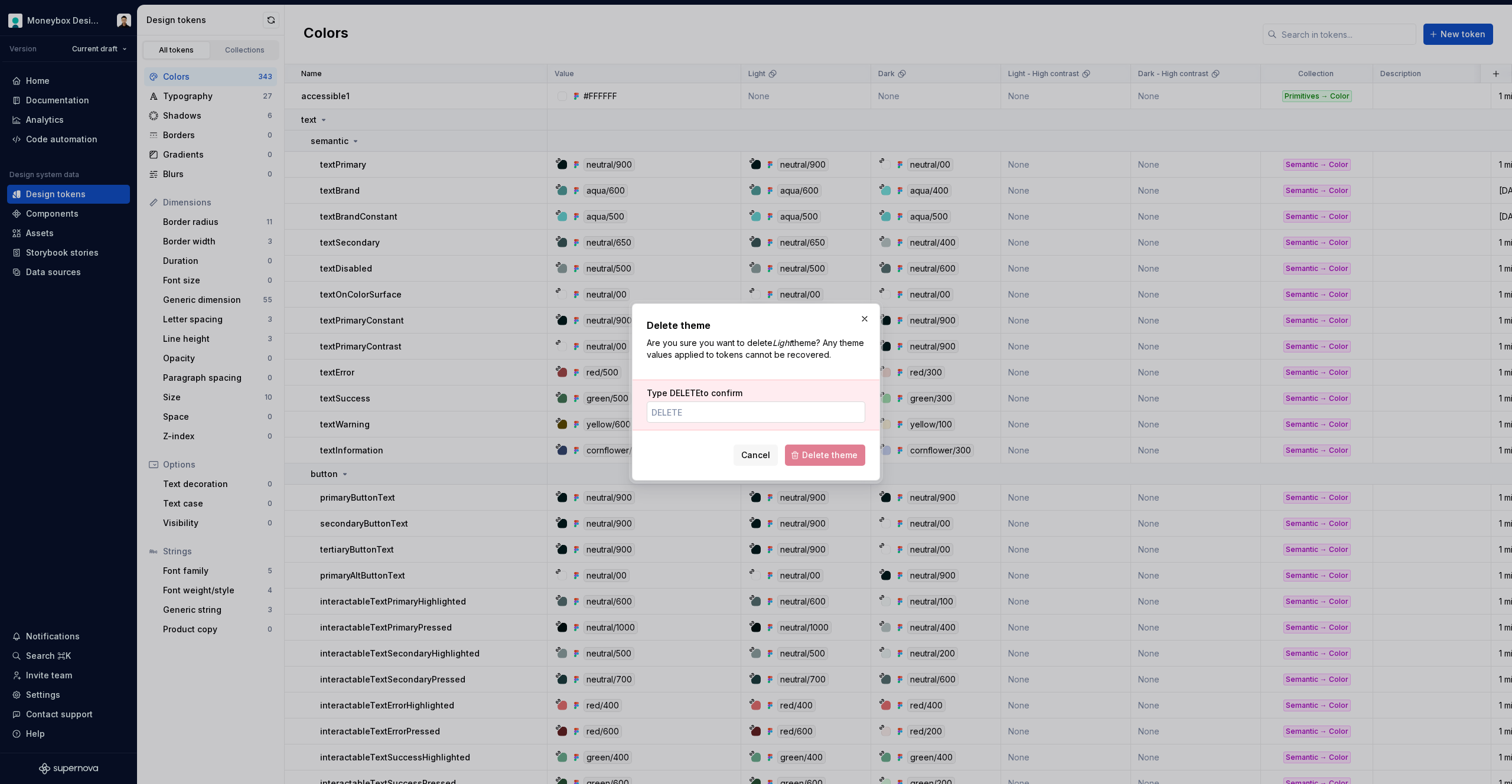 click on "Type   DELETE  to confirm" at bounding box center (756, 412) 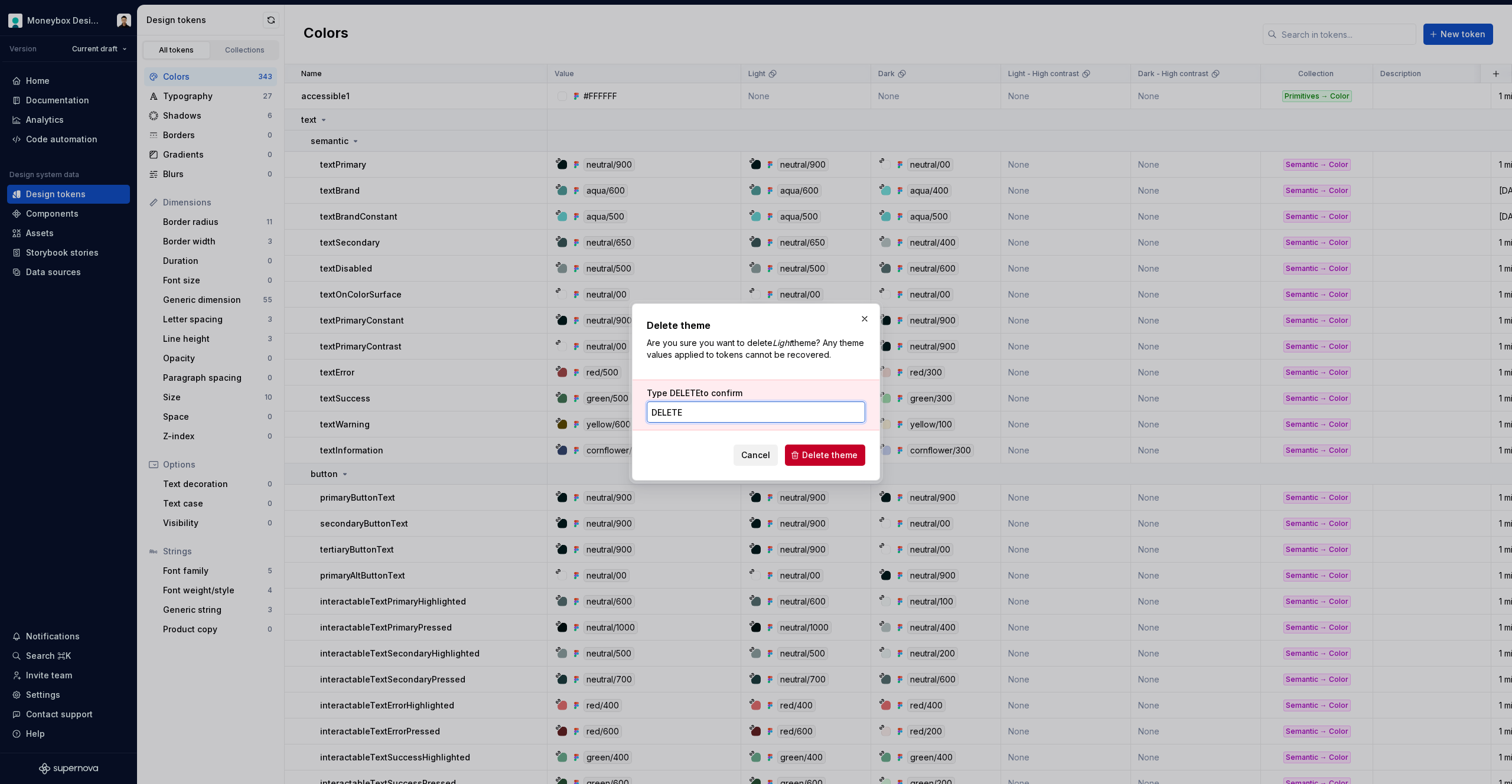 type on "DELETE" 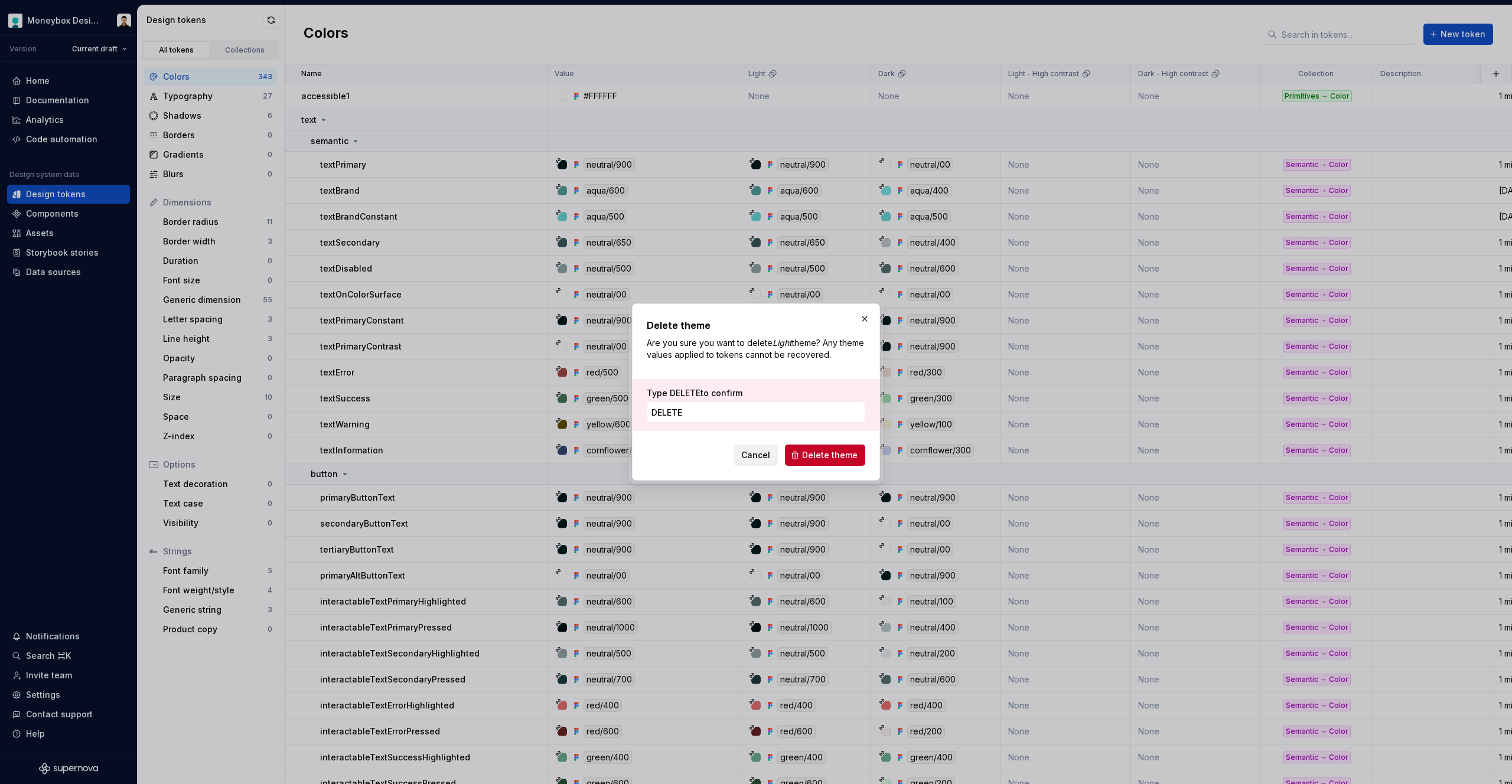 click on "Cancel" at bounding box center [755, 455] 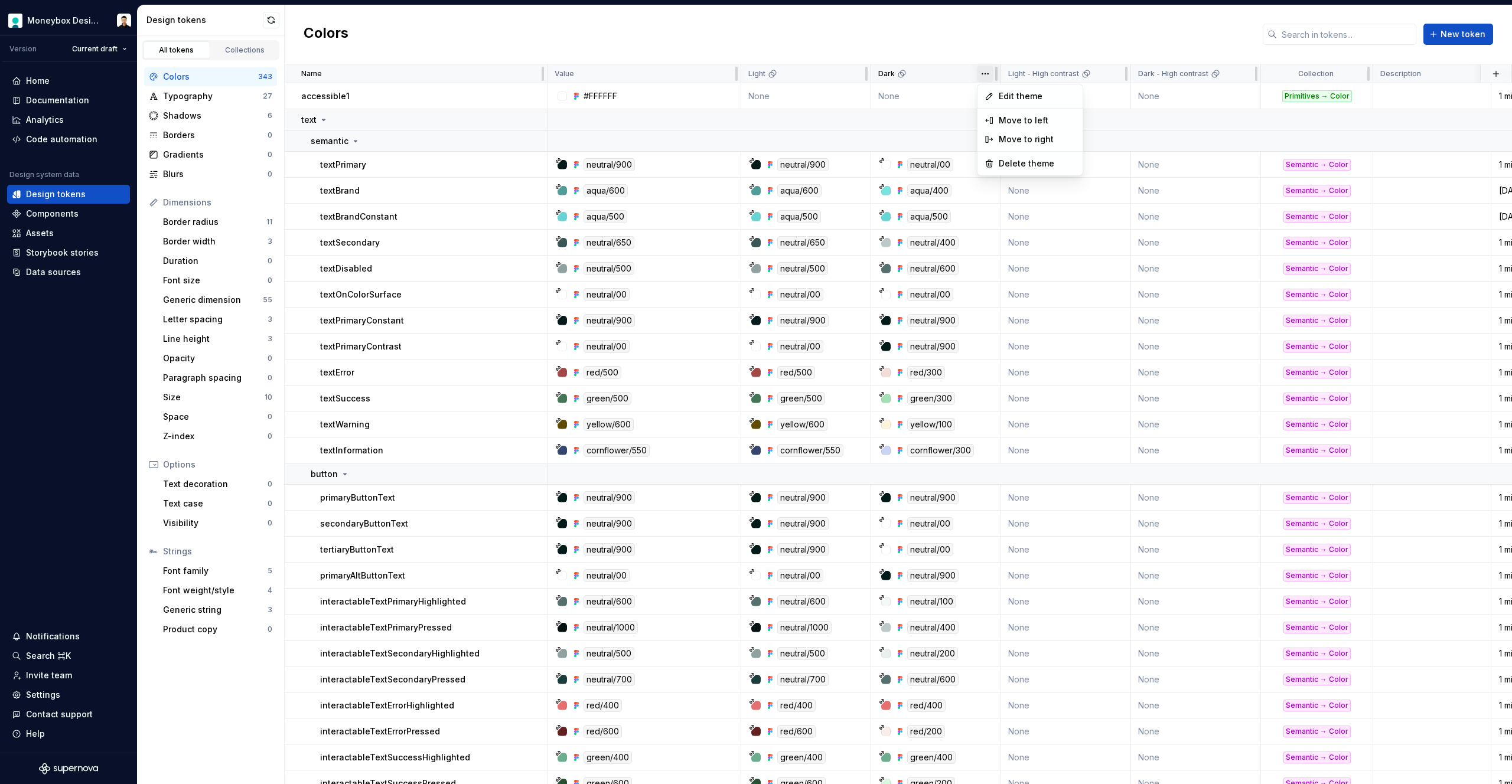 click on "Moneybox Design System Version Current draft Home Documentation Analytics Code automation Design system data Design tokens Components Assets Storybook stories Data sources Notifications Search ⌘K Invite team Settings Contact support Help Design tokens All tokens Collections Colors 343 Typography 27 Shadows 6 Borders 0 Gradients 0 Blurs 0 Dimensions Border radius 11 Border width 3 Duration 0 Font size 0 Generic dimension 55 Letter spacing 3 Line height 3 Opacity 0 Paragraph spacing 0 Size 10 Space 0 Z-index 0 Options Text decoration 0 Text case 0 Visibility 0 Strings Font family 5 Font weight/style 4 Generic string 3 Product copy 0 Colors New token Name Value Light Dark Light - High contrast Dark - High contrast Collection Description Last updated accessible1 #FFFFFF None None None None Primitives → Color 1 minute ago text semantic textPrimary neutral/900 neutral/900 neutral/00 None None Semantic → Color 1 minute ago textBrand aqua/600 aqua/600 aqua/400 None None Semantic → Color [DATE] aqua/500" at bounding box center [756, 392] 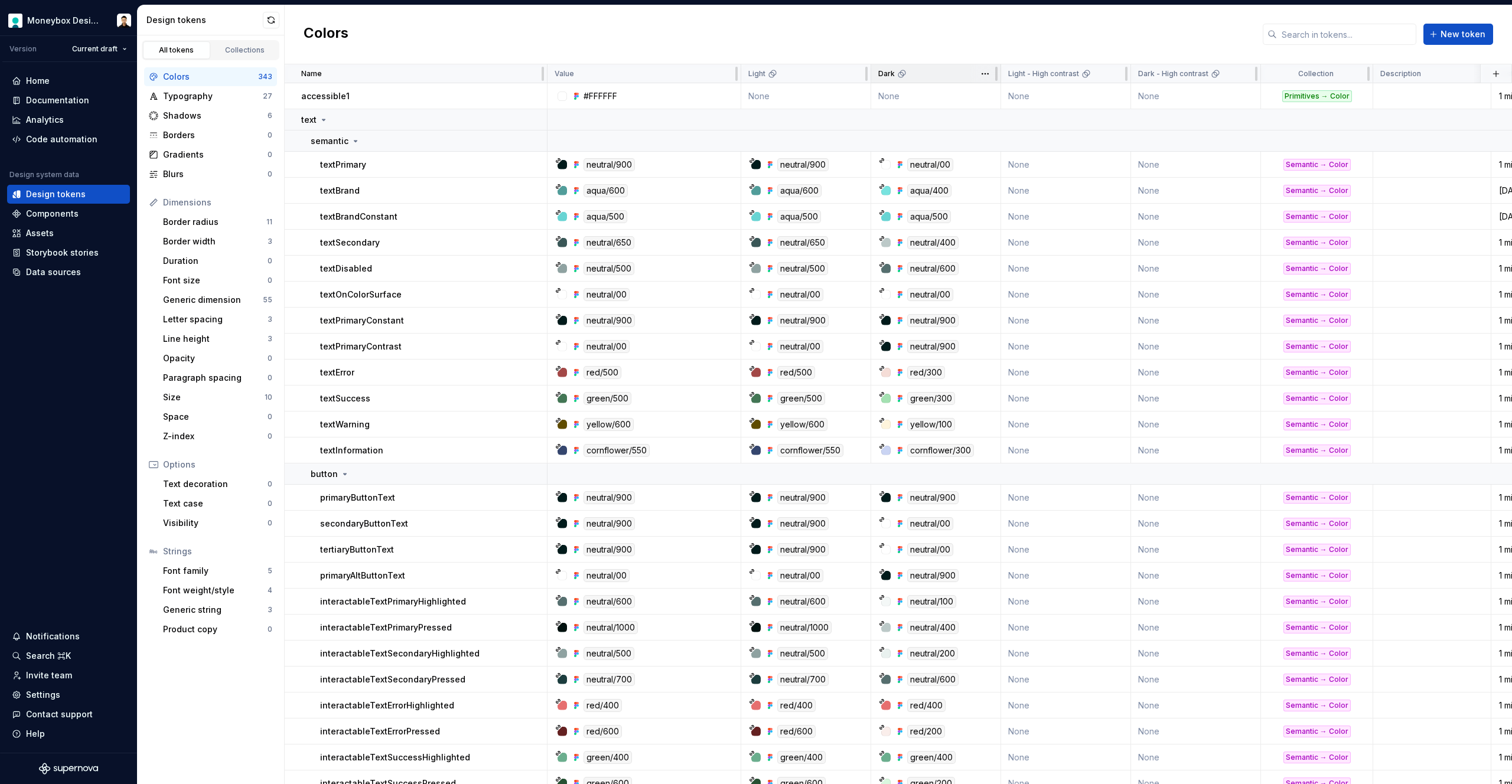 click on "Moneybox Design System Version Current draft Home Documentation Analytics Code automation Design system data Design tokens Components Assets Storybook stories Data sources Notifications Search ⌘K Invite team Settings Contact support Help Design tokens All tokens Collections Colors 343 Typography 27 Shadows 6 Borders 0 Gradients 0 Blurs 0 Dimensions Border radius 11 Border width 3 Duration 0 Font size 0 Generic dimension 55 Letter spacing 3 Line height 3 Opacity 0 Paragraph spacing 0 Size 10 Space 0 Z-index 0 Options Text decoration 0 Text case 0 Visibility 0 Strings Font family 5 Font weight/style 4 Generic string 3 Product copy 0 Colors New token Name Value Light Dark Light - High contrast Dark - High contrast Collection Description Last updated accessible1 #FFFFFF None None None None Primitives → Color 1 minute ago text semantic textPrimary neutral/900 neutral/900 neutral/00 None None Semantic → Color 1 minute ago textBrand aqua/600 aqua/600 aqua/400 None None Semantic → Color [DATE] aqua/500" at bounding box center (756, 392) 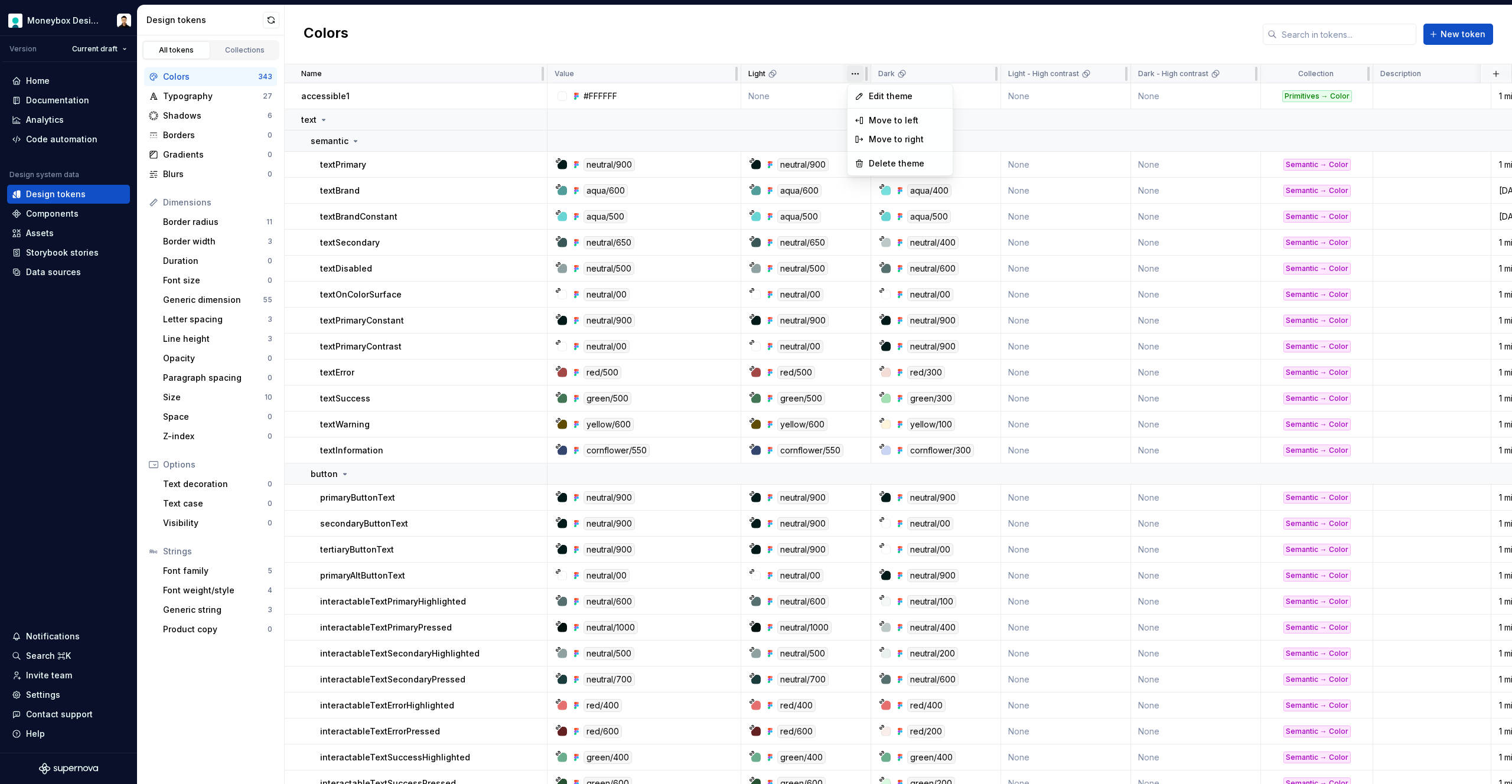 click on "Moneybox Design System Version Current draft Home Documentation Analytics Code automation Design system data Design tokens Components Assets Storybook stories Data sources Notifications Search ⌘K Invite team Settings Contact support Help Design tokens All tokens Collections Colors 343 Typography 27 Shadows 6 Borders 0 Gradients 0 Blurs 0 Dimensions Border radius 11 Border width 3 Duration 0 Font size 0 Generic dimension 55 Letter spacing 3 Line height 3 Opacity 0 Paragraph spacing 0 Size 10 Space 0 Z-index 0 Options Text decoration 0 Text case 0 Visibility 0 Strings Font family 5 Font weight/style 4 Generic string 3 Product copy 0 Colors New token Name Value Light Dark Light - High contrast Dark - High contrast Collection Description Last updated accessible1 #FFFFFF None None None None Primitives → Color 1 minute ago text semantic textPrimary neutral/900 neutral/900 neutral/00 None None Semantic → Color 1 minute ago textBrand aqua/600 aqua/600 aqua/400 None None Semantic → Color [DATE] aqua/500" at bounding box center (756, 392) 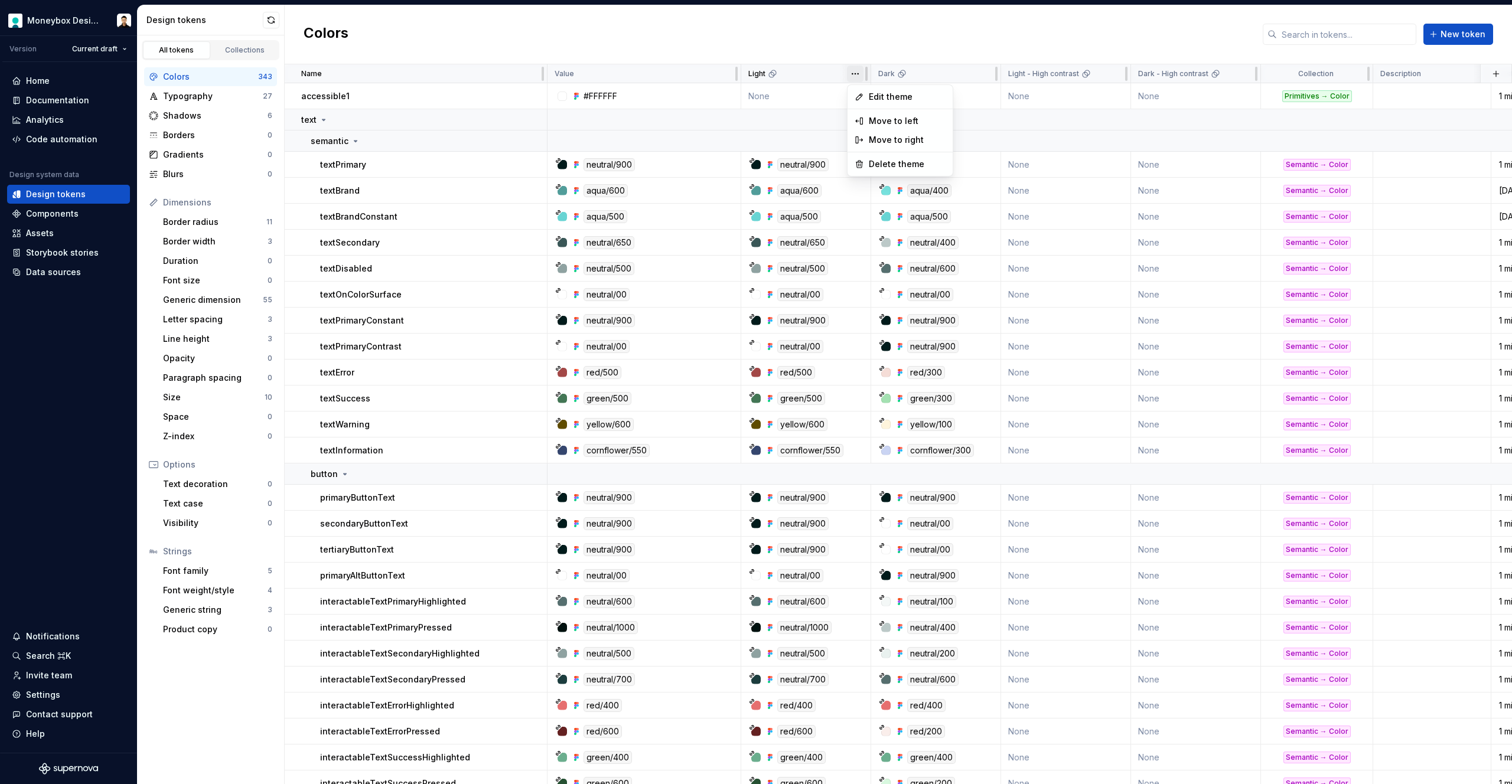 click on "Moneybox Design System Version Current draft Home Documentation Analytics Code automation Design system data Design tokens Components Assets Storybook stories Data sources Notifications Search ⌘K Invite team Settings Contact support Help Design tokens All tokens Collections Colors 343 Typography 27 Shadows 6 Borders 0 Gradients 0 Blurs 0 Dimensions Border radius 11 Border width 3 Duration 0 Font size 0 Generic dimension 55 Letter spacing 3 Line height 3 Opacity 0 Paragraph spacing 0 Size 10 Space 0 Z-index 0 Options Text decoration 0 Text case 0 Visibility 0 Strings Font family 5 Font weight/style 4 Generic string 3 Product copy 0 Colors New token Name Value Light Dark Light - High contrast Dark - High contrast Collection Description Last updated accessible1 #FFFFFF None None None None Primitives → Color 1 minute ago text semantic textPrimary neutral/900 neutral/900 neutral/00 None None Semantic → Color 1 minute ago textBrand aqua/600 aqua/600 aqua/400 None None Semantic → Color [DATE] aqua/500" at bounding box center (756, 392) 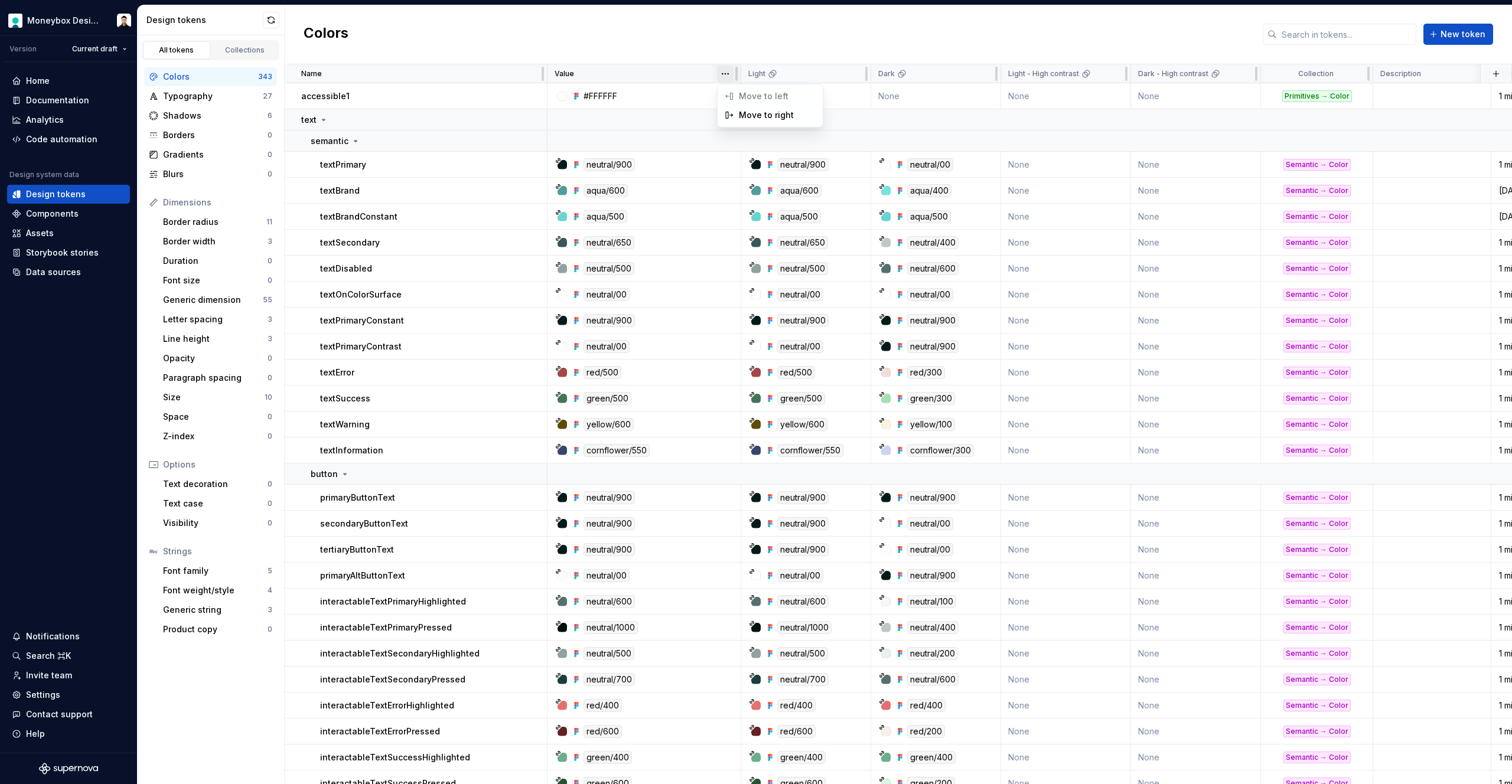 click on "Moneybox Design System Version Current draft Home Documentation Analytics Code automation Design system data Design tokens Components Assets Storybook stories Data sources Notifications Search ⌘K Invite team Settings Contact support Help Design tokens All tokens Collections Colors 343 Typography 27 Shadows 6 Borders 0 Gradients 0 Blurs 0 Dimensions Border radius 11 Border width 3 Duration 0 Font size 0 Generic dimension 55 Letter spacing 3 Line height 3 Opacity 0 Paragraph spacing 0 Size 10 Space 0 Z-index 0 Options Text decoration 0 Text case 0 Visibility 0 Strings Font family 5 Font weight/style 4 Generic string 3 Product copy 0 Colors New token Name Value Light Dark Light - High contrast Dark - High contrast Collection Description Last updated accessible1 #FFFFFF None None None None Primitives → Color 1 minute ago text semantic textPrimary neutral/900 neutral/900 neutral/00 None None Semantic → Color 1 minute ago textBrand aqua/600 aqua/600 aqua/400 None None Semantic → Color [DATE] aqua/500" at bounding box center (756, 392) 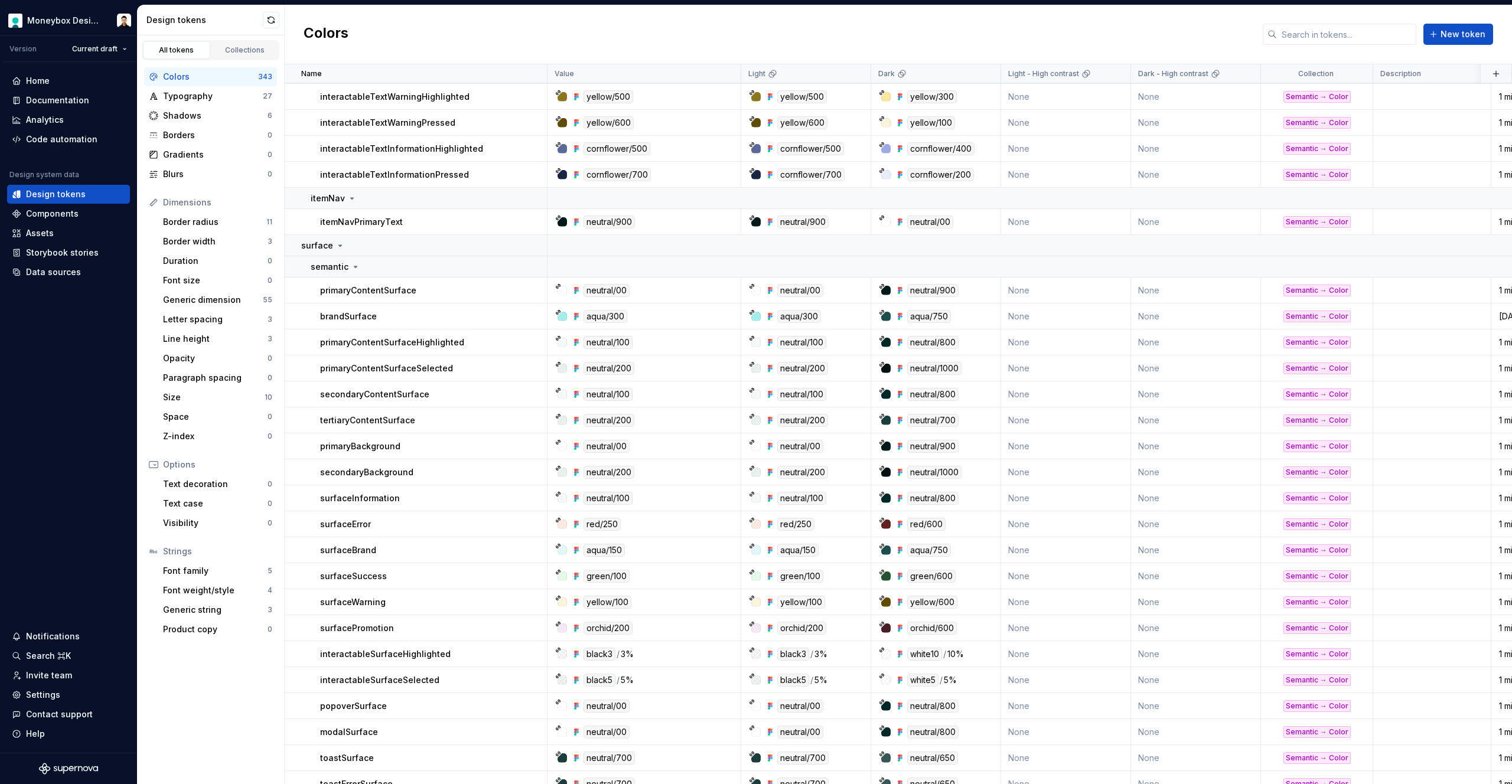 scroll, scrollTop: 716, scrollLeft: 0, axis: vertical 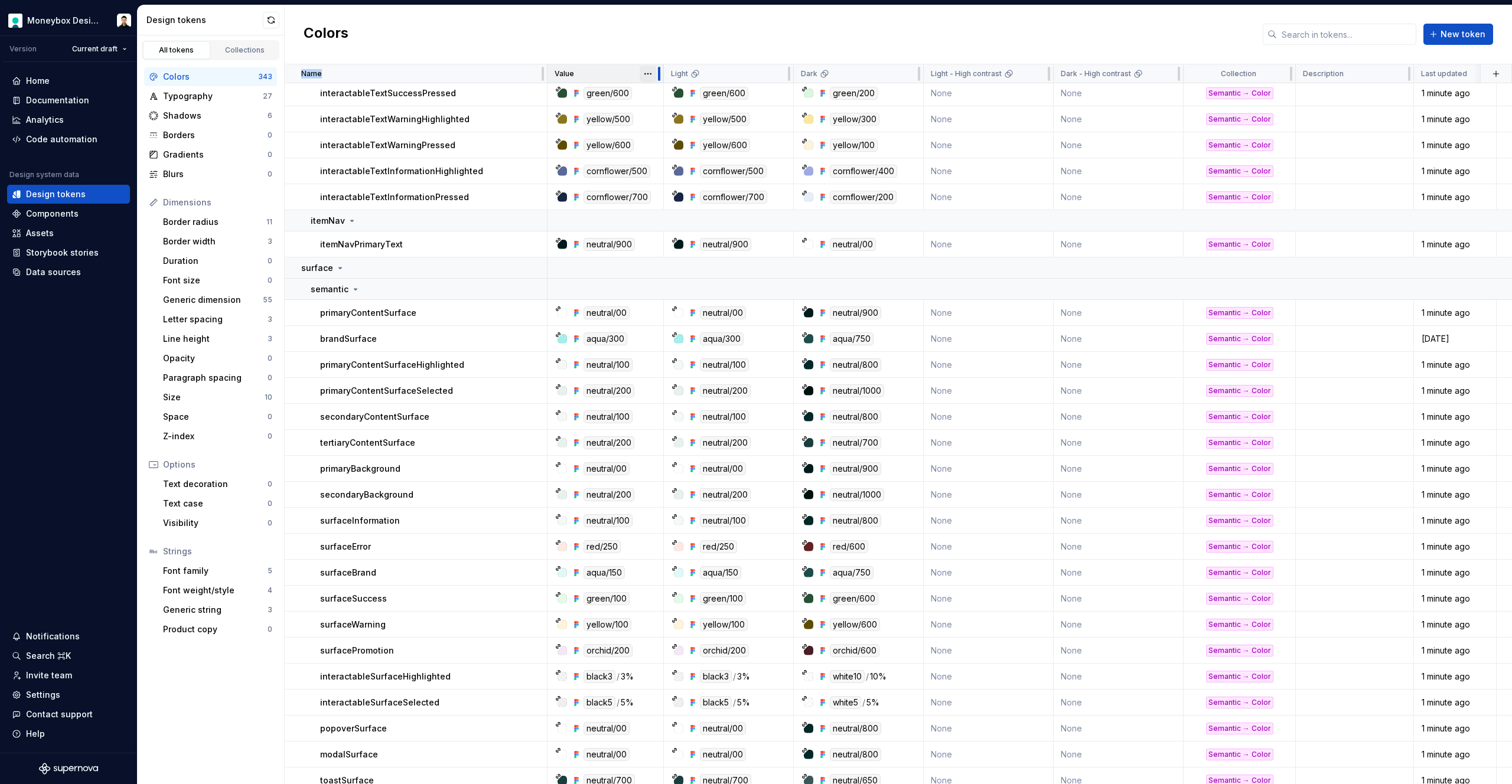 drag, startPoint x: 735, startPoint y: 75, endPoint x: 657, endPoint y: 79, distance: 78.1025 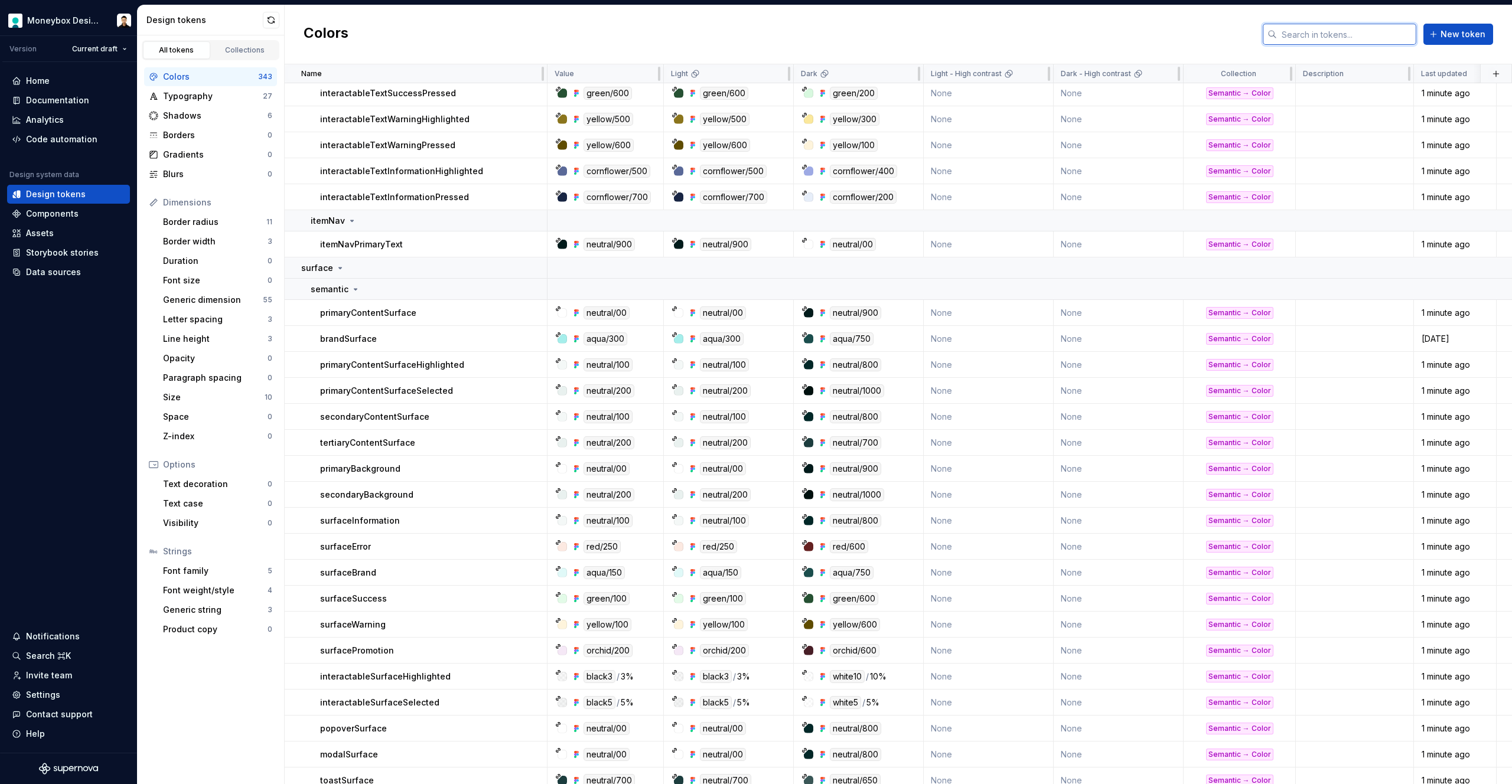 click at bounding box center (1347, 34) 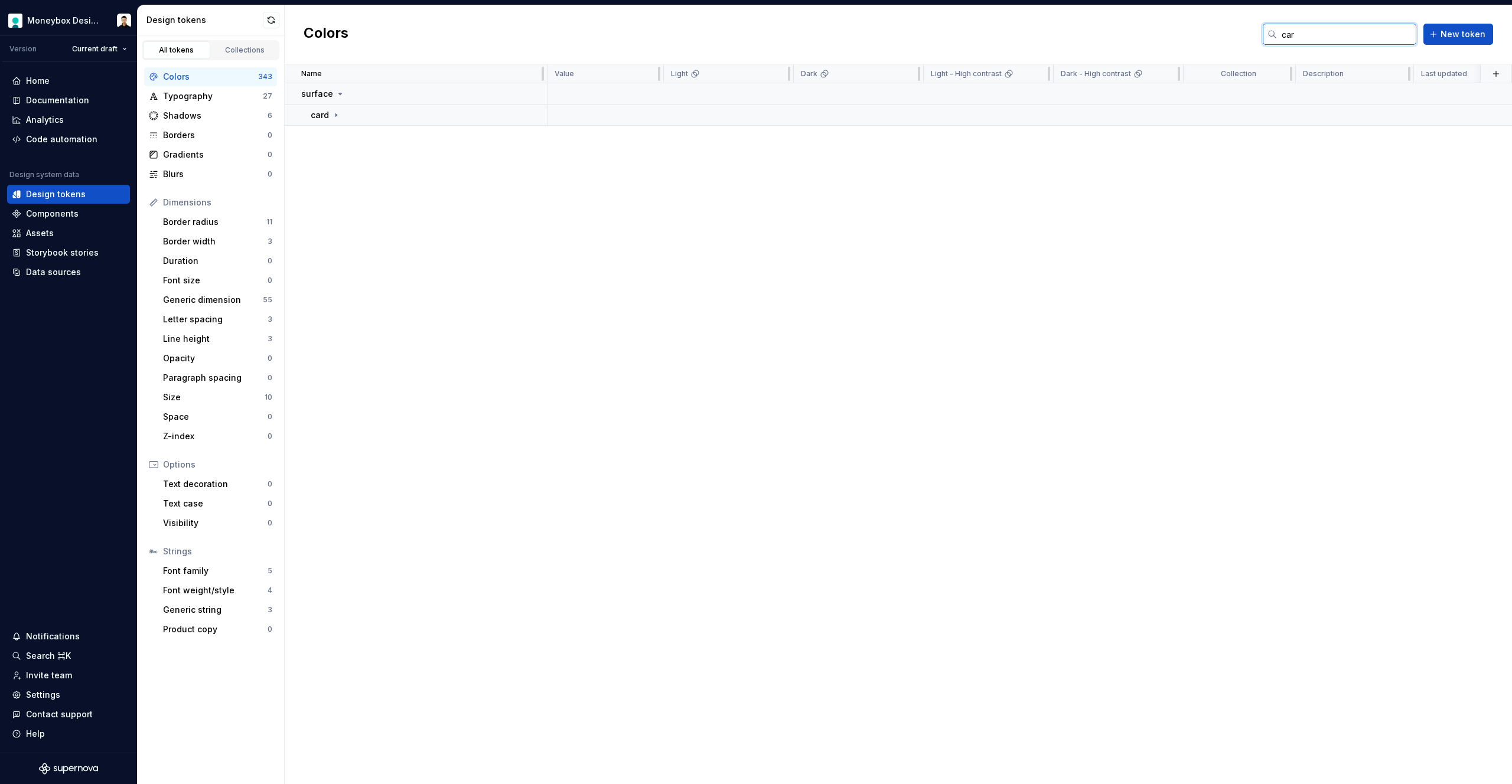 scroll, scrollTop: 0, scrollLeft: 0, axis: both 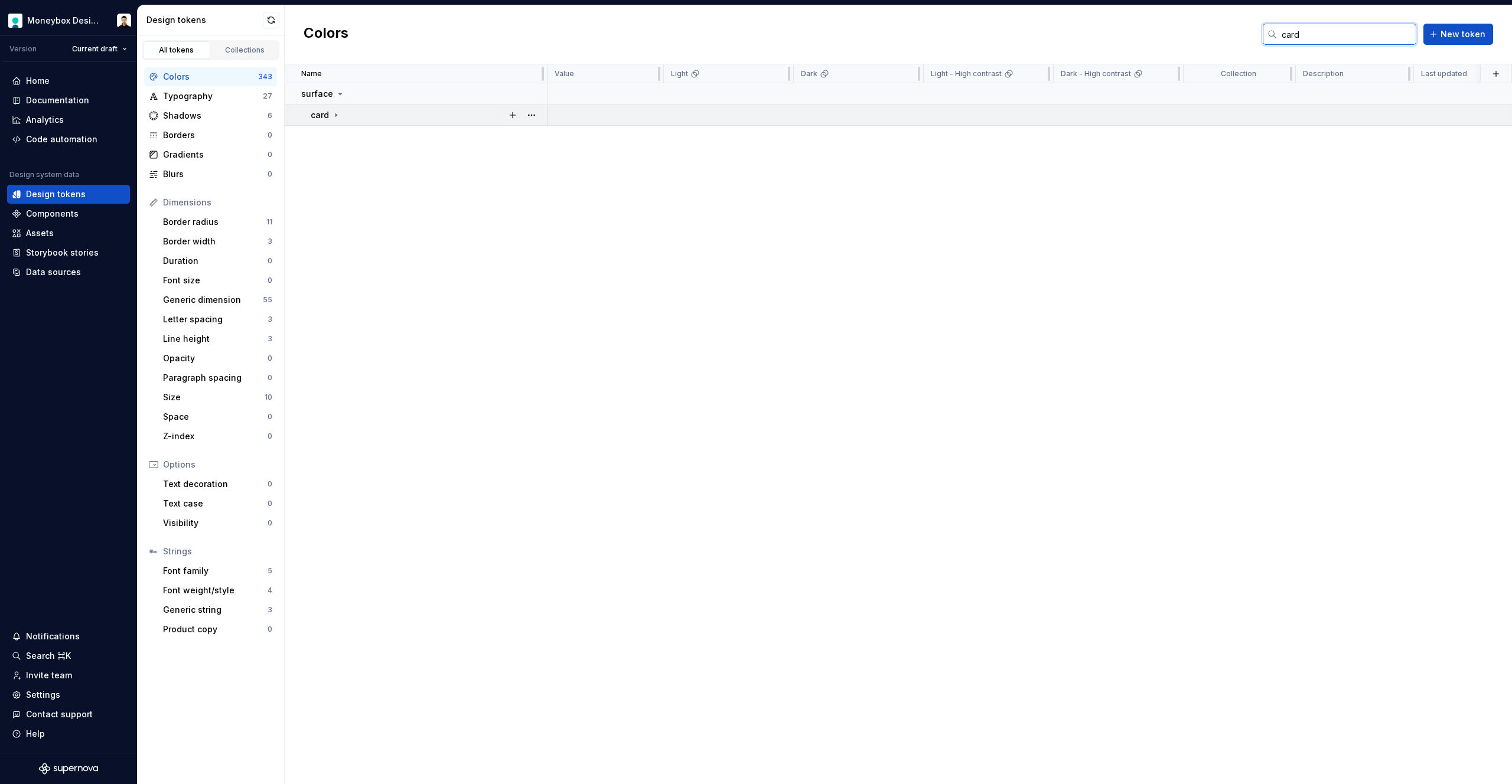 type on "card" 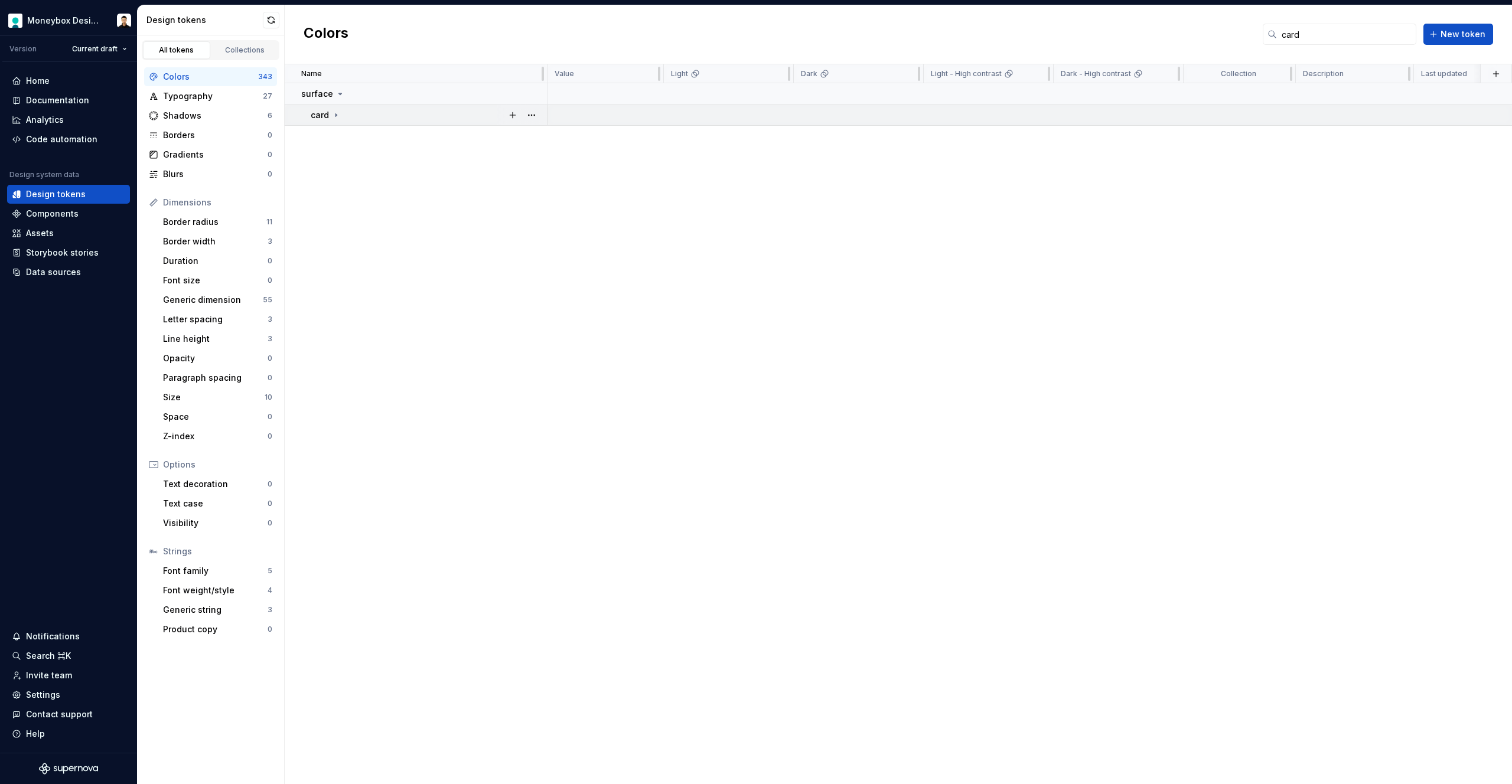 click on "card" at bounding box center [428, 115] 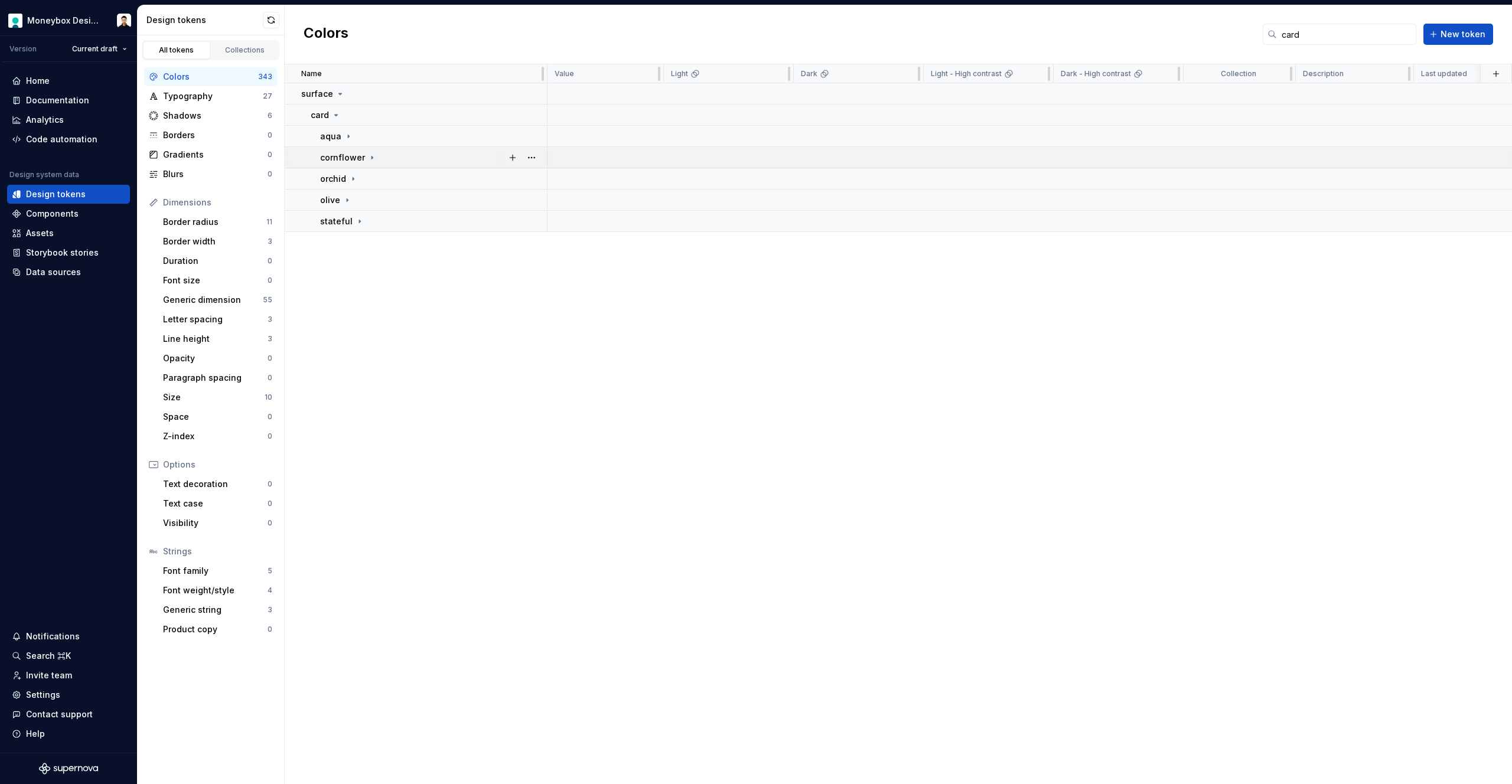 click 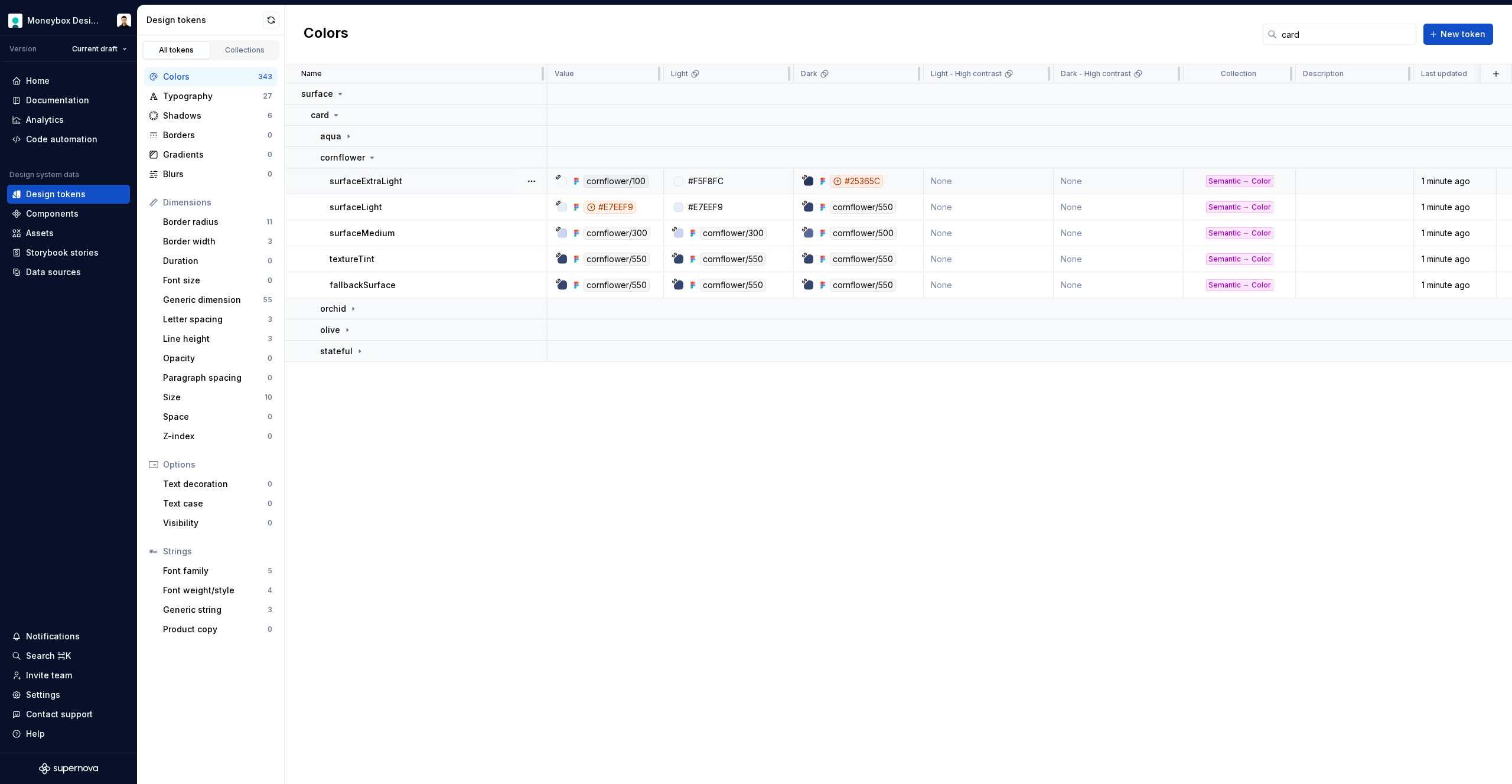 click on "#F5F8FC" at bounding box center [732, 181] 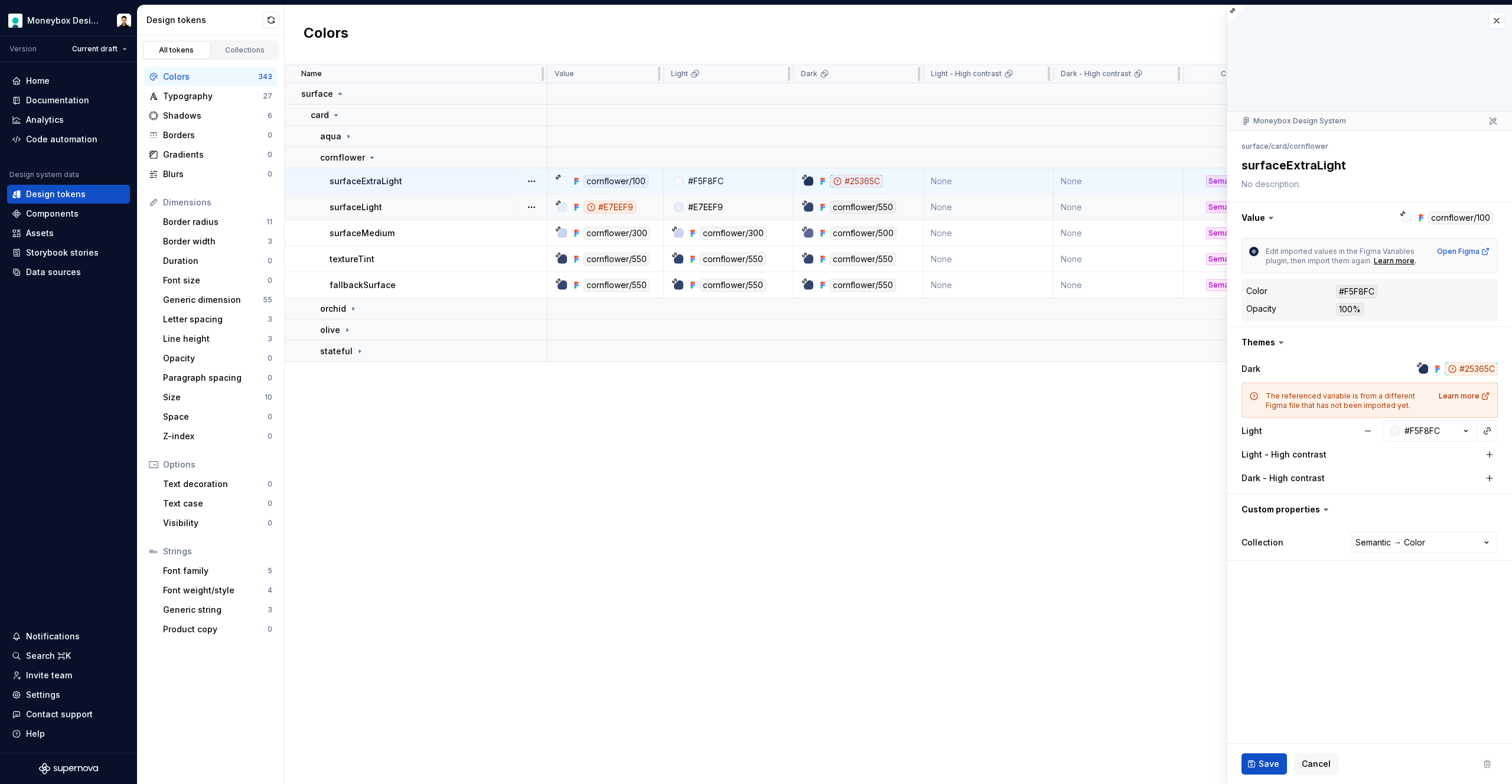 click on "#E7EEF9" at bounding box center [705, 207] 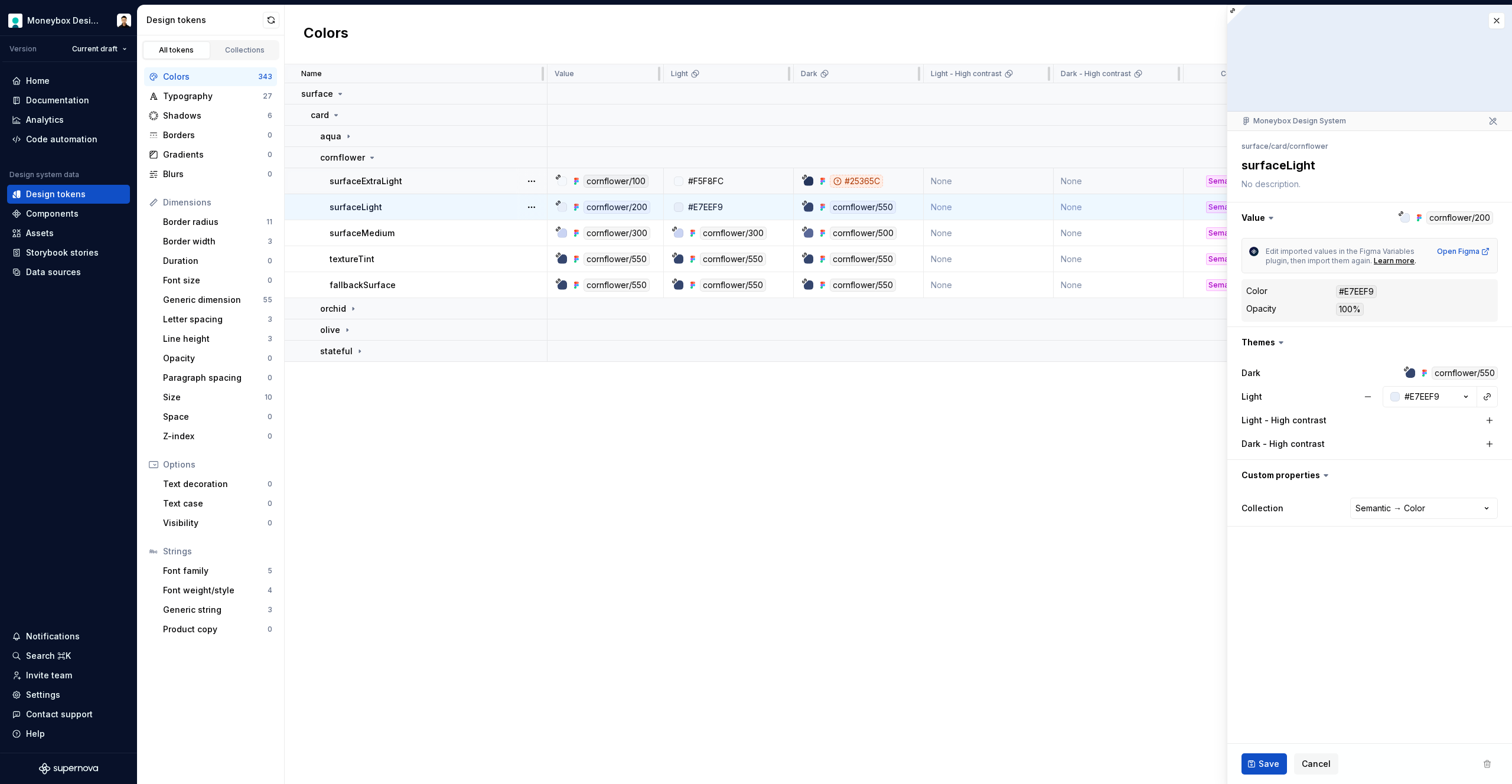 type on "*" 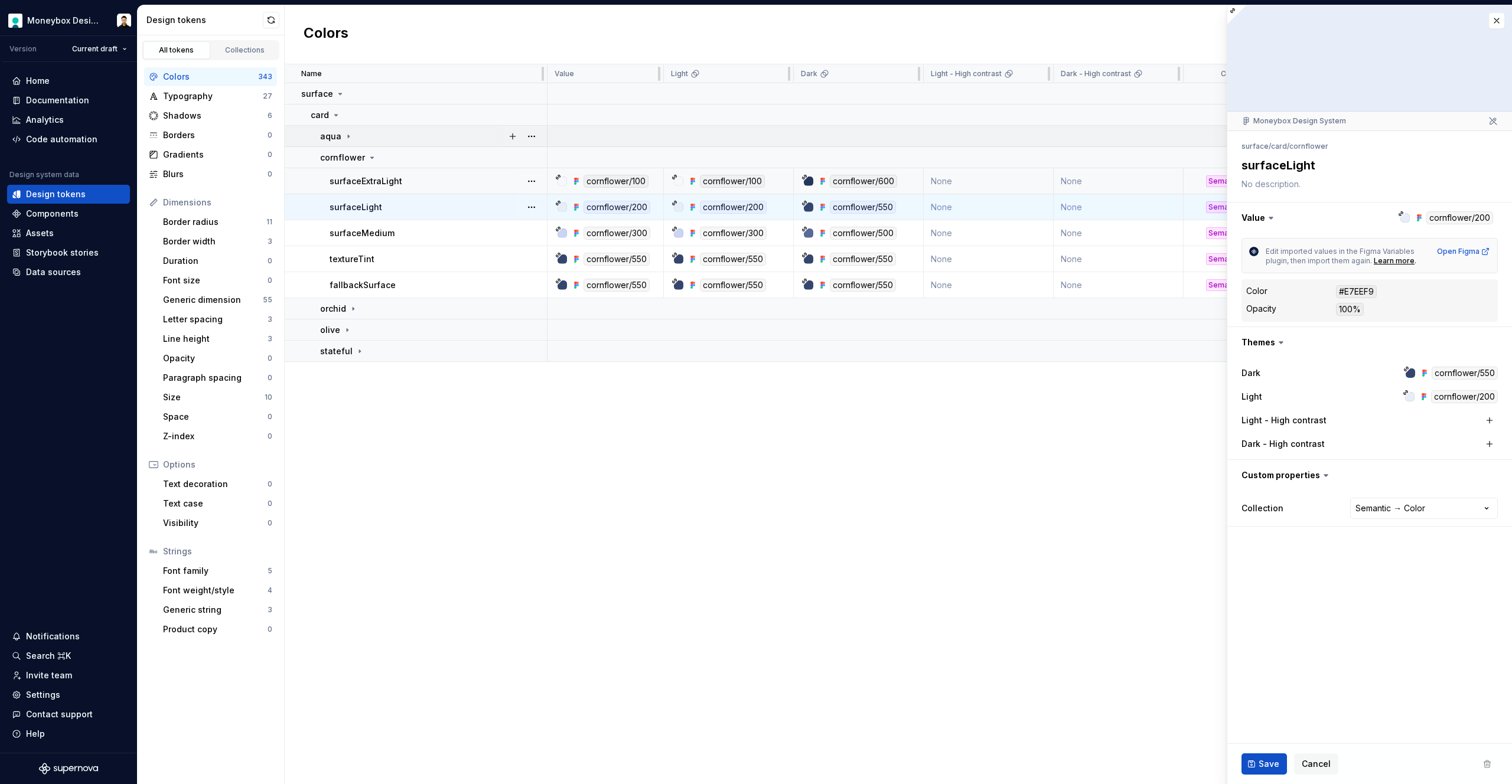 click on "aqua" at bounding box center [416, 136] 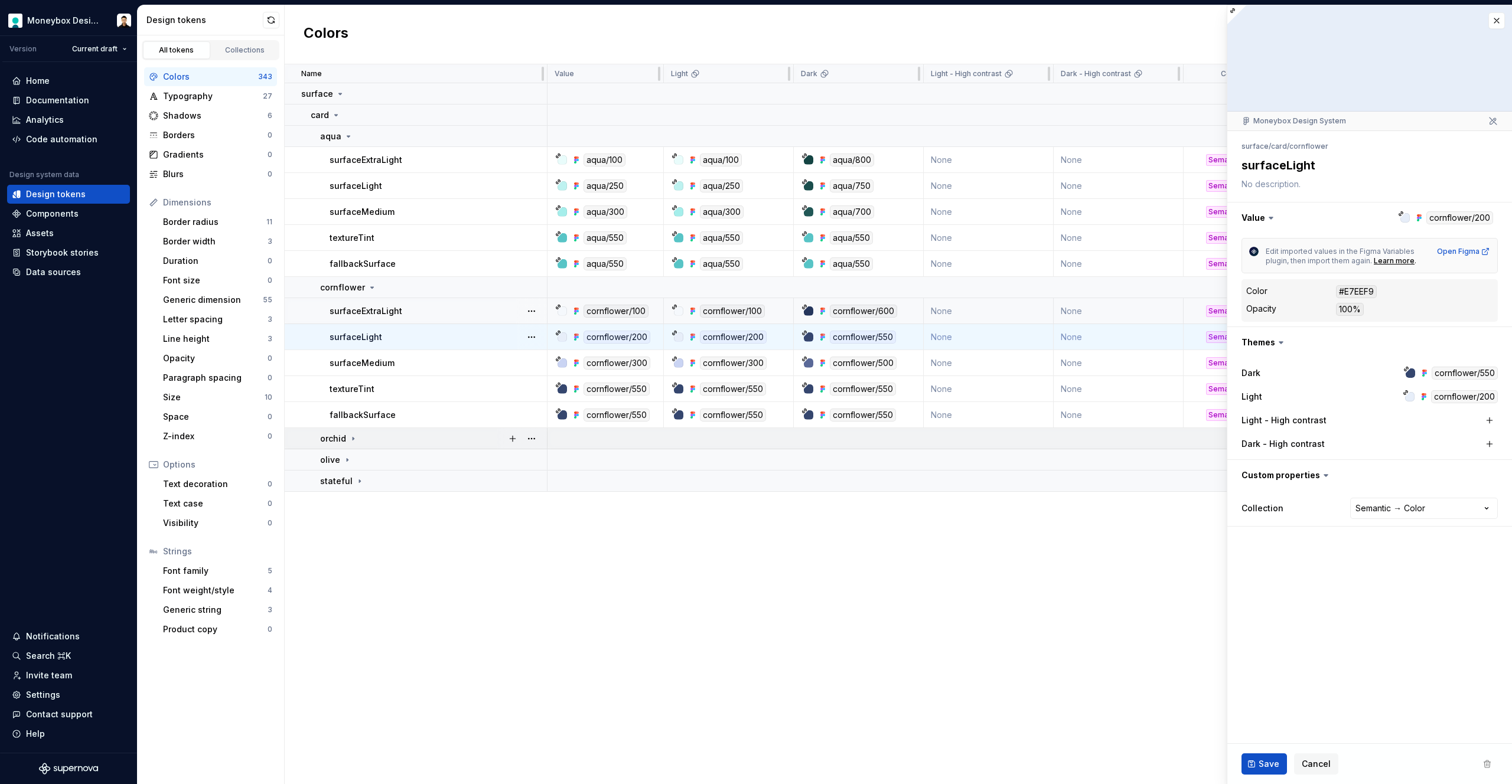 click on "orchid" at bounding box center [433, 439] 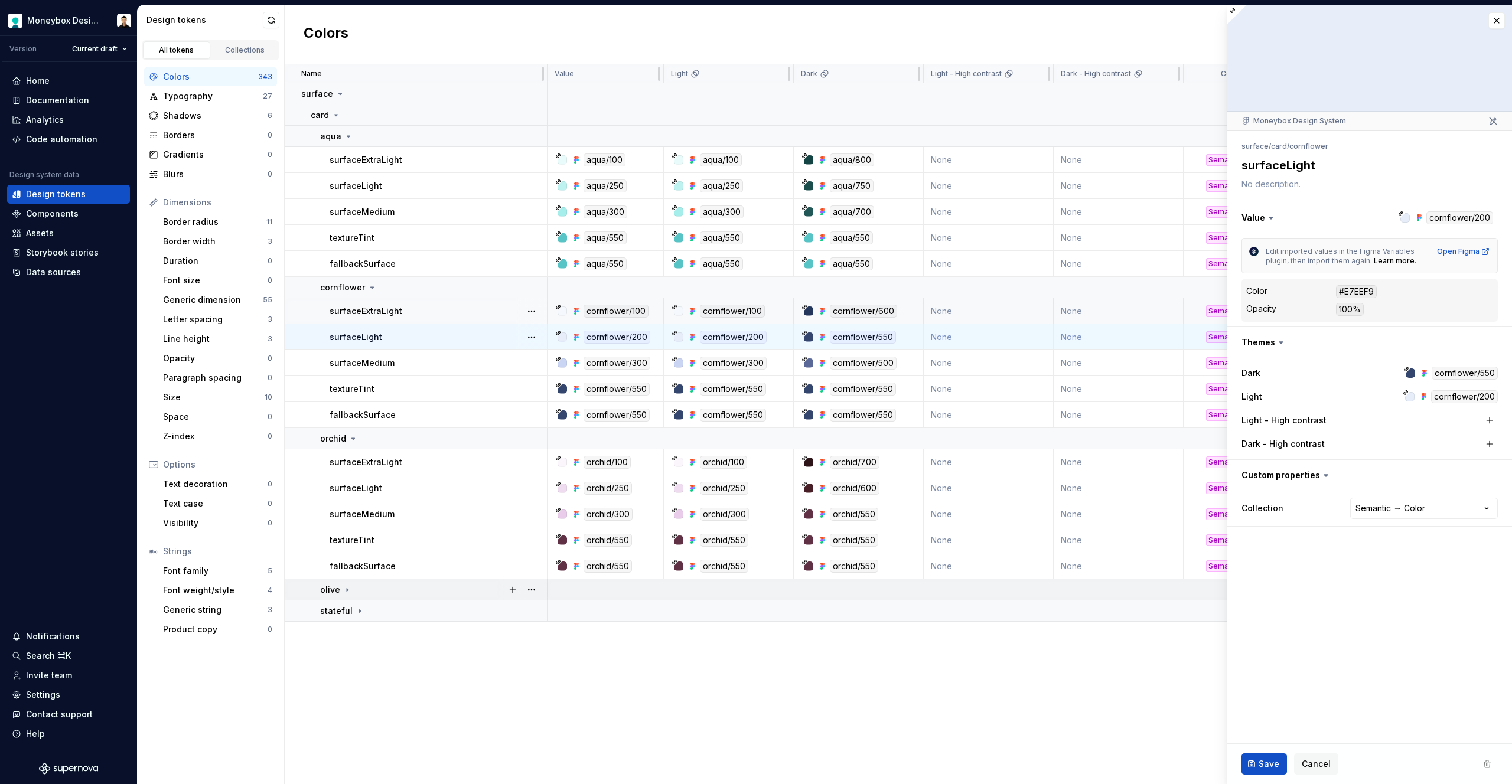 click 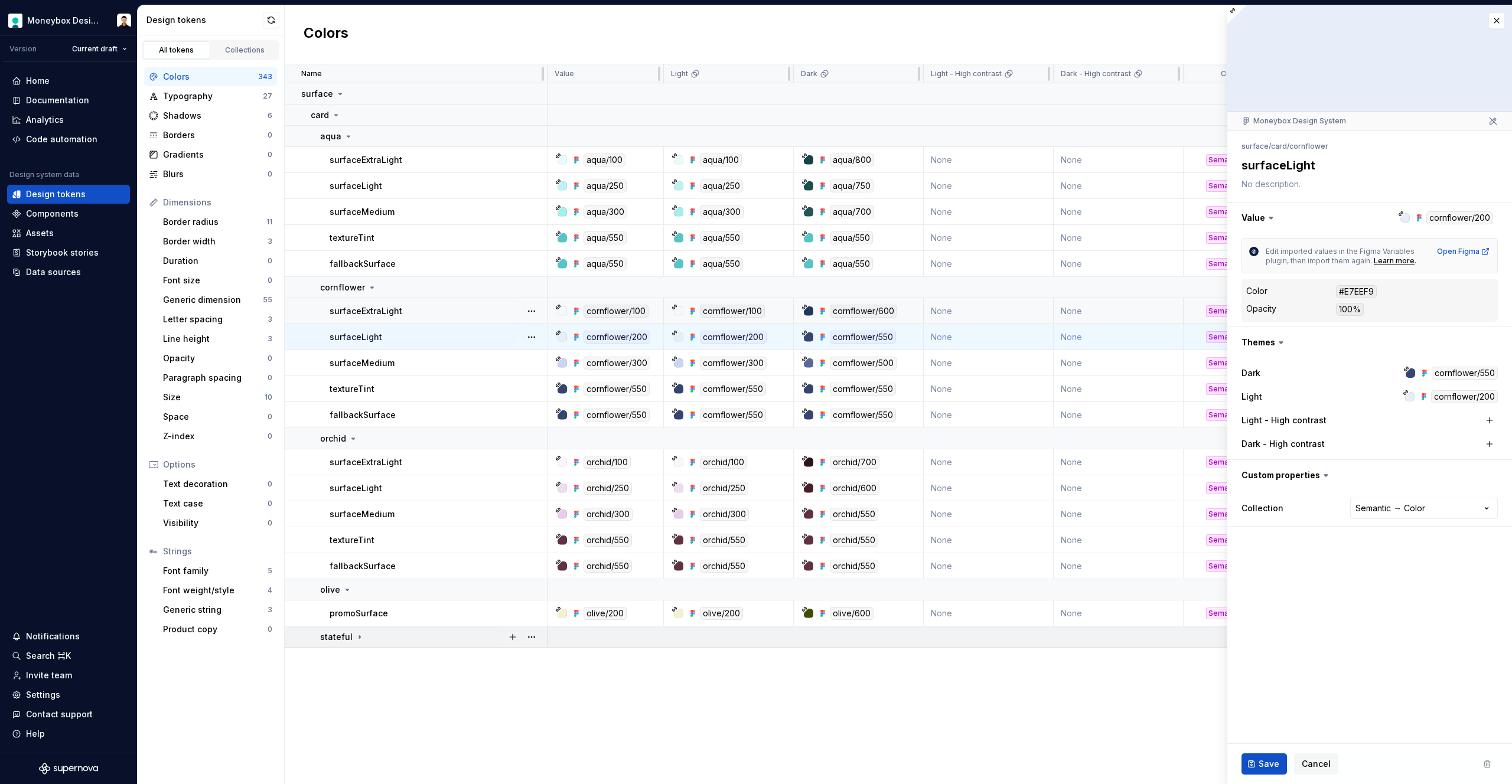 click on "stateful" at bounding box center [433, 637] 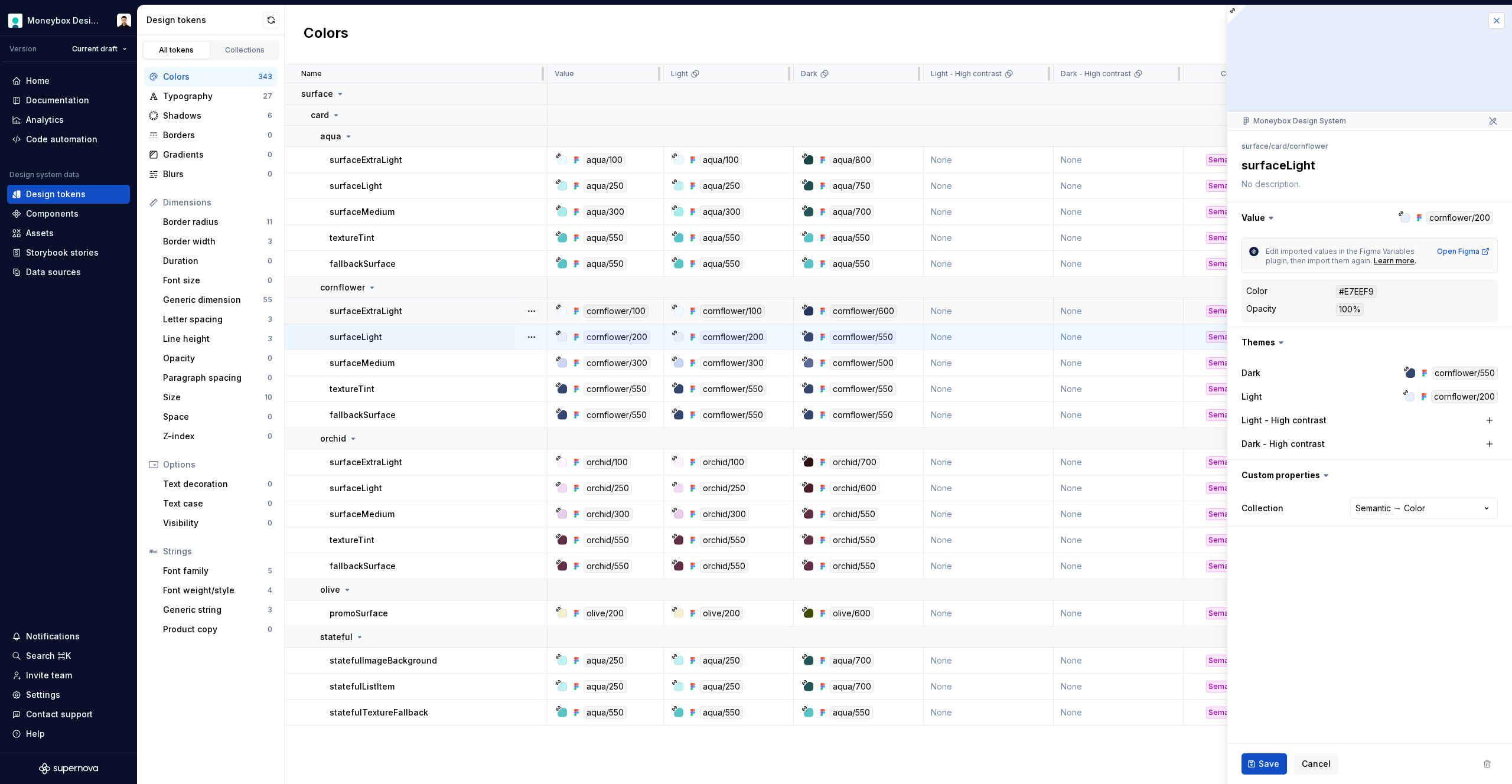 click at bounding box center (1497, 21) 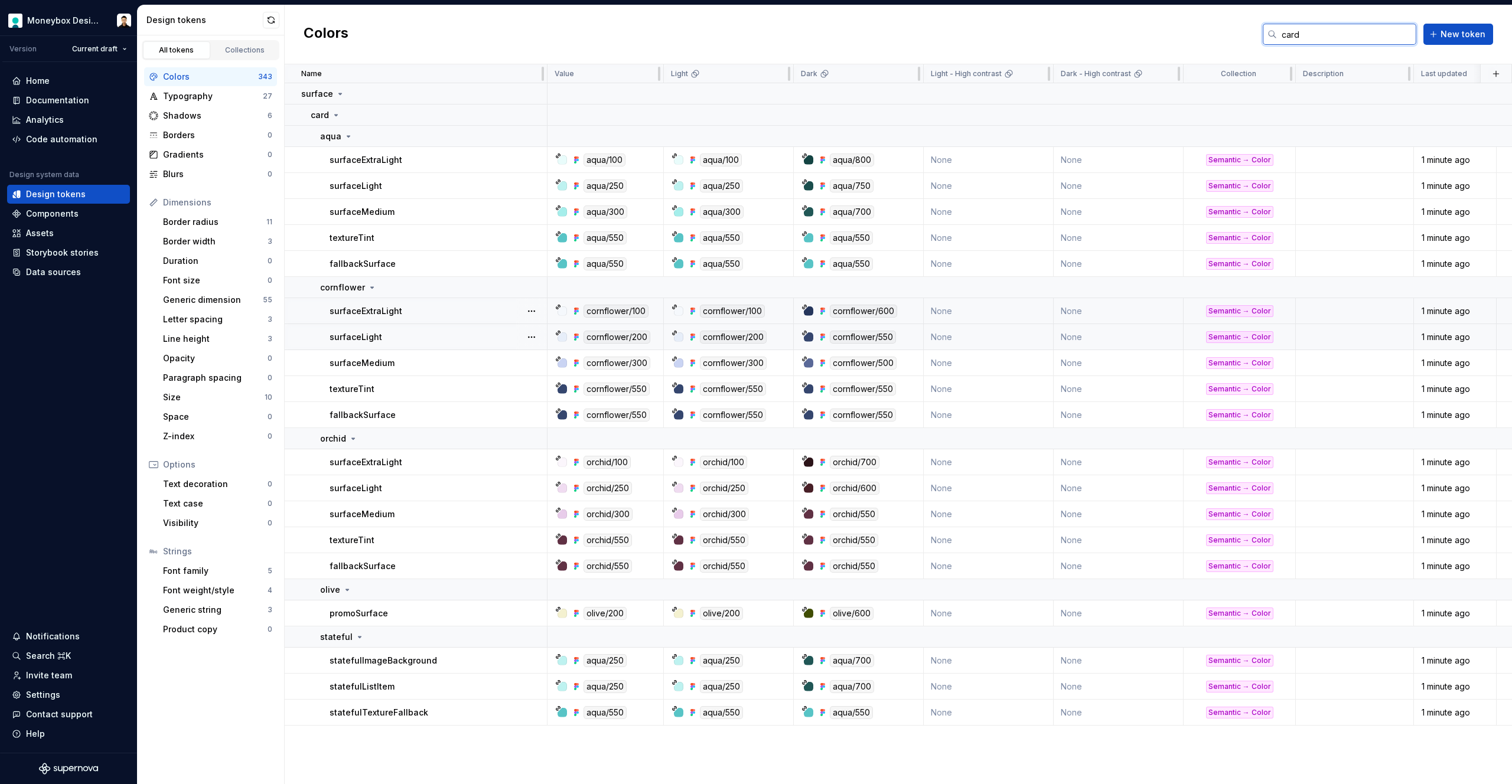click on "card" at bounding box center [1347, 34] 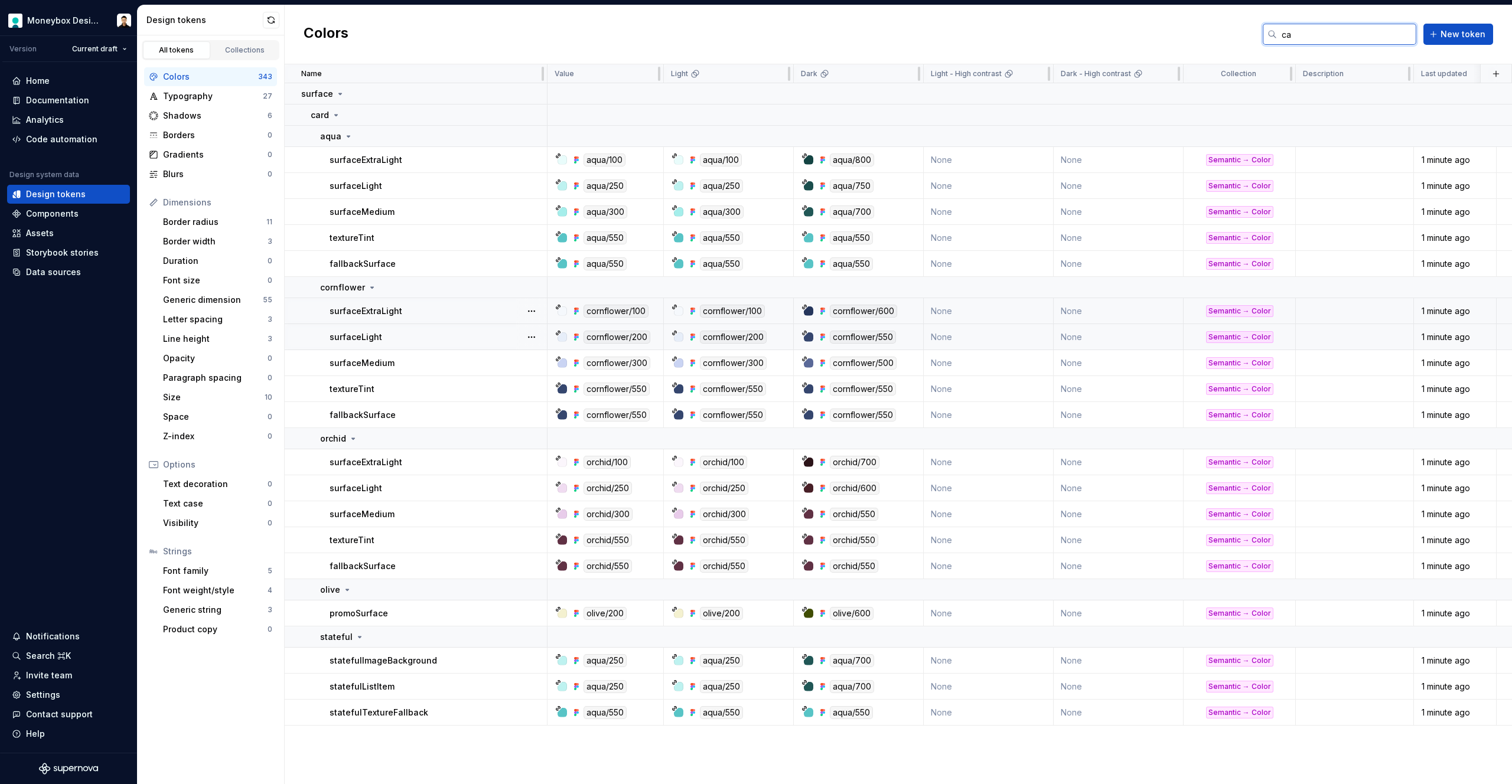 type on "c" 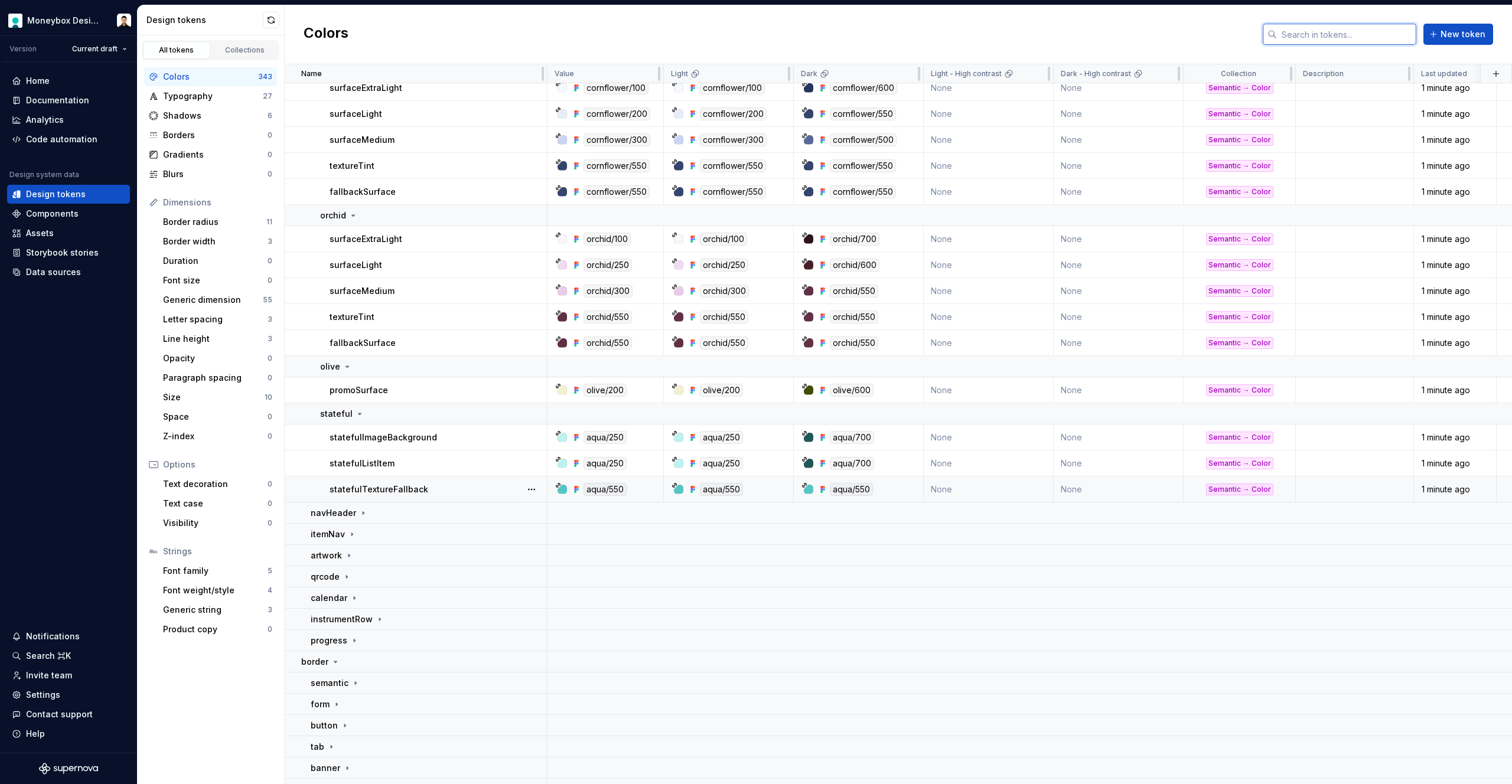scroll, scrollTop: 423, scrollLeft: 0, axis: vertical 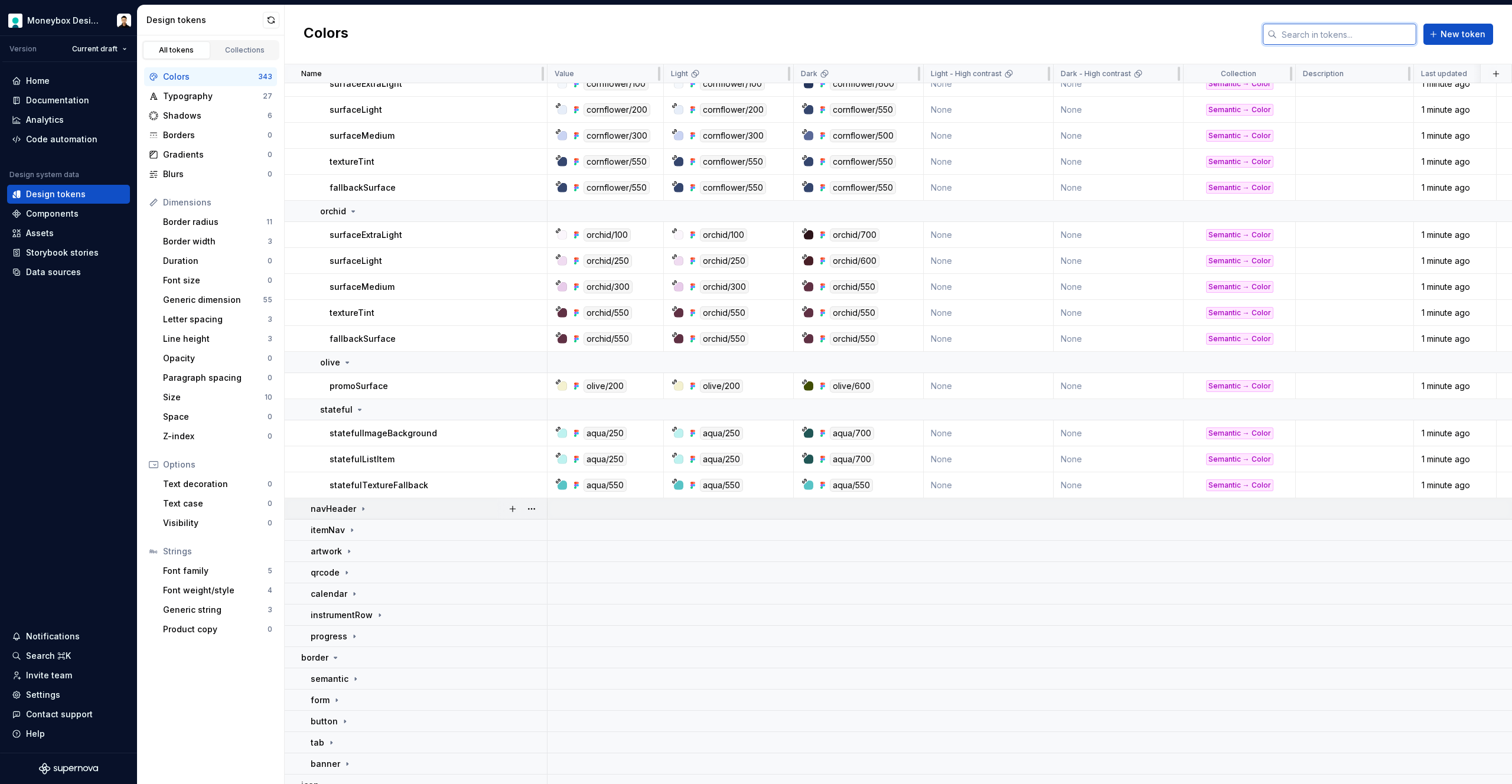 type 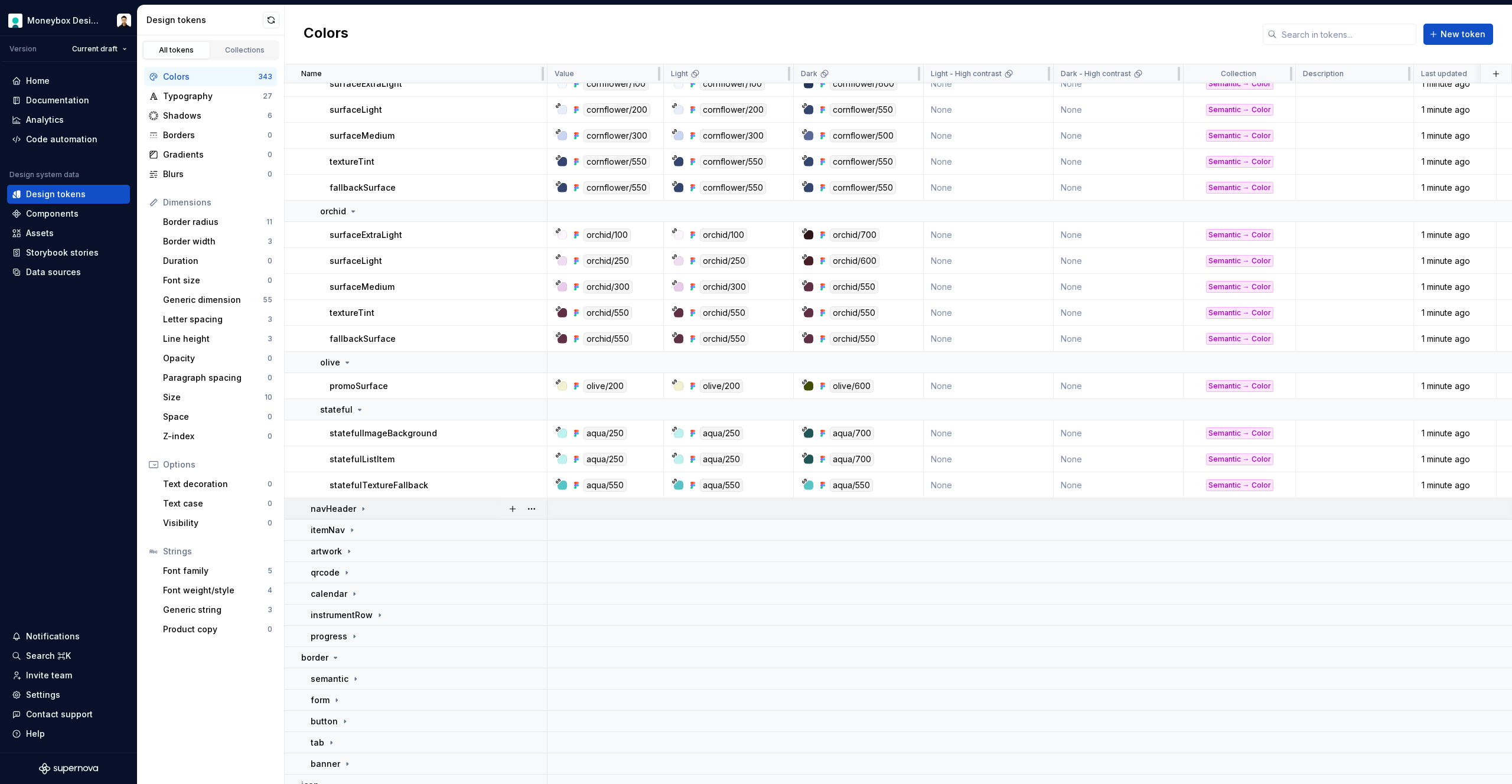 click on "navHeader" at bounding box center [333, 509] 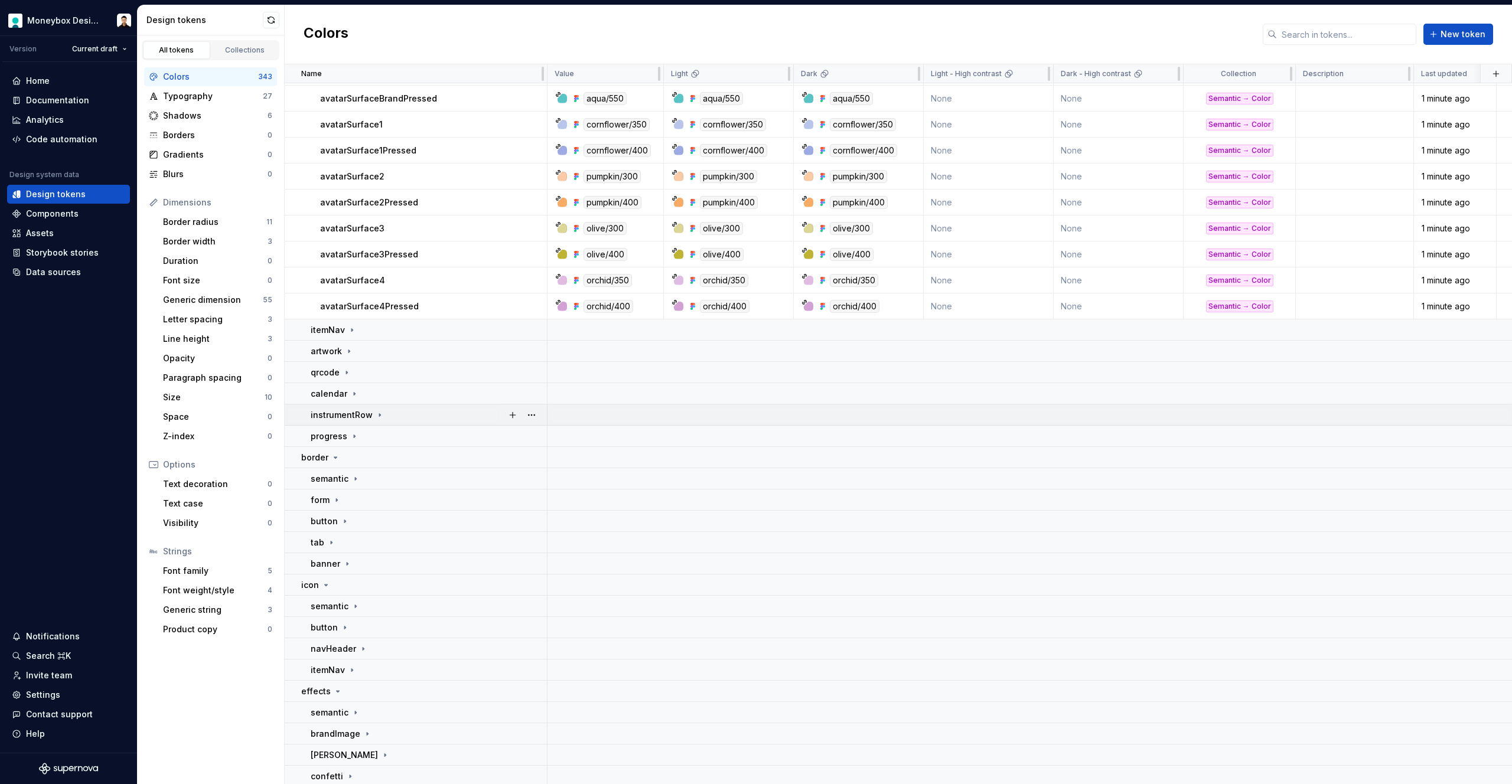 scroll, scrollTop: 909, scrollLeft: 0, axis: vertical 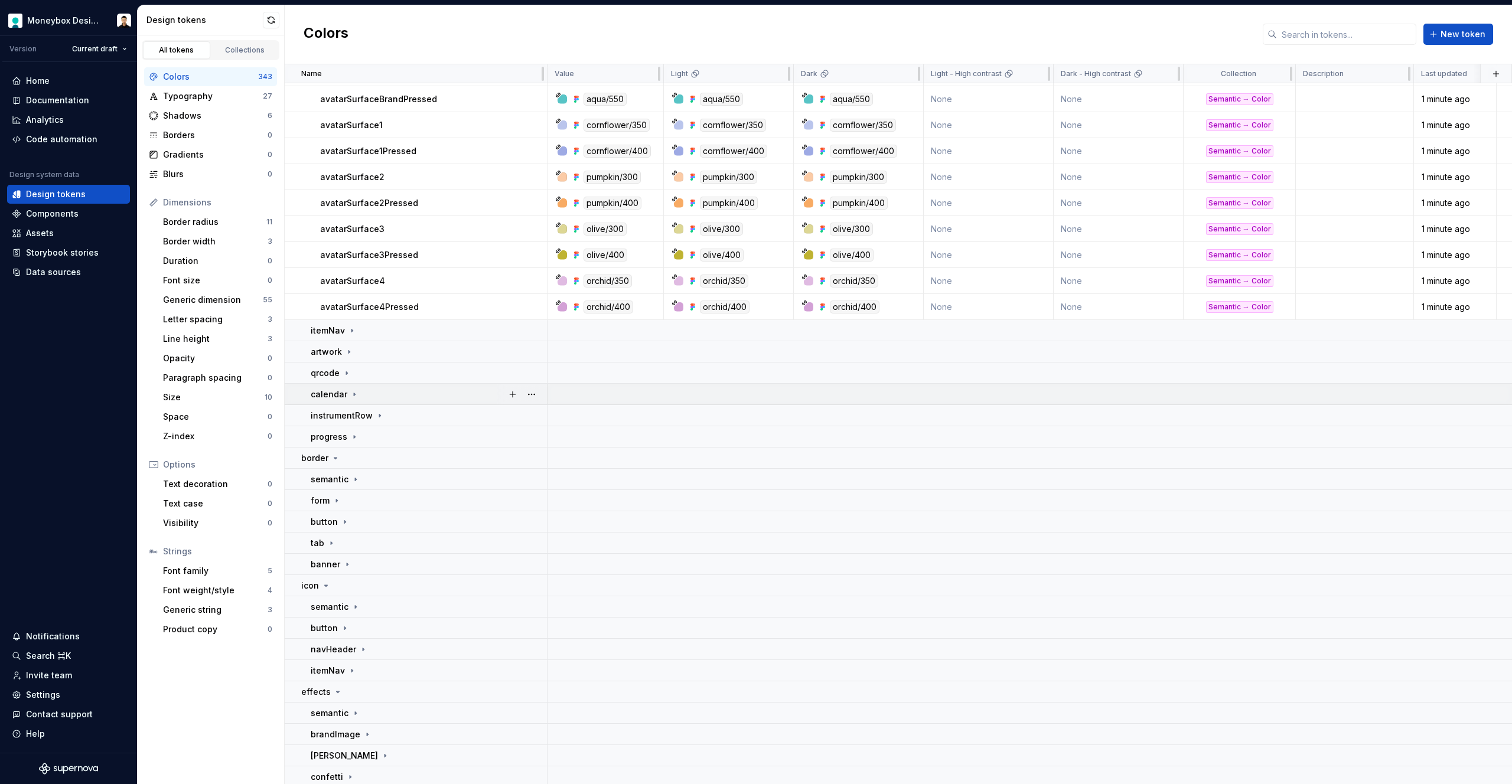 click 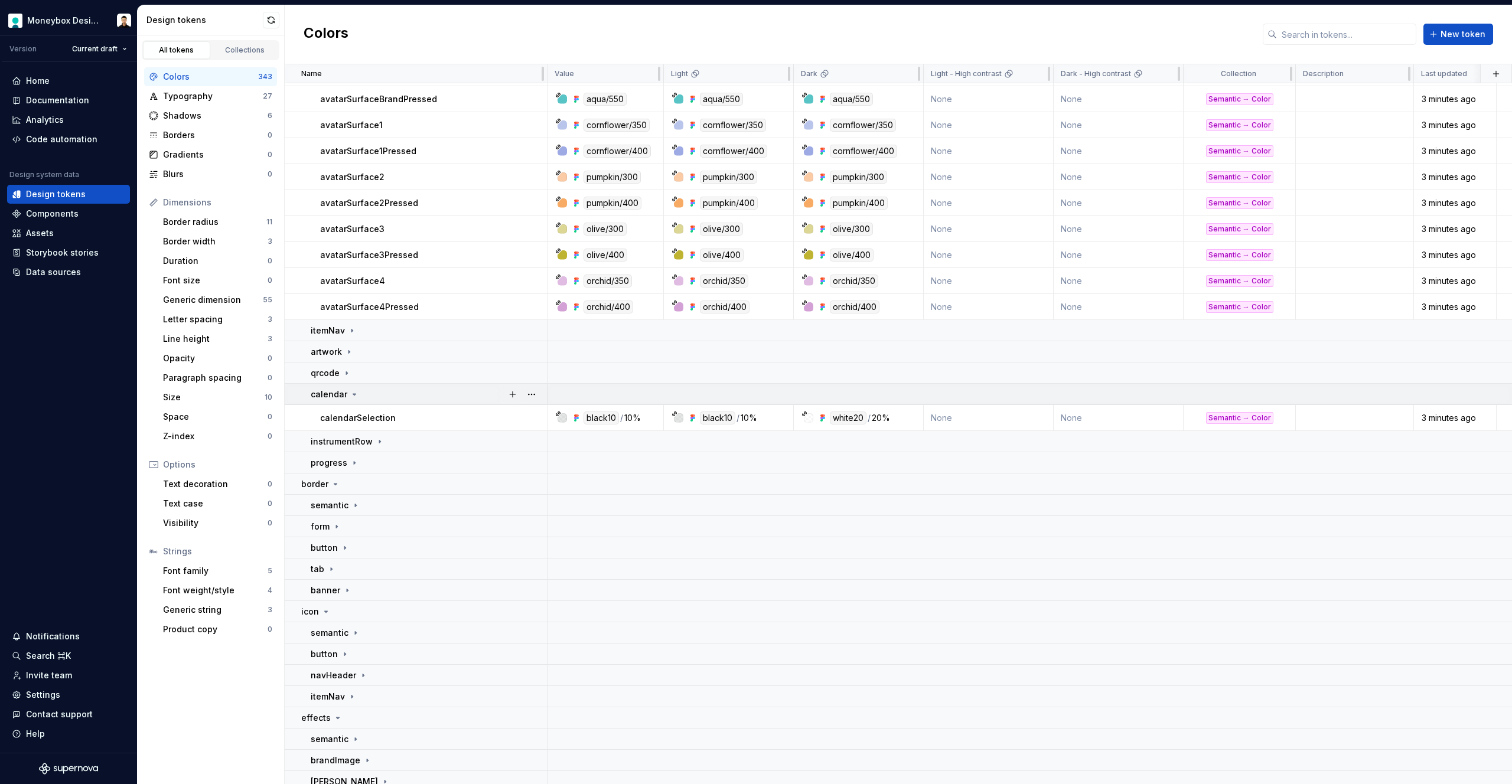 click 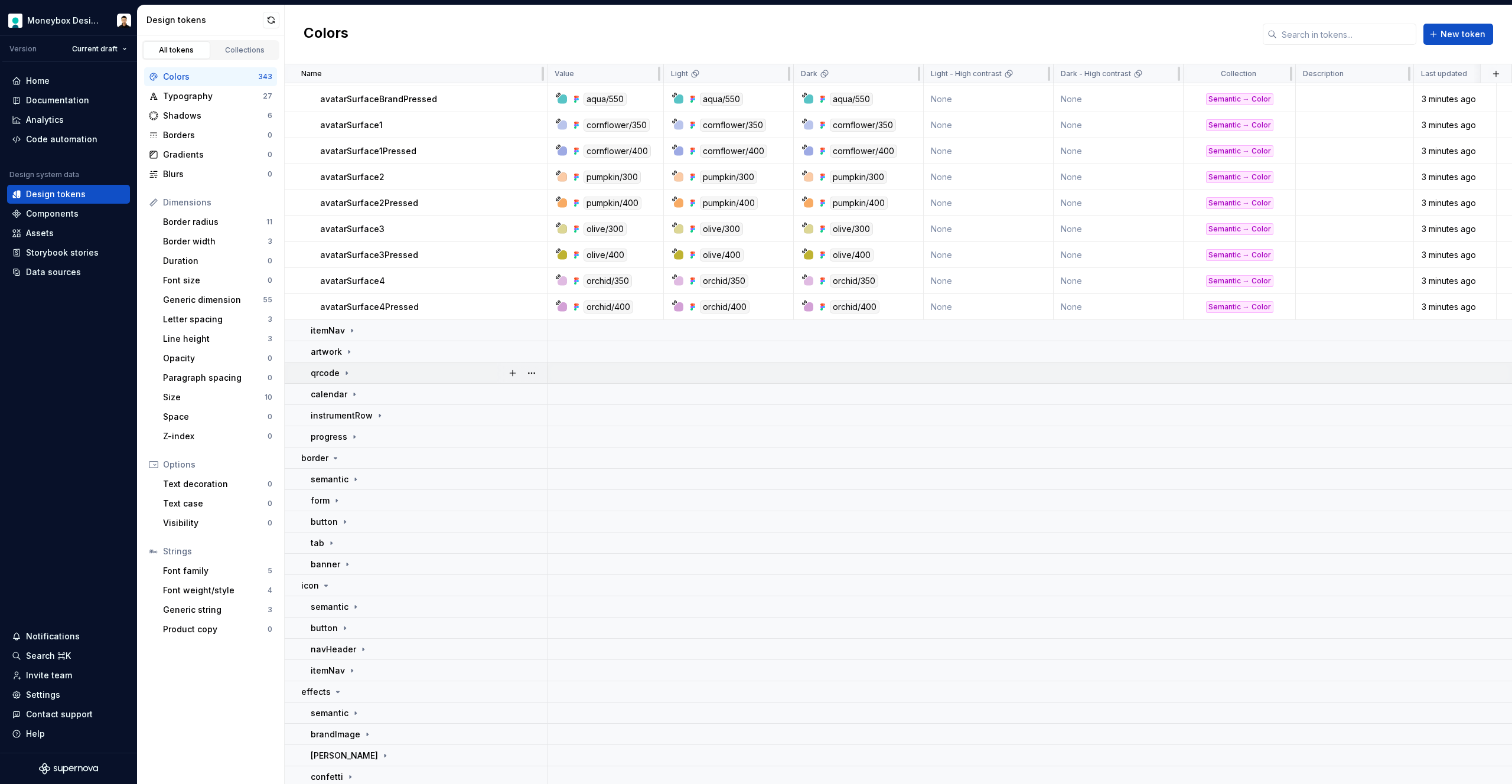 click on "qrcode" at bounding box center (331, 373) 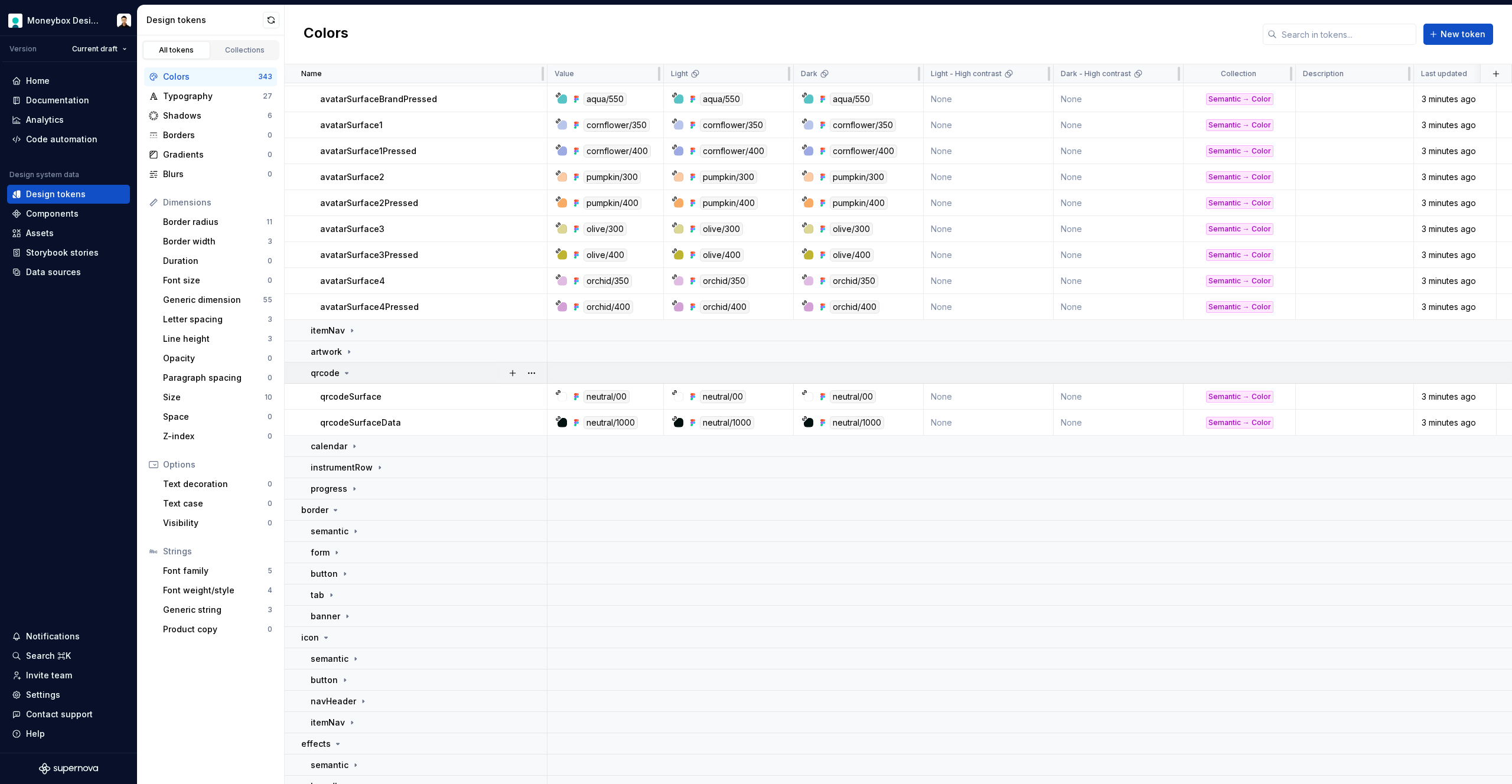 click on "qrcode" at bounding box center (331, 373) 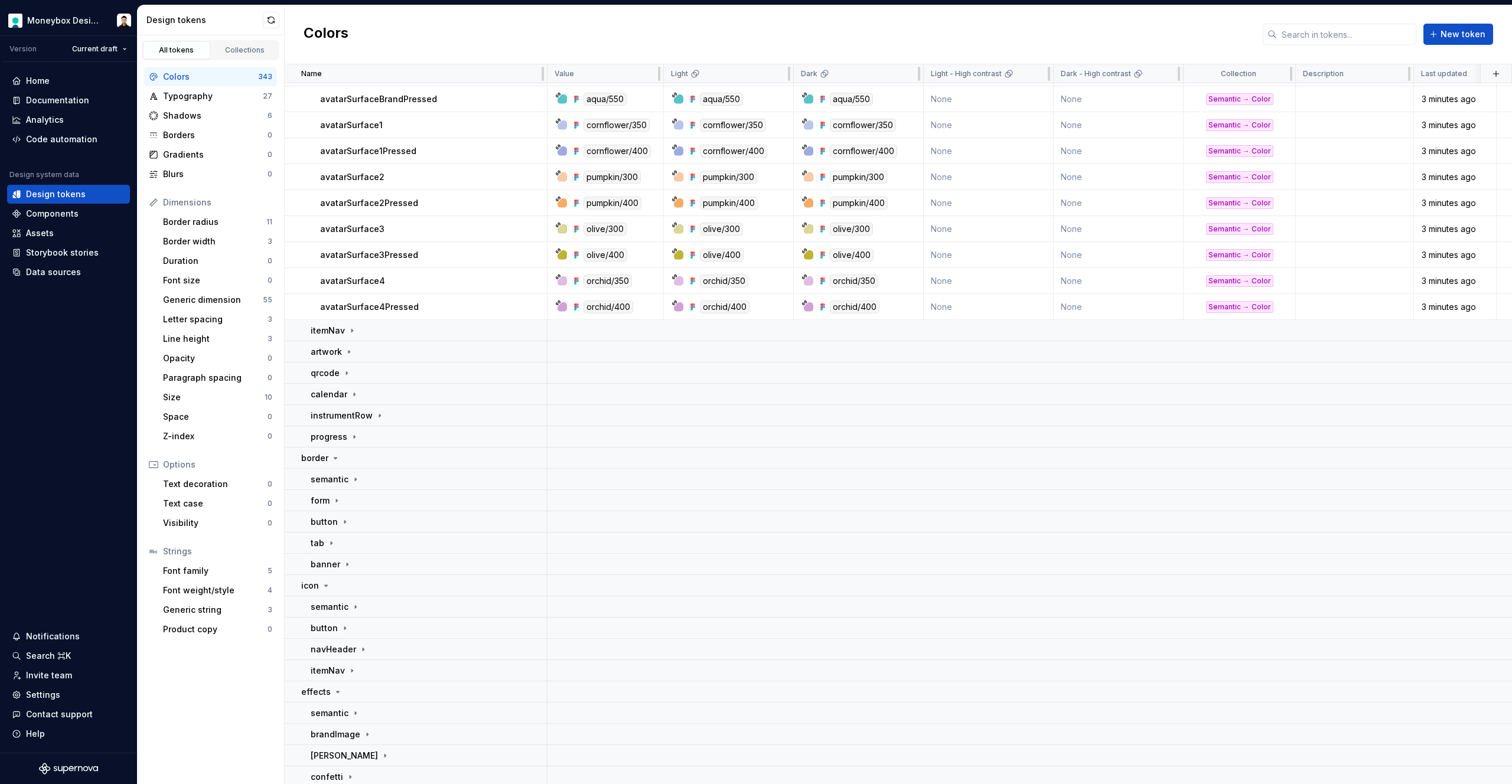 click on "Colors New token" at bounding box center (898, 34) 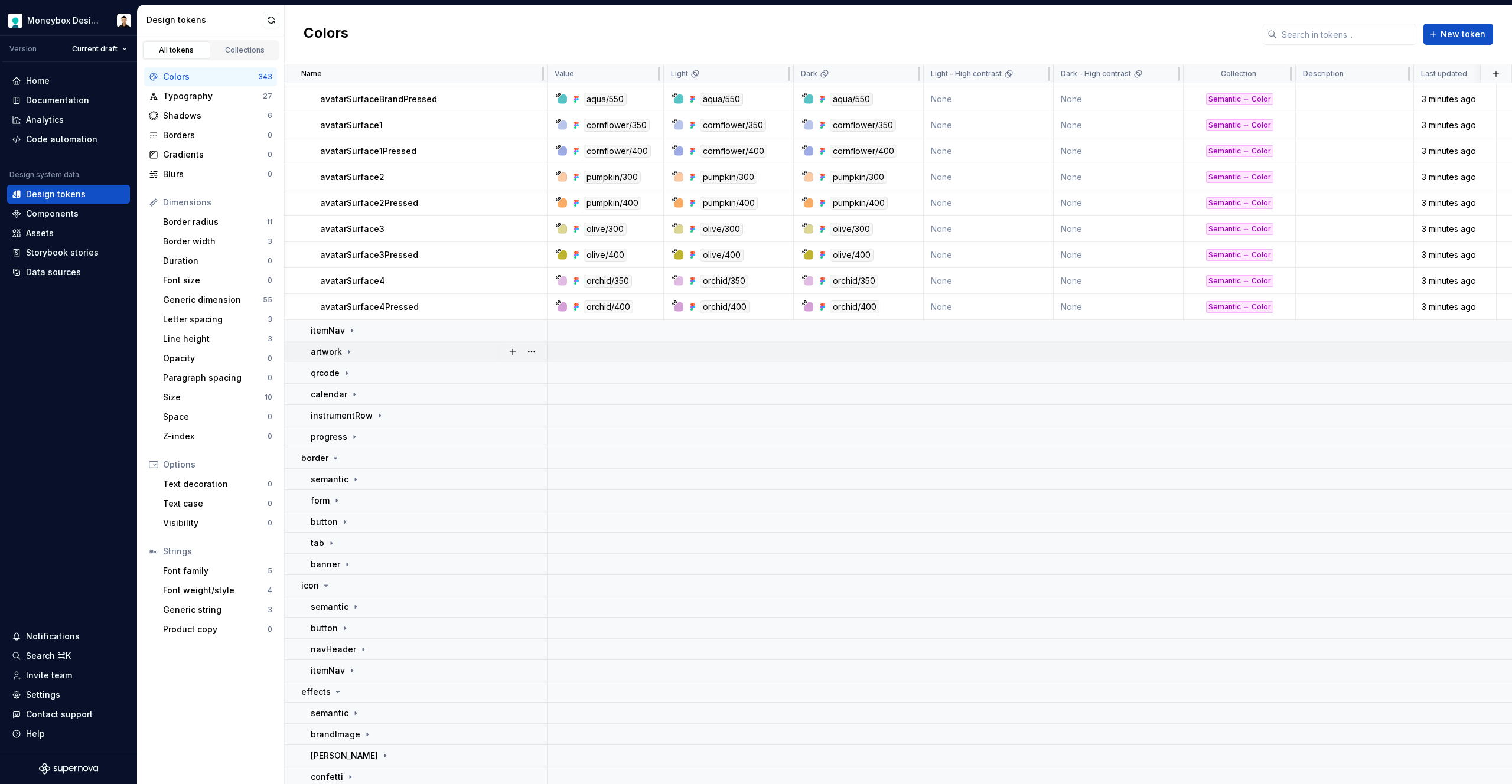 click on "artwork" at bounding box center (428, 352) 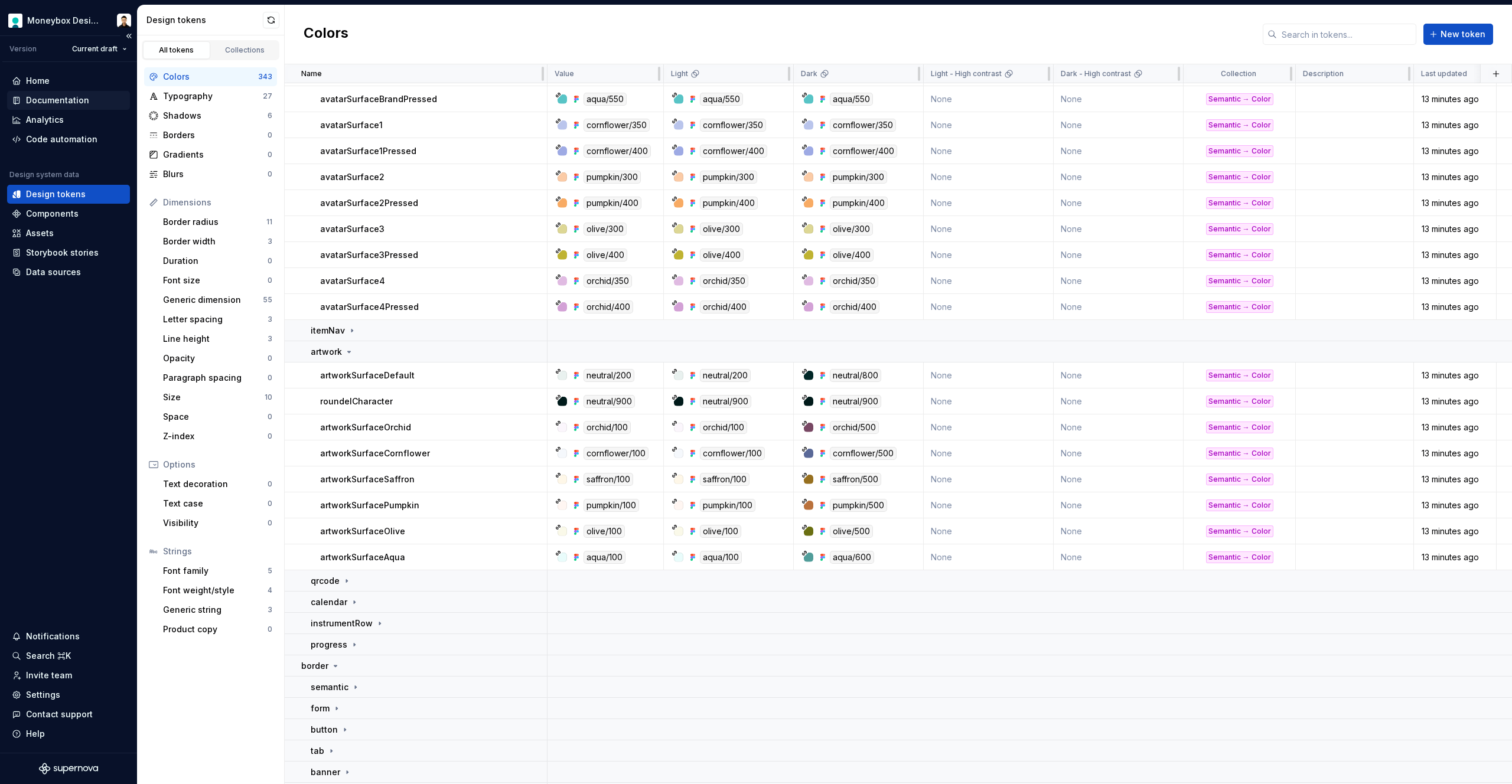 click on "Documentation" at bounding box center [57, 100] 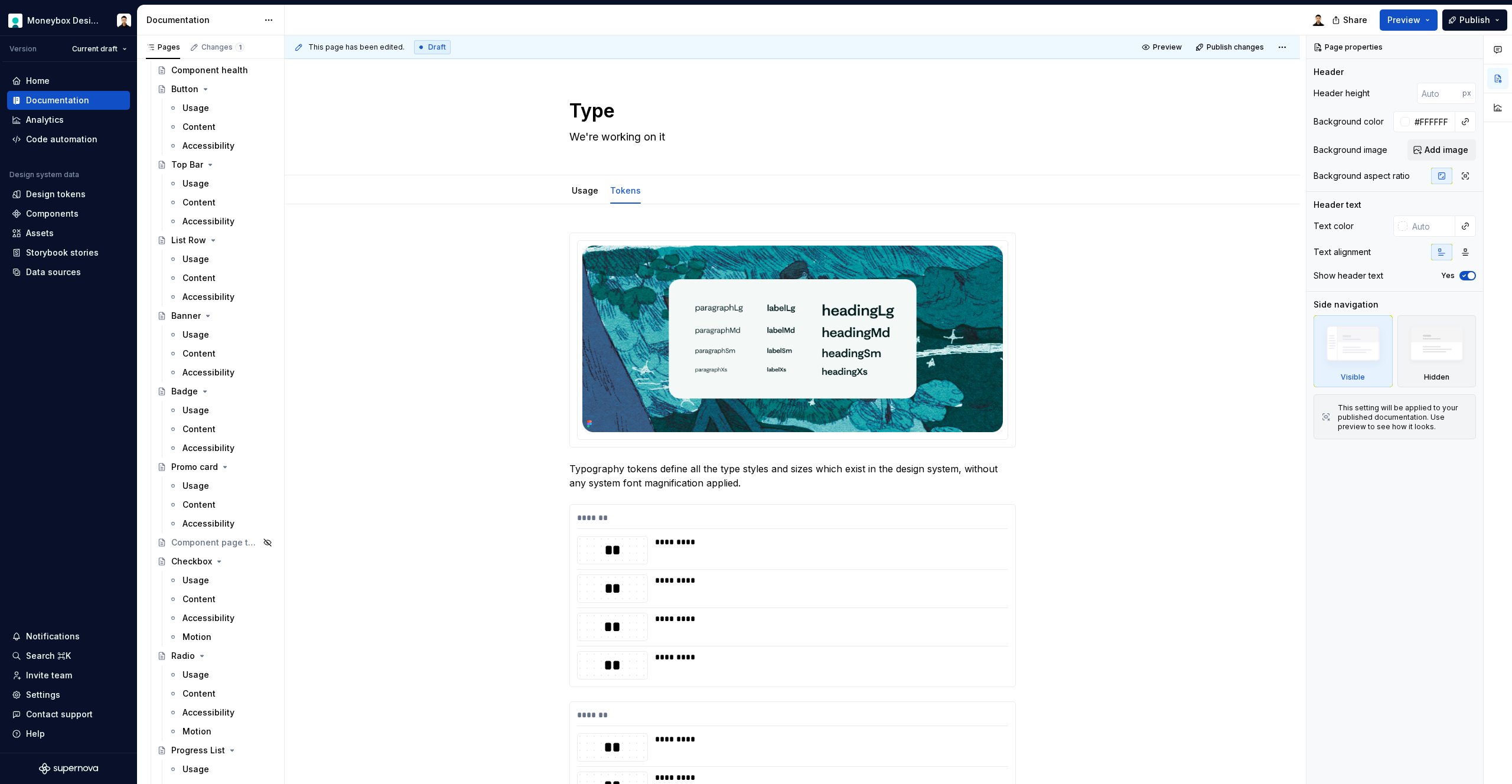scroll, scrollTop: 662, scrollLeft: 0, axis: vertical 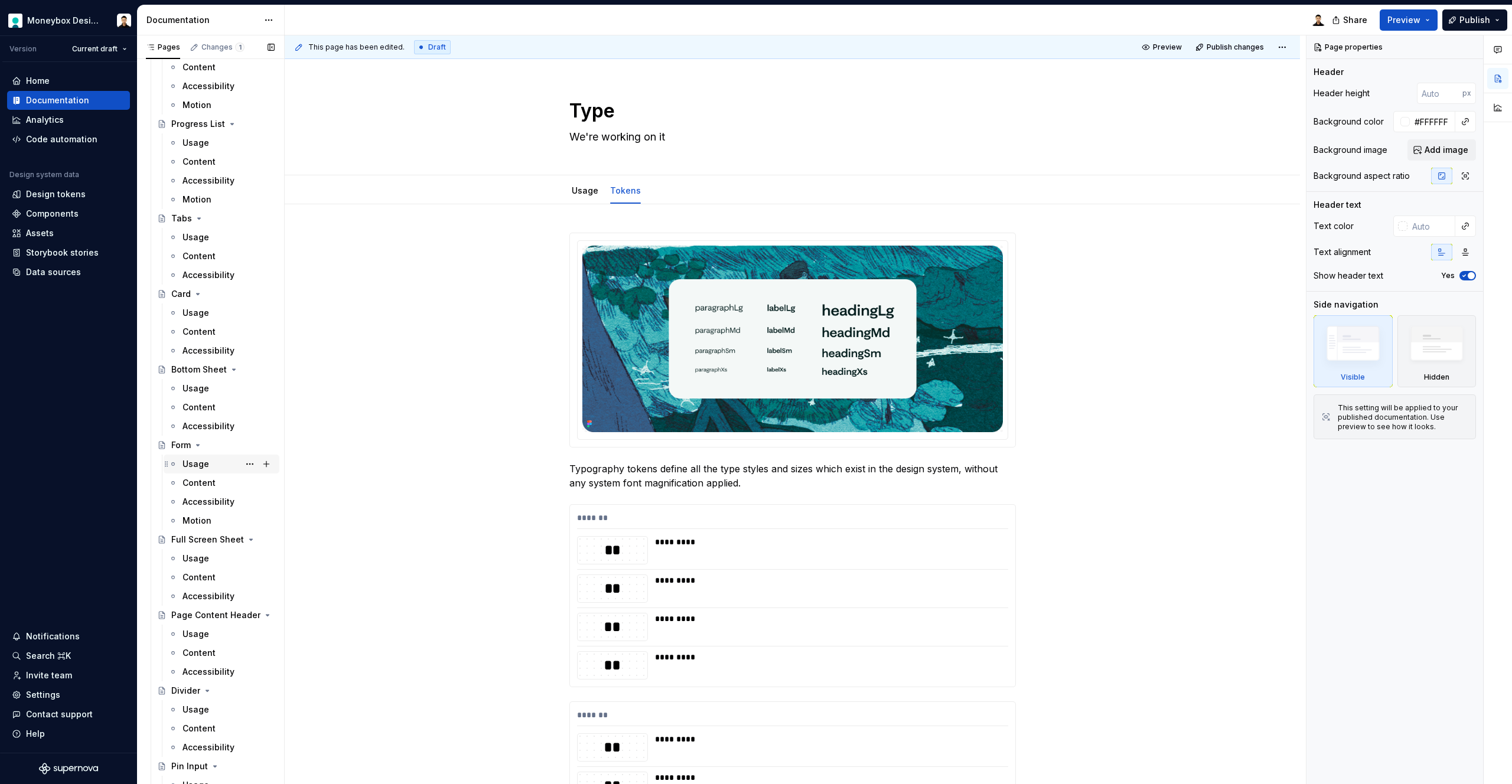click on "Usage" at bounding box center (195, 464) 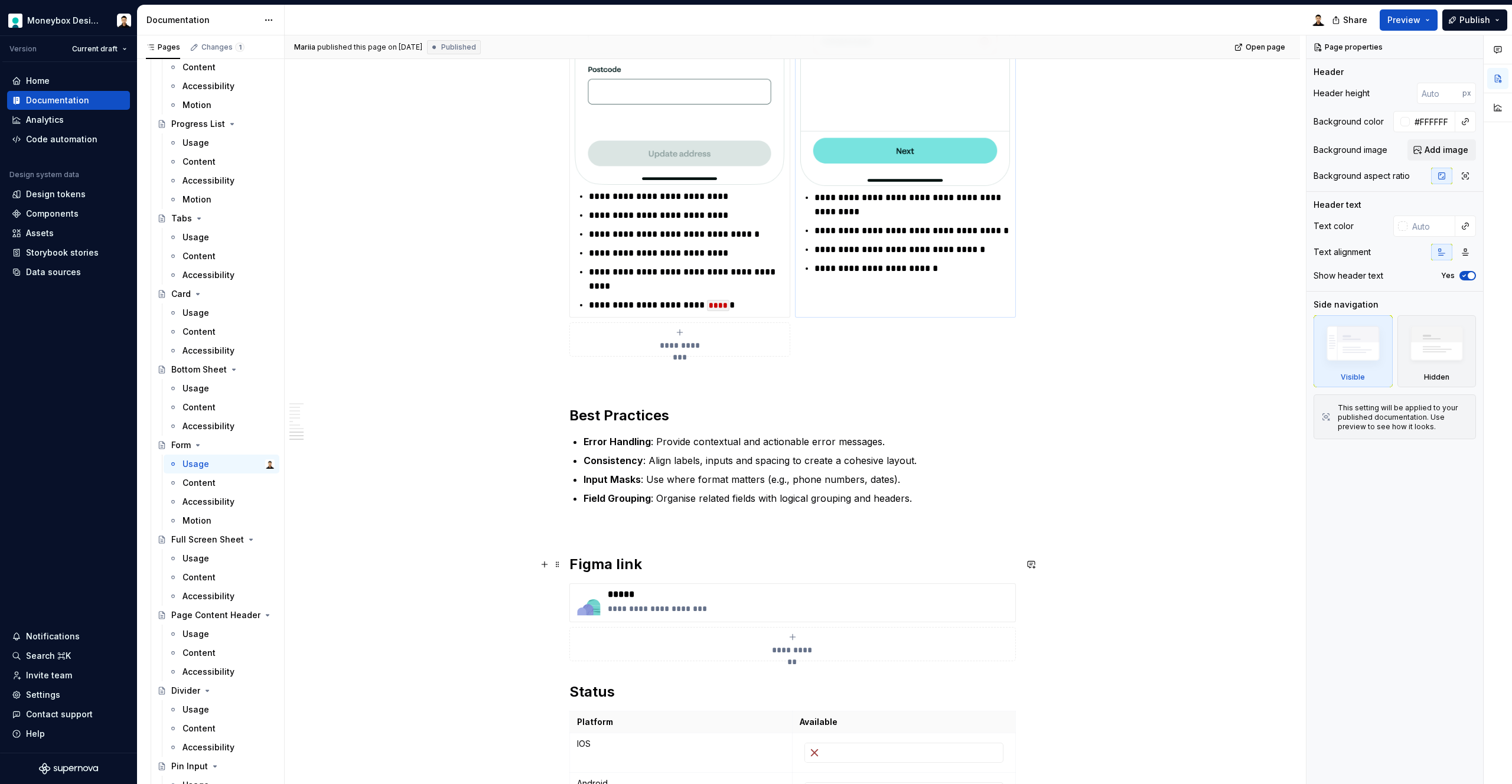 scroll, scrollTop: 3035, scrollLeft: 0, axis: vertical 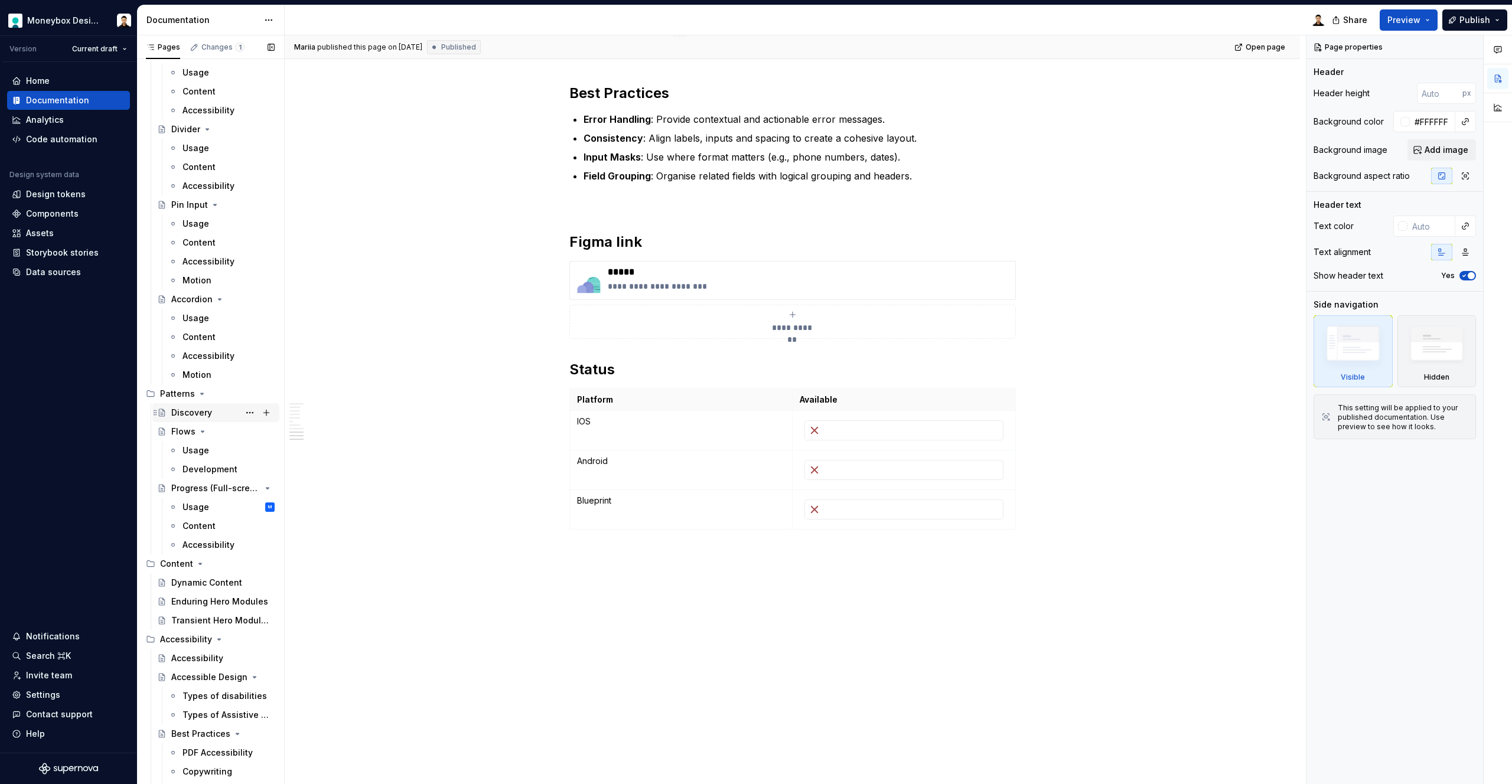 click on "Discovery" at bounding box center [191, 413] 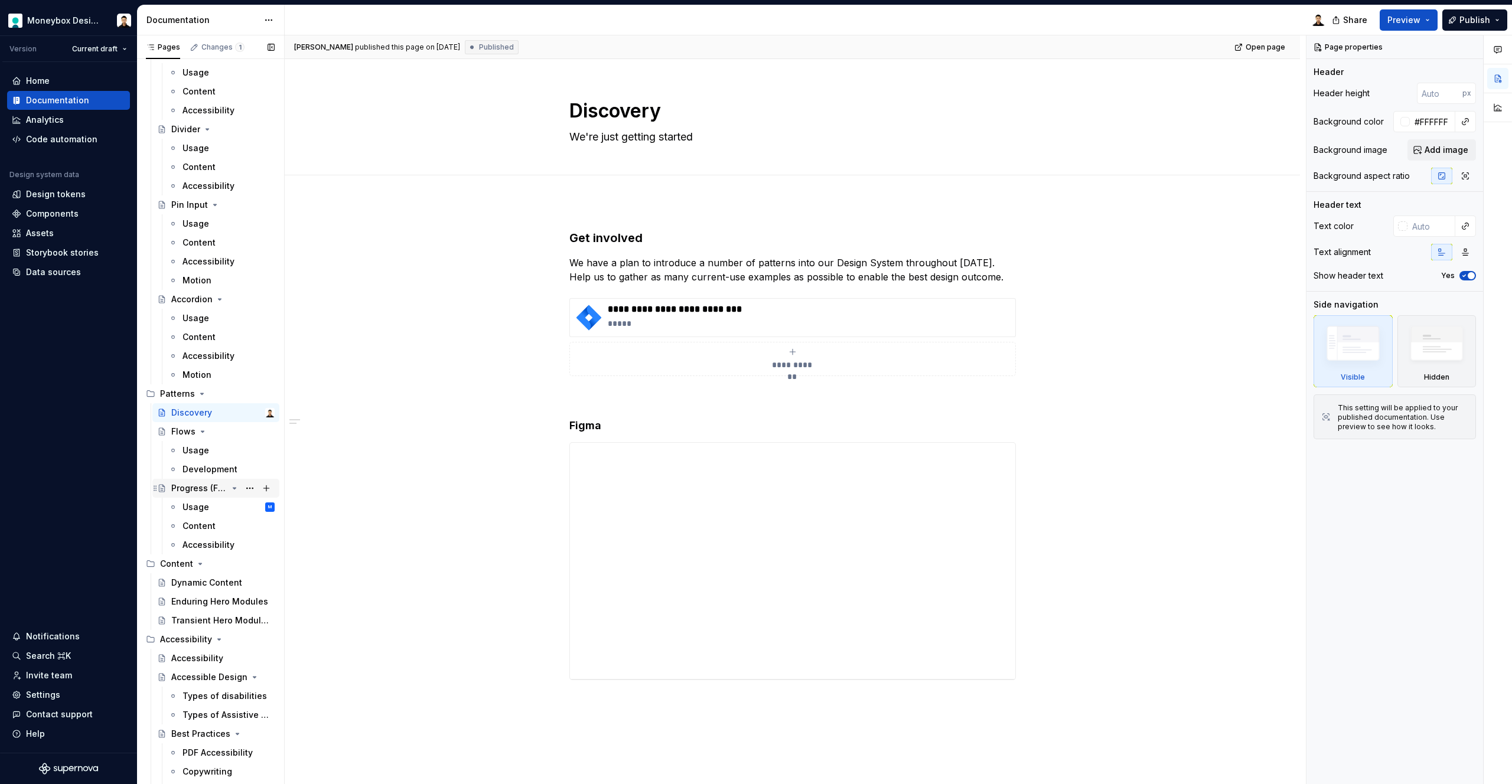 click on "Progress (Full-screen)" at bounding box center (199, 488) 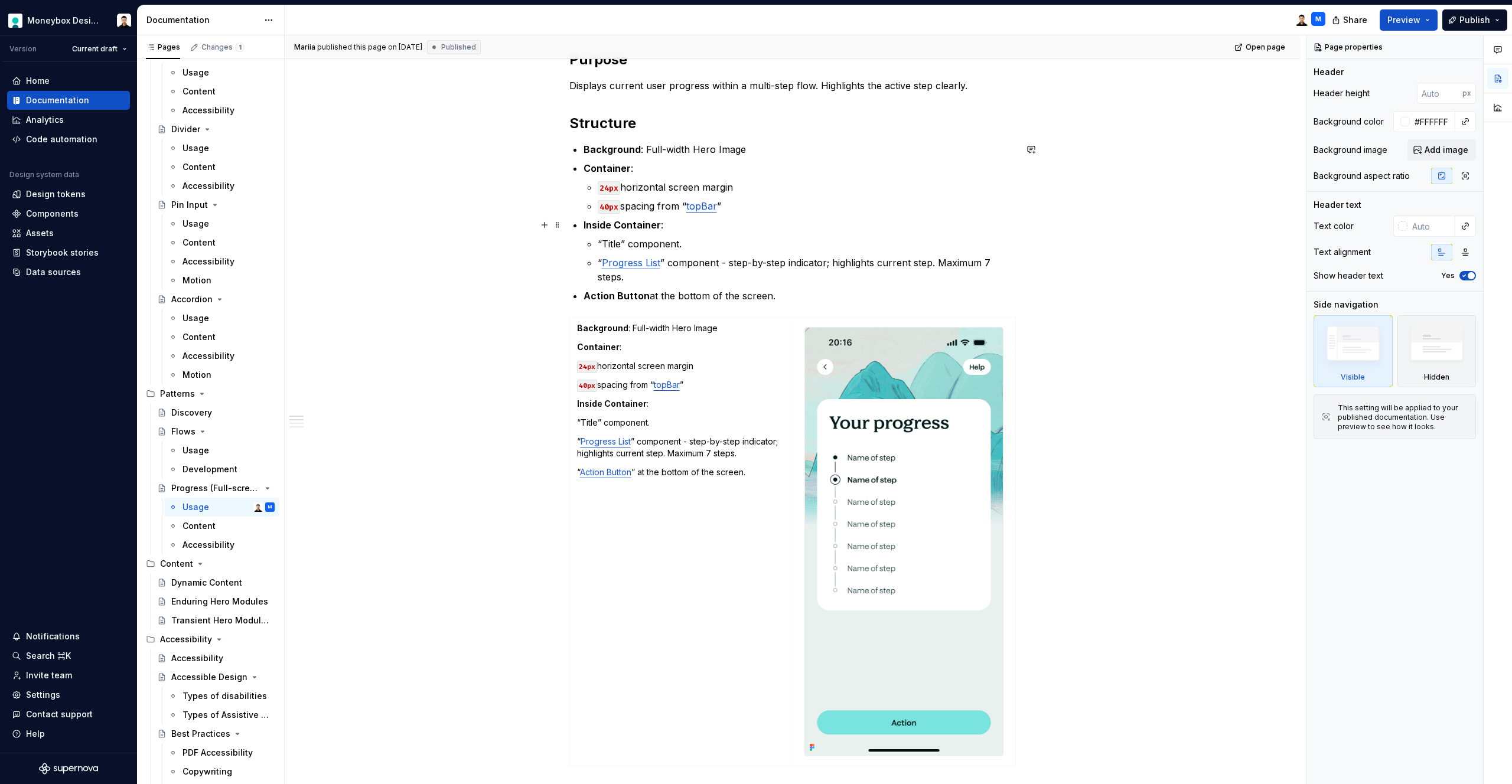 scroll, scrollTop: 508, scrollLeft: 0, axis: vertical 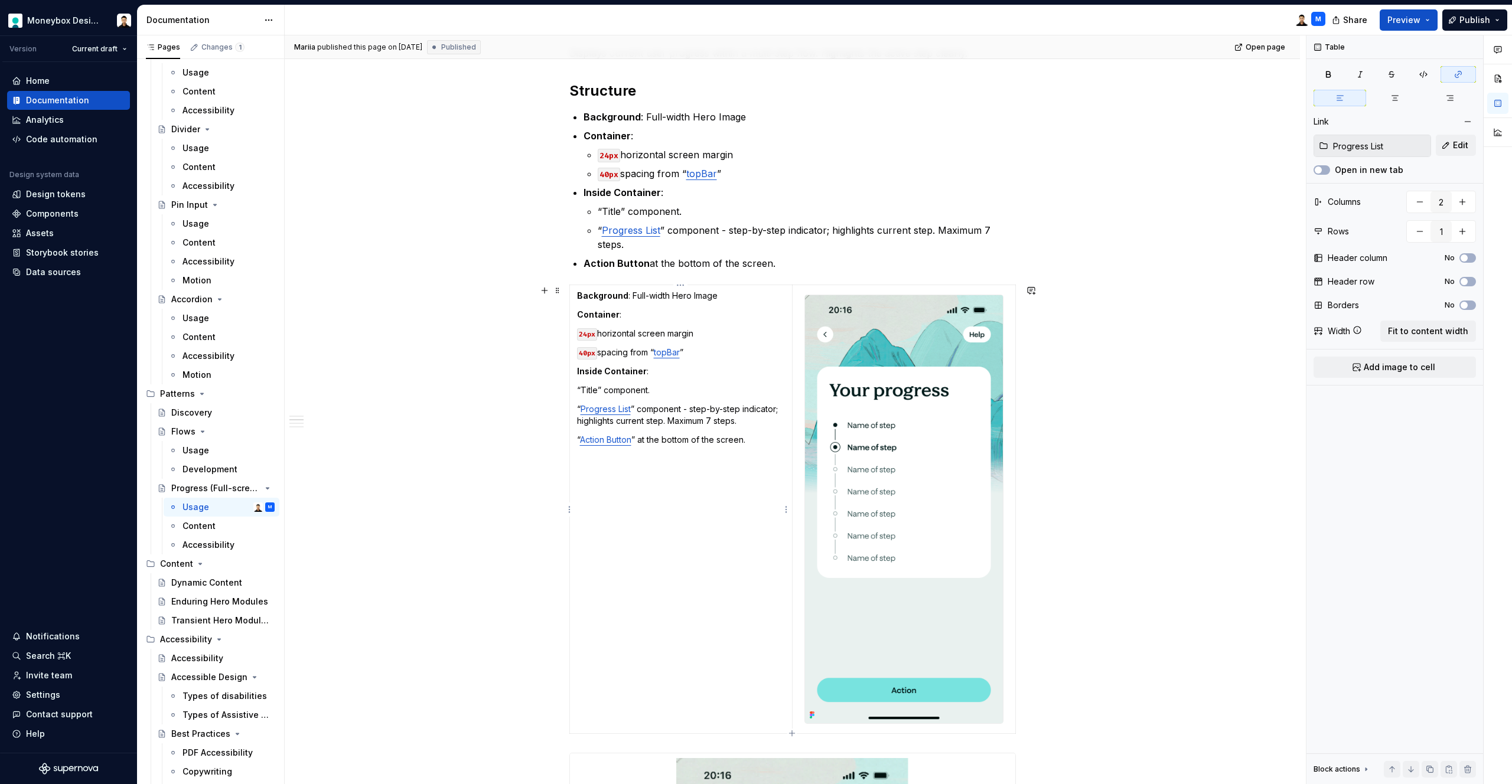 click on "Progress List" at bounding box center (605, 409) 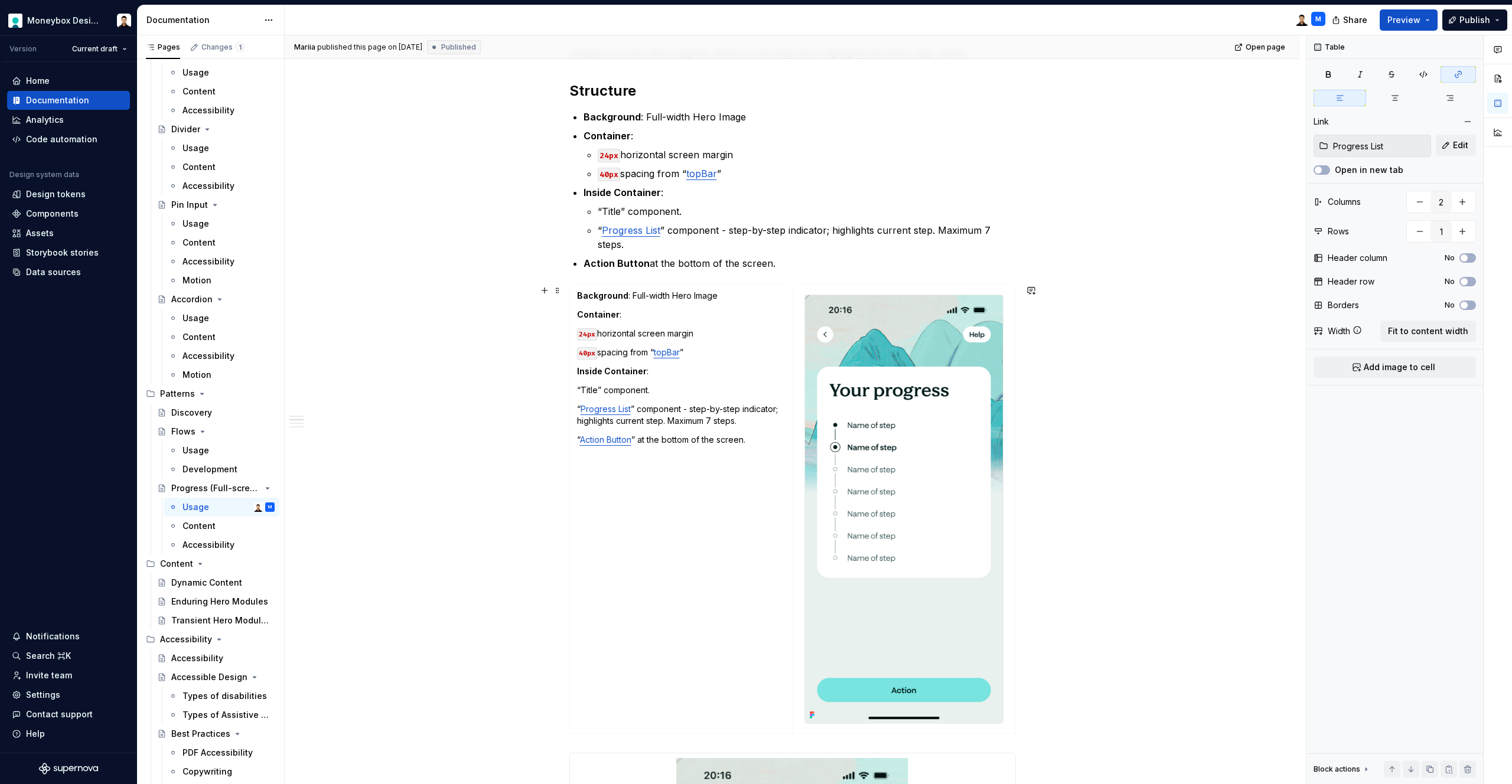 click on "**********" at bounding box center [792, 781] 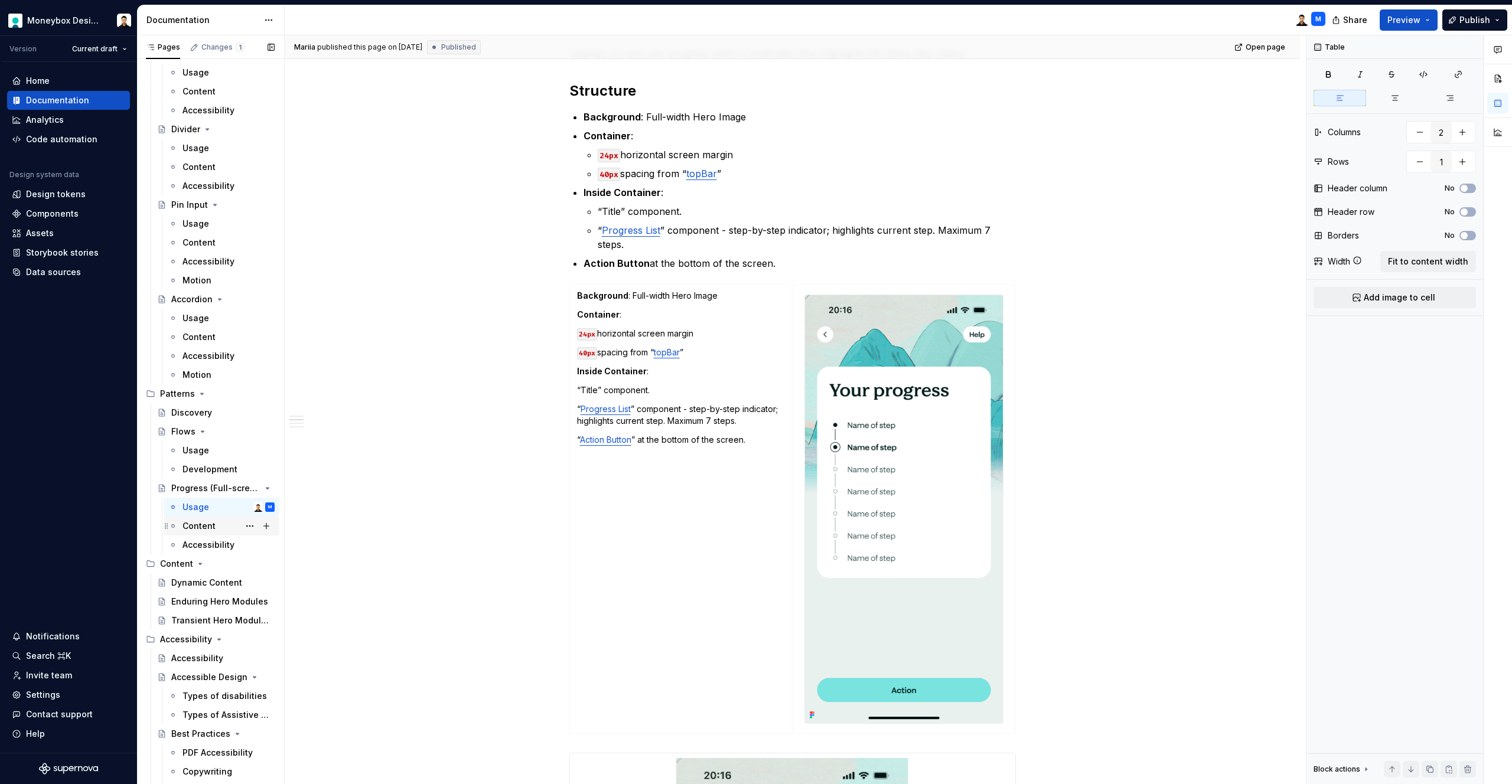 click on "Content" at bounding box center [199, 526] 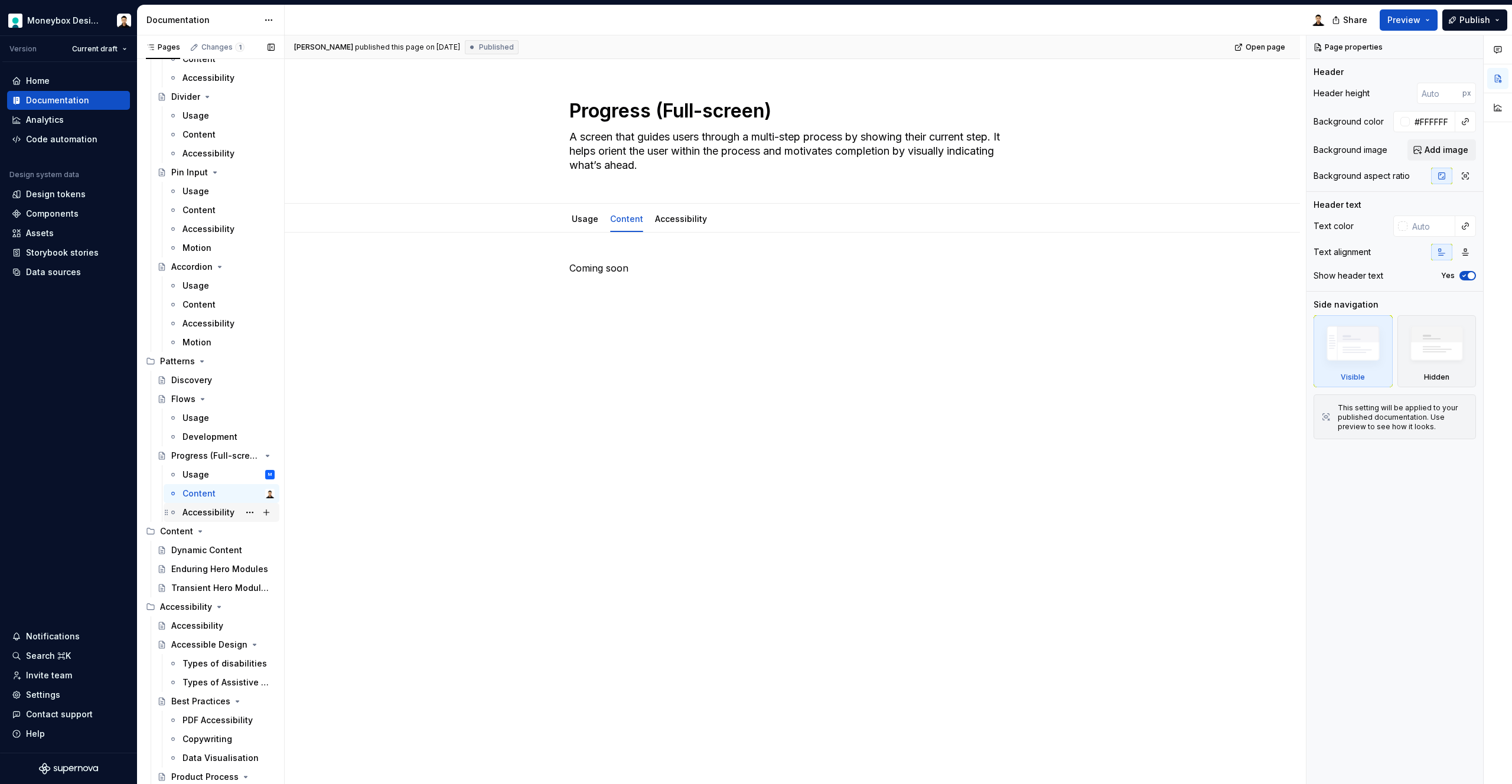 scroll, scrollTop: 1674, scrollLeft: 0, axis: vertical 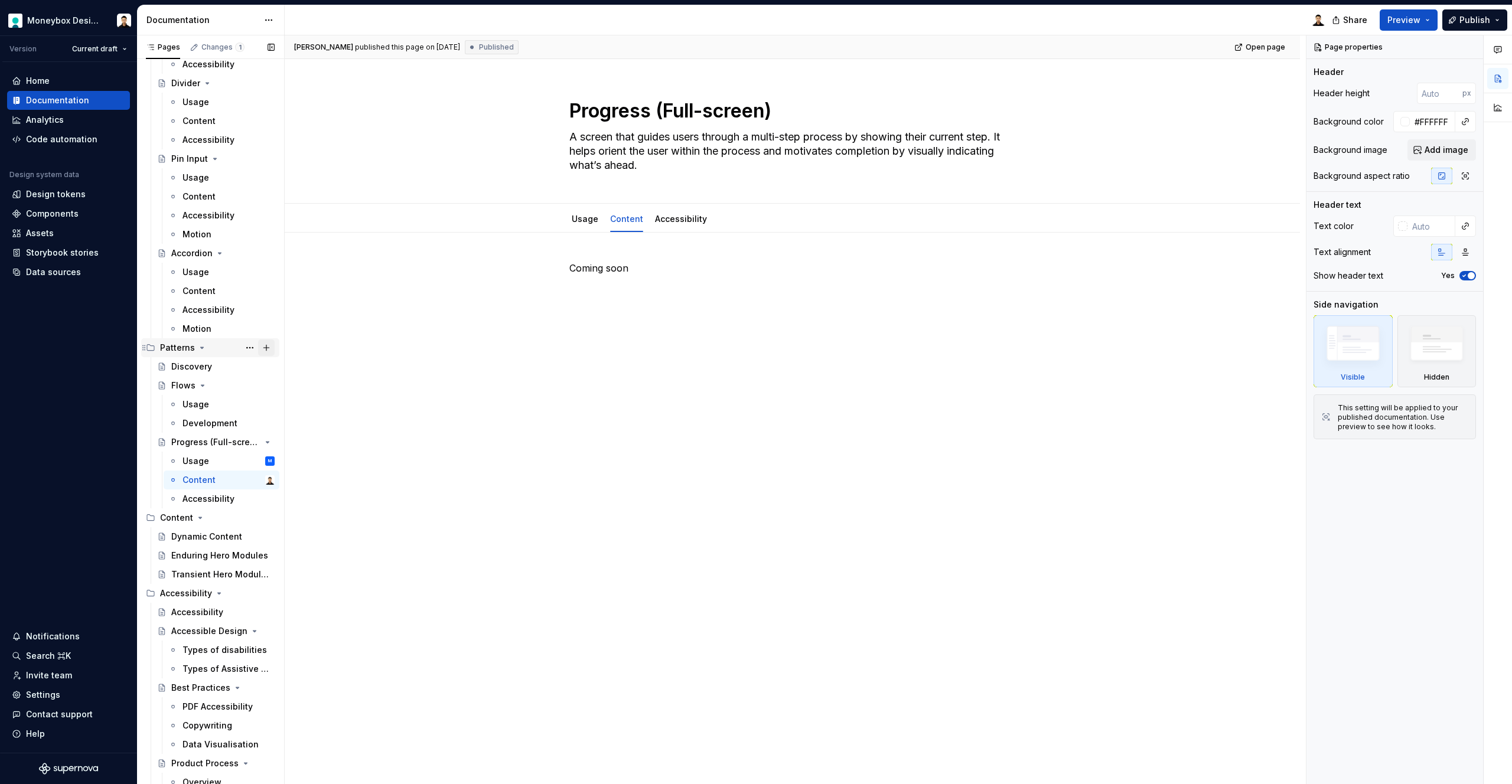 click at bounding box center [266, 348] 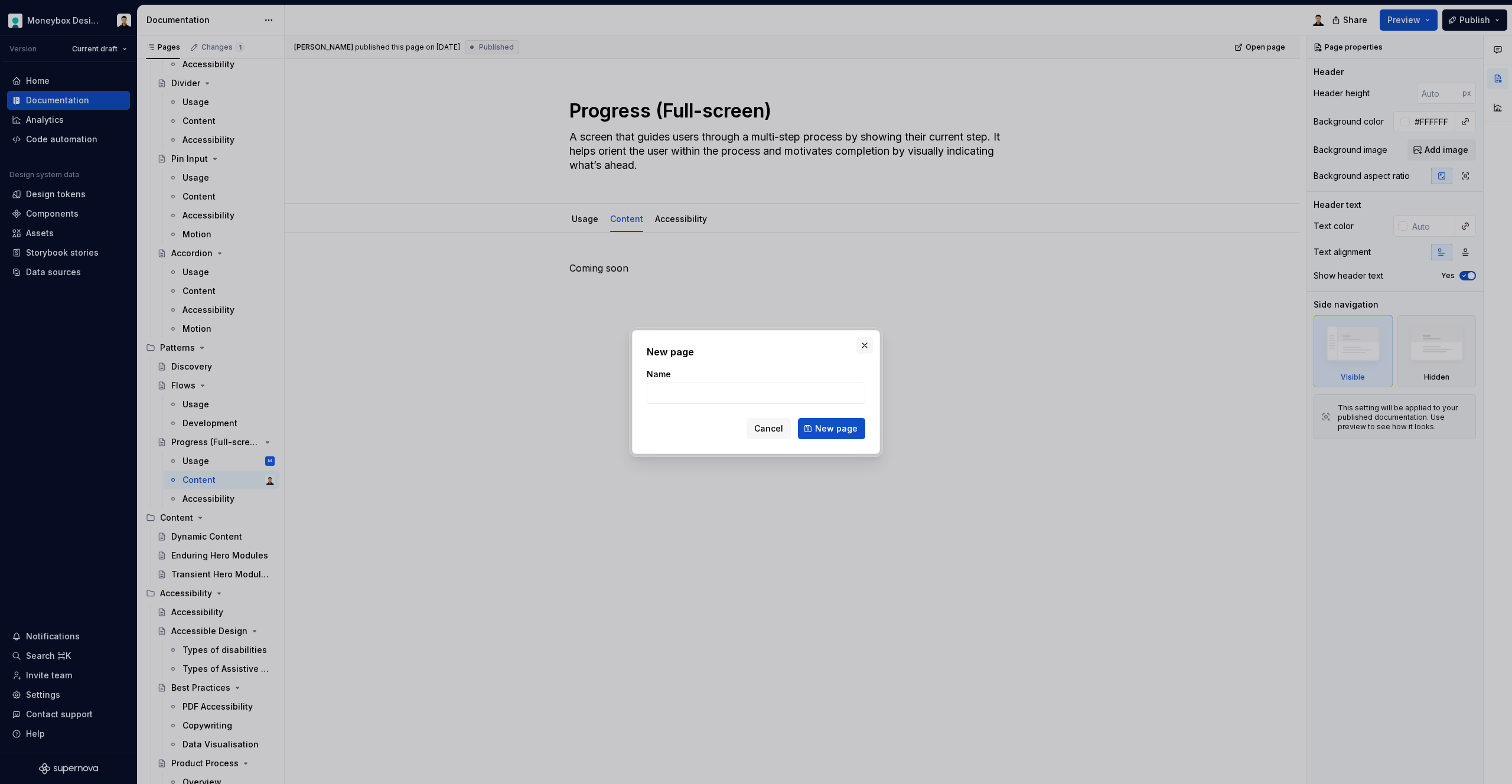 click at bounding box center (865, 345) 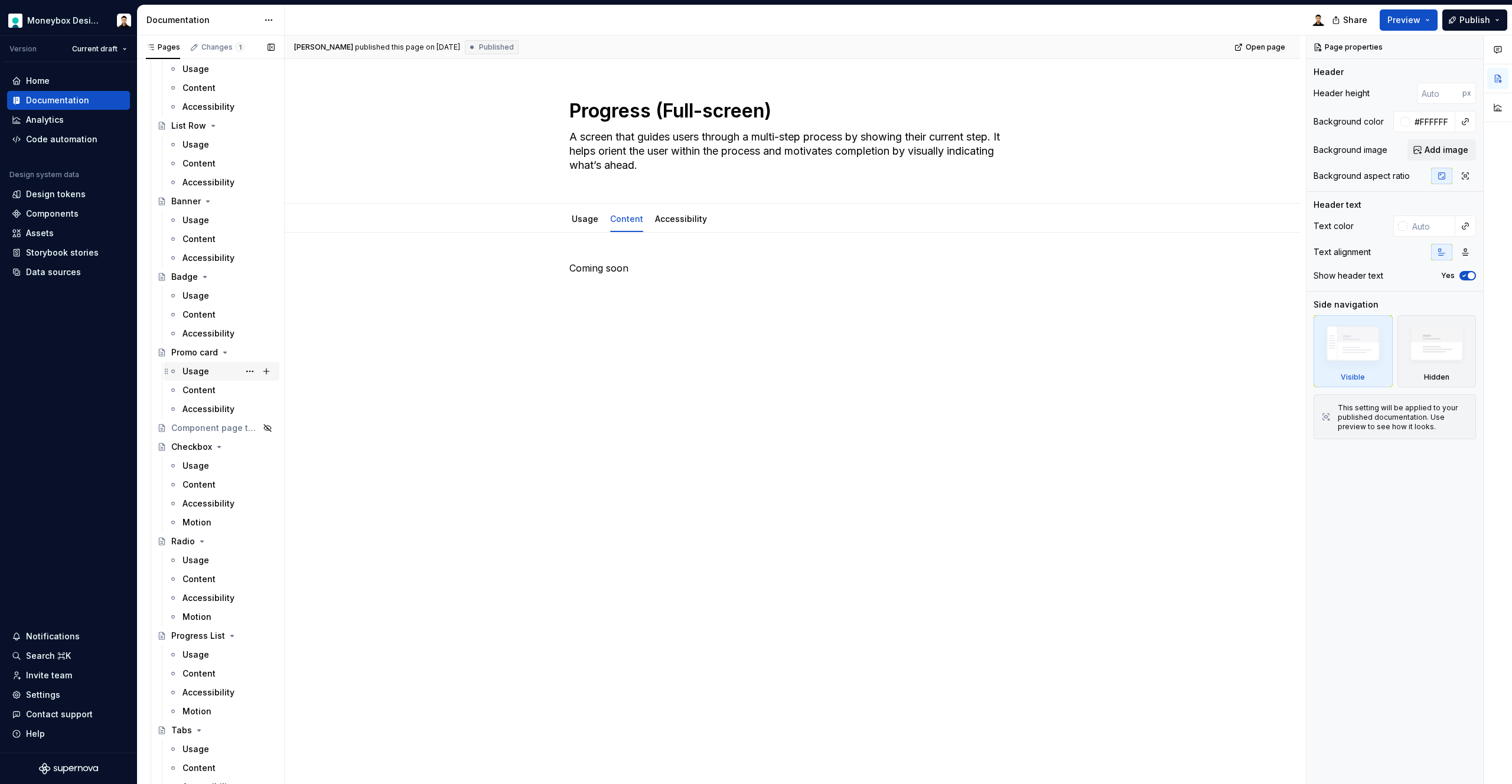 scroll, scrollTop: 543, scrollLeft: 0, axis: vertical 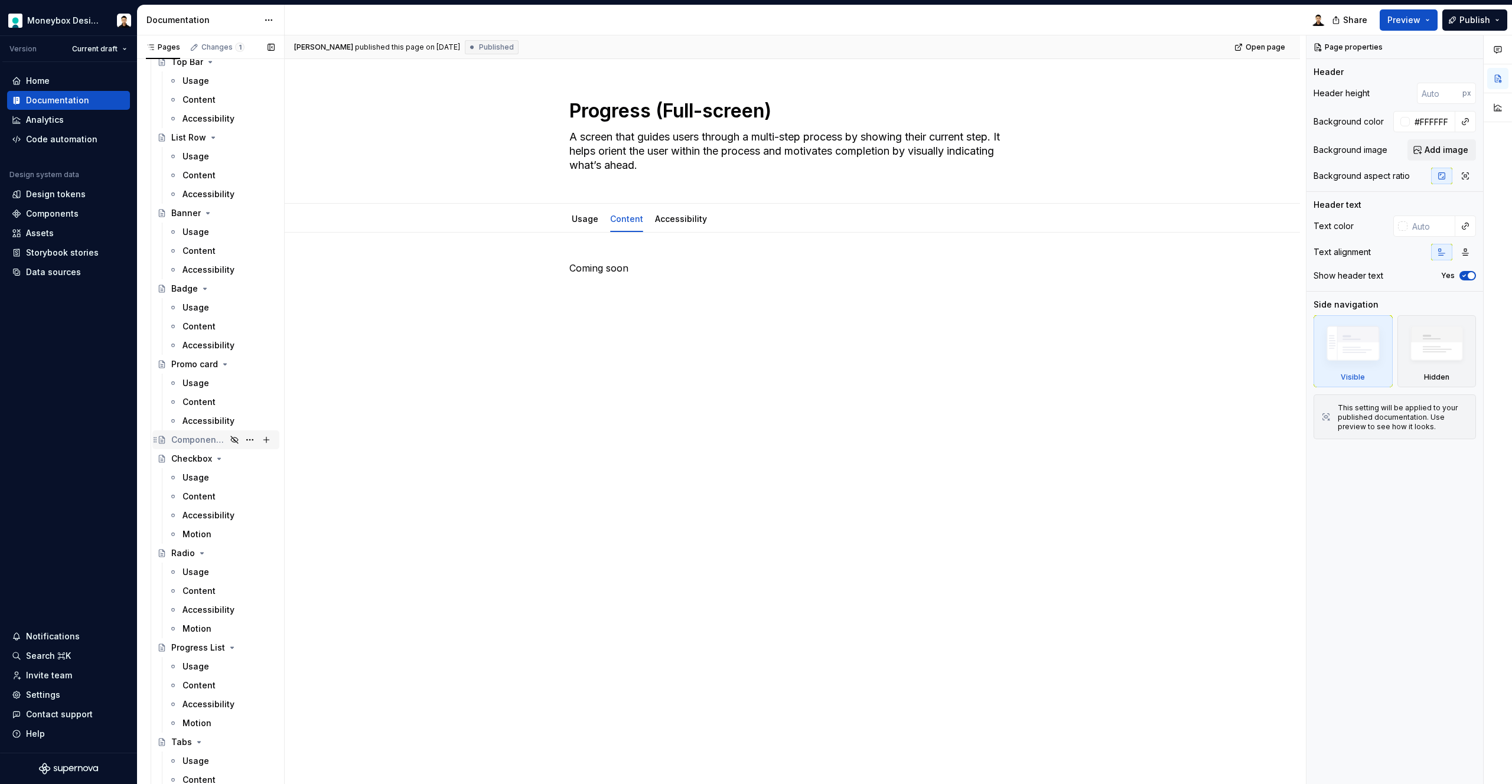 click on "Component page template" at bounding box center (198, 440) 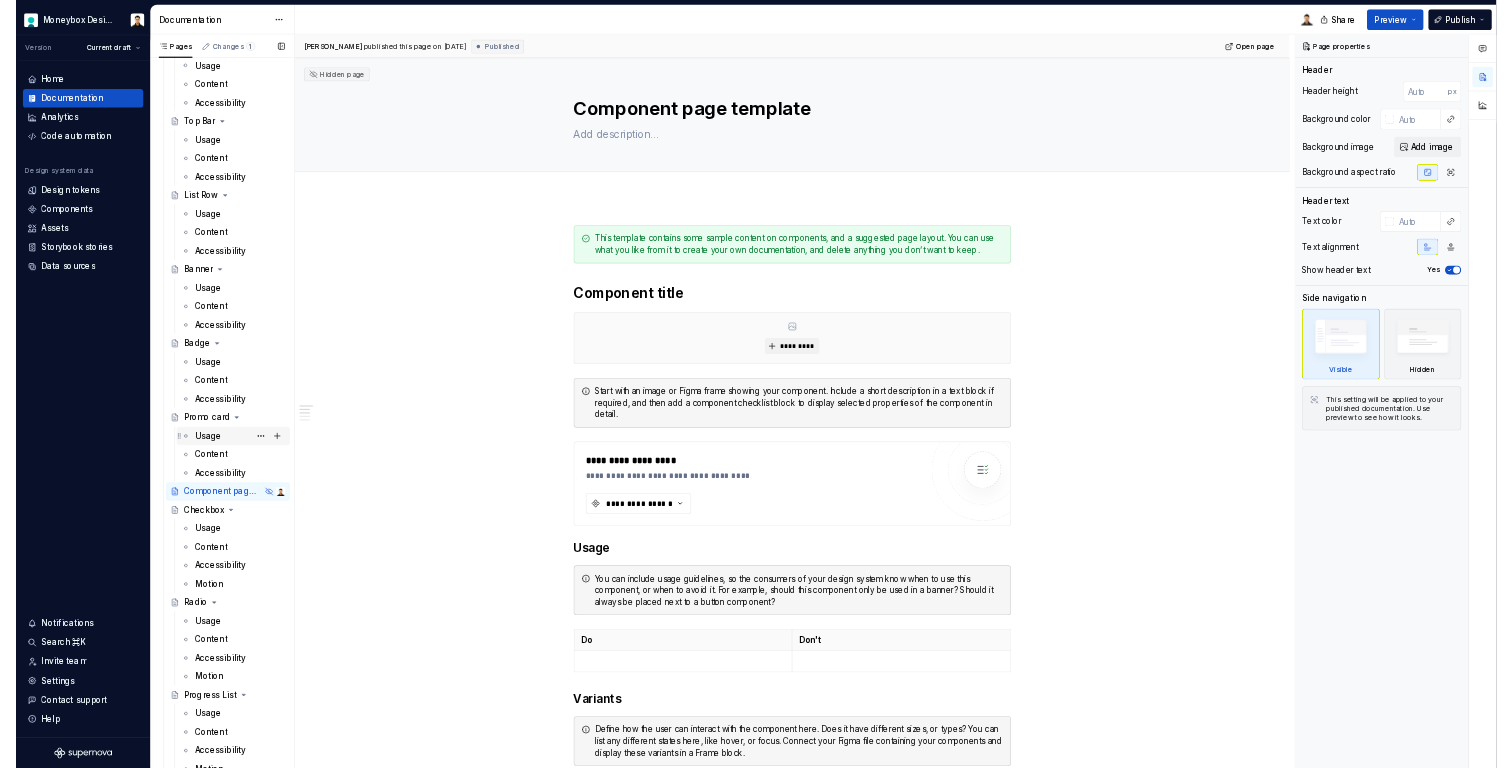 scroll, scrollTop: 0, scrollLeft: 0, axis: both 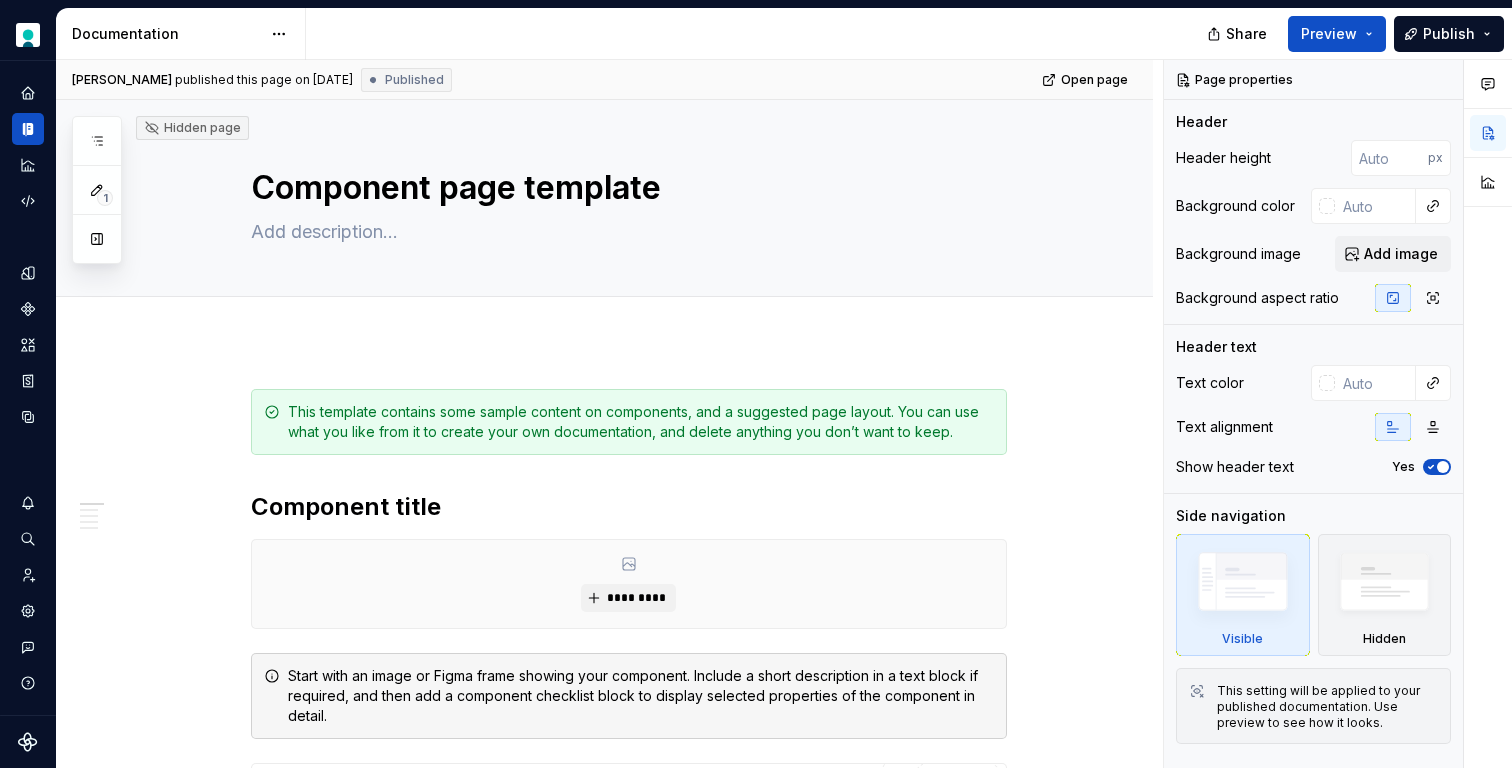 type on "*" 